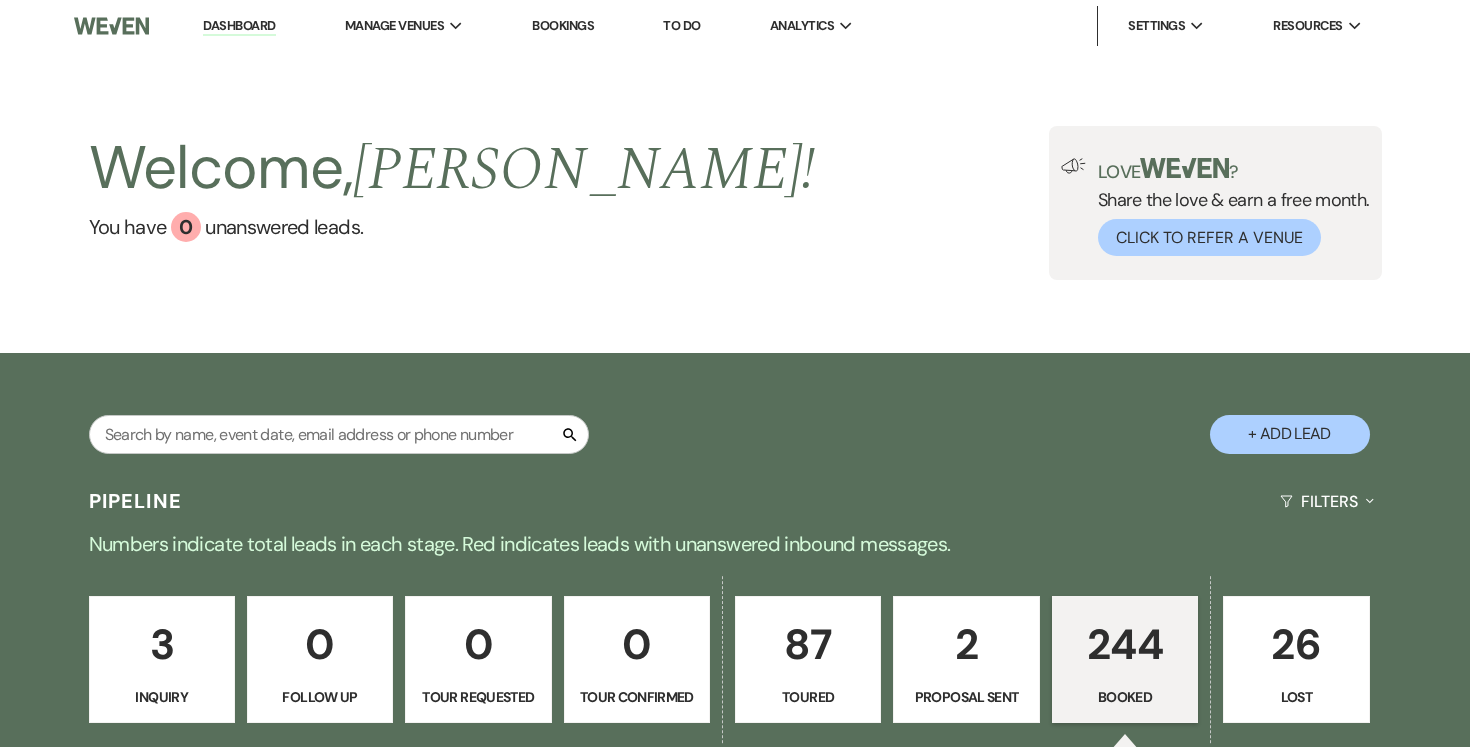 scroll, scrollTop: 4, scrollLeft: 0, axis: vertical 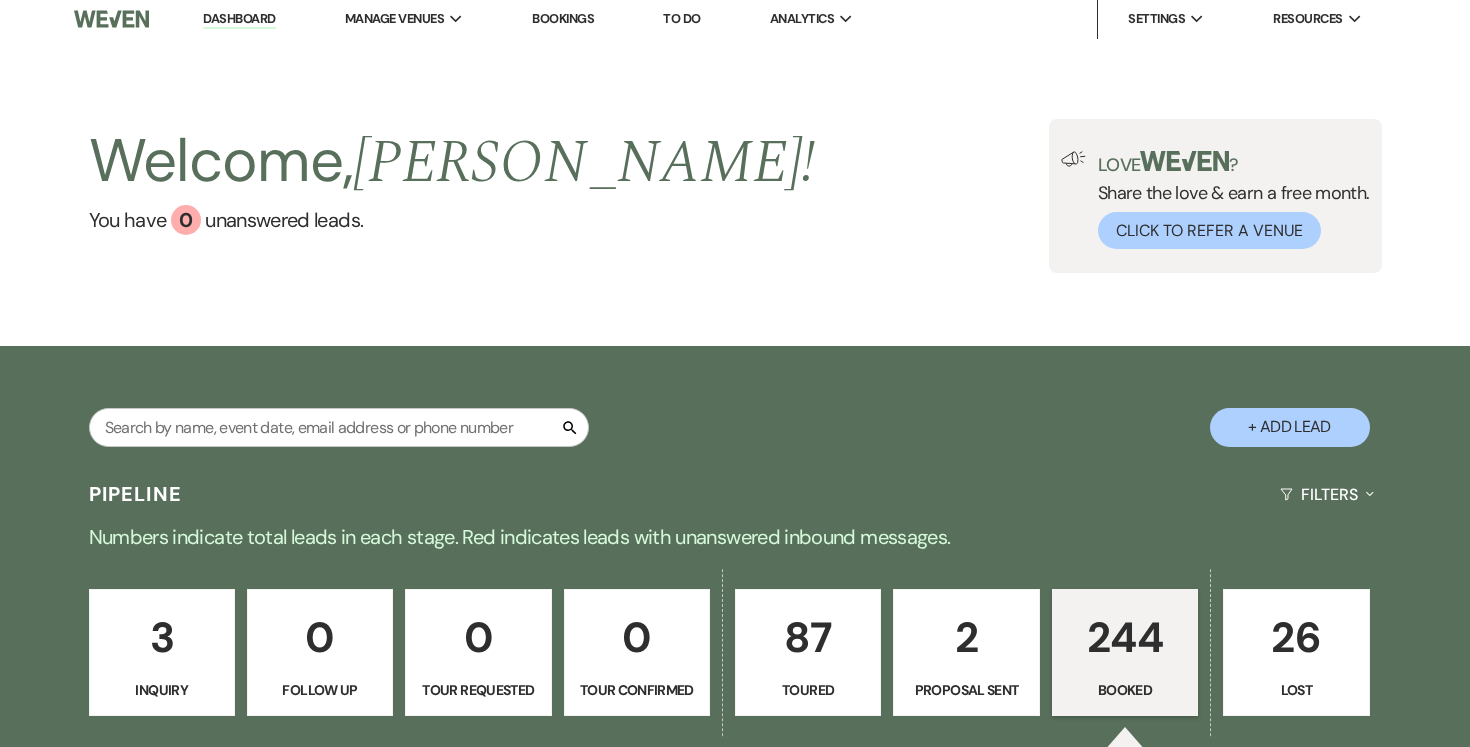 click on "+ Add Lead" at bounding box center [1290, 427] 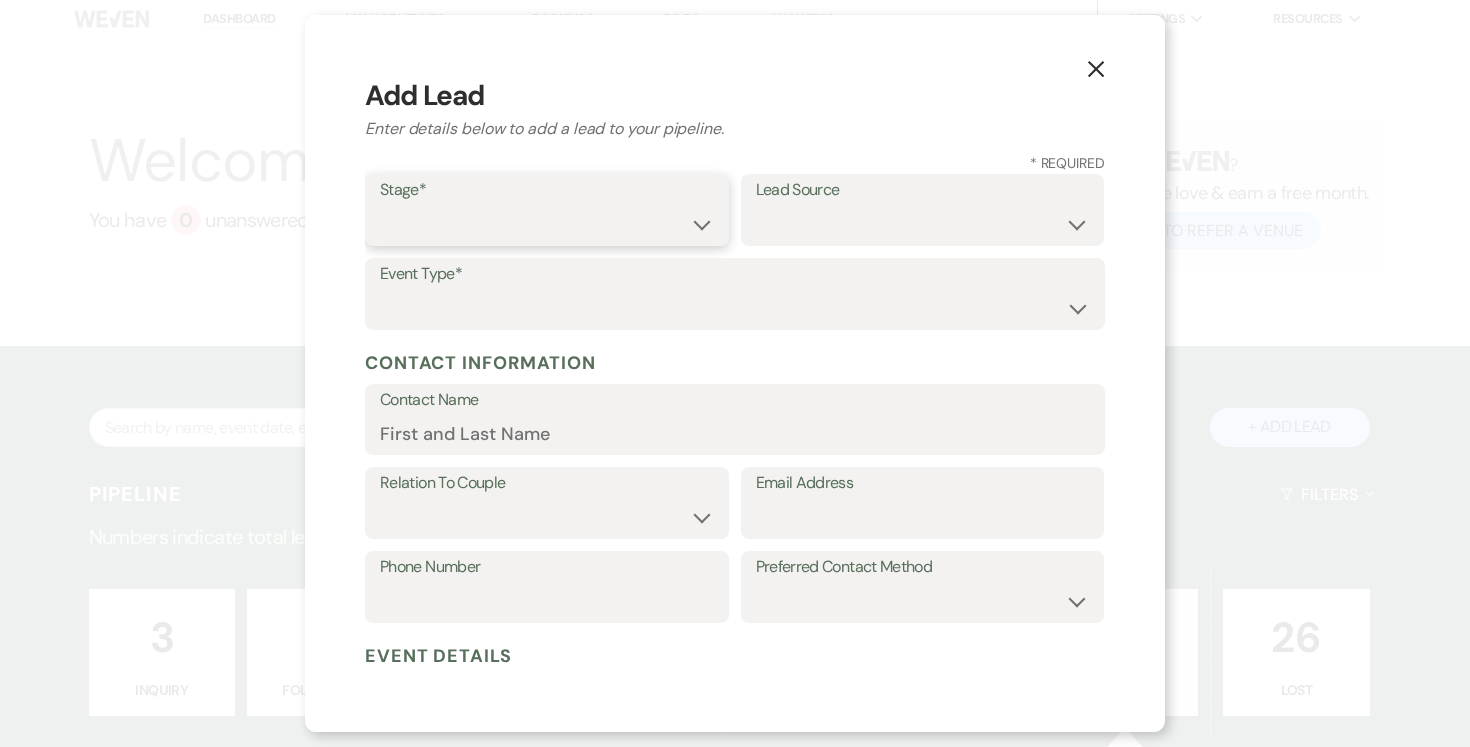 click on "Inquiry Follow Up Tour Requested Tour Confirmed Toured Proposal Sent Booked Lost" at bounding box center [547, 224] 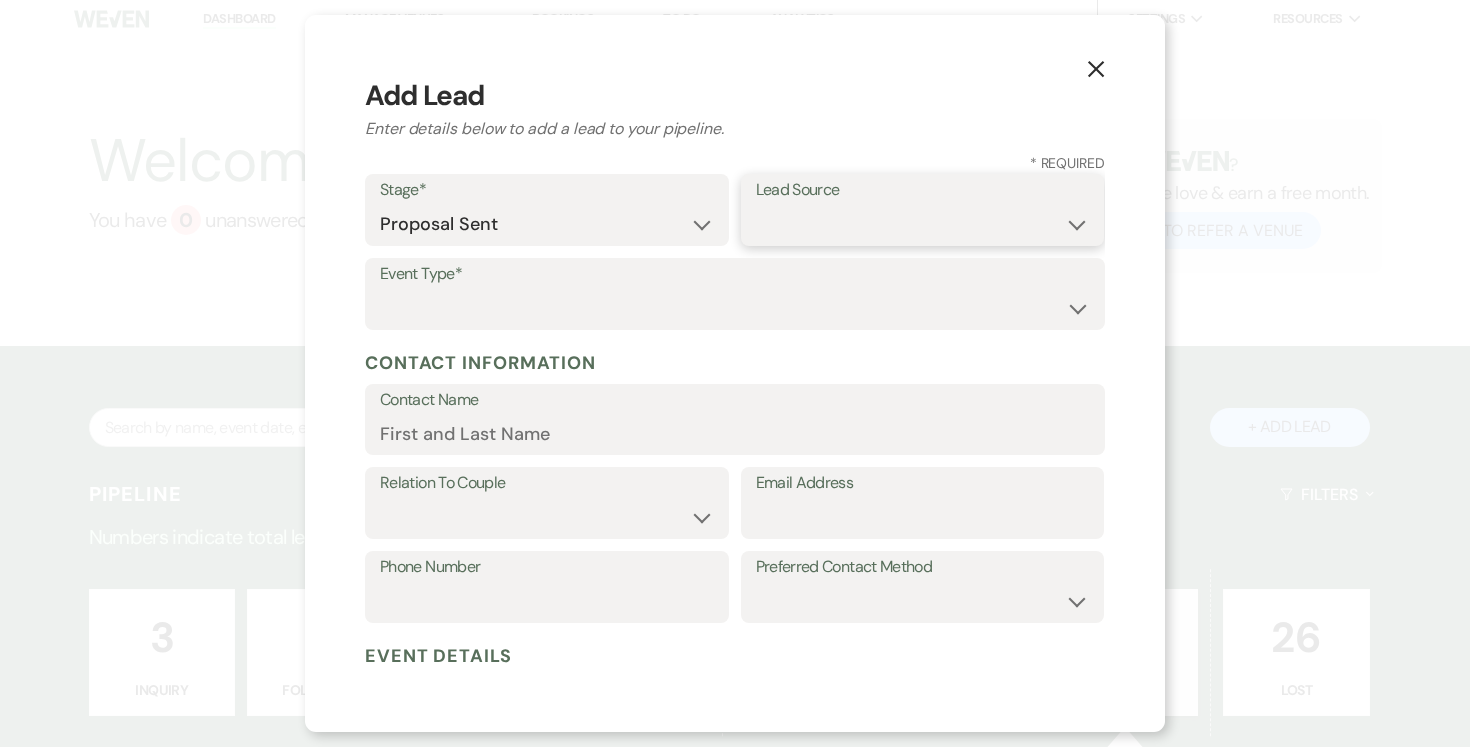 click on "Weven Venue Website Instagram Facebook Pinterest Google The Knot Wedding Wire Here Comes the Guide Wedding Spot Eventective [PERSON_NAME] The Venue Report PartySlate VRBO / Homeaway Airbnb Wedding Show TikTok X / Twitter Phone Call Walk-in Vendor Referral Advertising Personal Referral Local Referral Other" at bounding box center (923, 224) 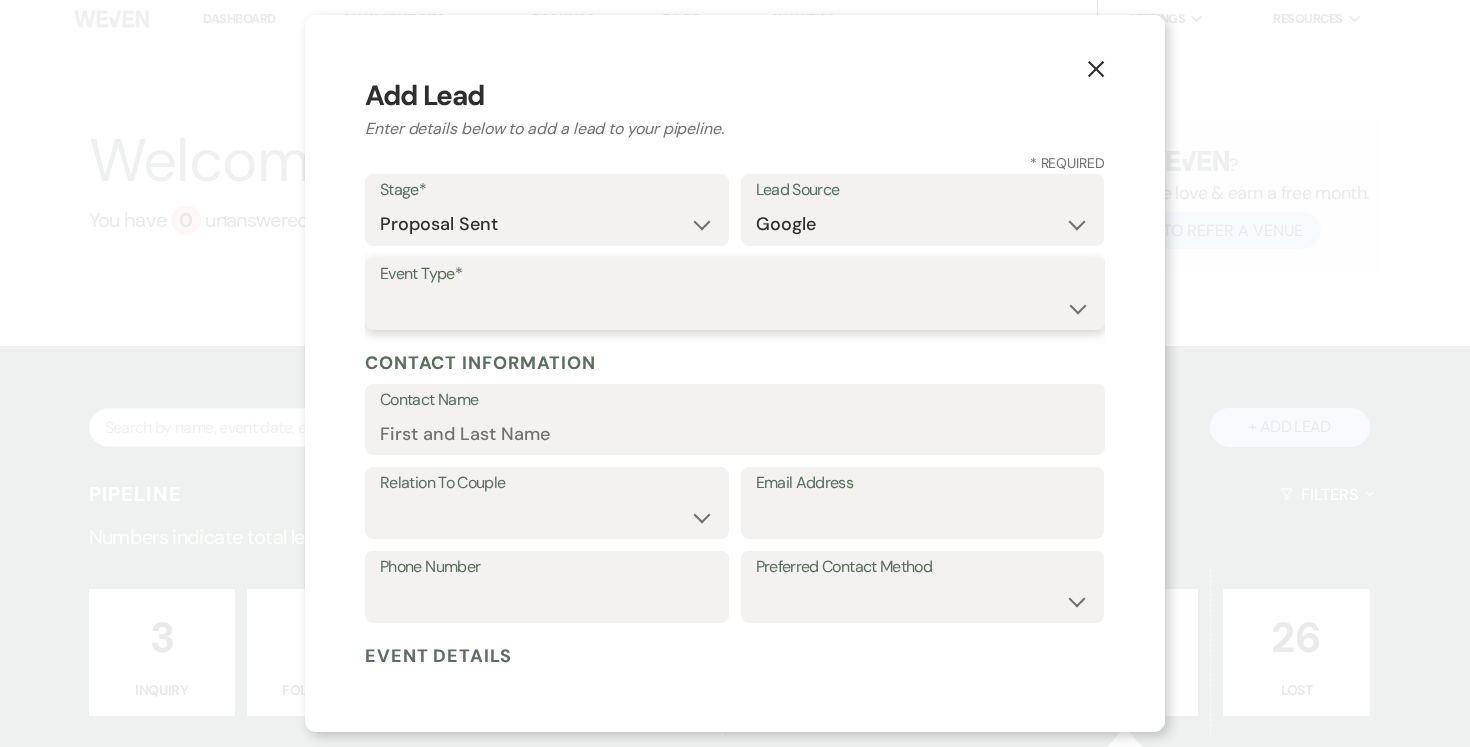 click on "Wedding Anniversary Party Baby Shower Bachelorette / Bachelor Party Birthday Party Bridal Shower Brunch Community Event Concert Corporate Event Elopement End of Life Celebration Engagement Party Fundraiser Graduation Party Micro Wedding Prom Quinceañera Rehearsal Dinner Religious Event Retreat Other" at bounding box center [735, 308] 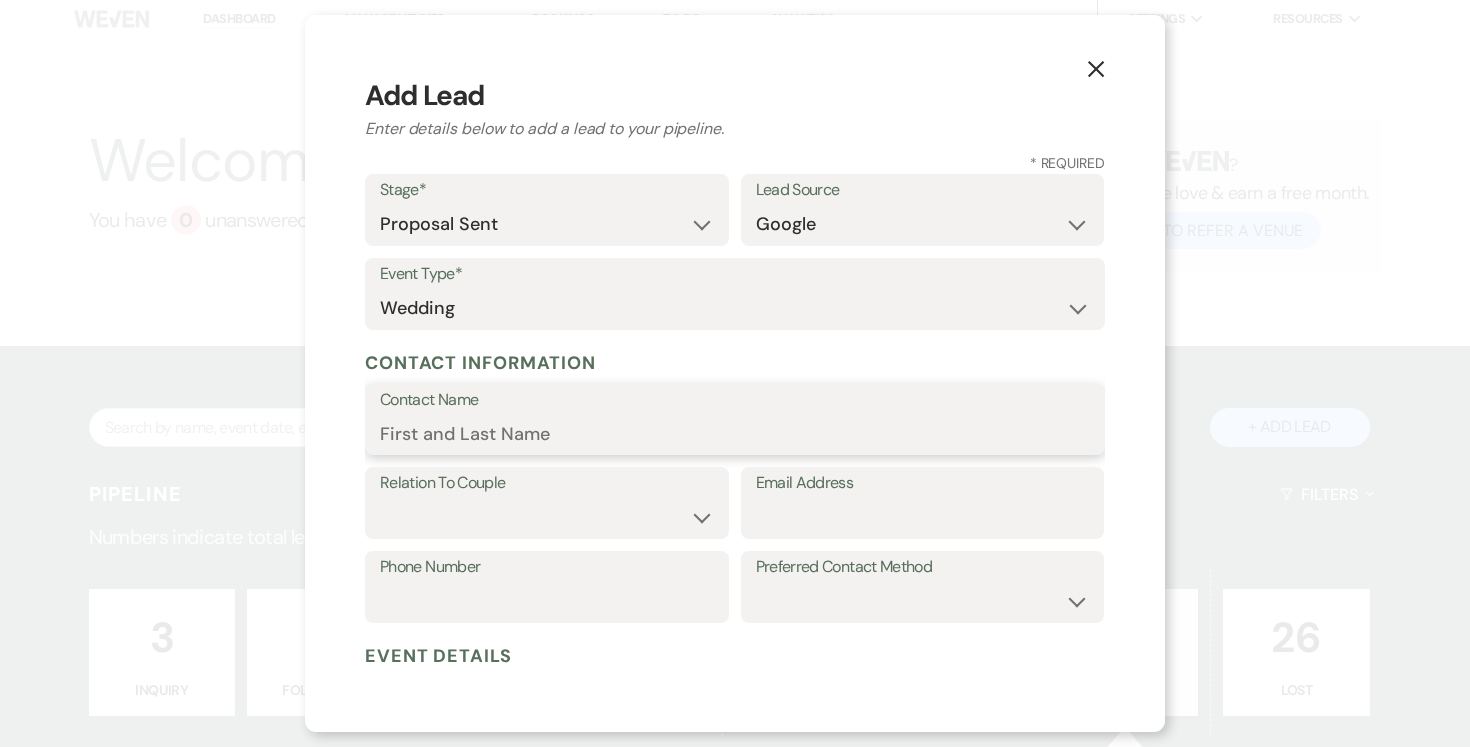 click on "Contact Name" at bounding box center [735, 433] 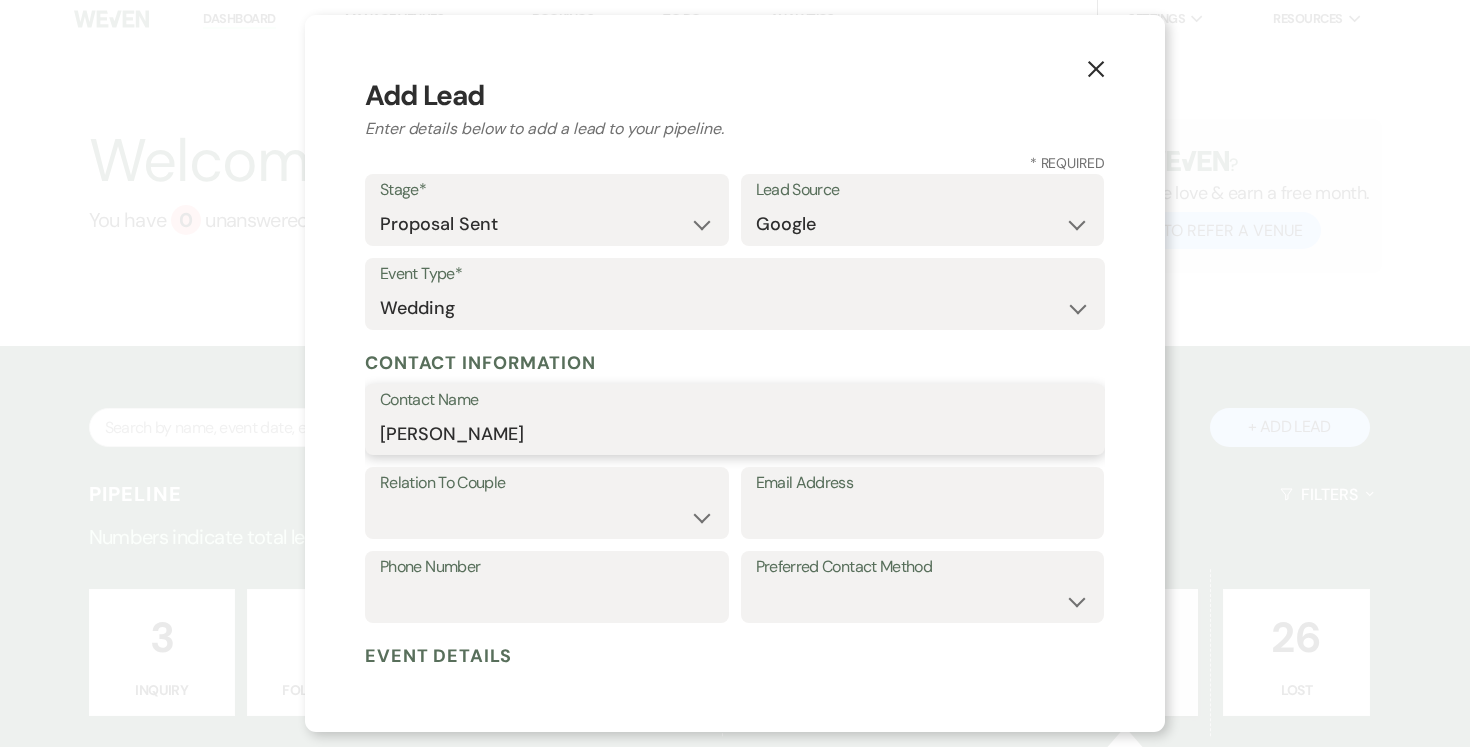 type on "[PERSON_NAME]" 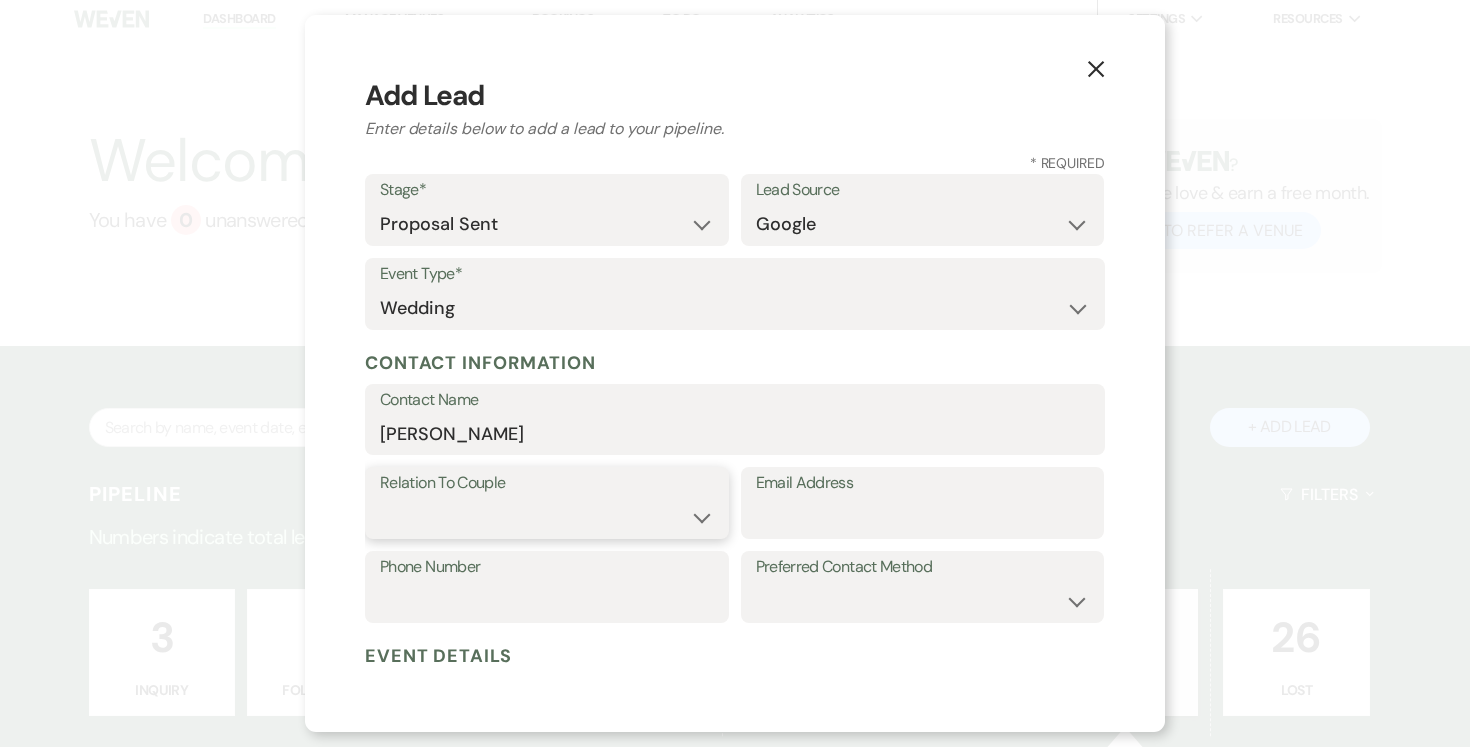 click on "Couple Planner Parent of Couple Family Member Friend Other" at bounding box center (547, 517) 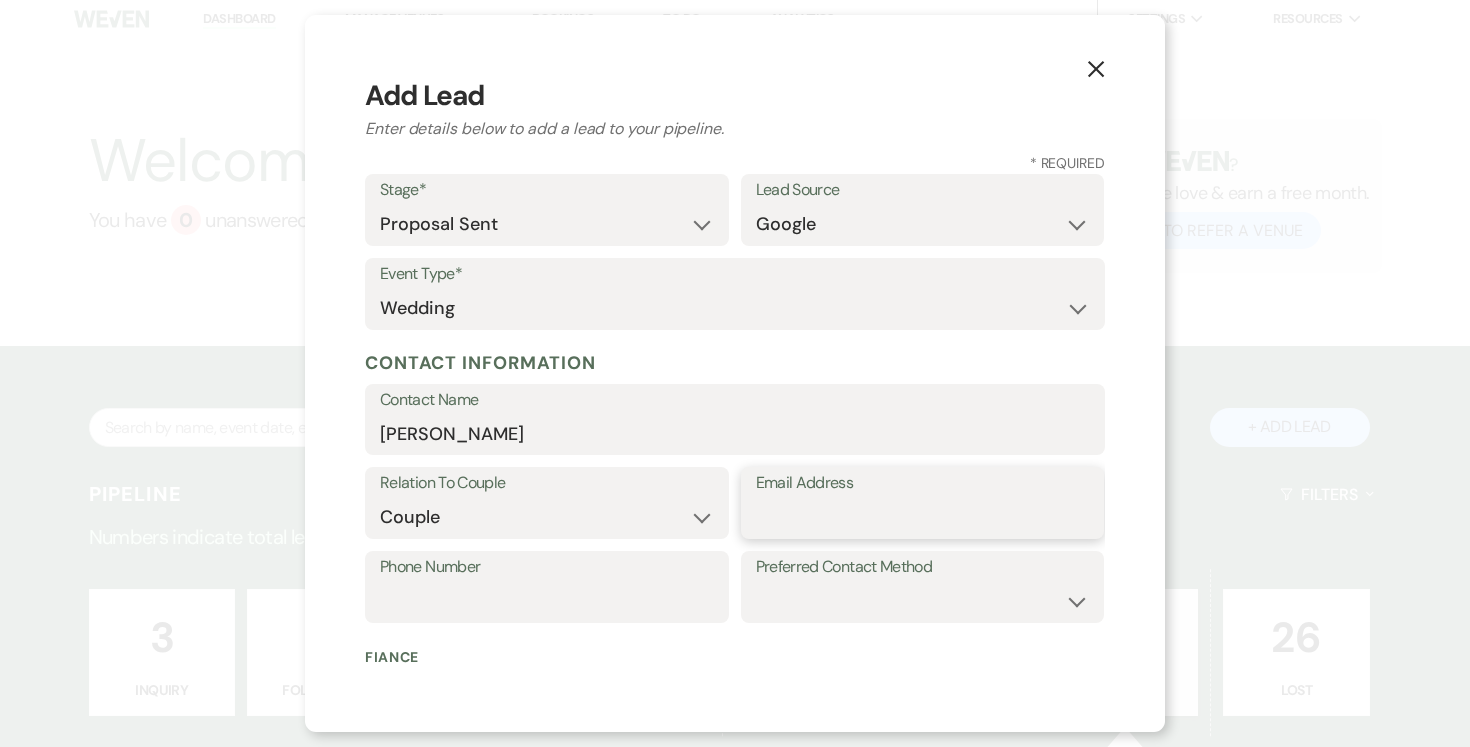 click on "Email Address" at bounding box center [923, 517] 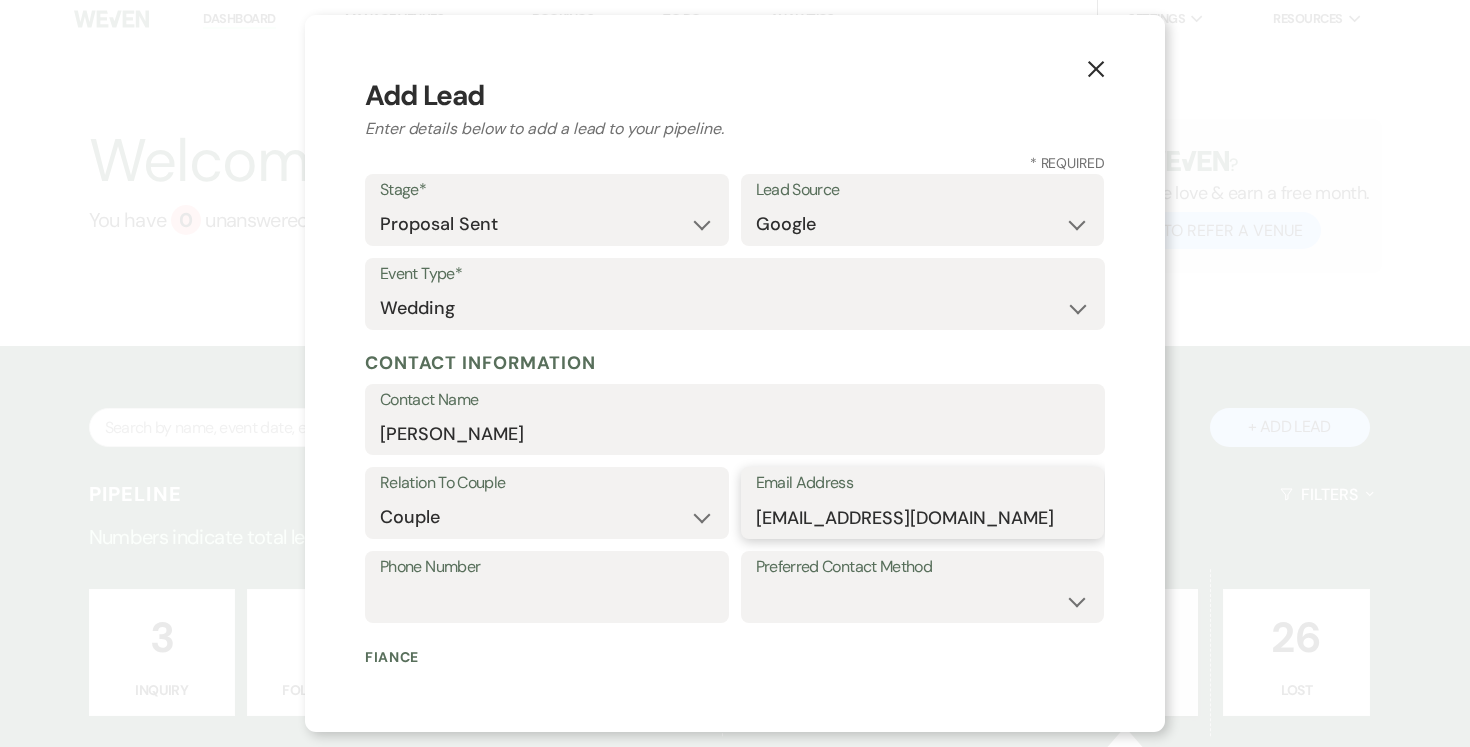 type on "[EMAIL_ADDRESS][DOMAIN_NAME]" 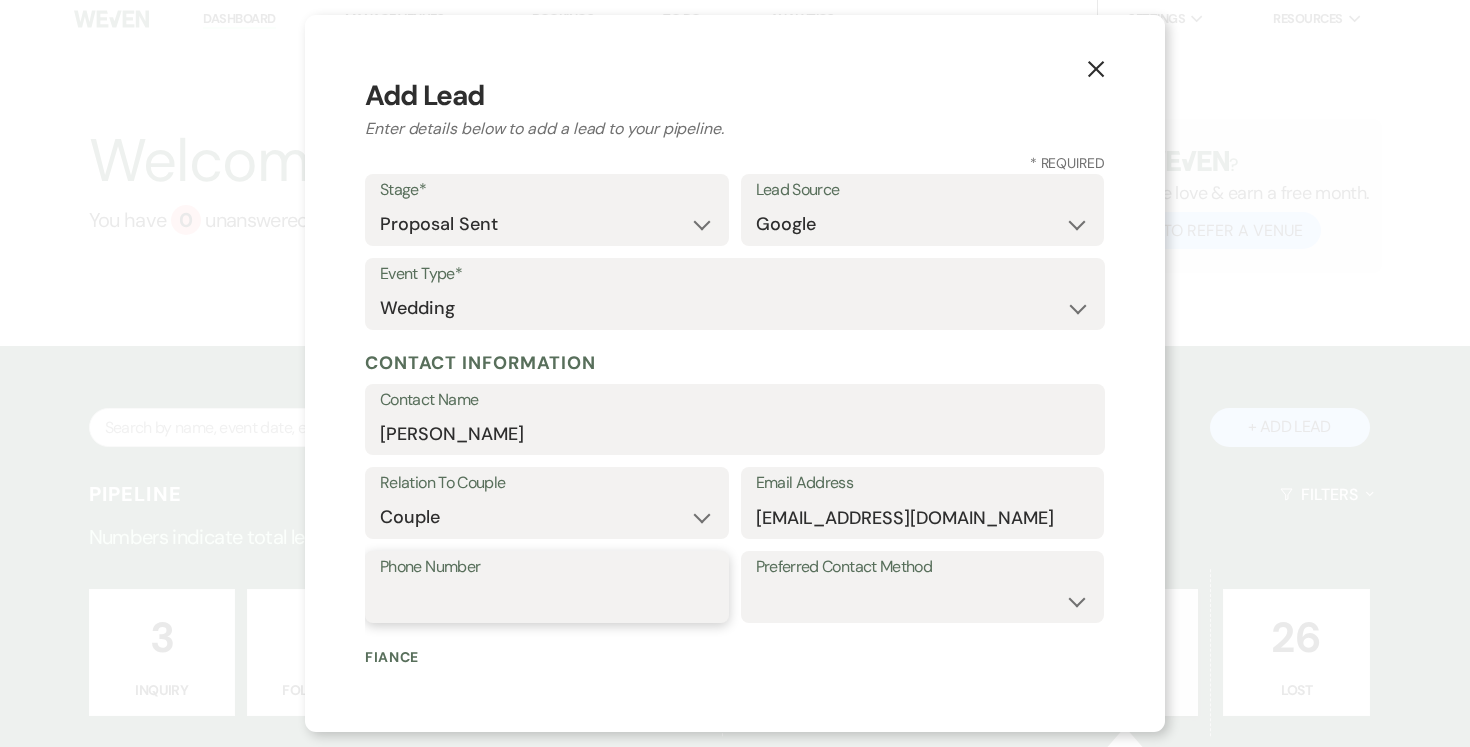 click on "Phone Number" at bounding box center (547, 601) 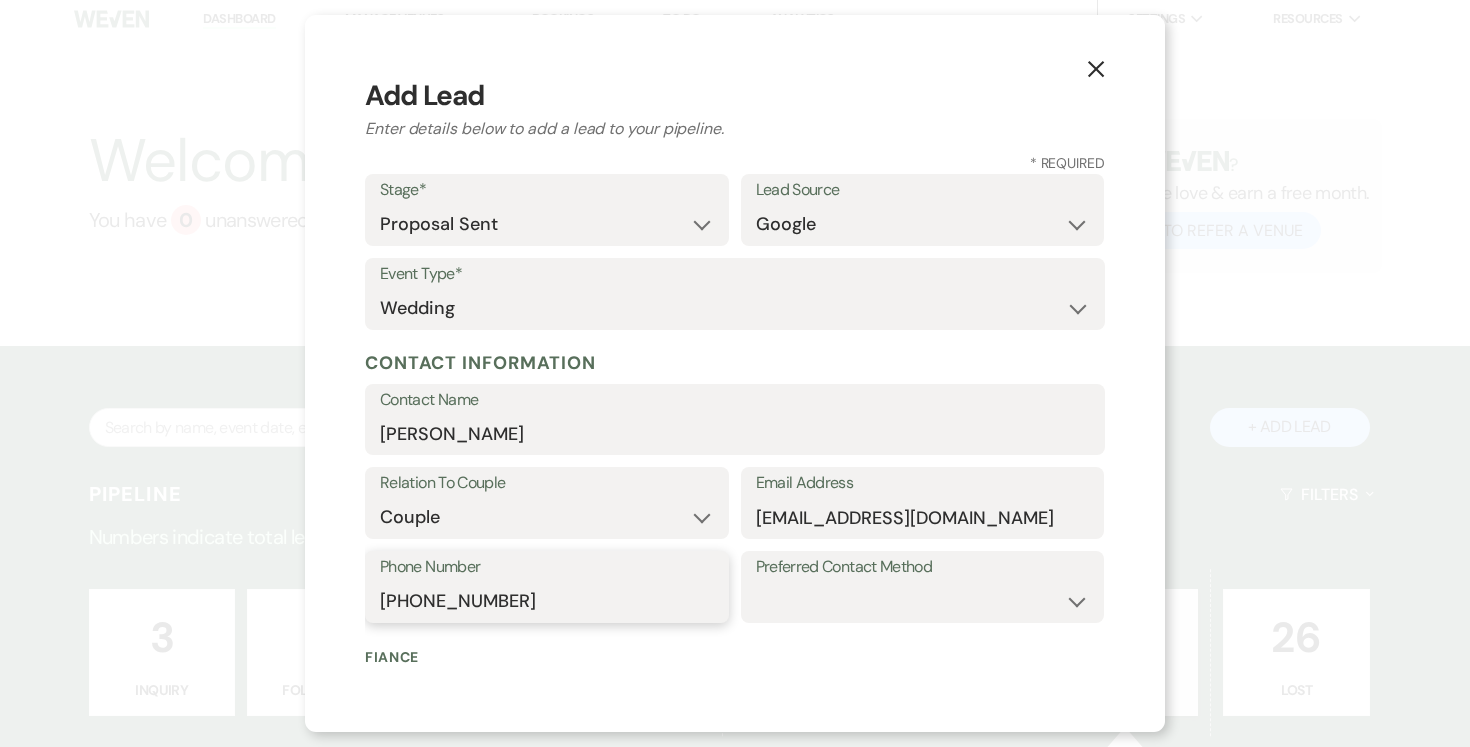 type on "[PHONE_NUMBER]" 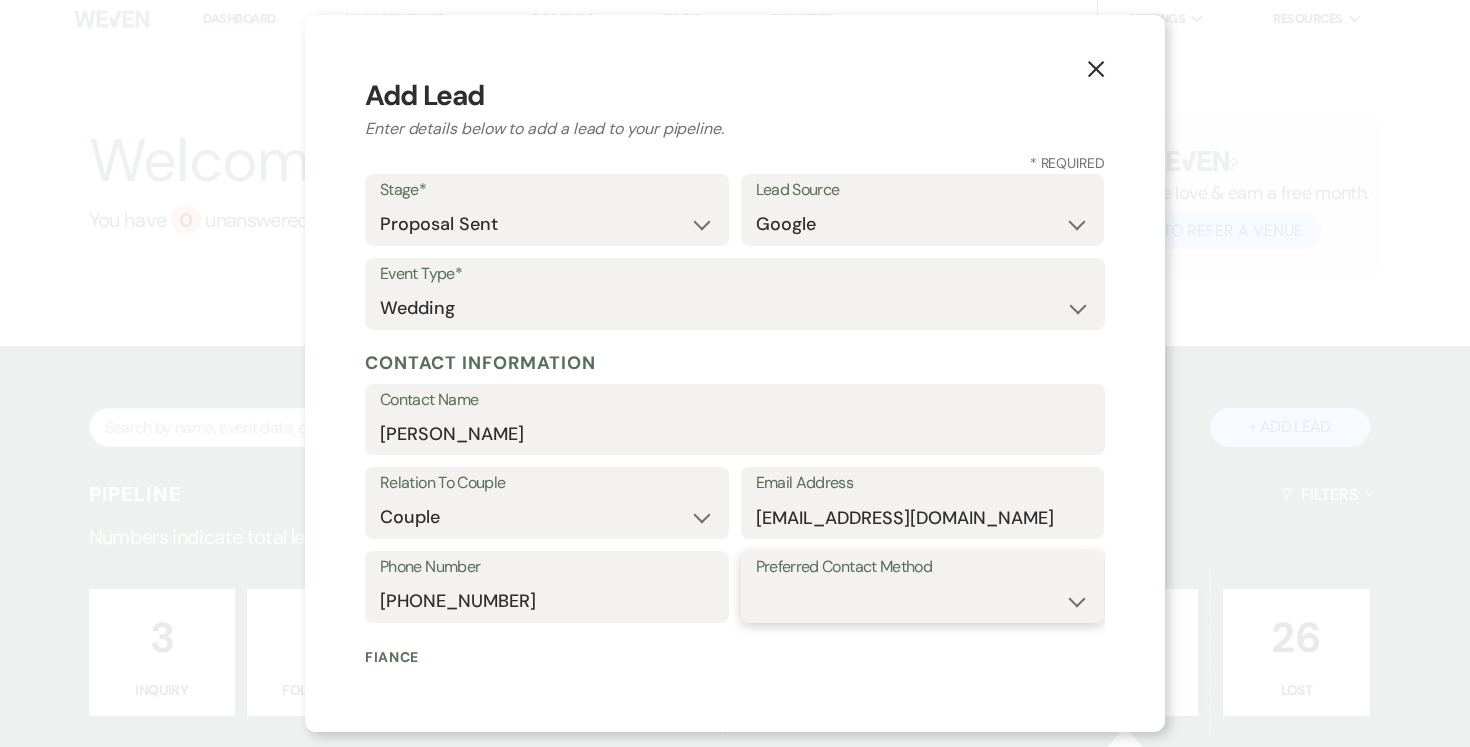 click on "Email Phone Text" at bounding box center (923, 601) 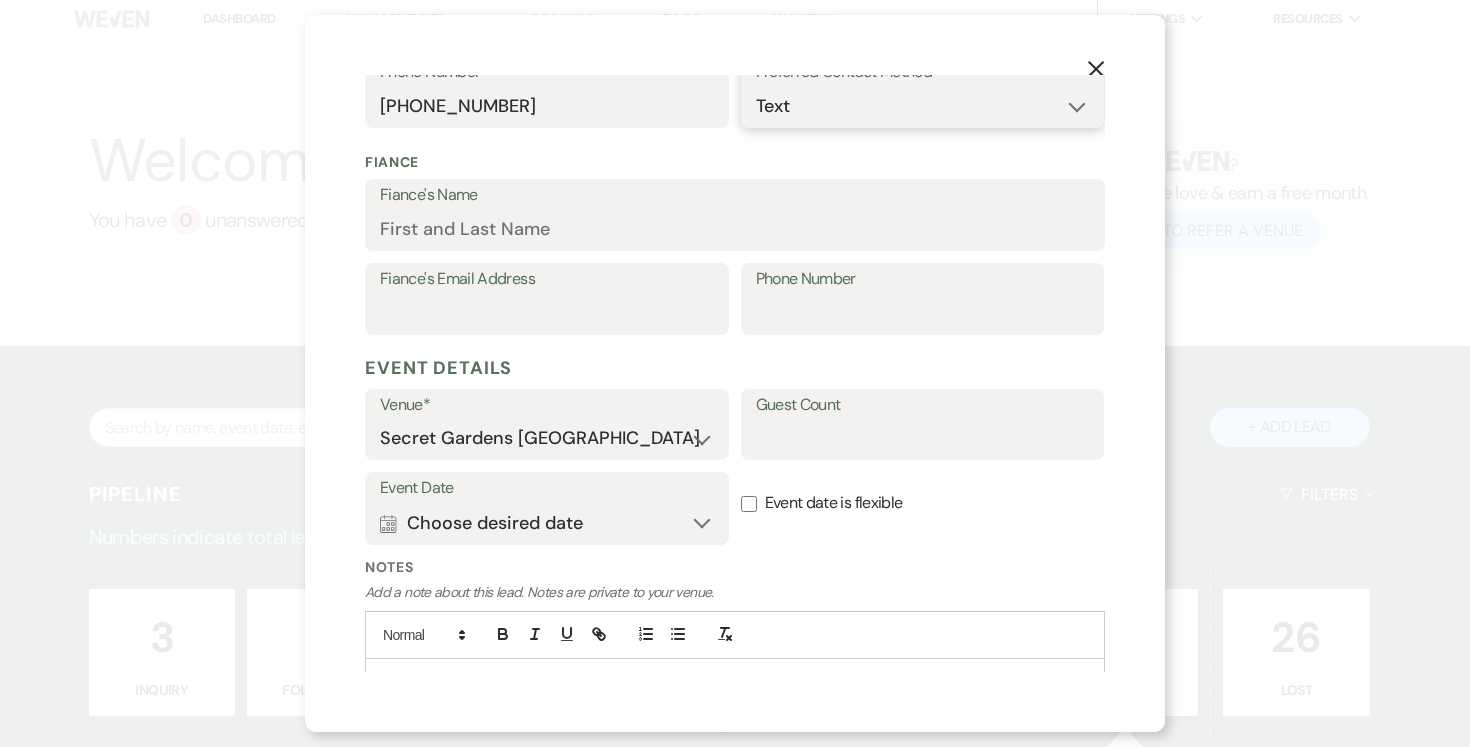 scroll, scrollTop: 501, scrollLeft: 0, axis: vertical 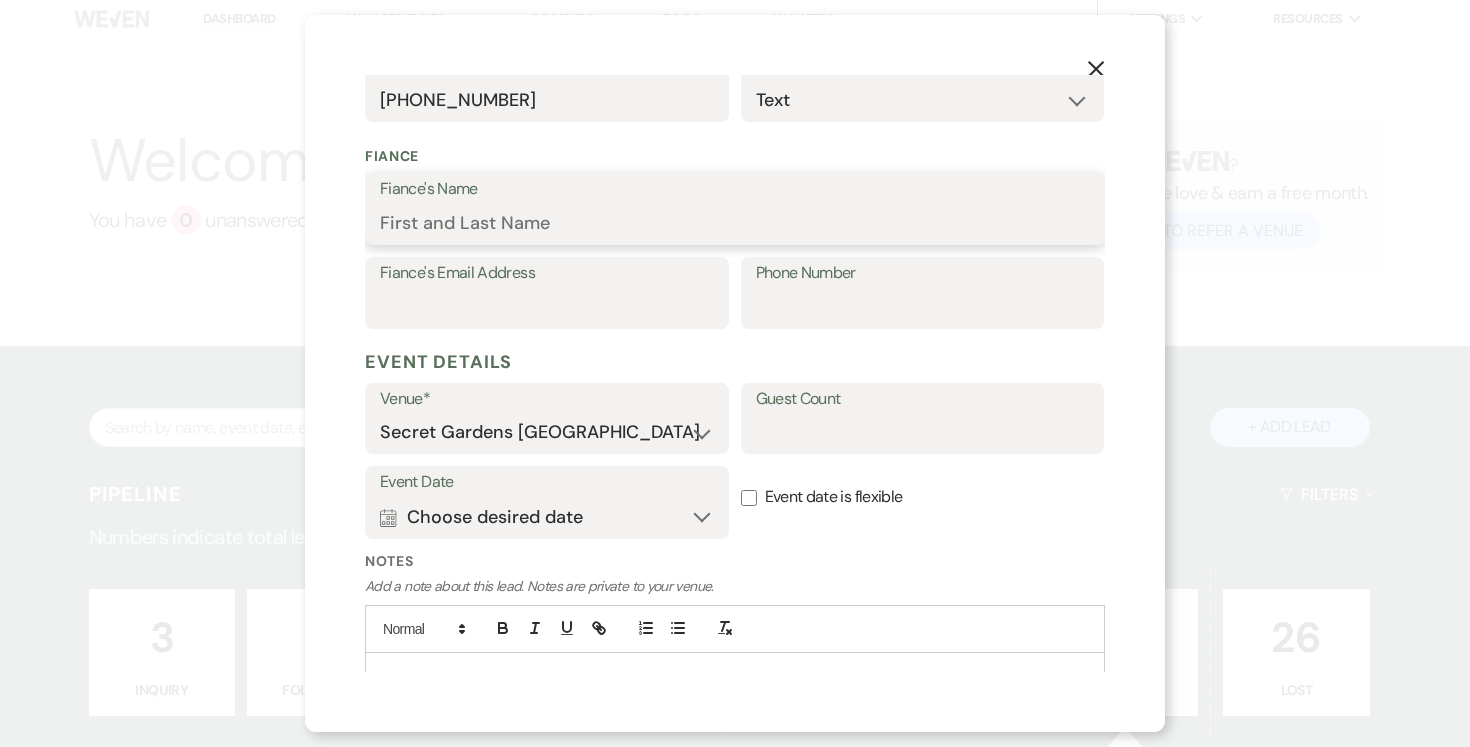 click on "Fiance's Name" at bounding box center [735, 223] 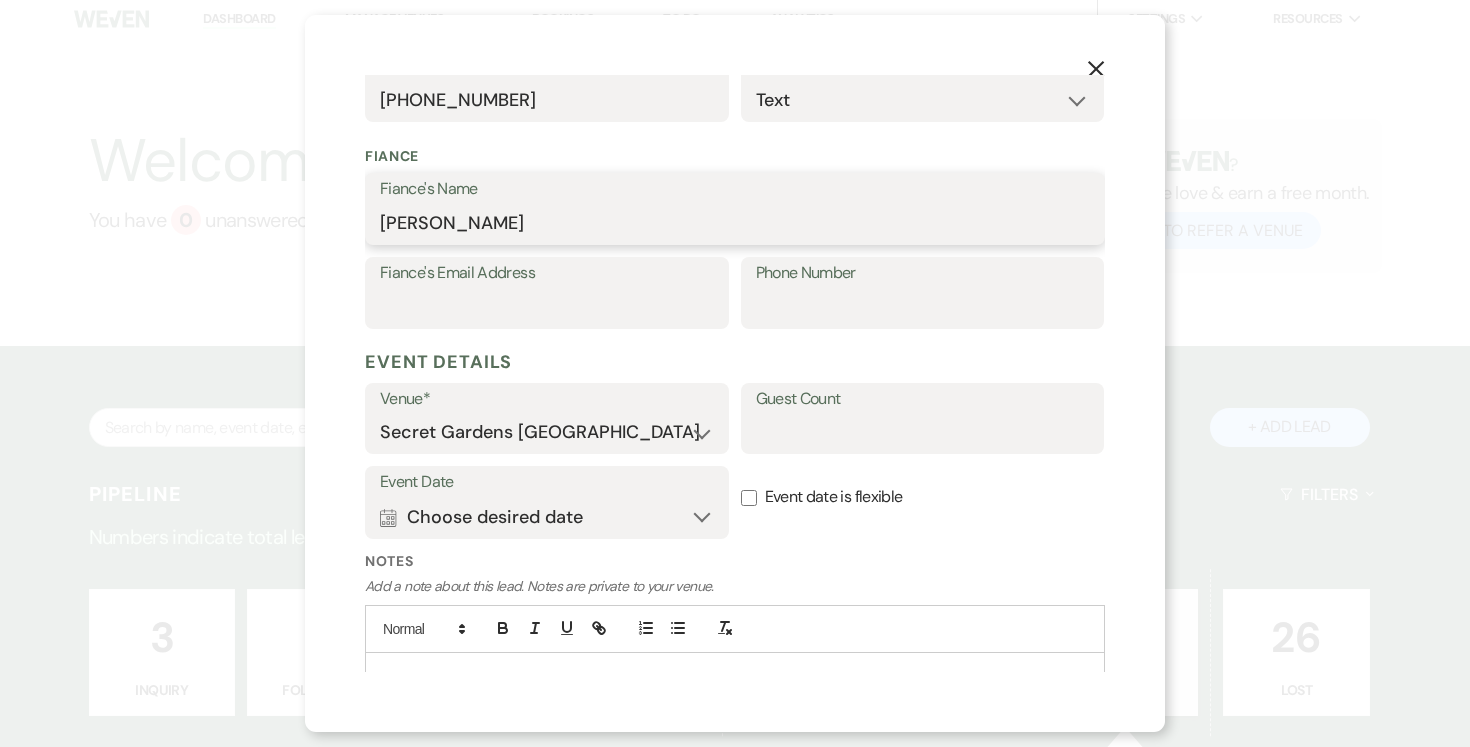 type on "[PERSON_NAME]" 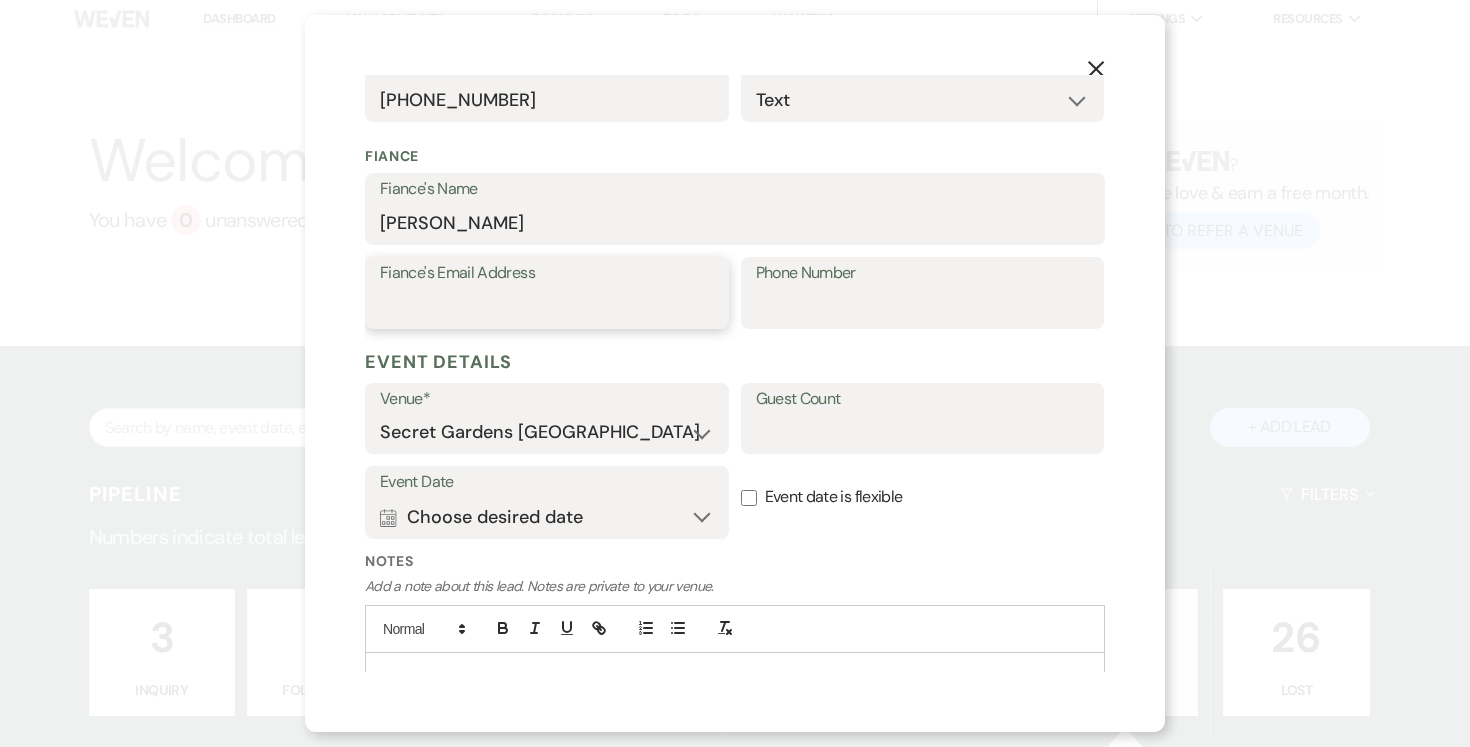 click on "Fiance's Email Address" at bounding box center (547, 307) 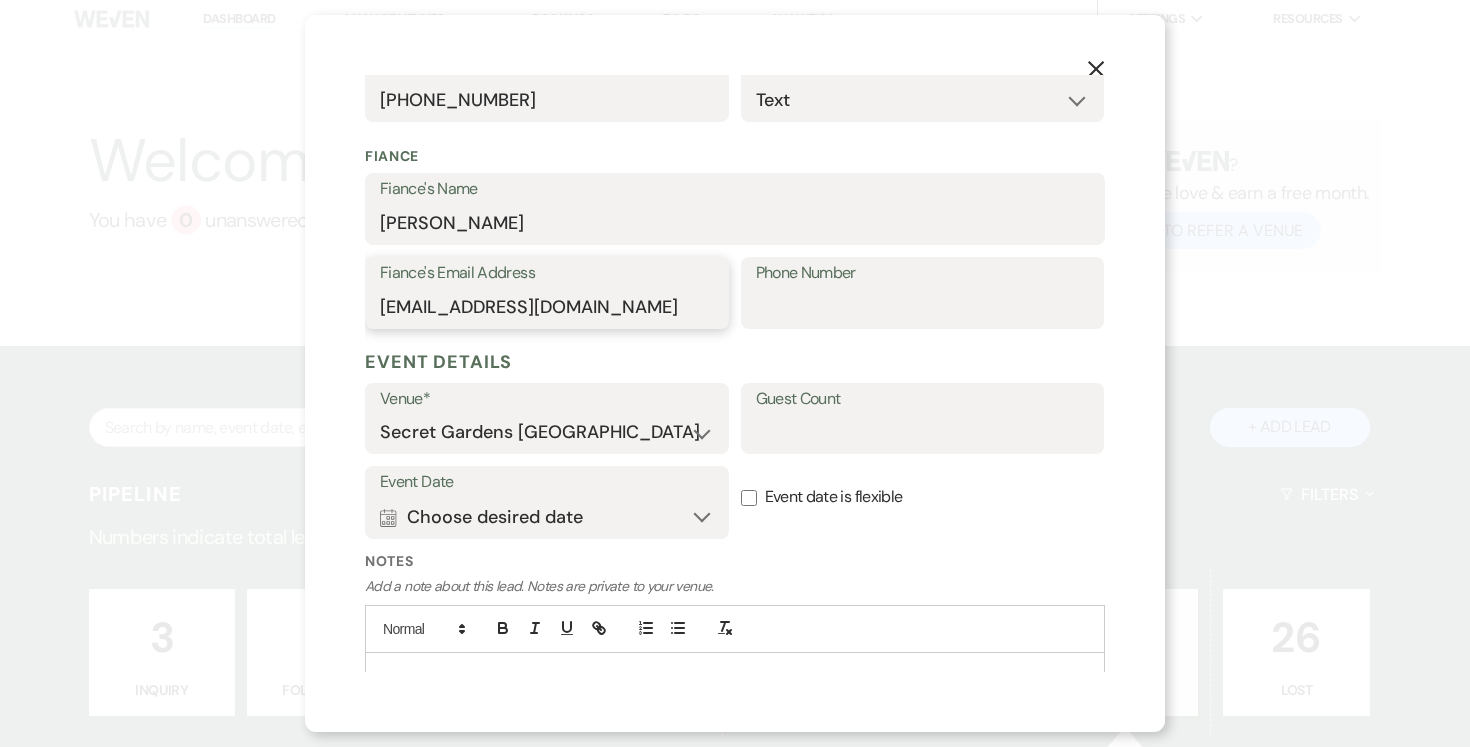 type on "[EMAIL_ADDRESS][DOMAIN_NAME]" 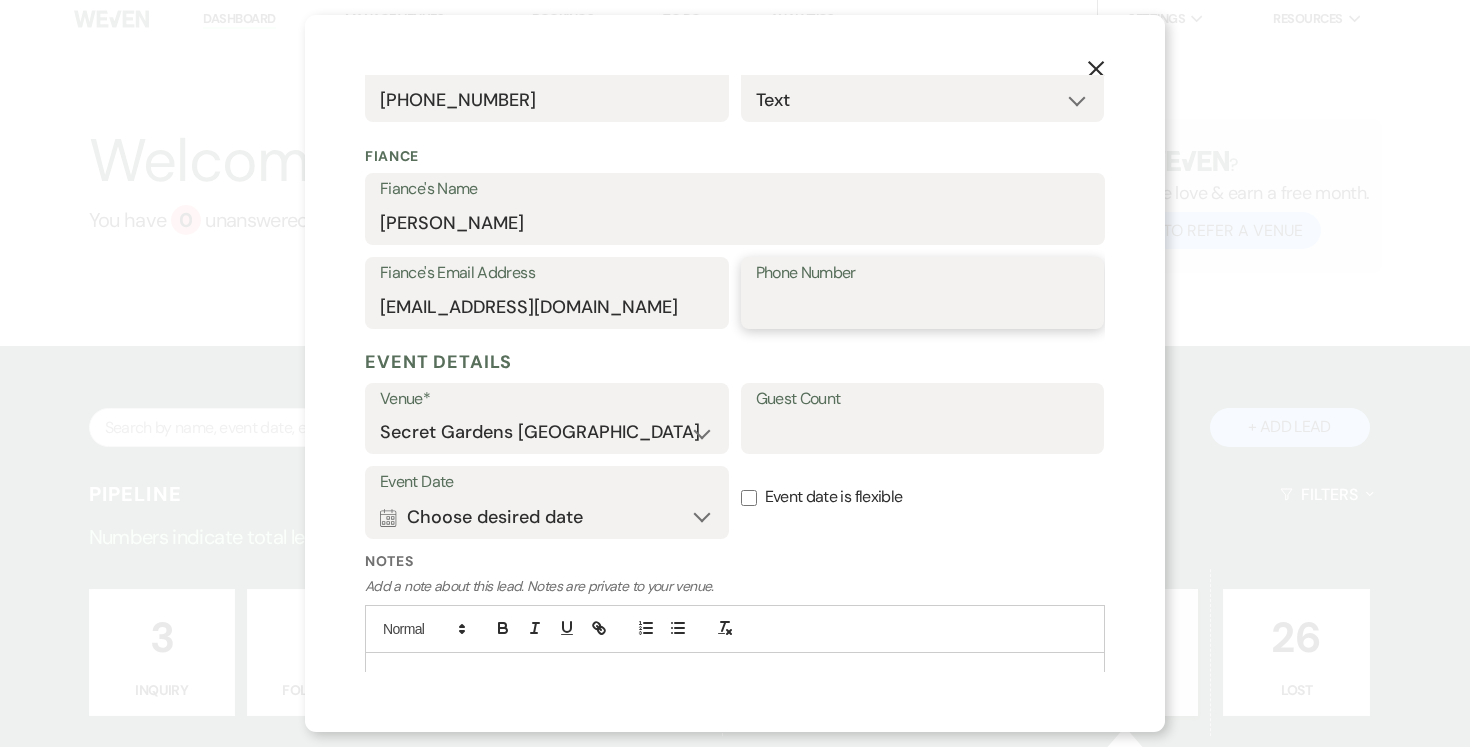 click on "Phone Number" at bounding box center (923, 307) 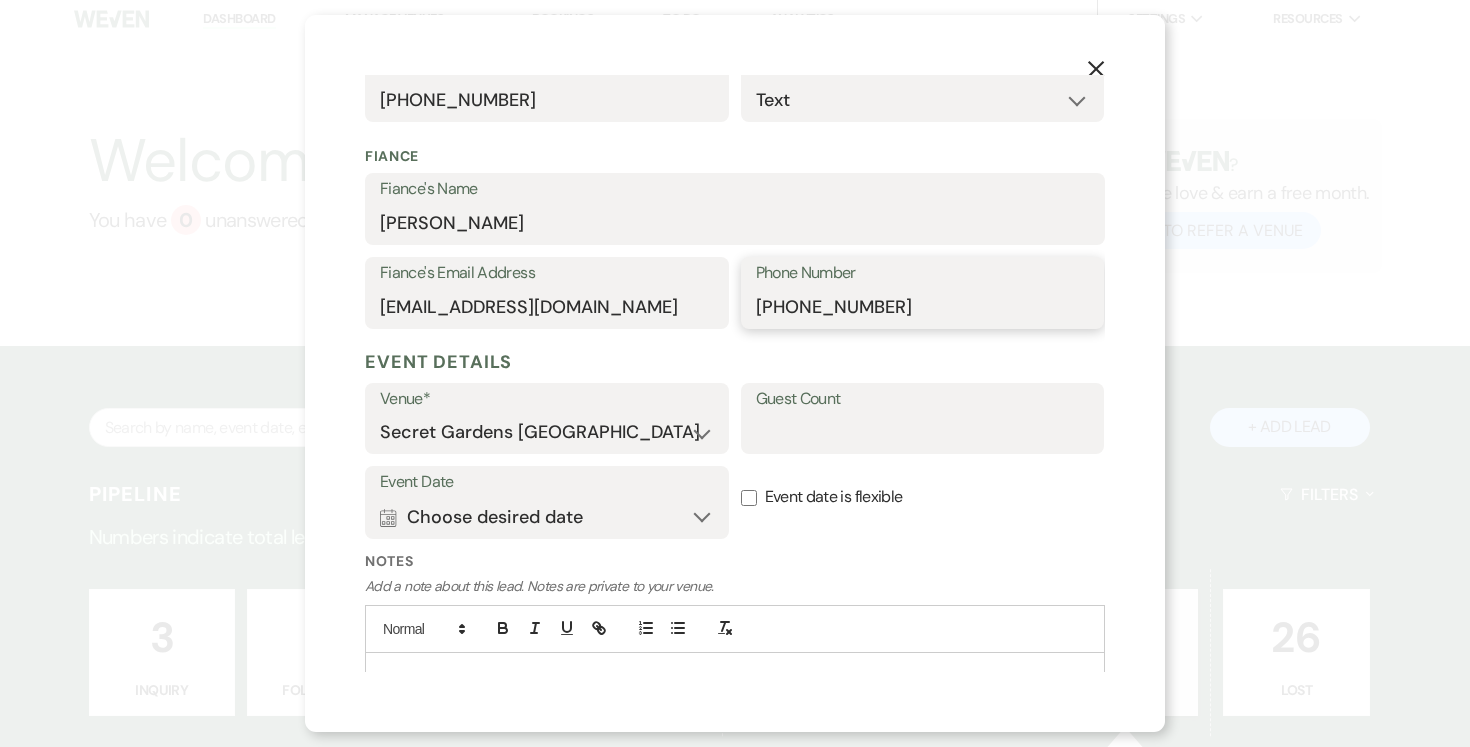 type on "[PHONE_NUMBER]" 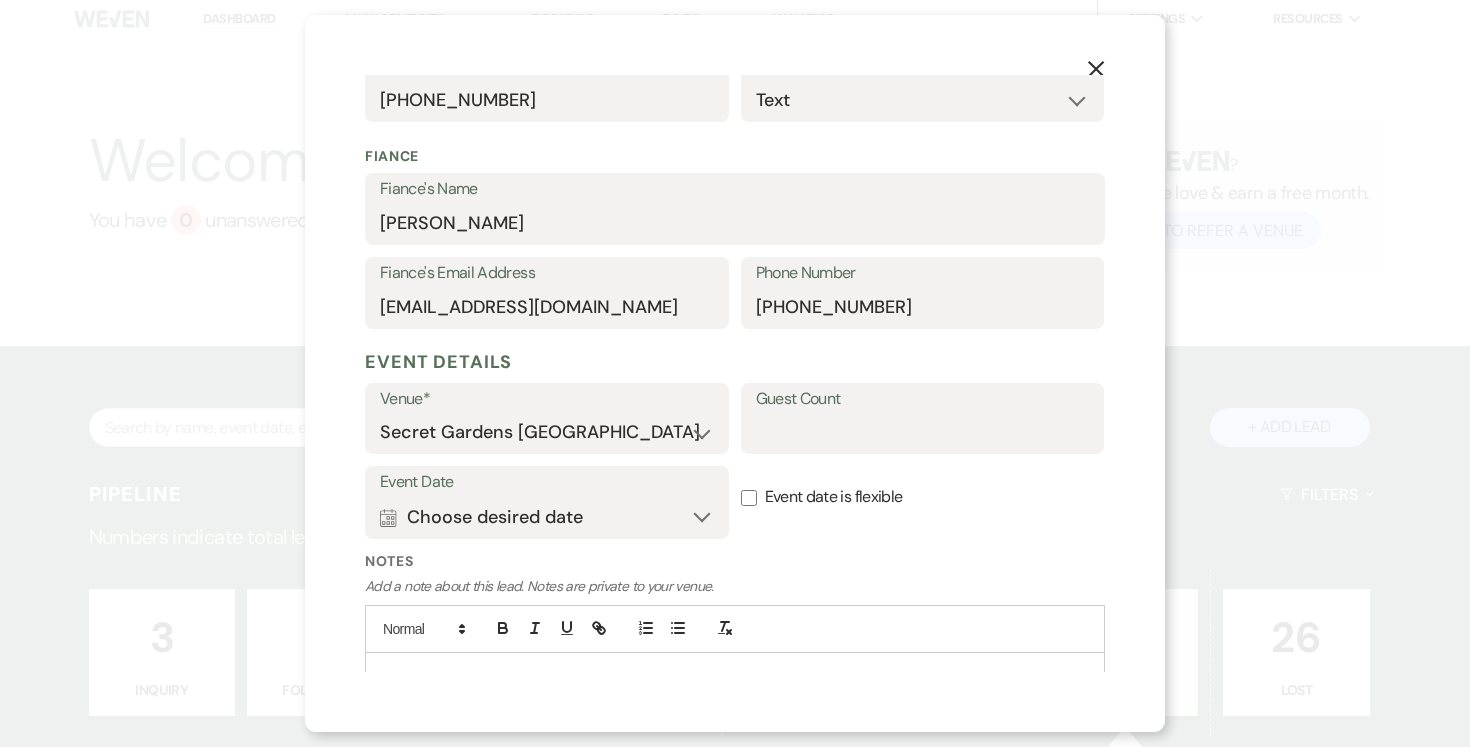 click on "Guest Count" at bounding box center (923, 399) 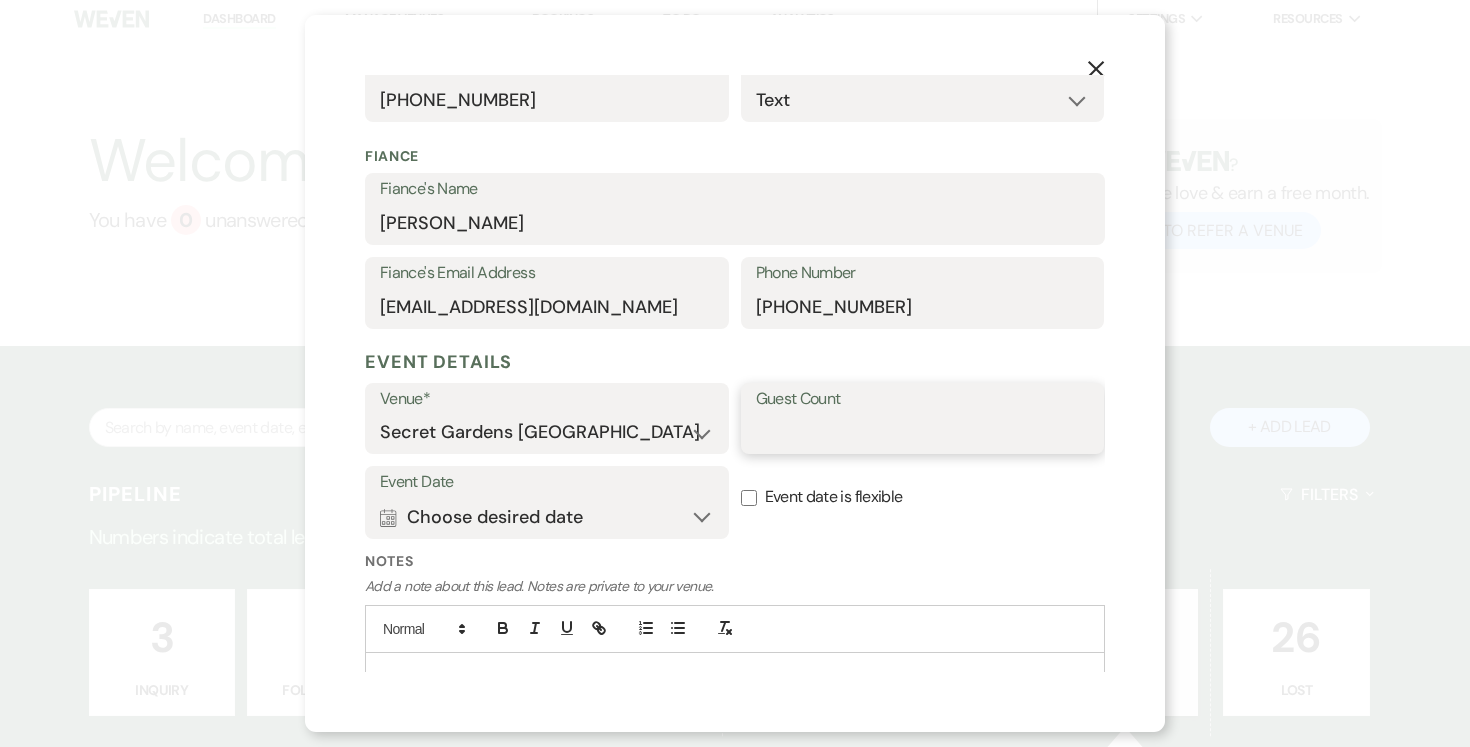 click on "Guest Count" at bounding box center [923, 432] 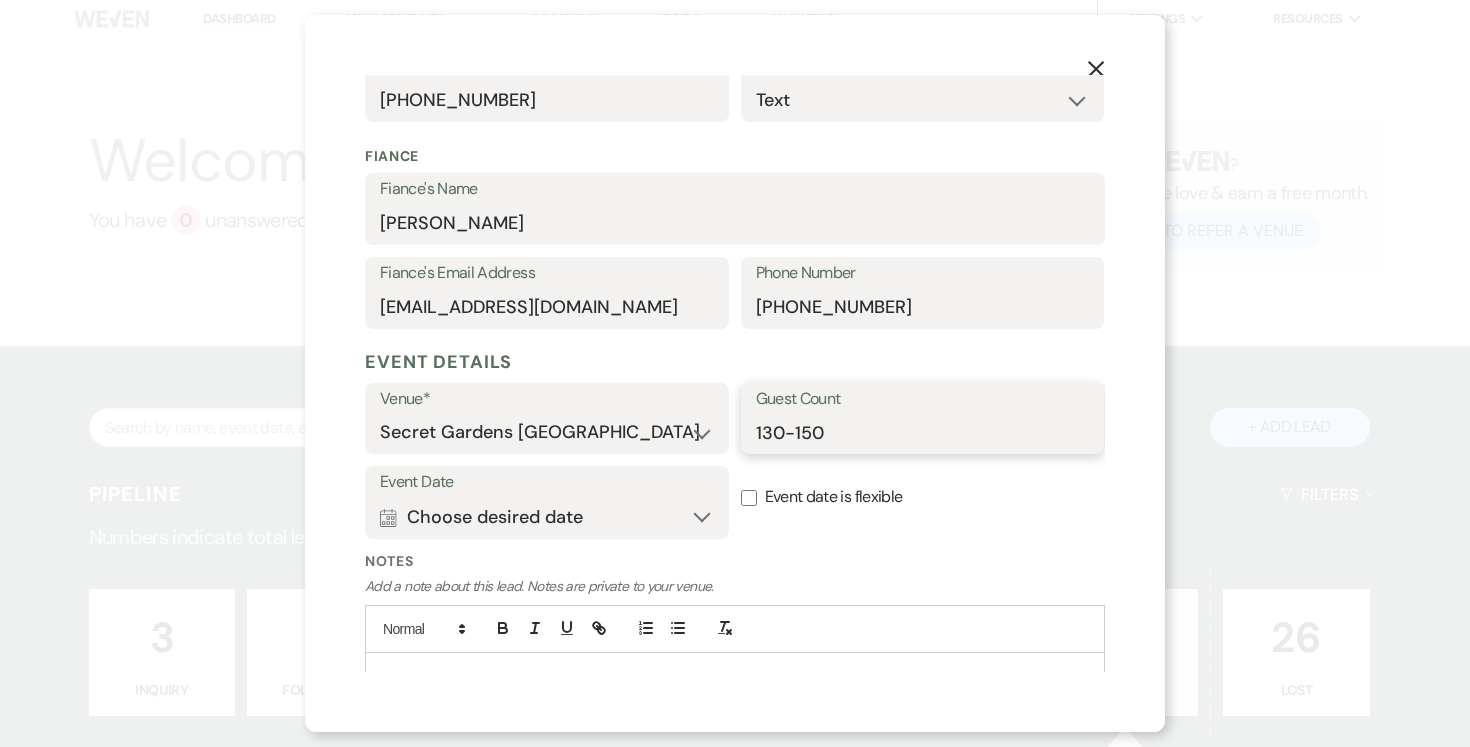 type on "130-150" 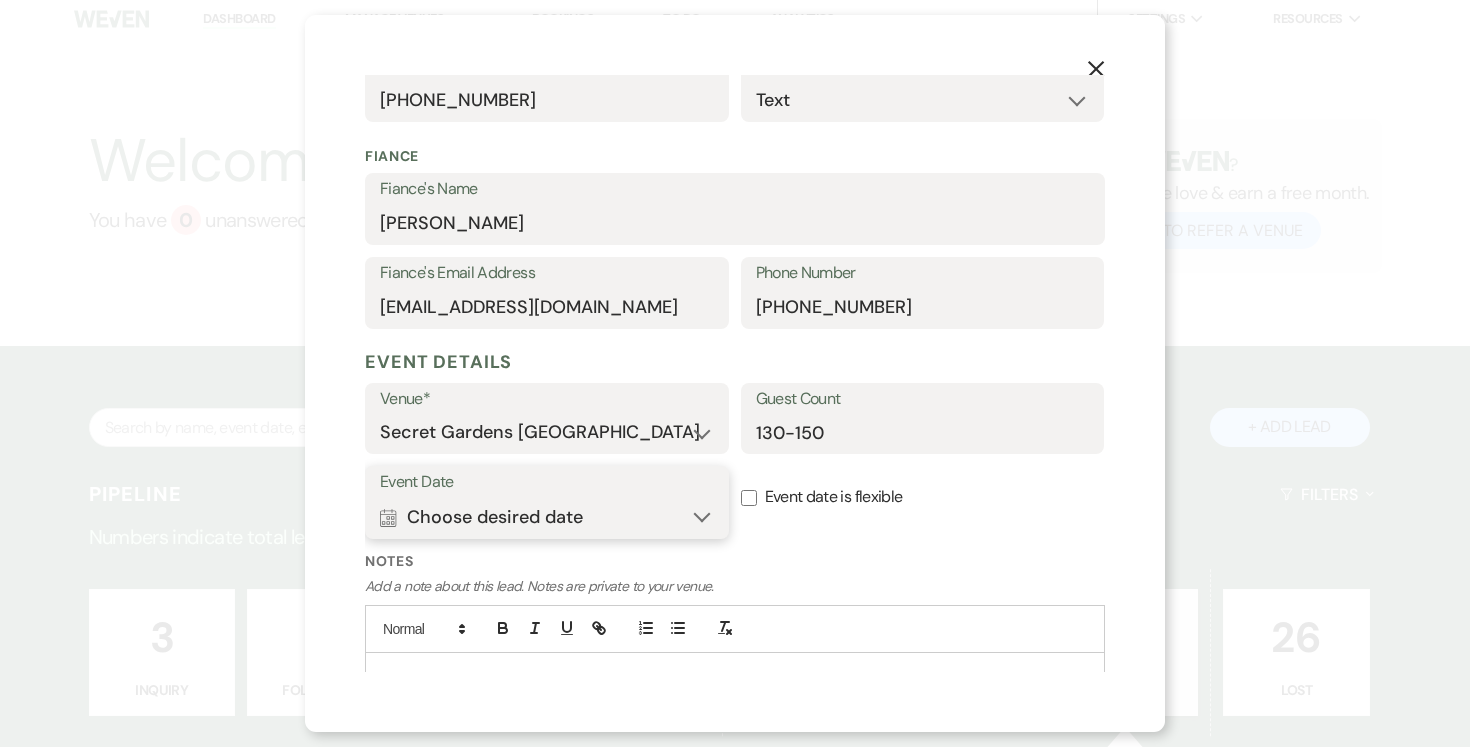 click on "Calendar Choose desired date Expand" at bounding box center [547, 517] 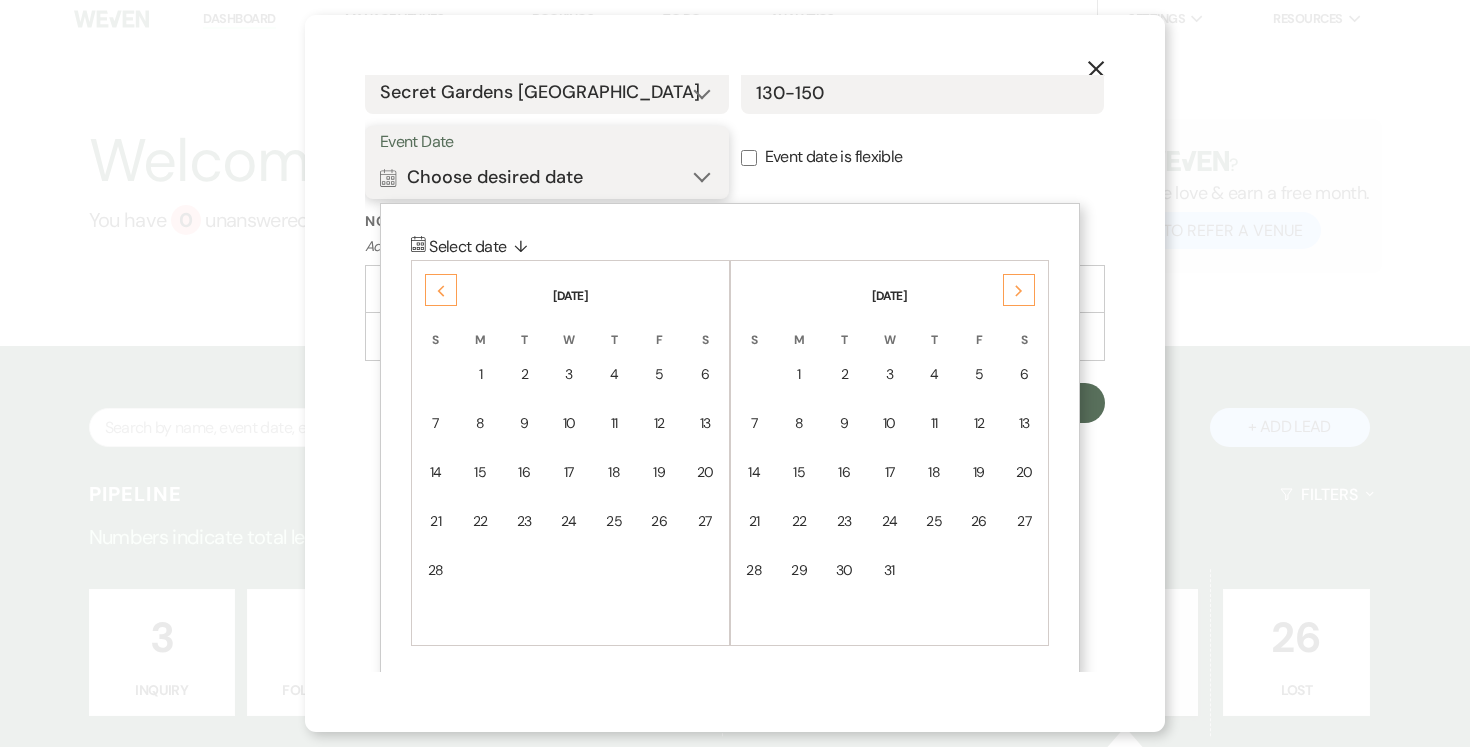 scroll, scrollTop: 846, scrollLeft: 0, axis: vertical 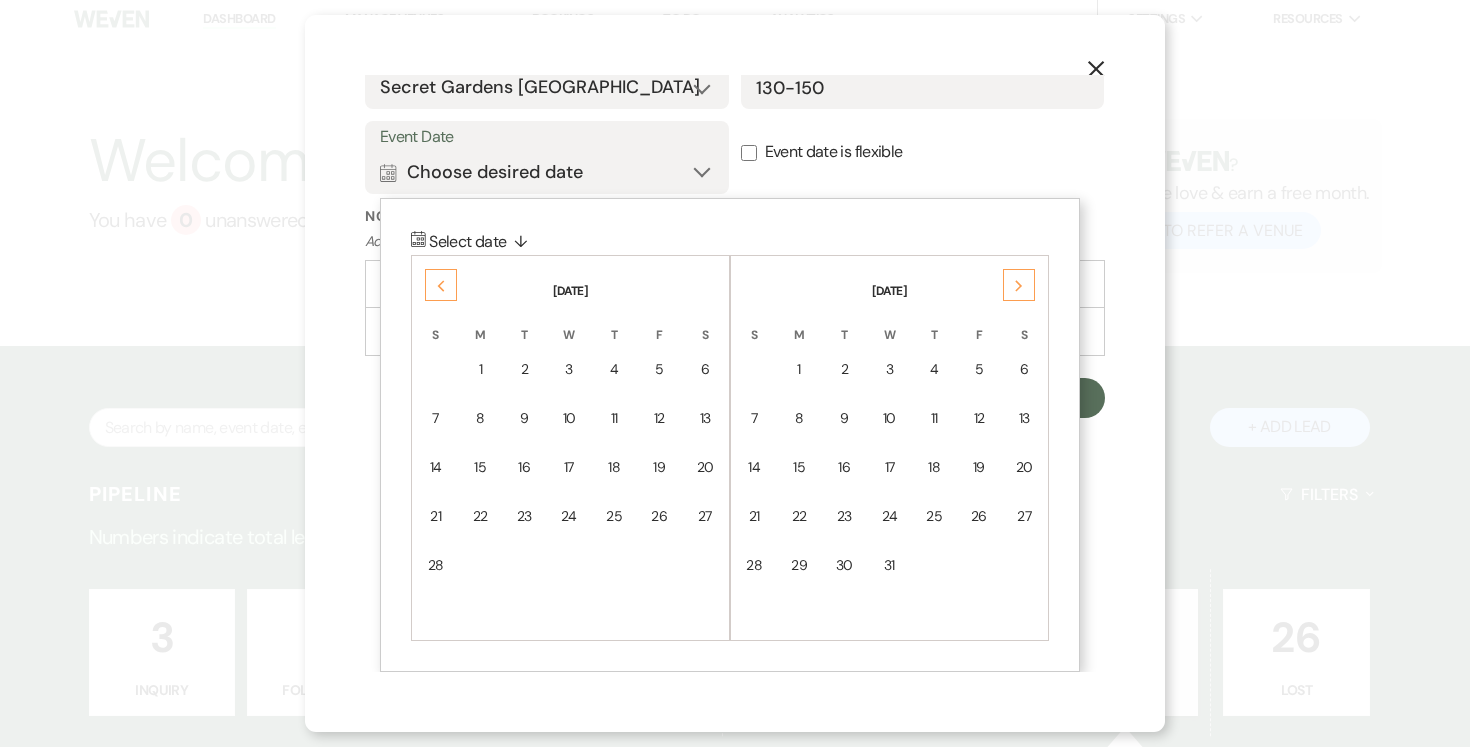 click on "Previous" 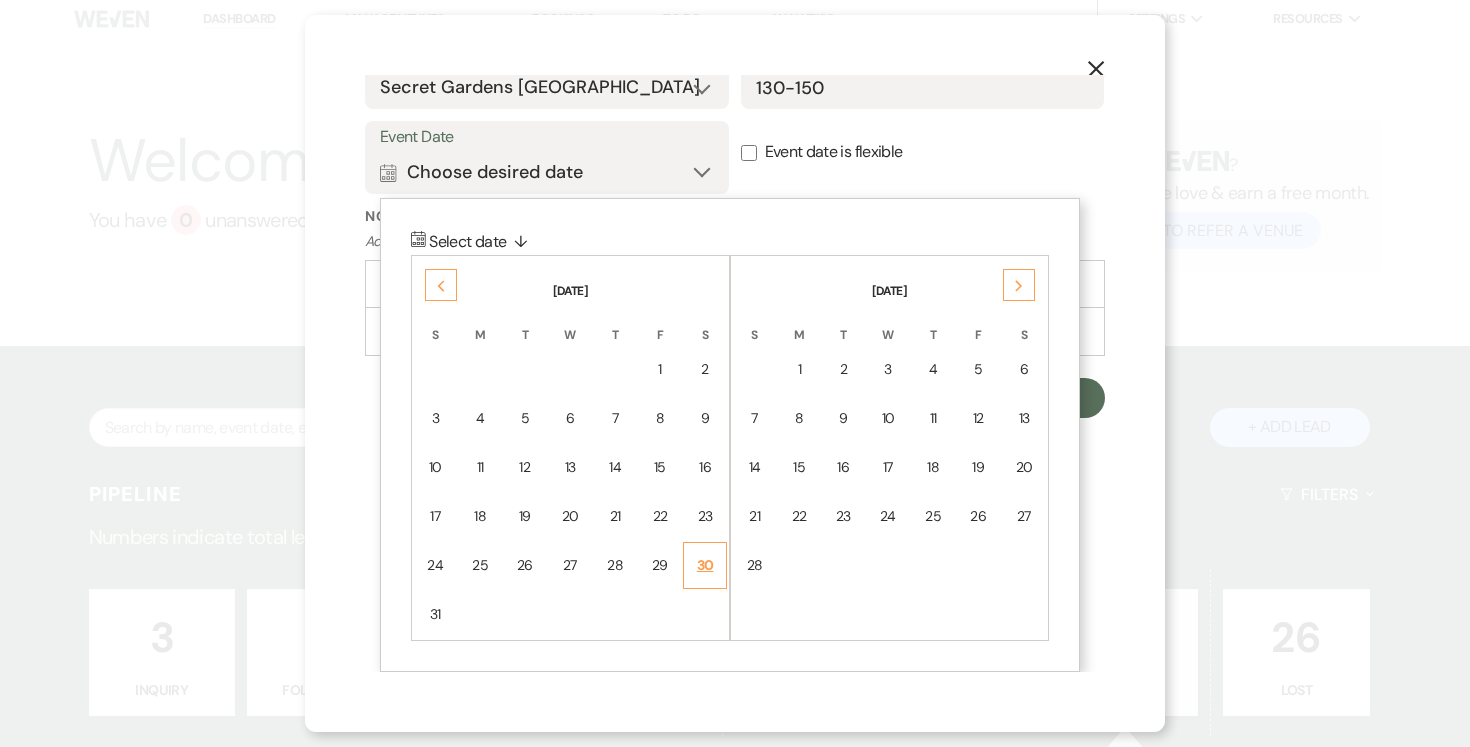 click on "30" at bounding box center (705, 565) 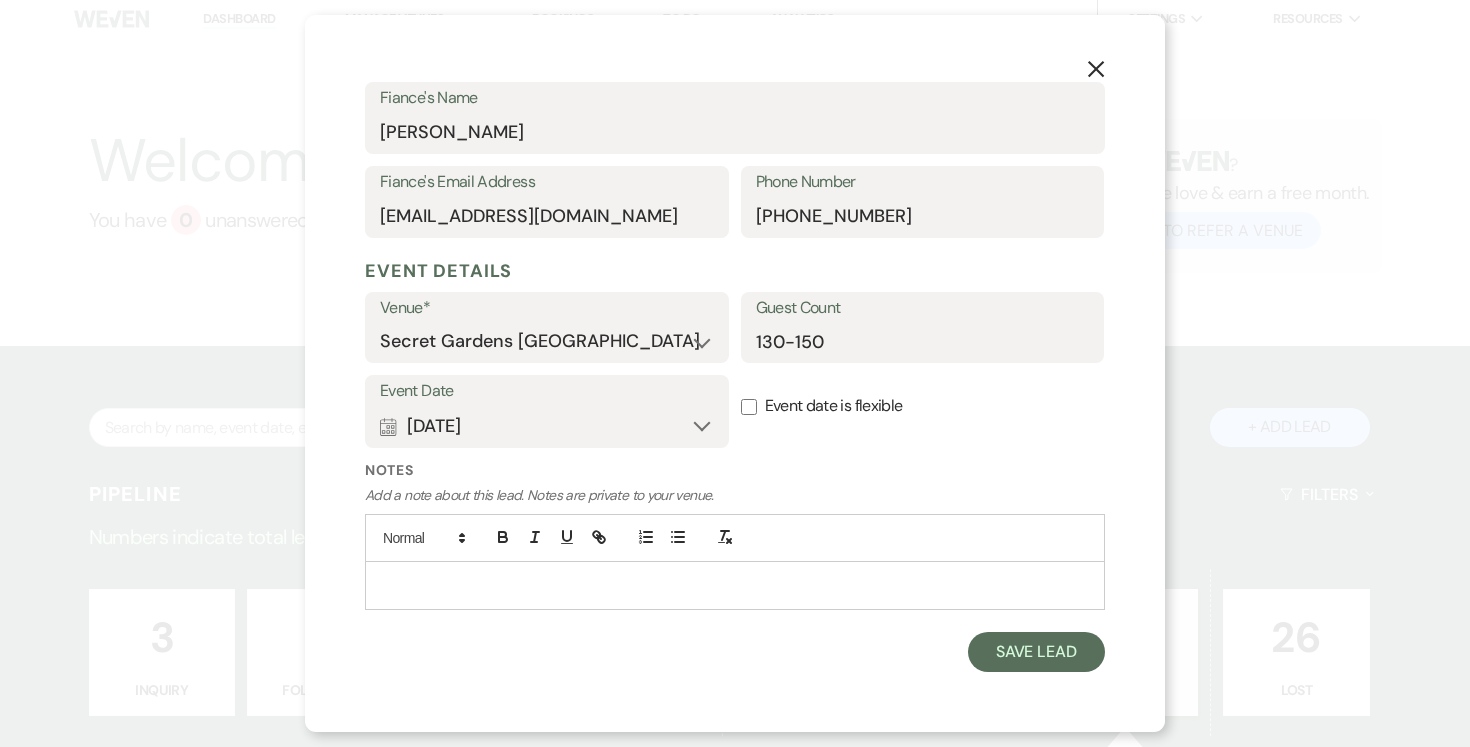 scroll, scrollTop: 590, scrollLeft: 0, axis: vertical 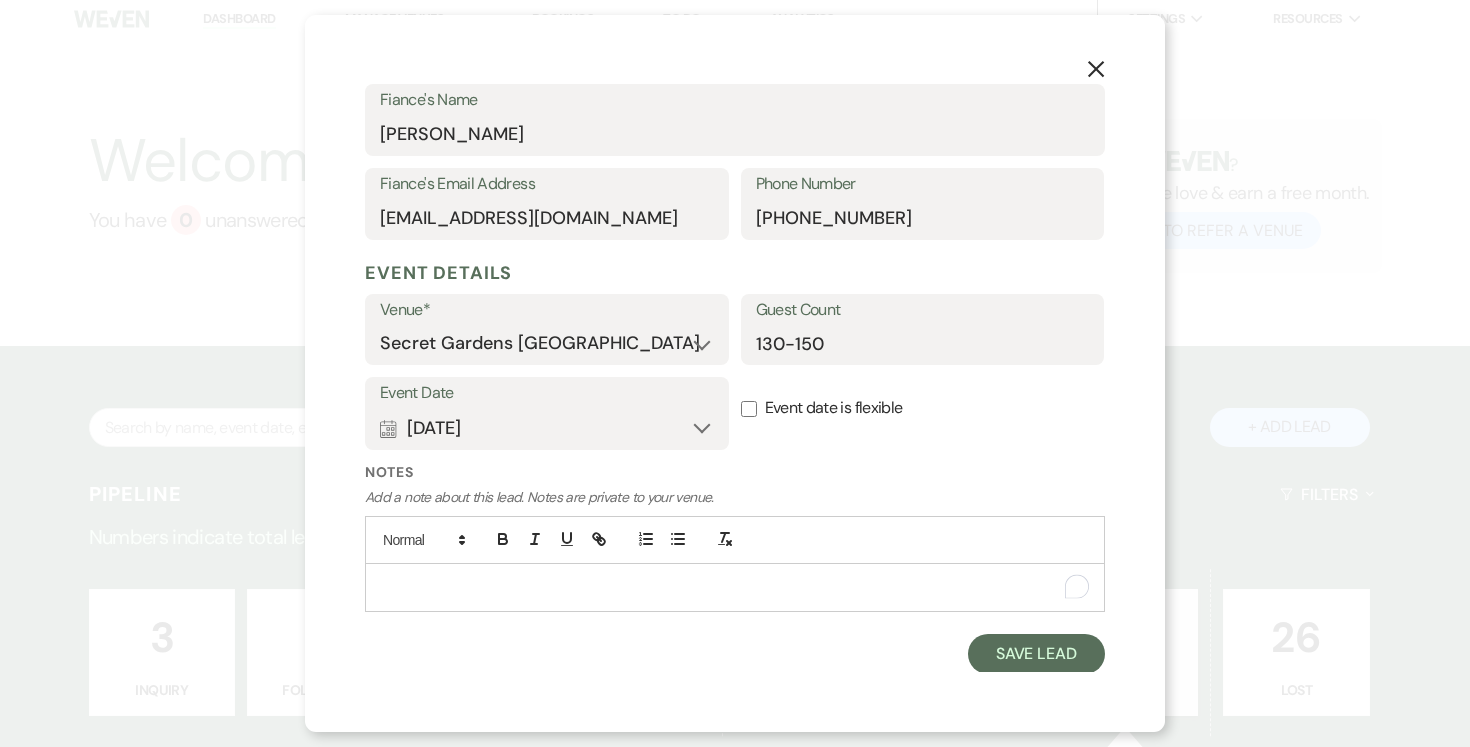 drag, startPoint x: 710, startPoint y: 586, endPoint x: 687, endPoint y: 556, distance: 37.802116 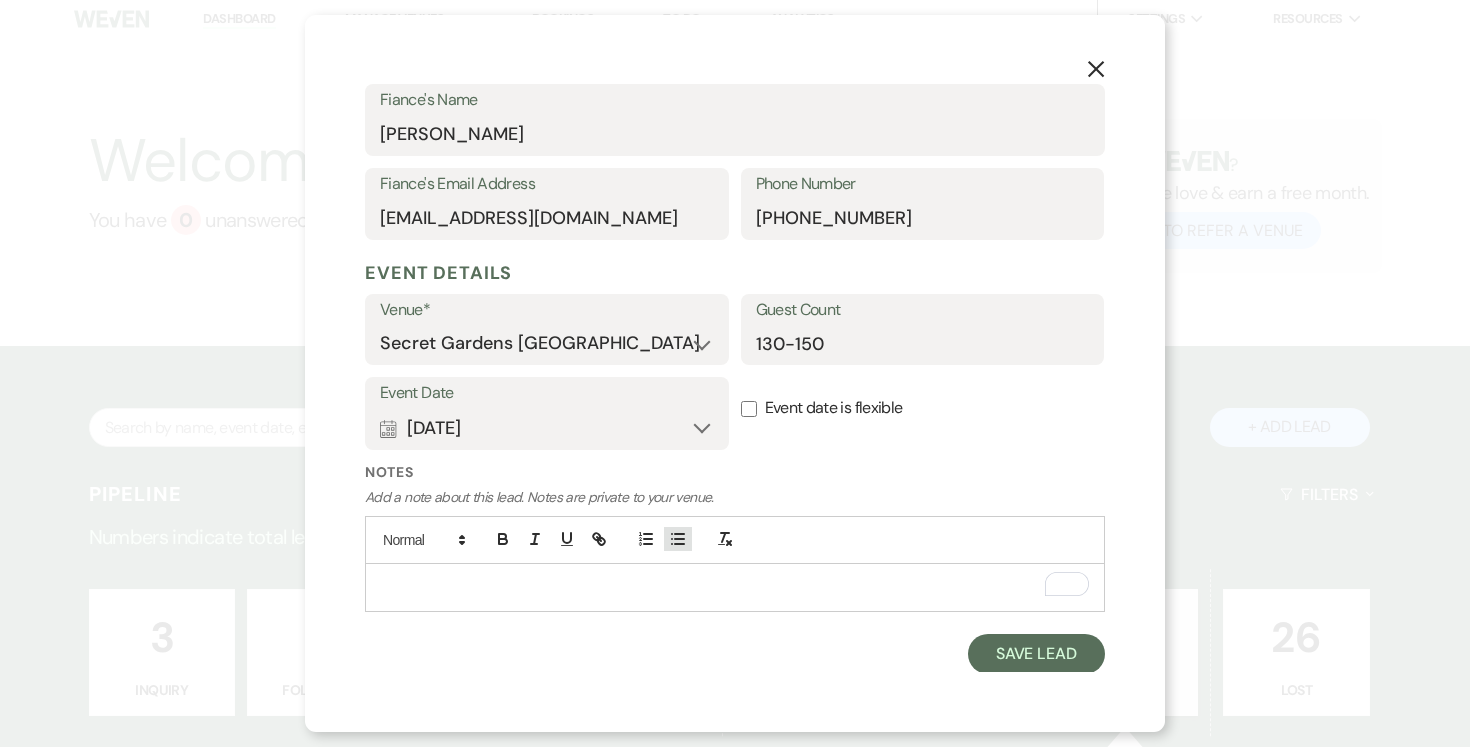 drag, startPoint x: 686, startPoint y: 532, endPoint x: 674, endPoint y: 538, distance: 13.416408 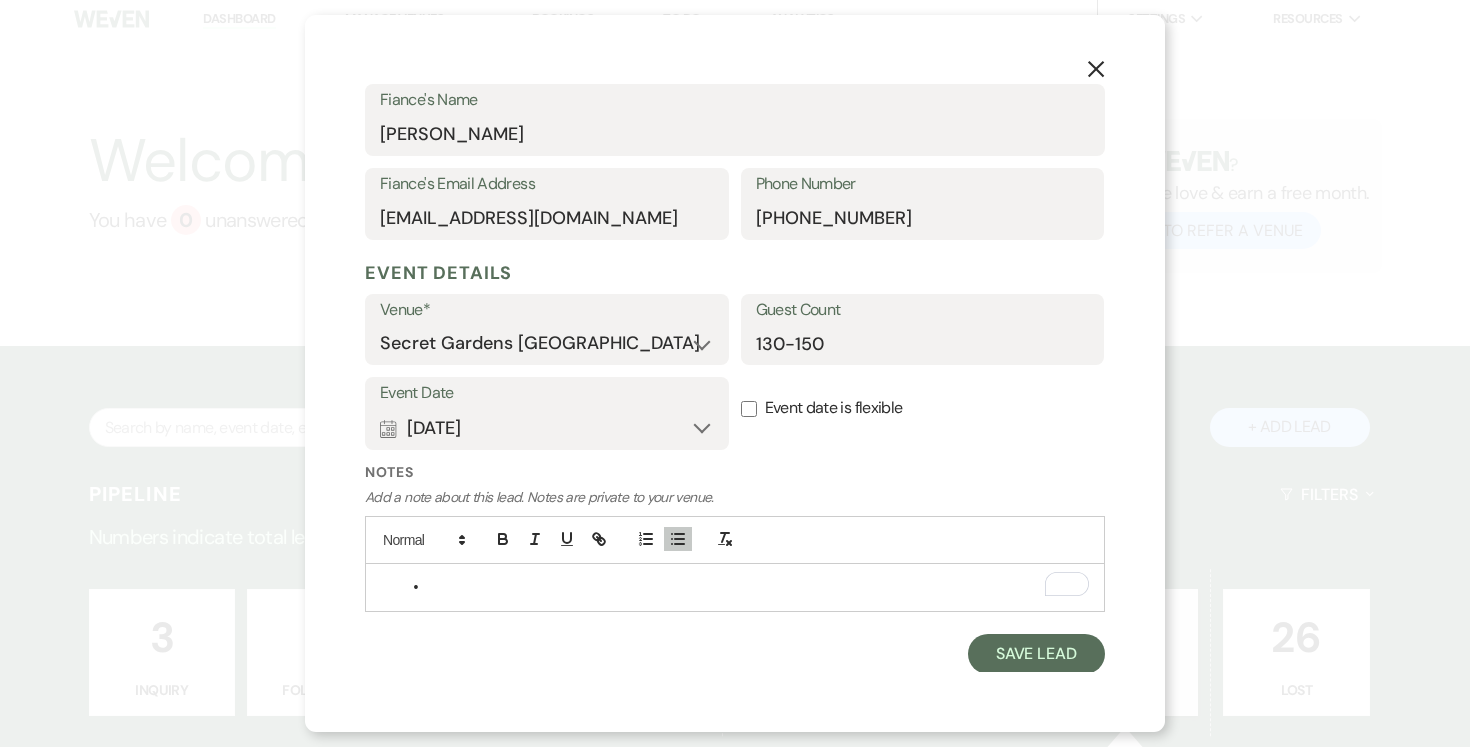 scroll, scrollTop: 590, scrollLeft: 0, axis: vertical 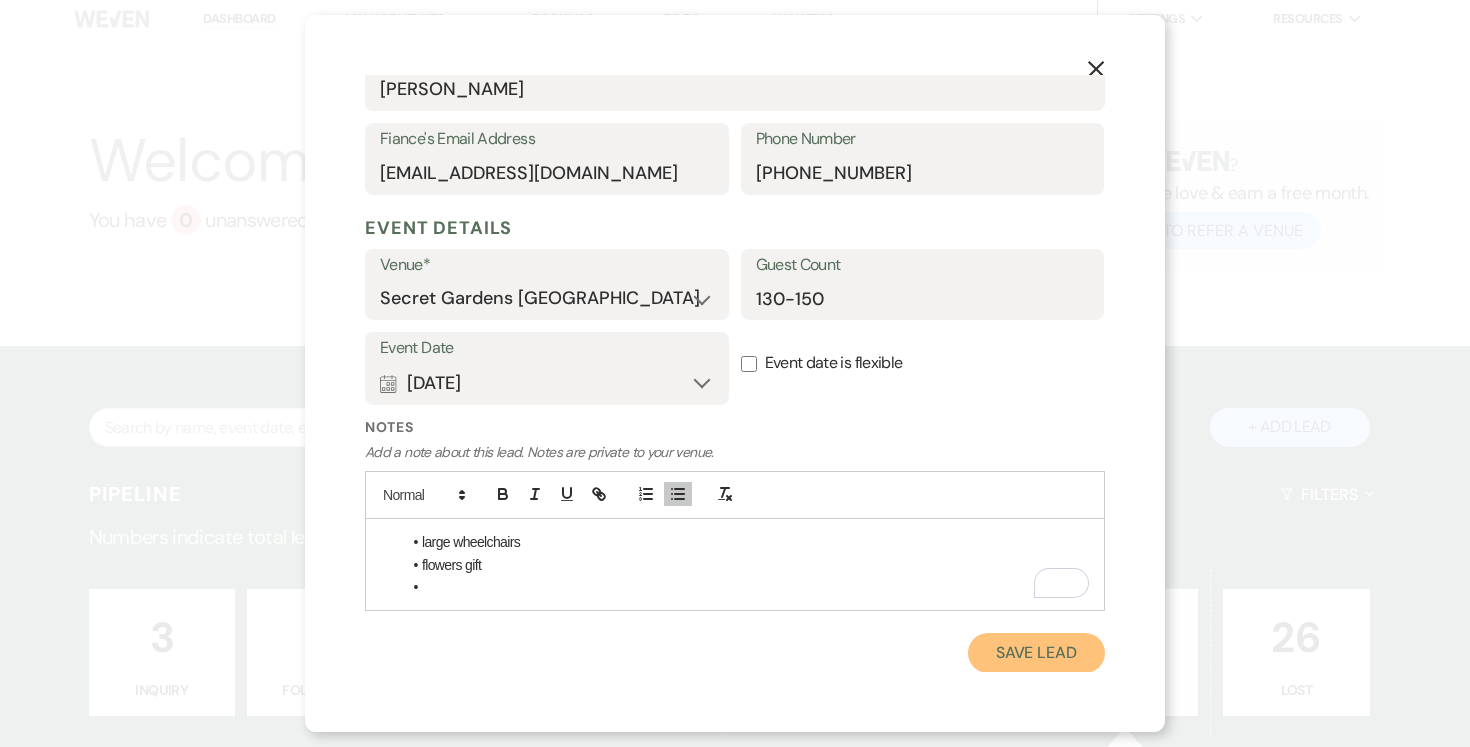 click on "Save Lead" at bounding box center (1036, 653) 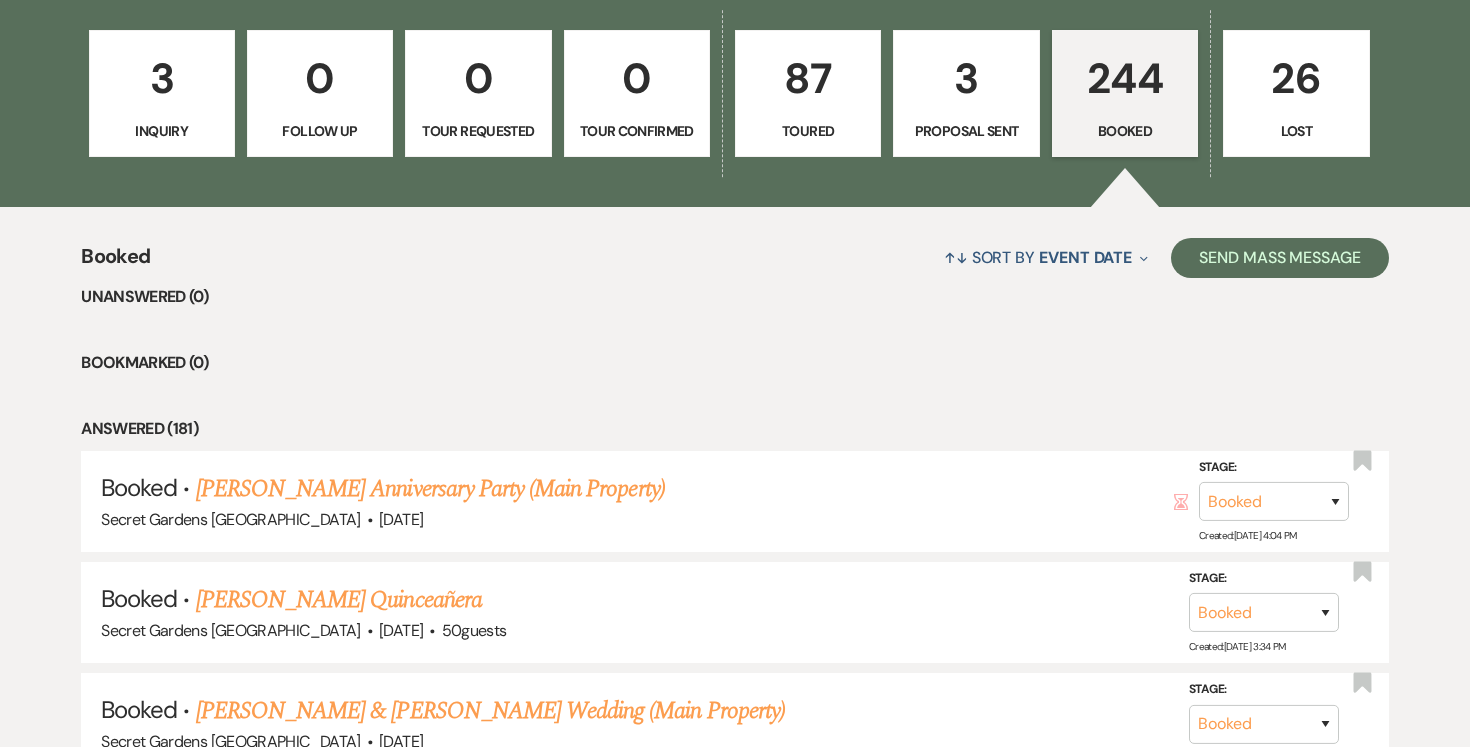 scroll, scrollTop: 582, scrollLeft: 0, axis: vertical 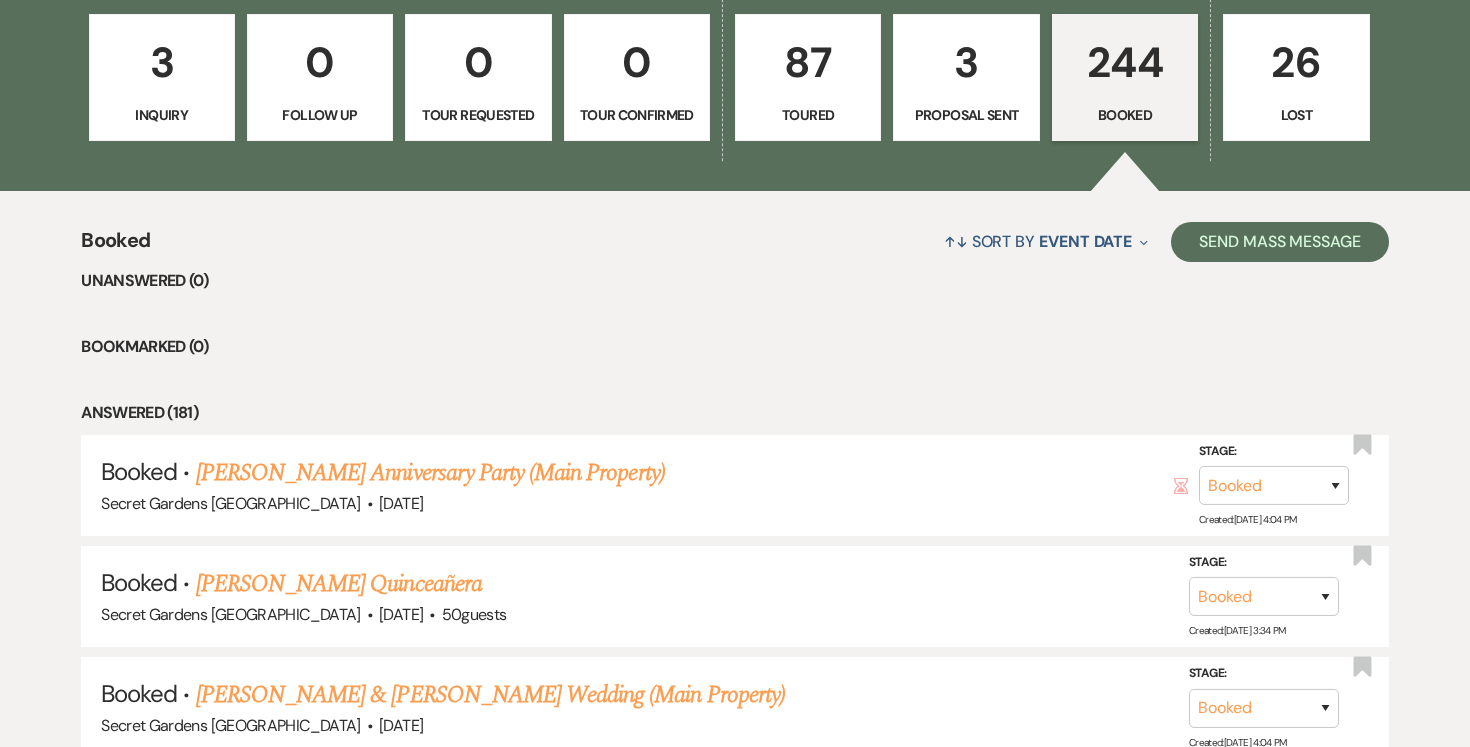 click on "87" at bounding box center [808, 62] 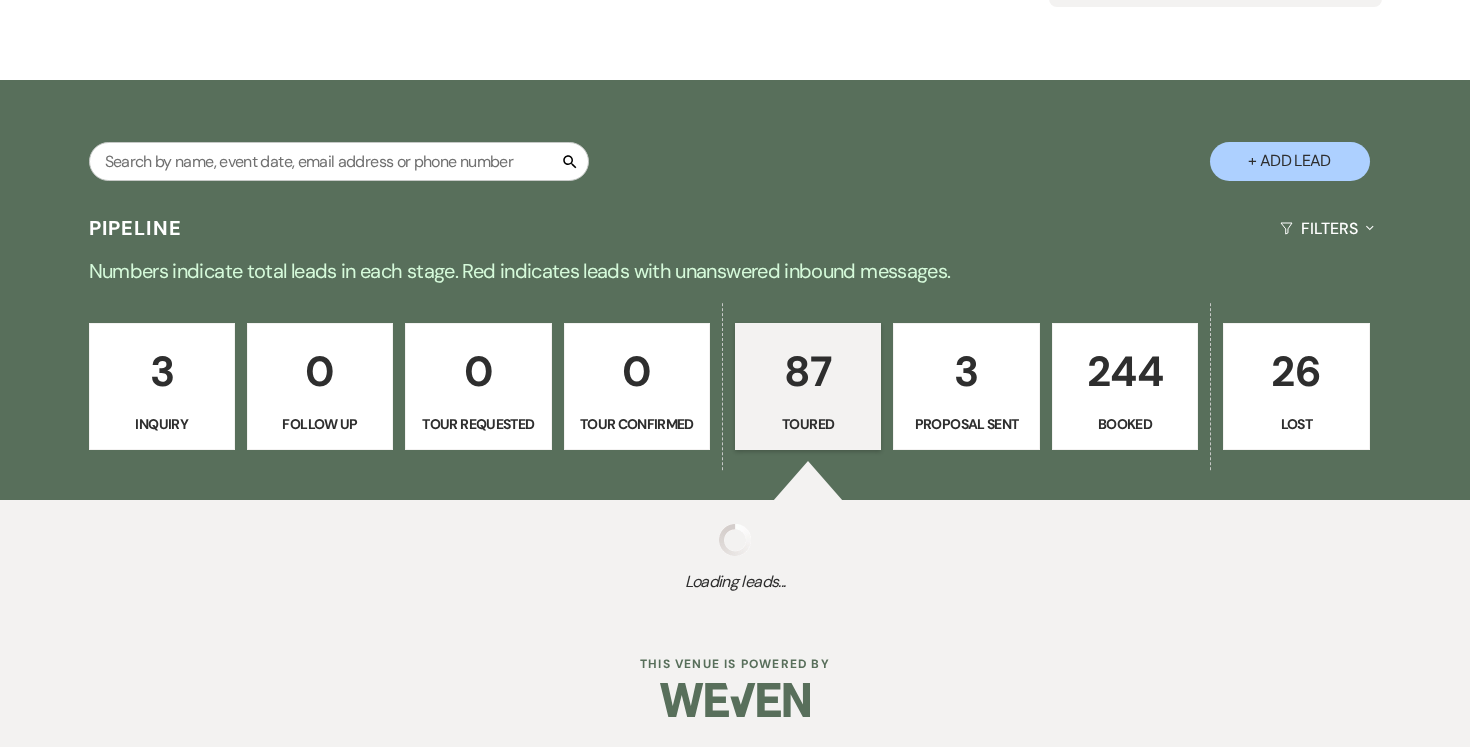 scroll, scrollTop: 582, scrollLeft: 0, axis: vertical 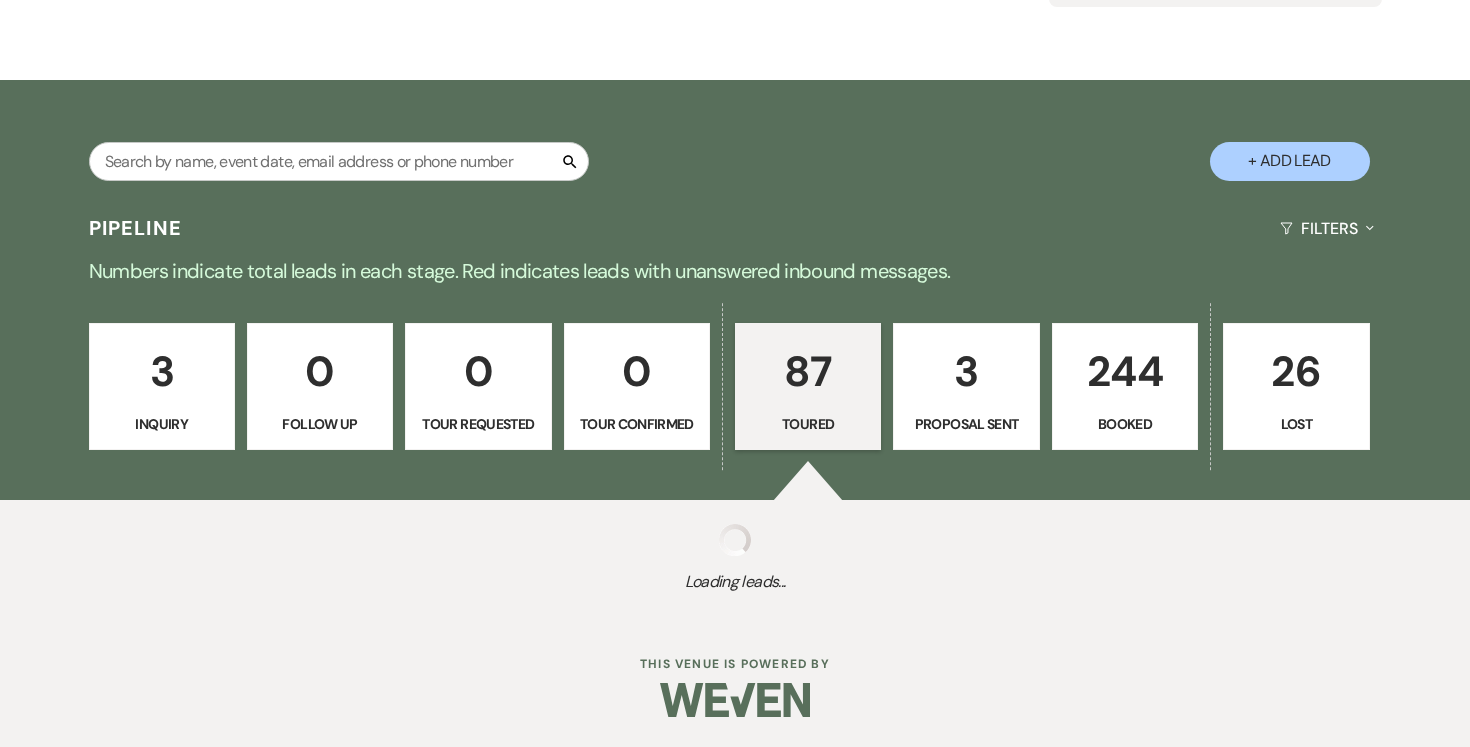 select on "5" 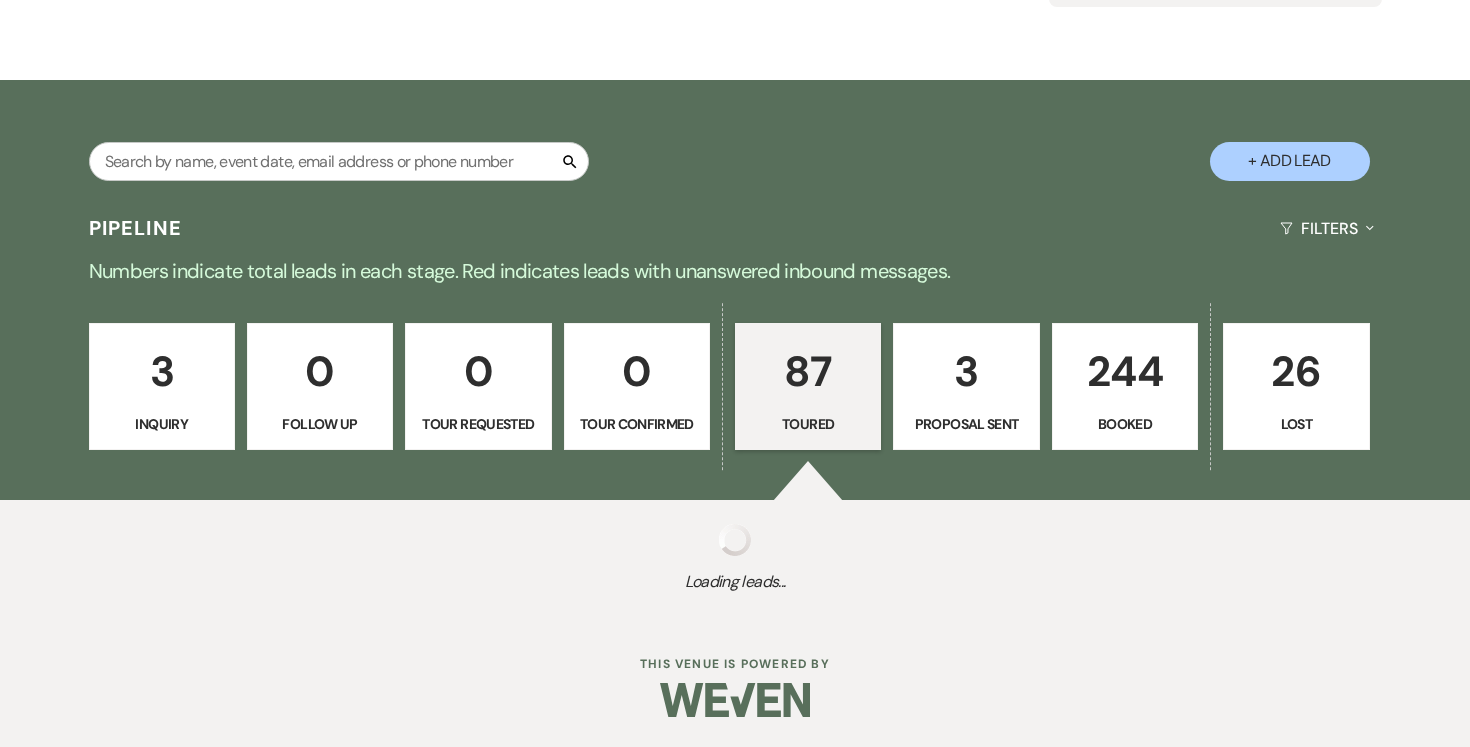 select on "5" 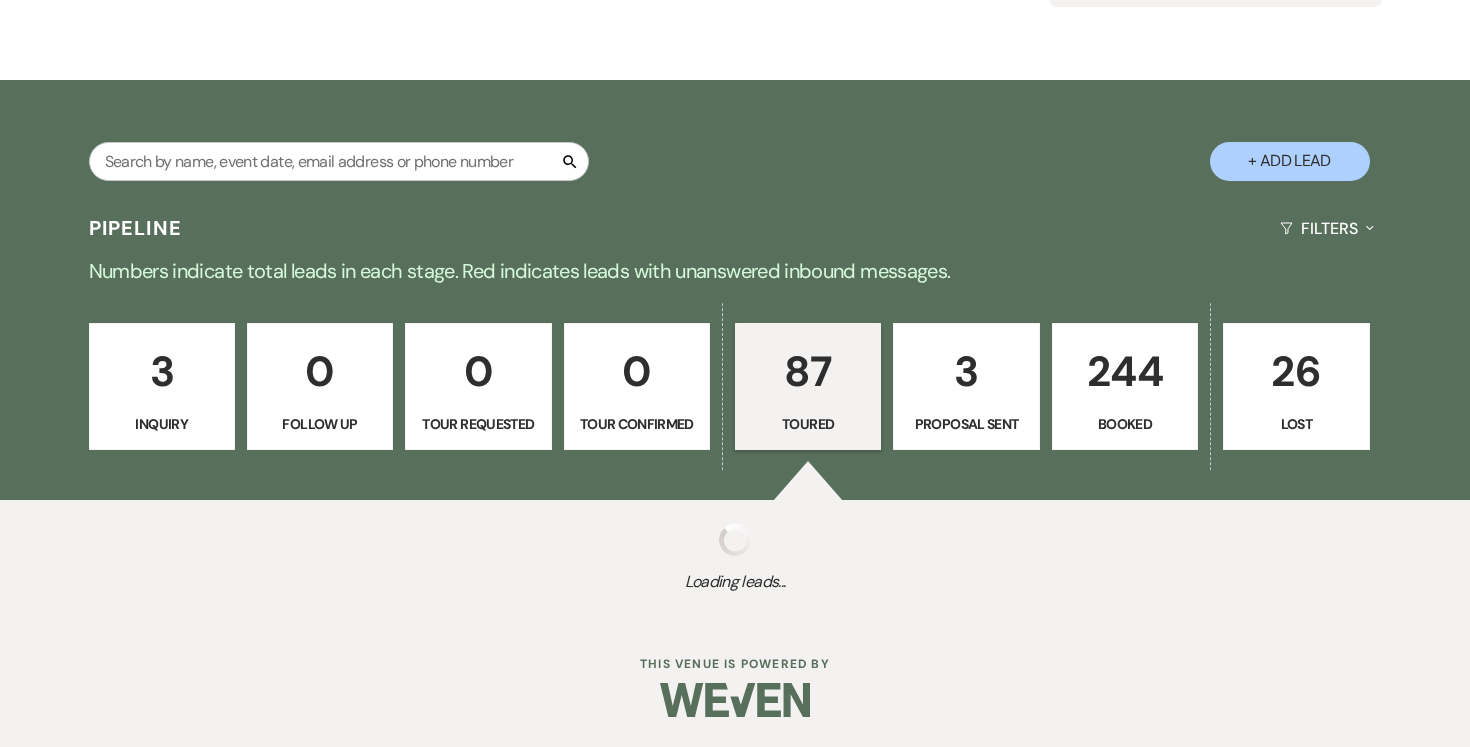 select on "5" 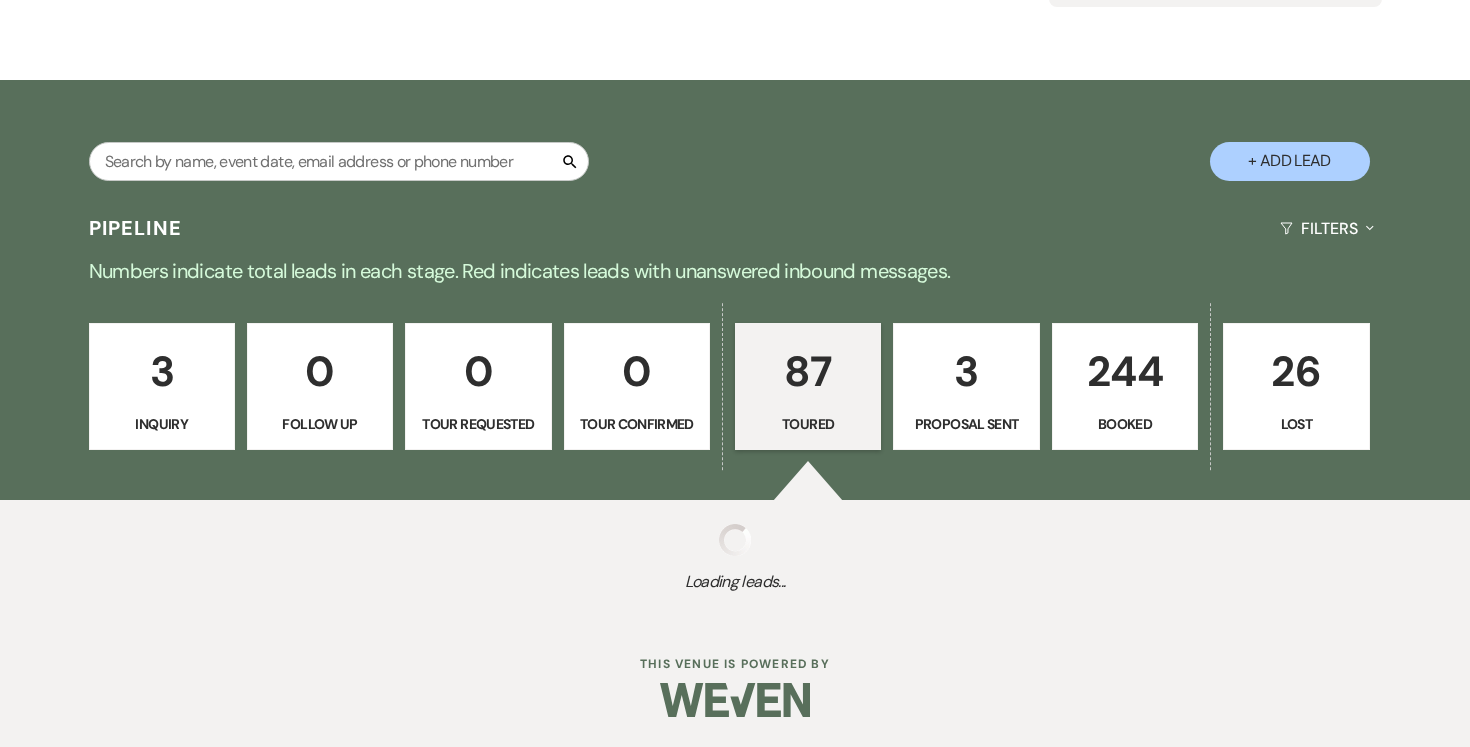 select on "5" 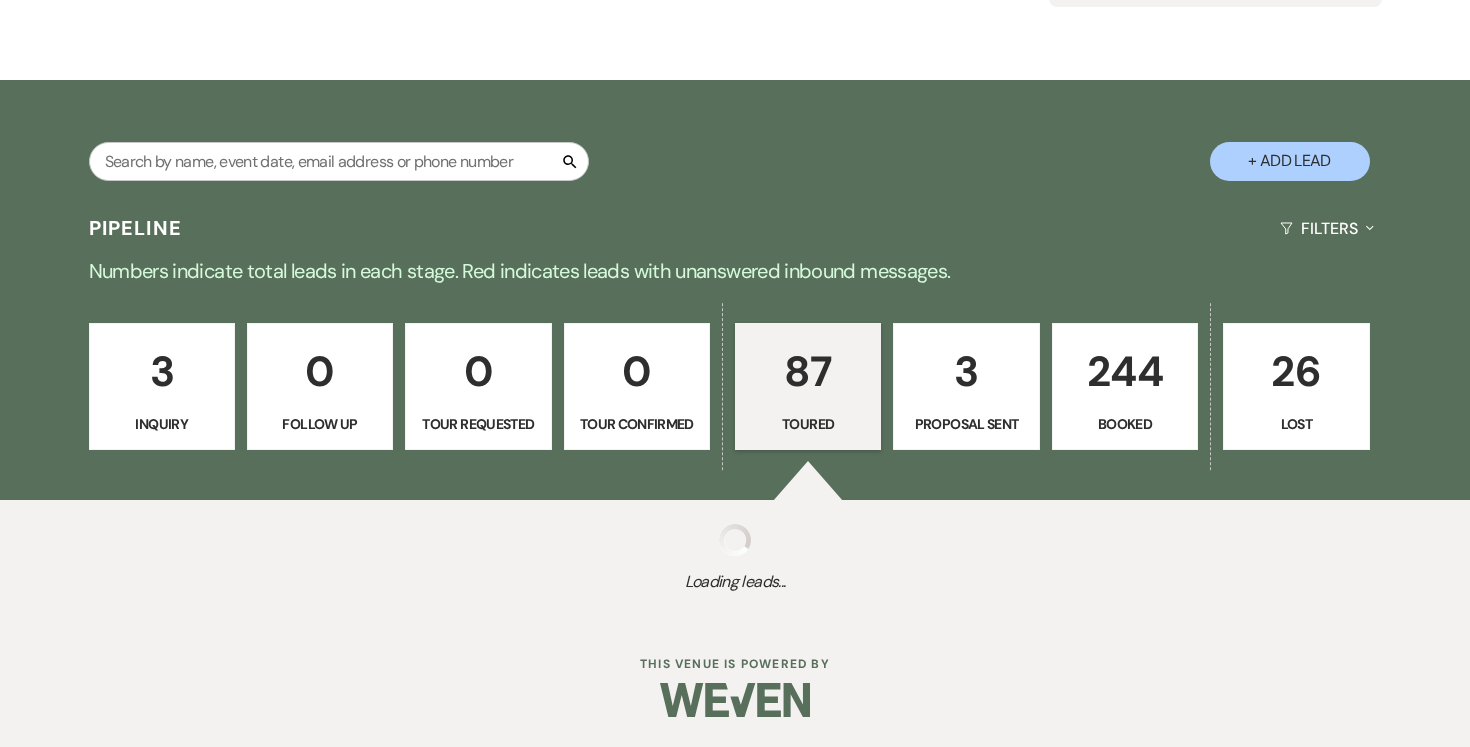 select on "5" 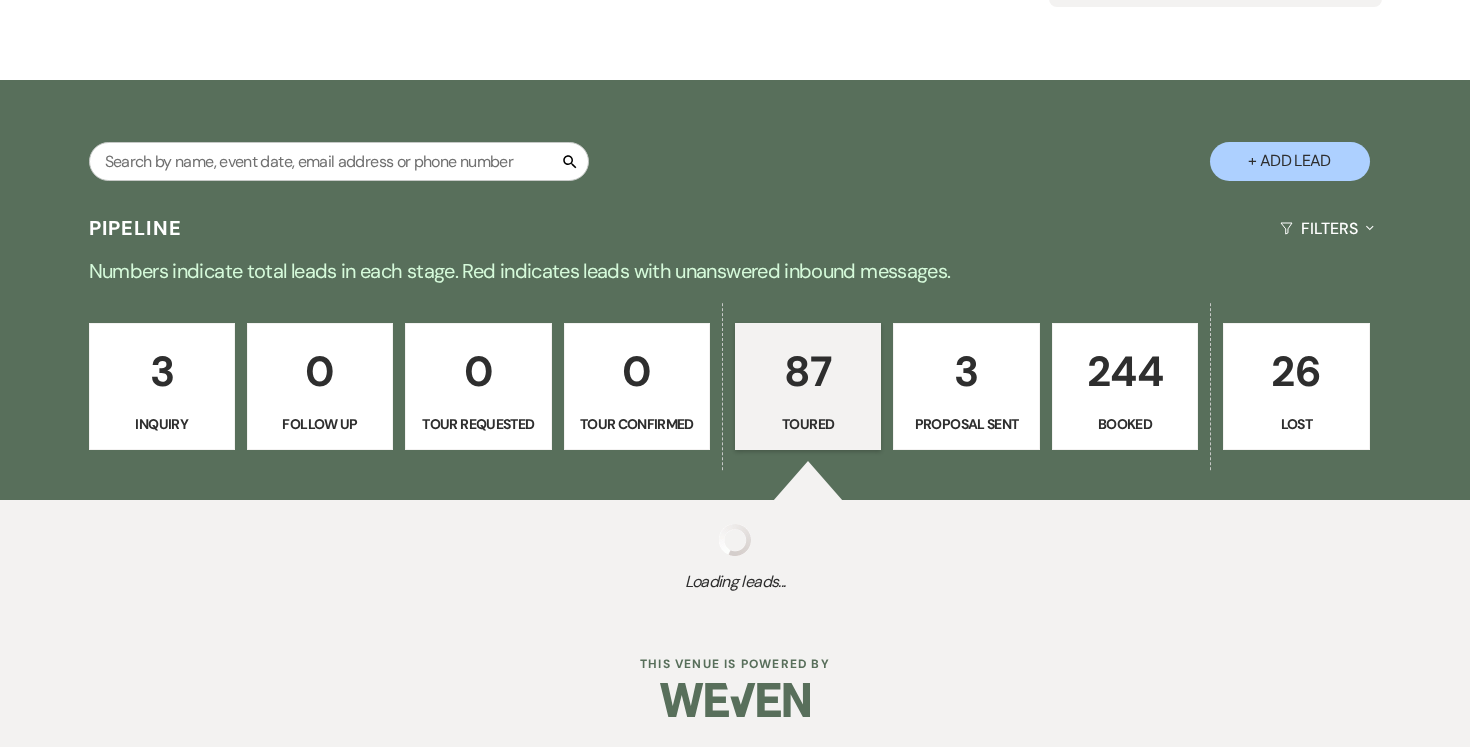 select on "5" 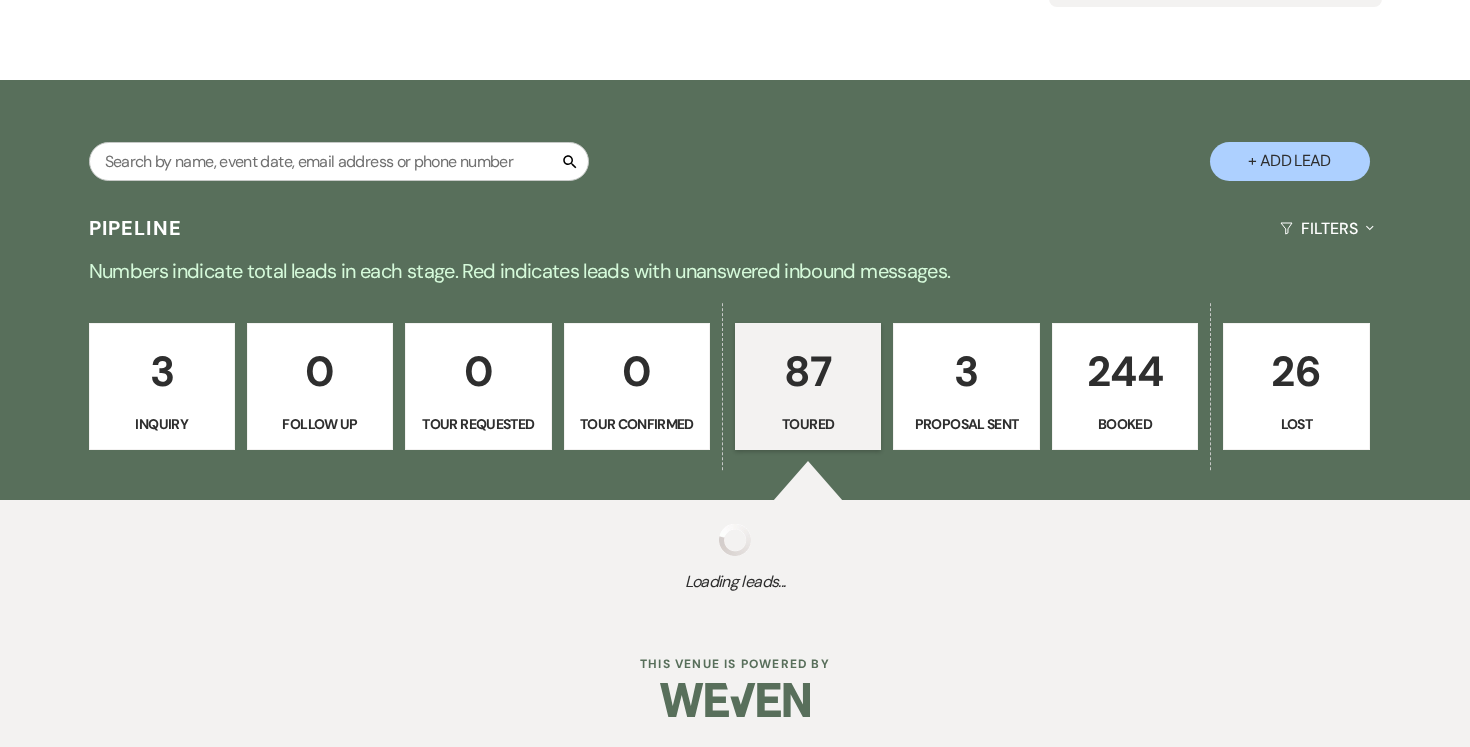 select on "5" 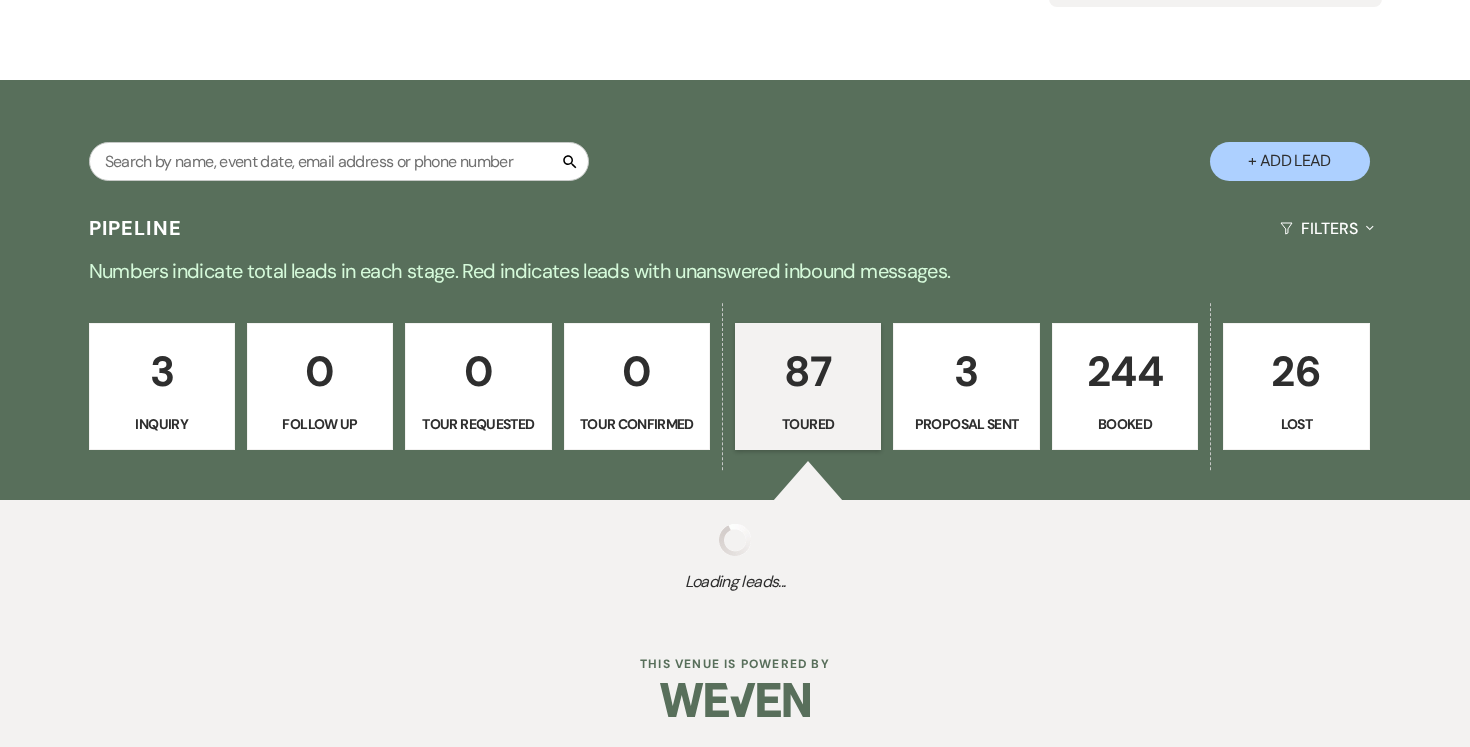 select on "5" 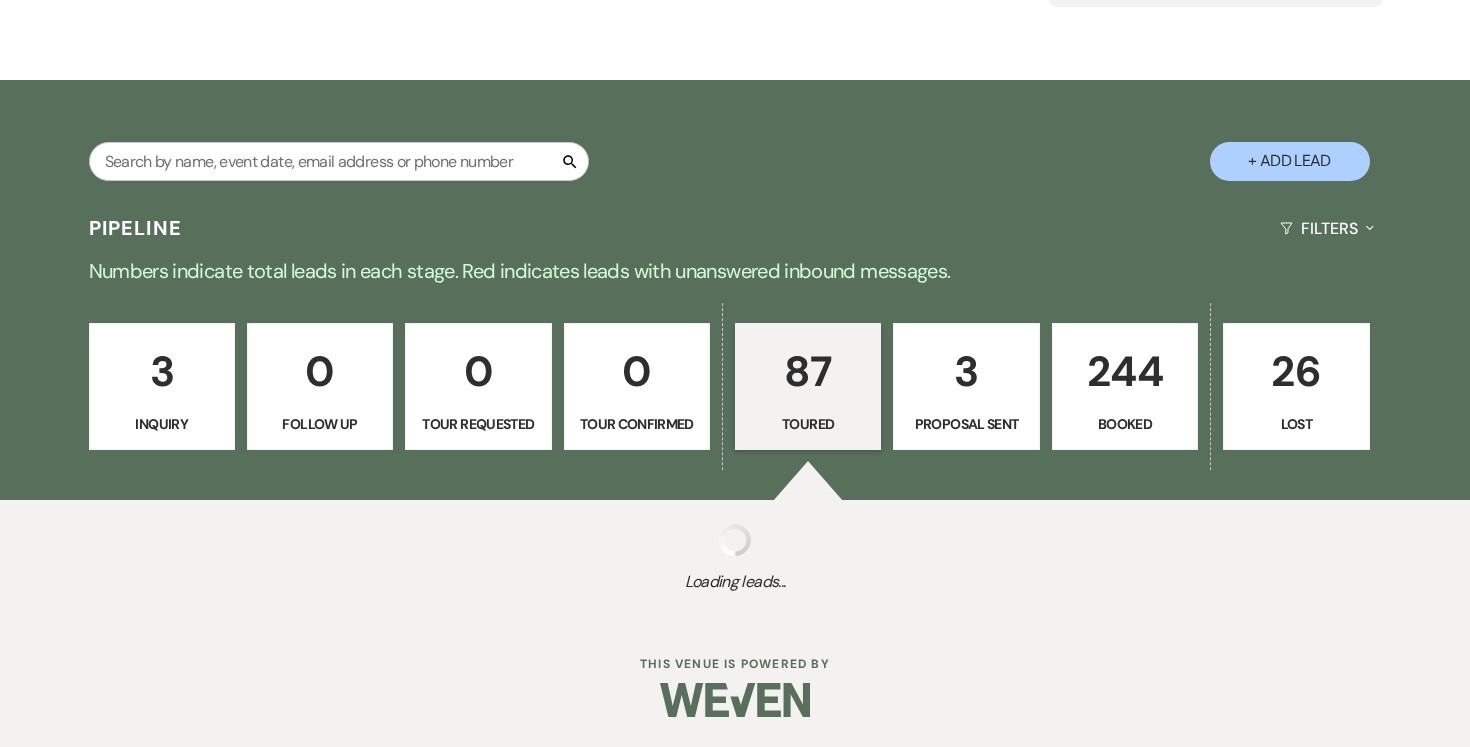select on "5" 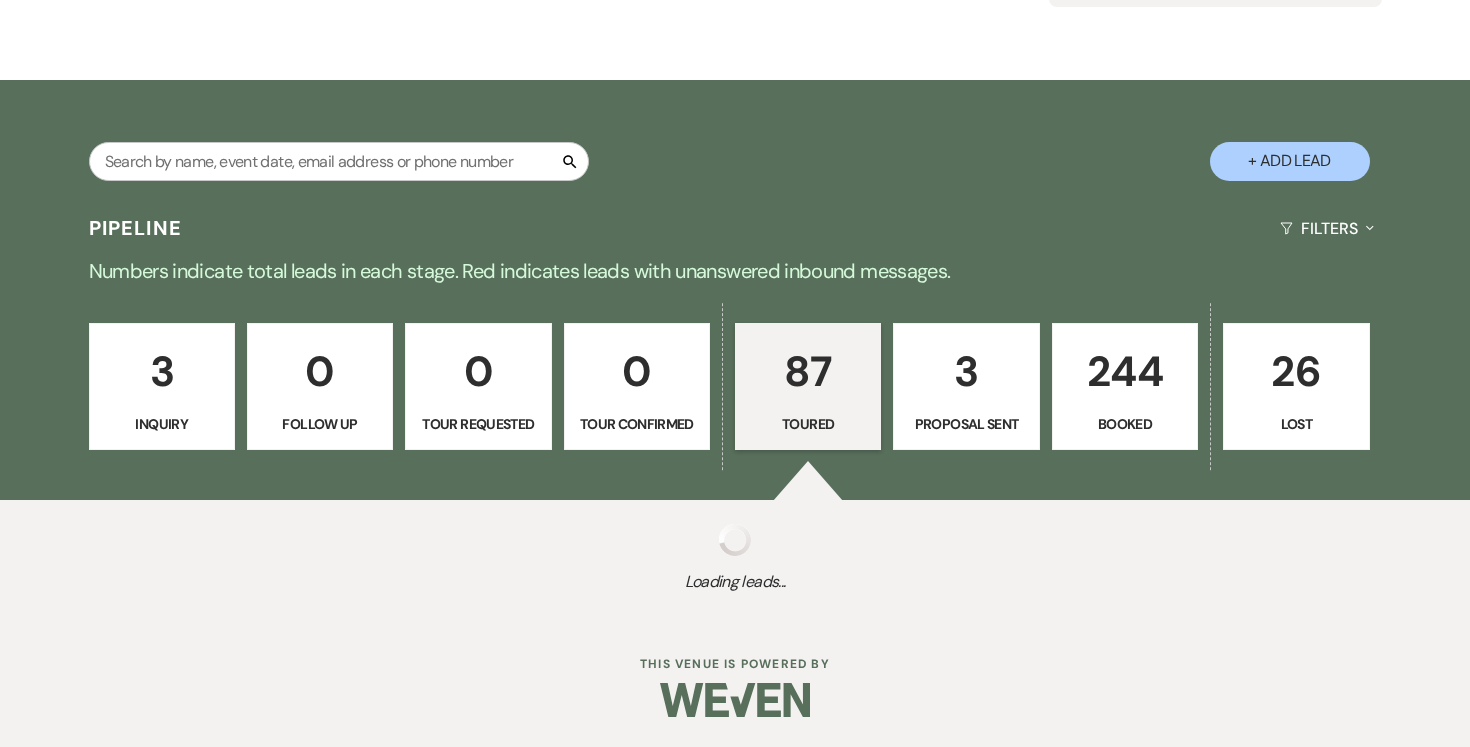 select on "5" 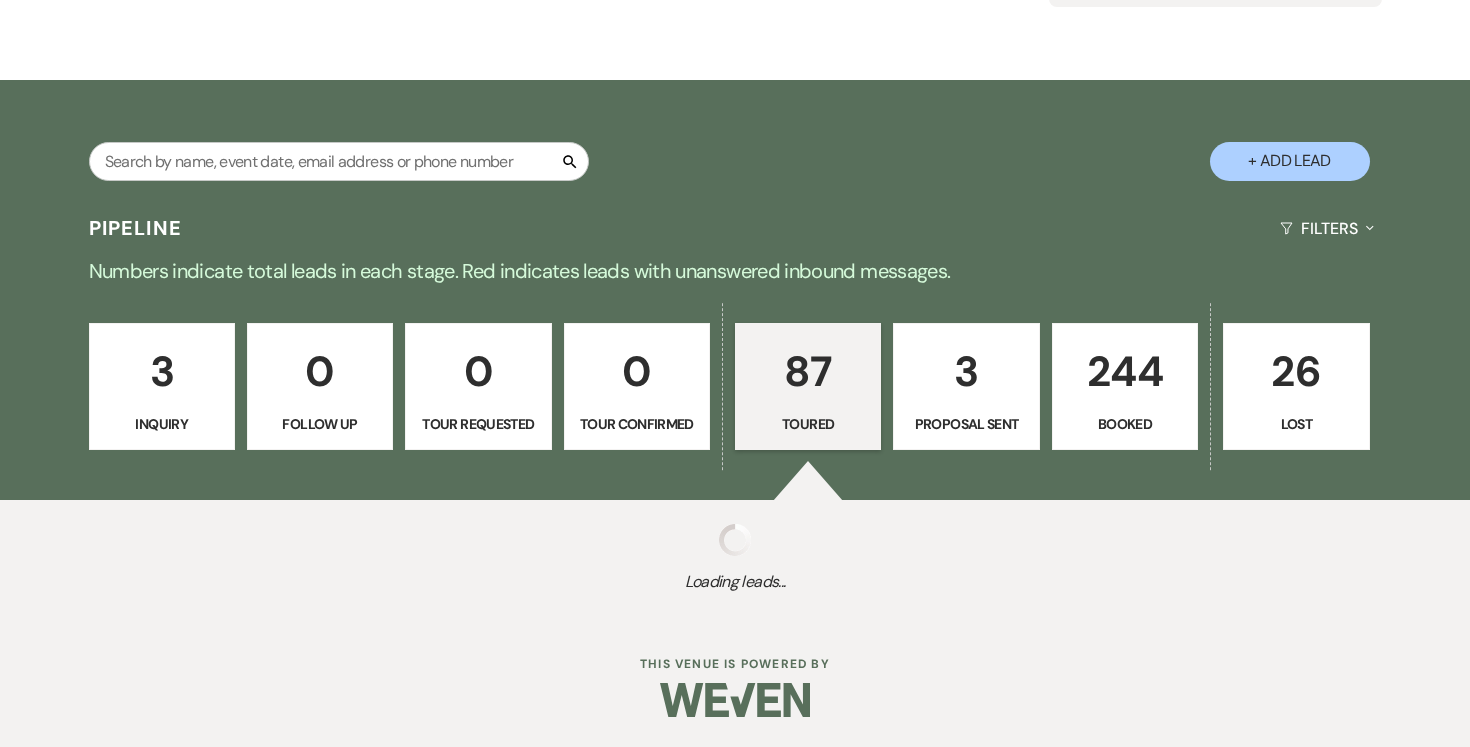 select on "5" 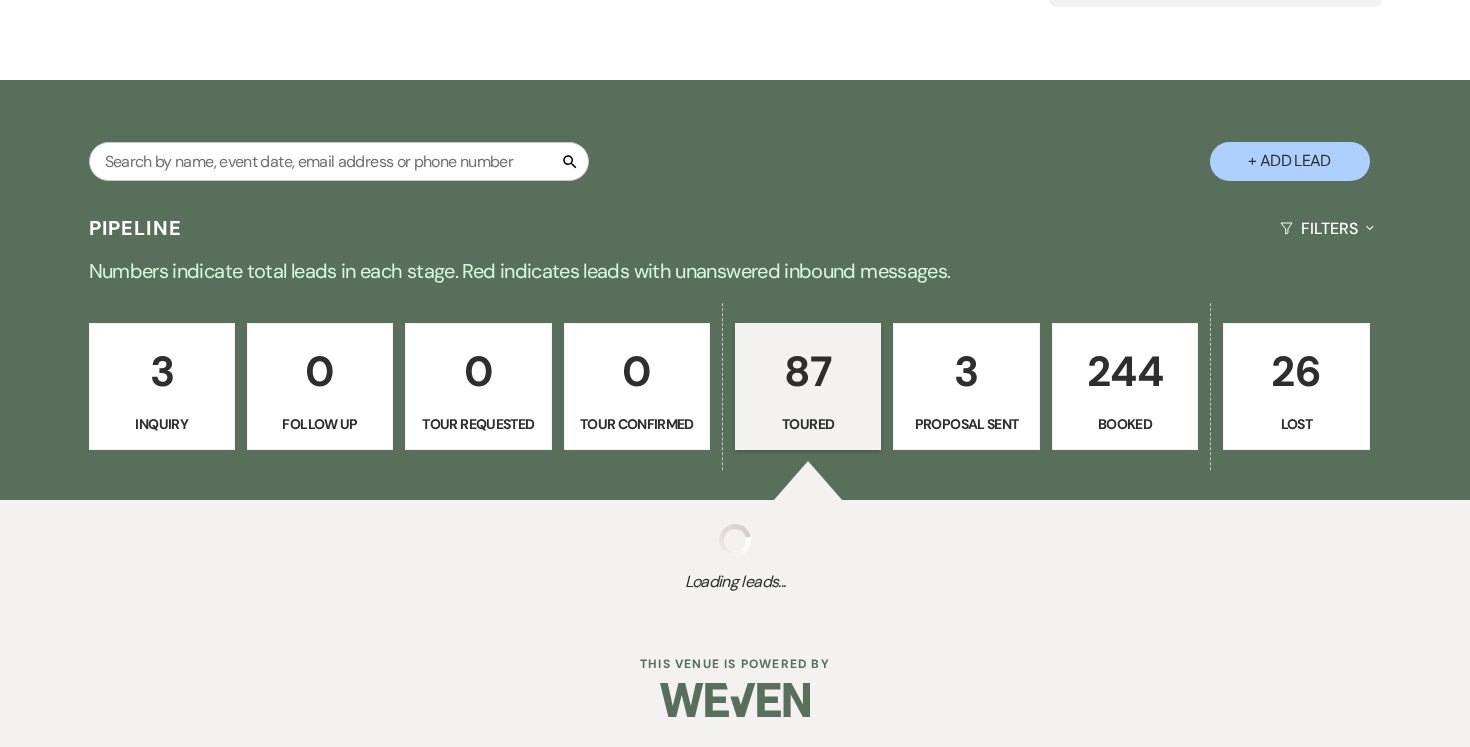 select on "5" 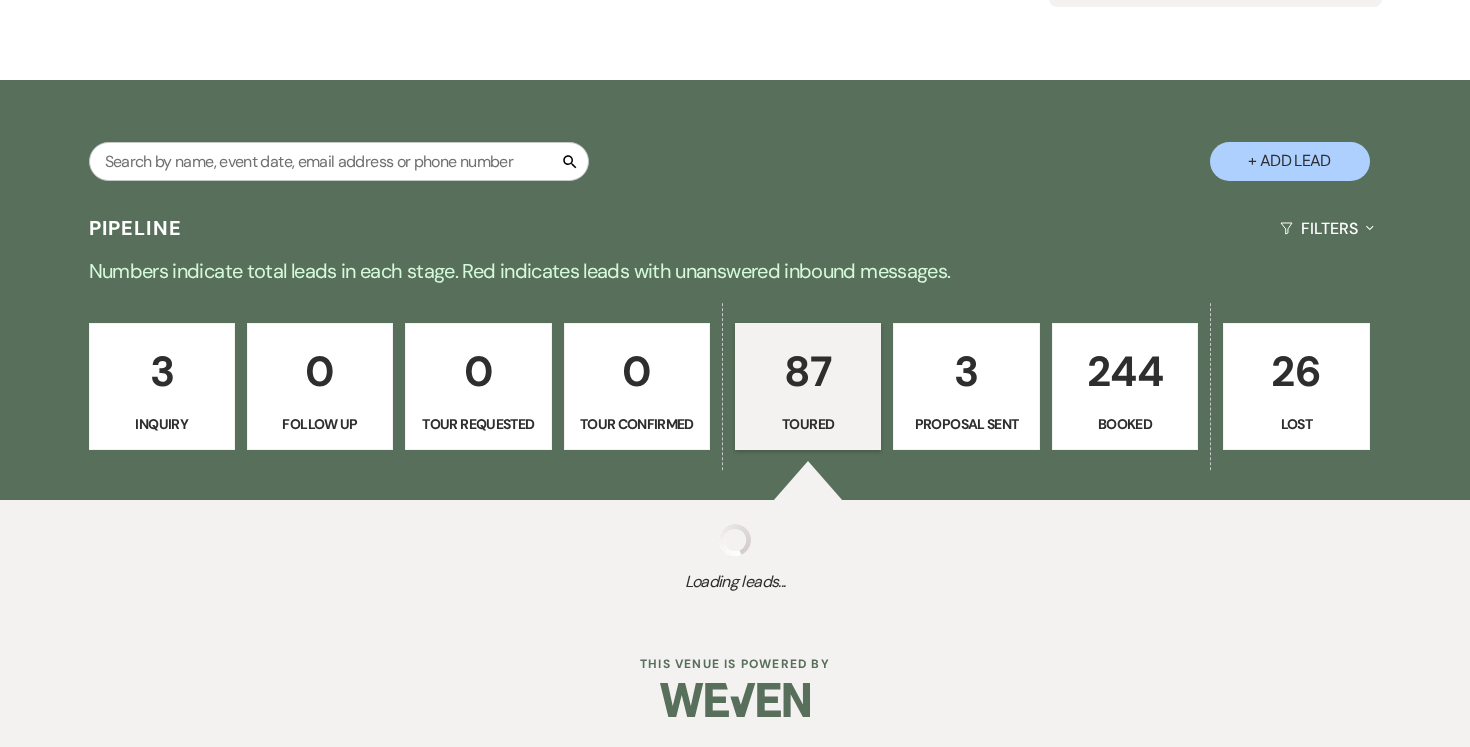 select on "5" 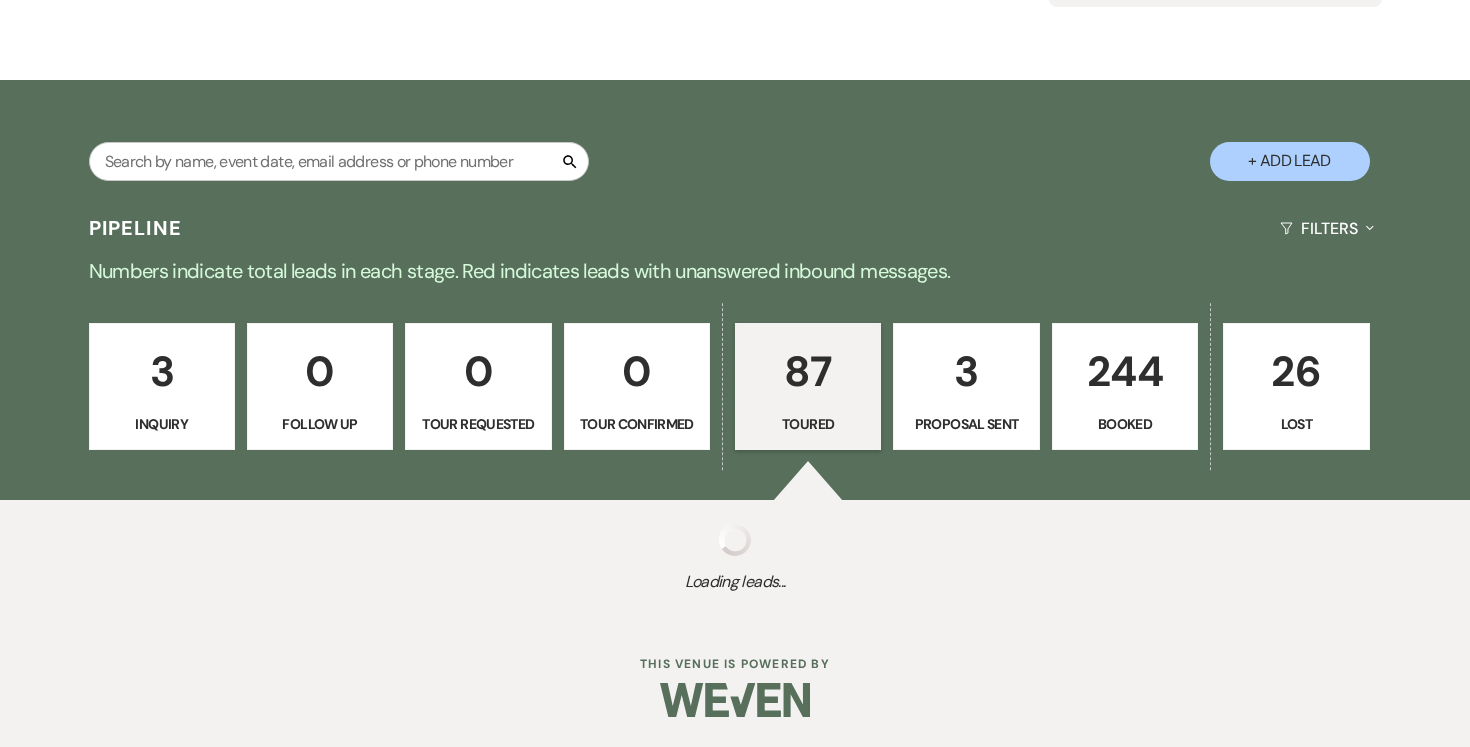 select on "5" 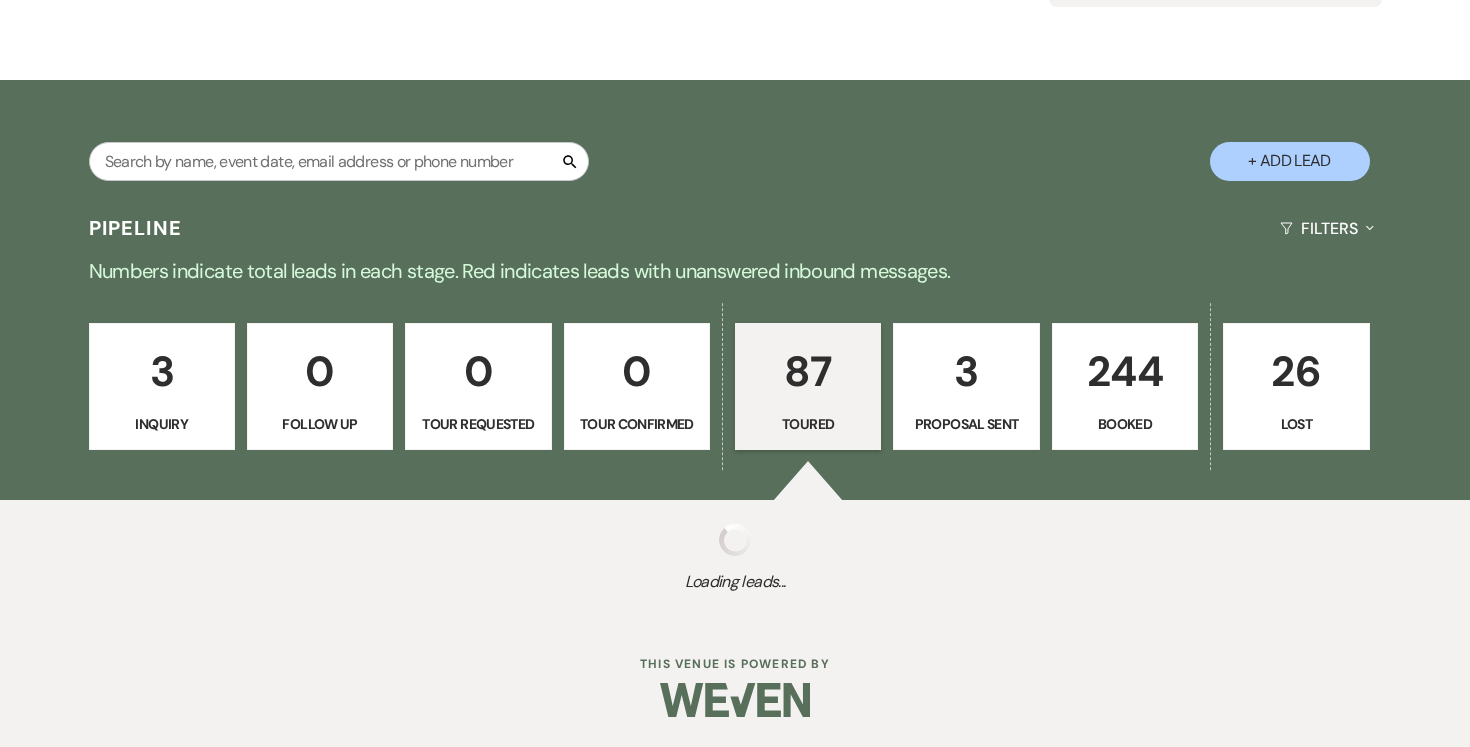 select on "5" 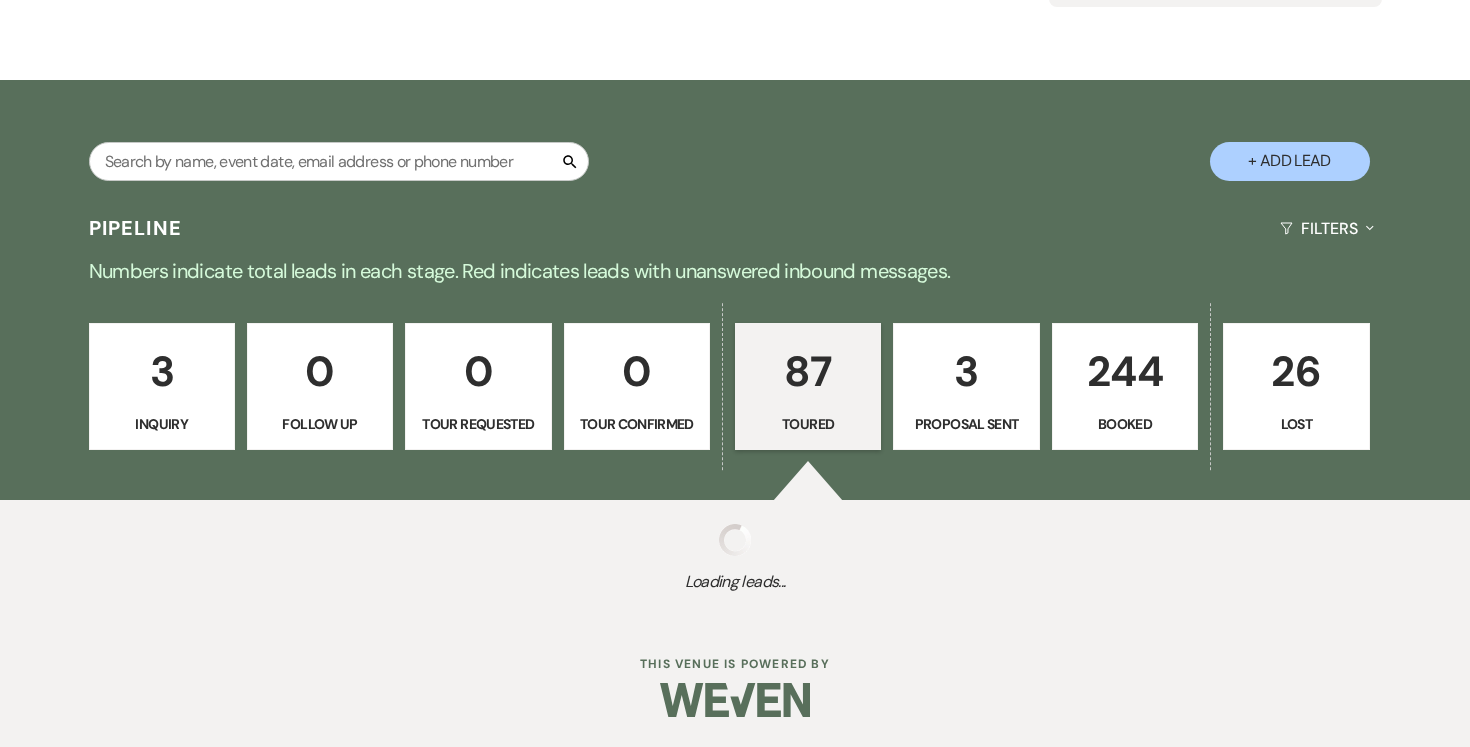 select on "5" 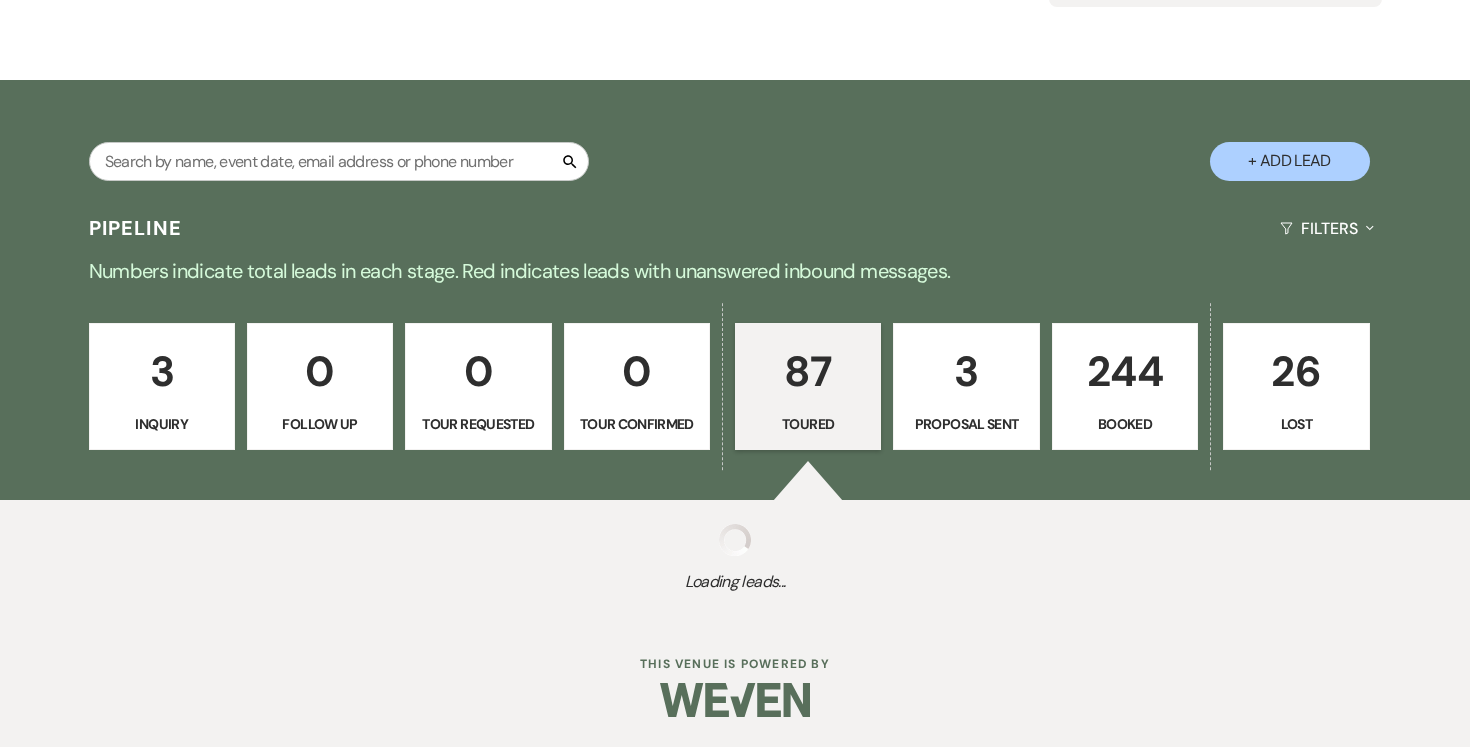 select on "5" 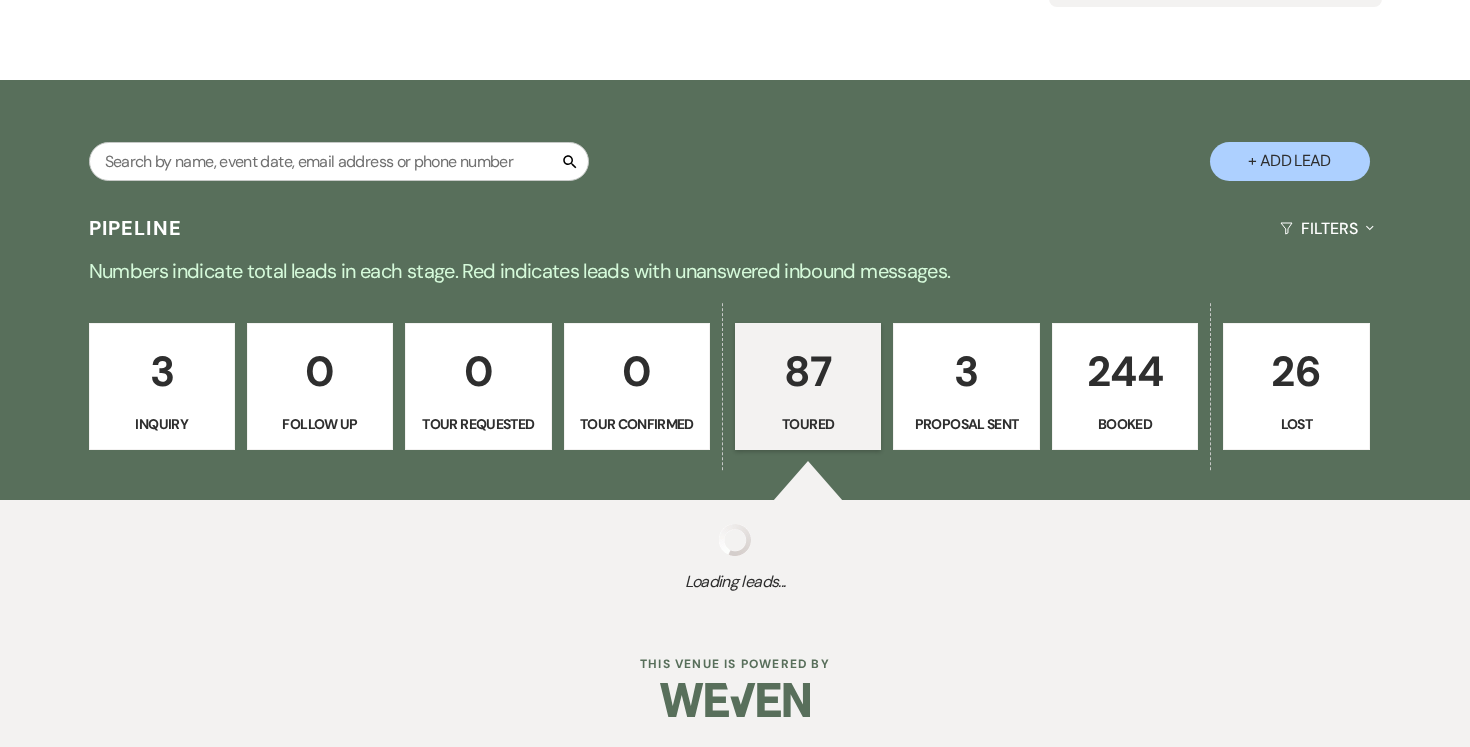select on "5" 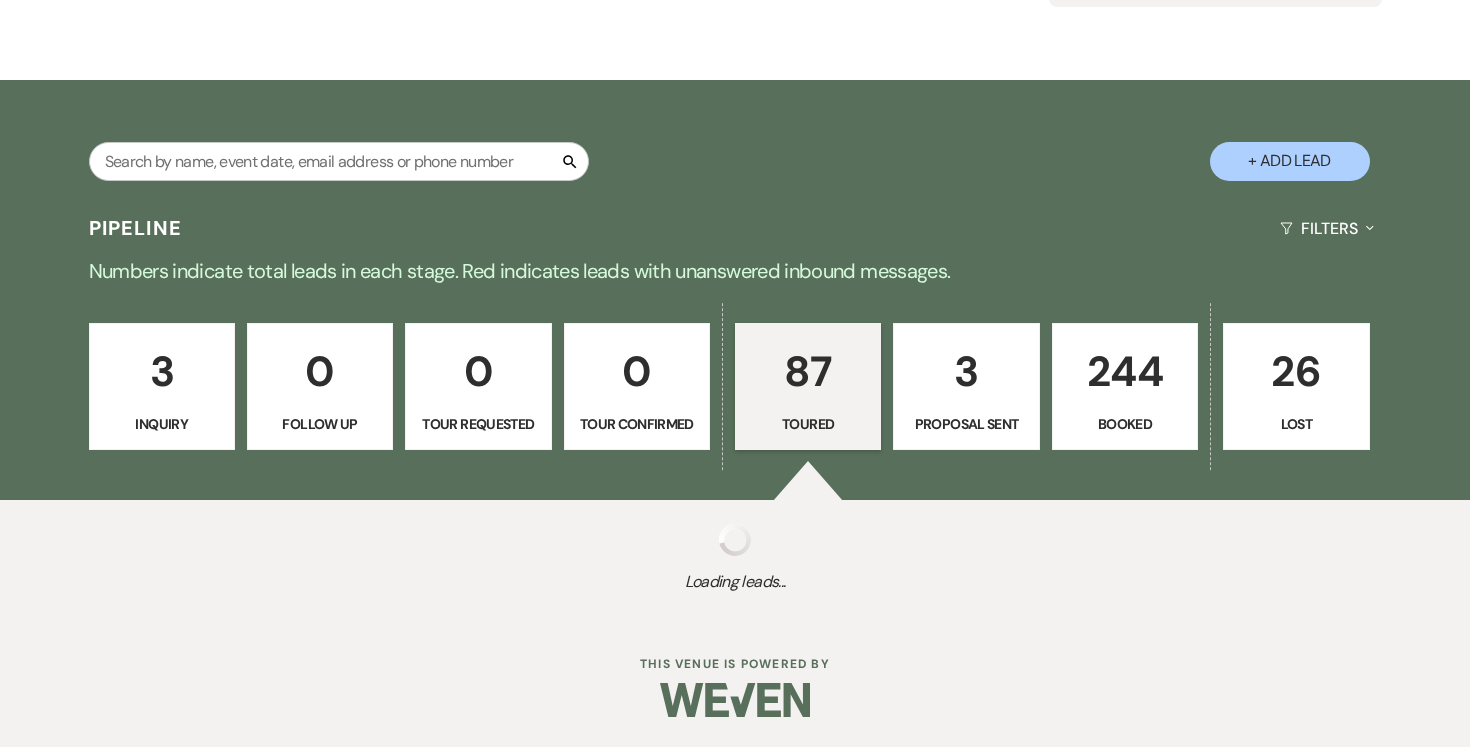 select on "5" 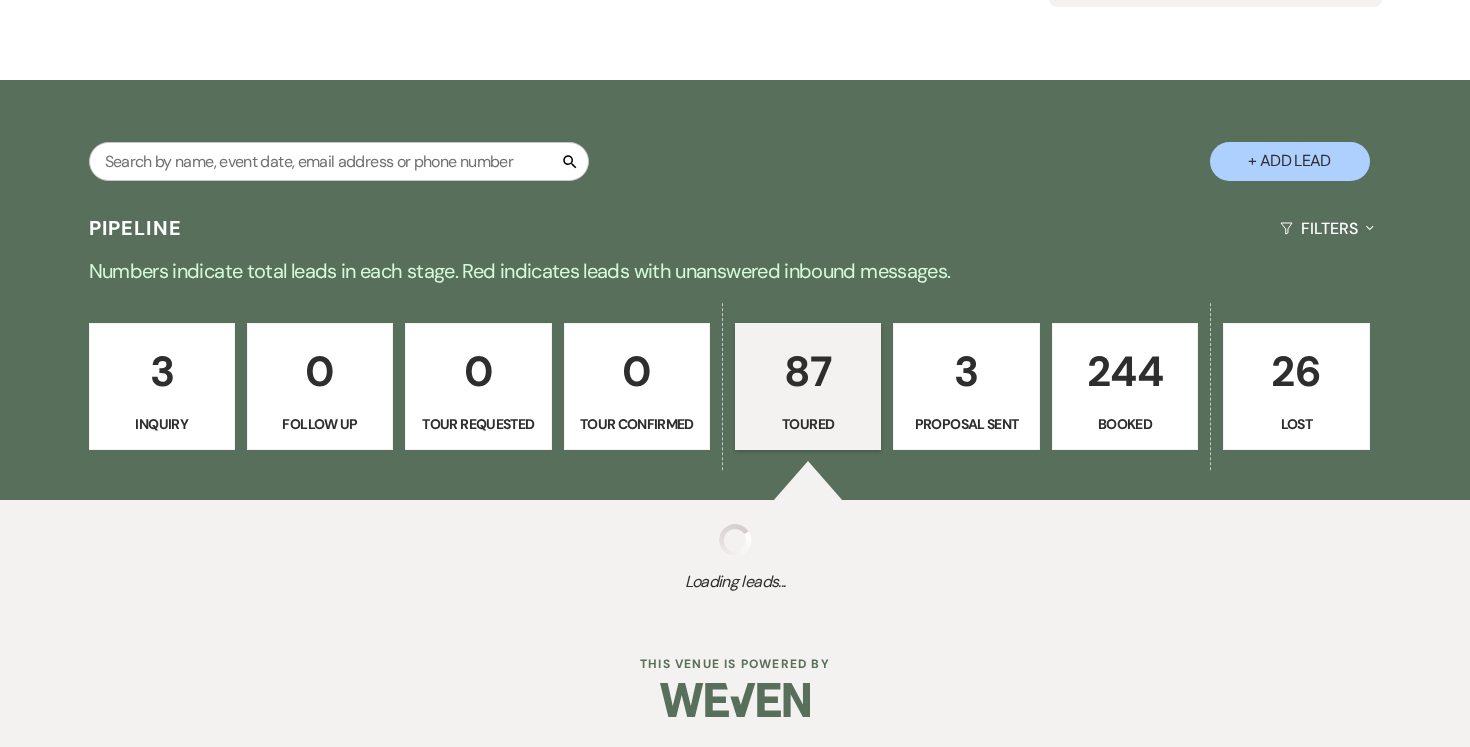 select on "5" 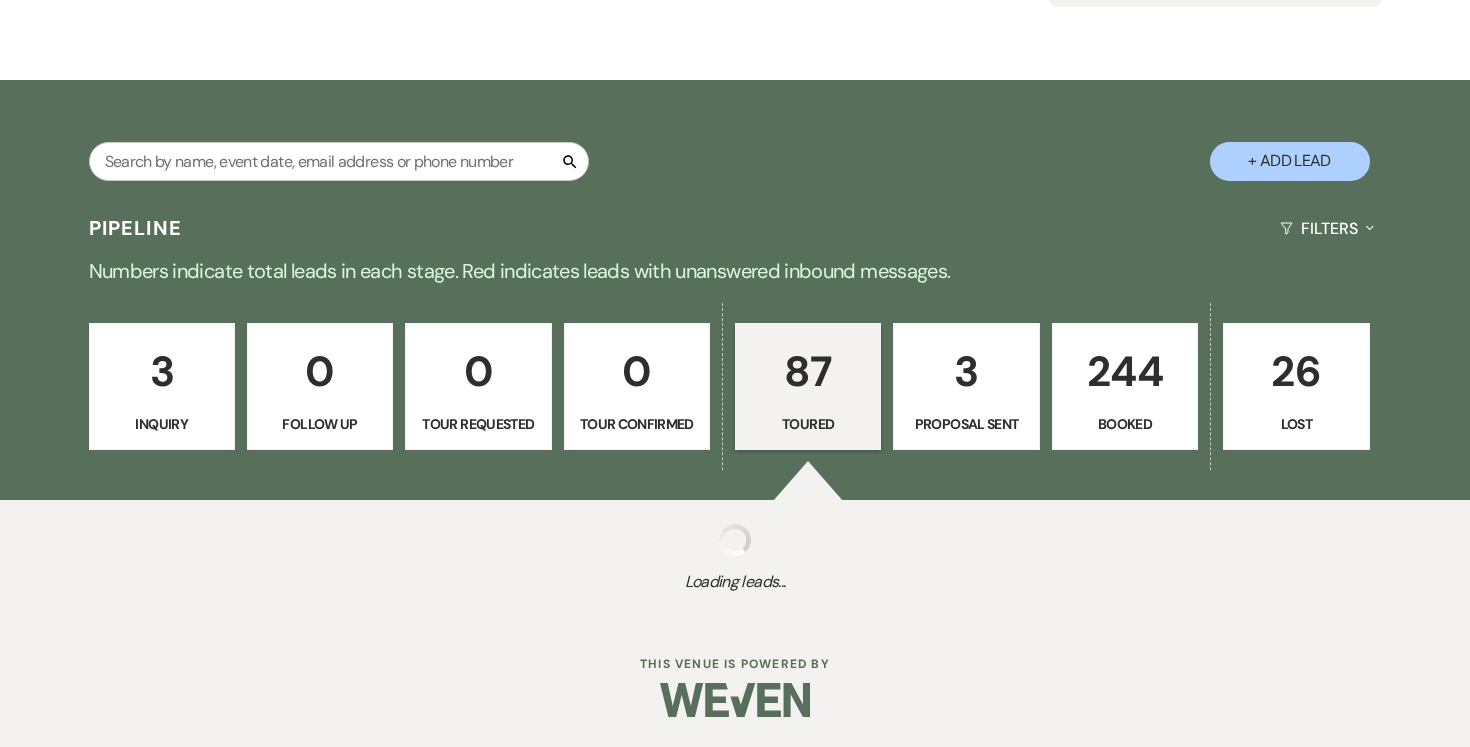 select on "5" 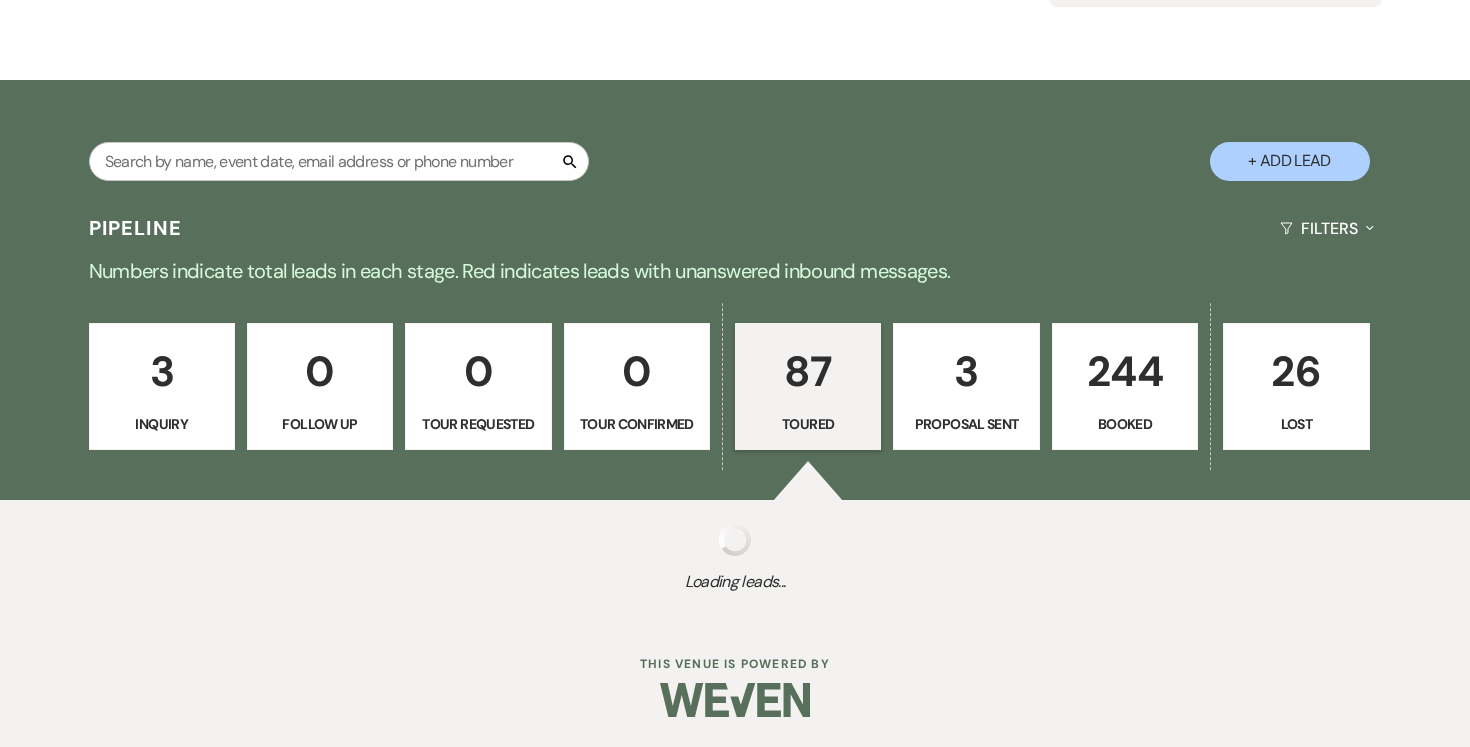 select on "5" 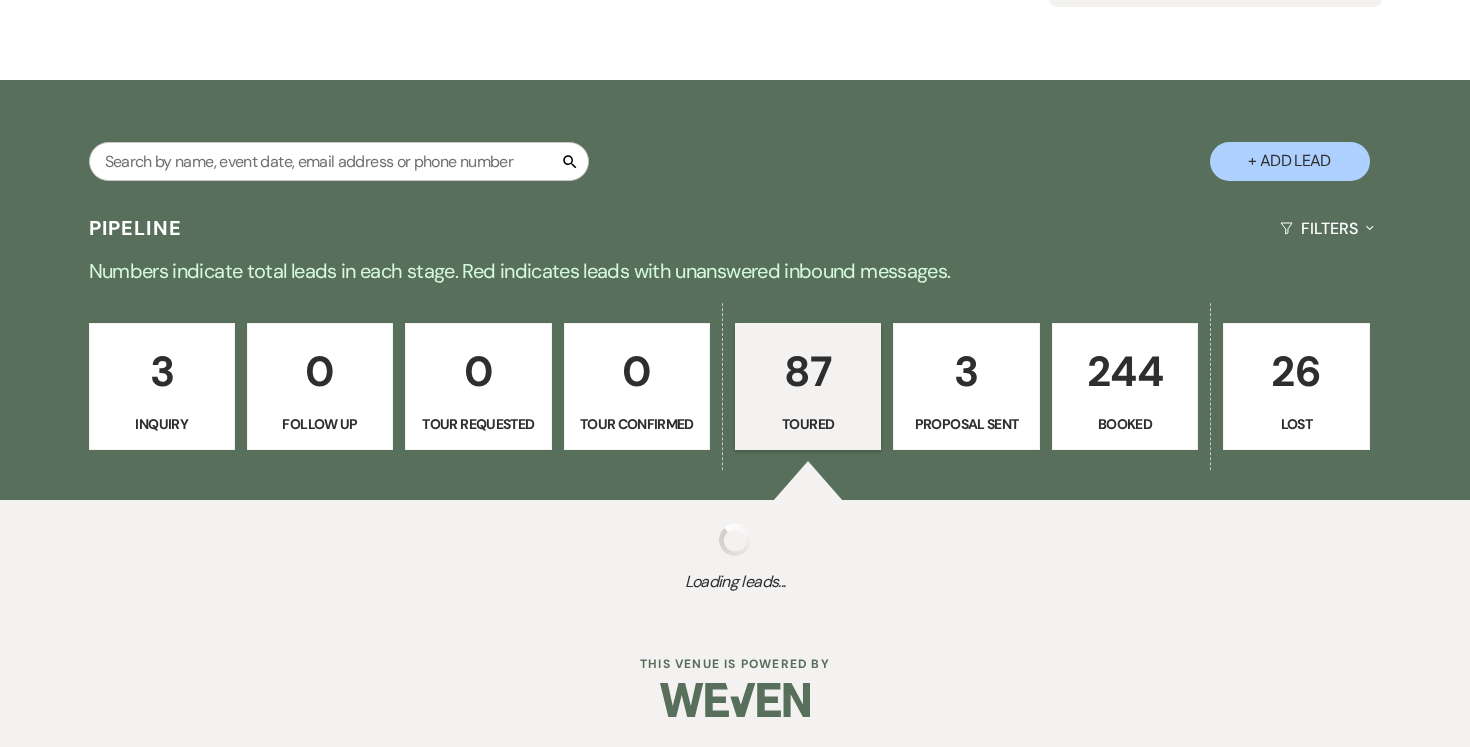 select on "5" 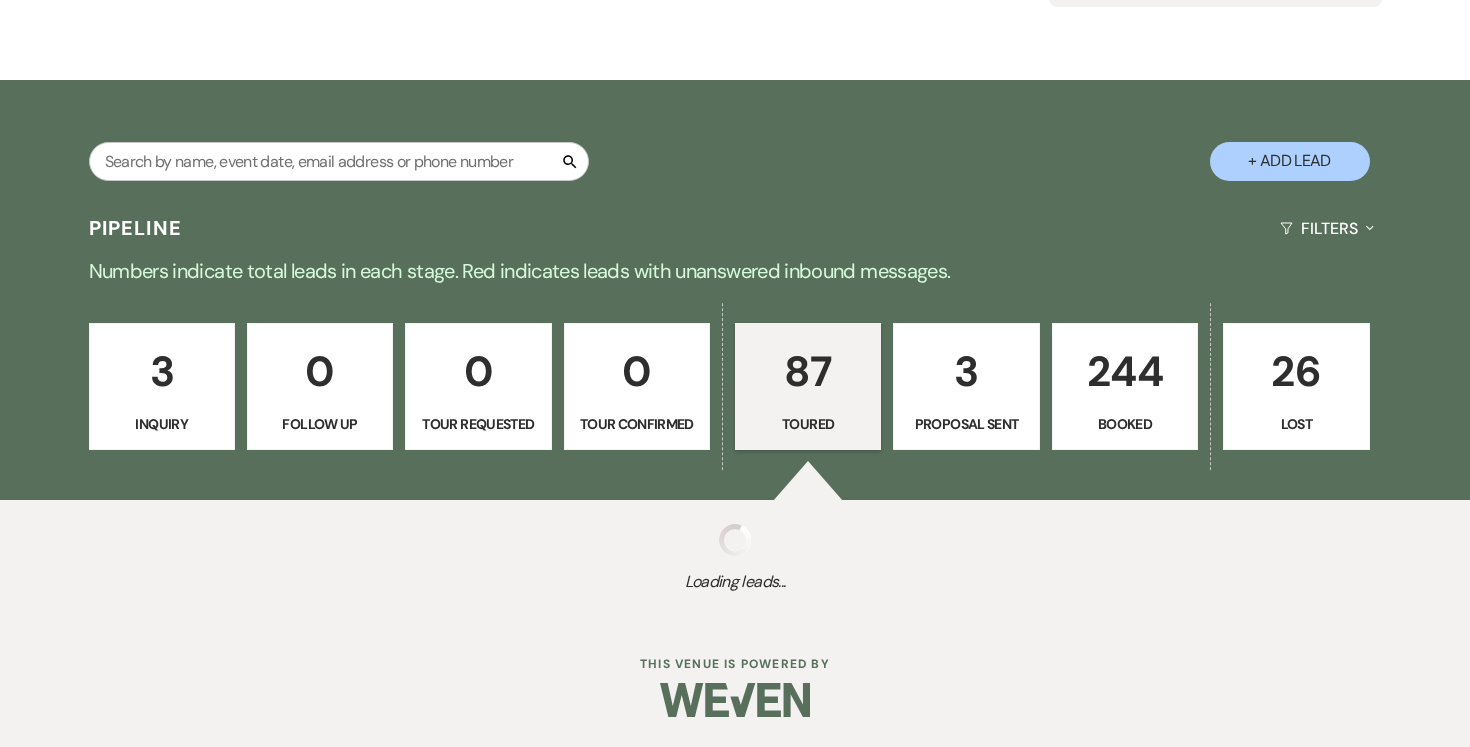 select on "5" 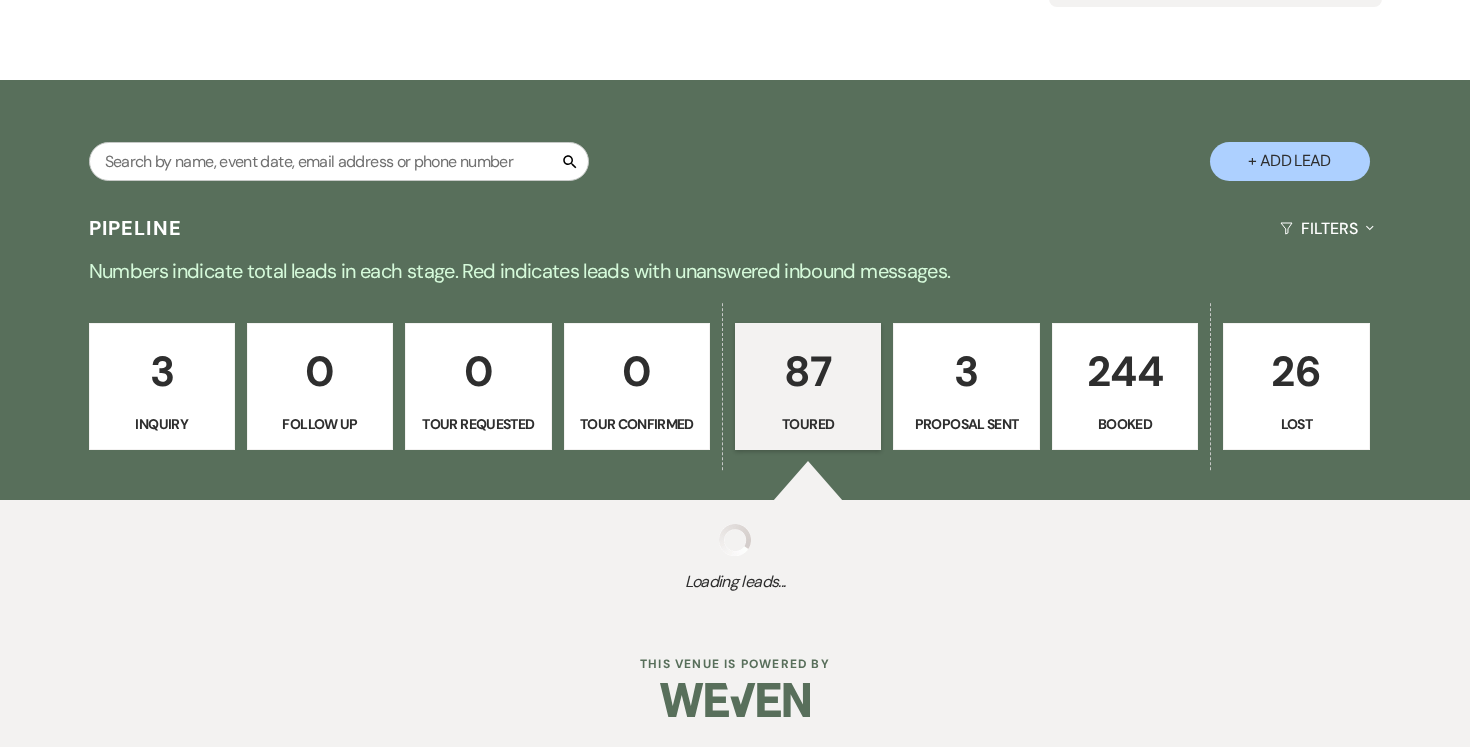 select on "5" 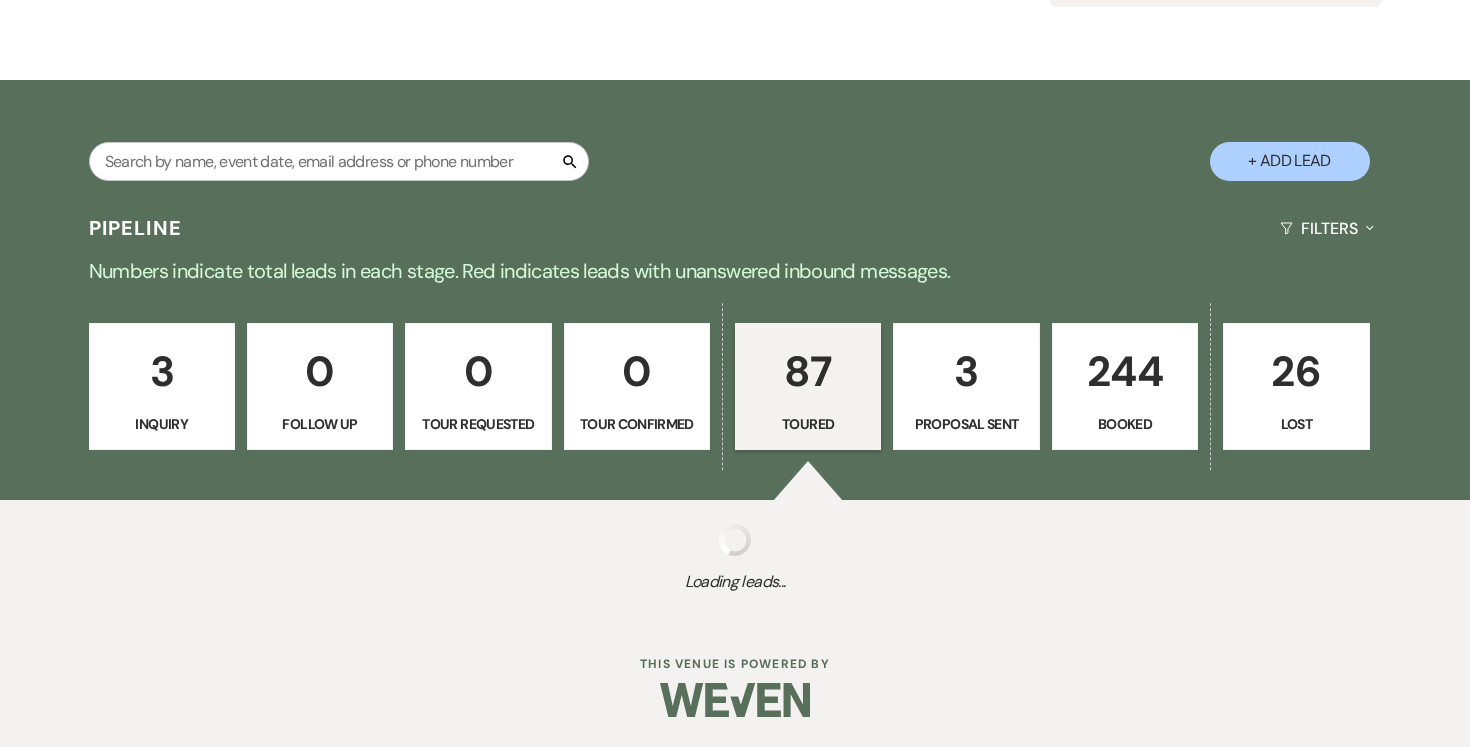 select on "5" 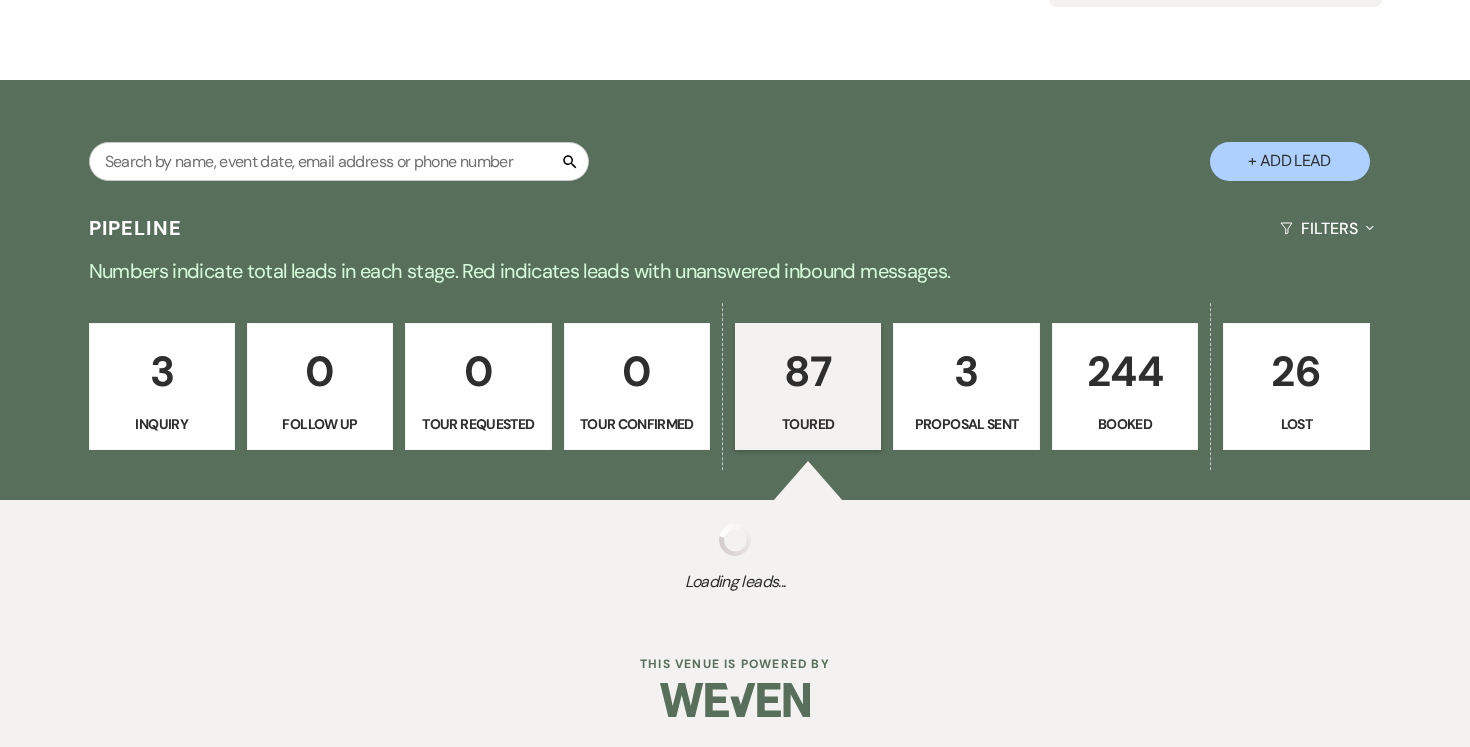 select on "5" 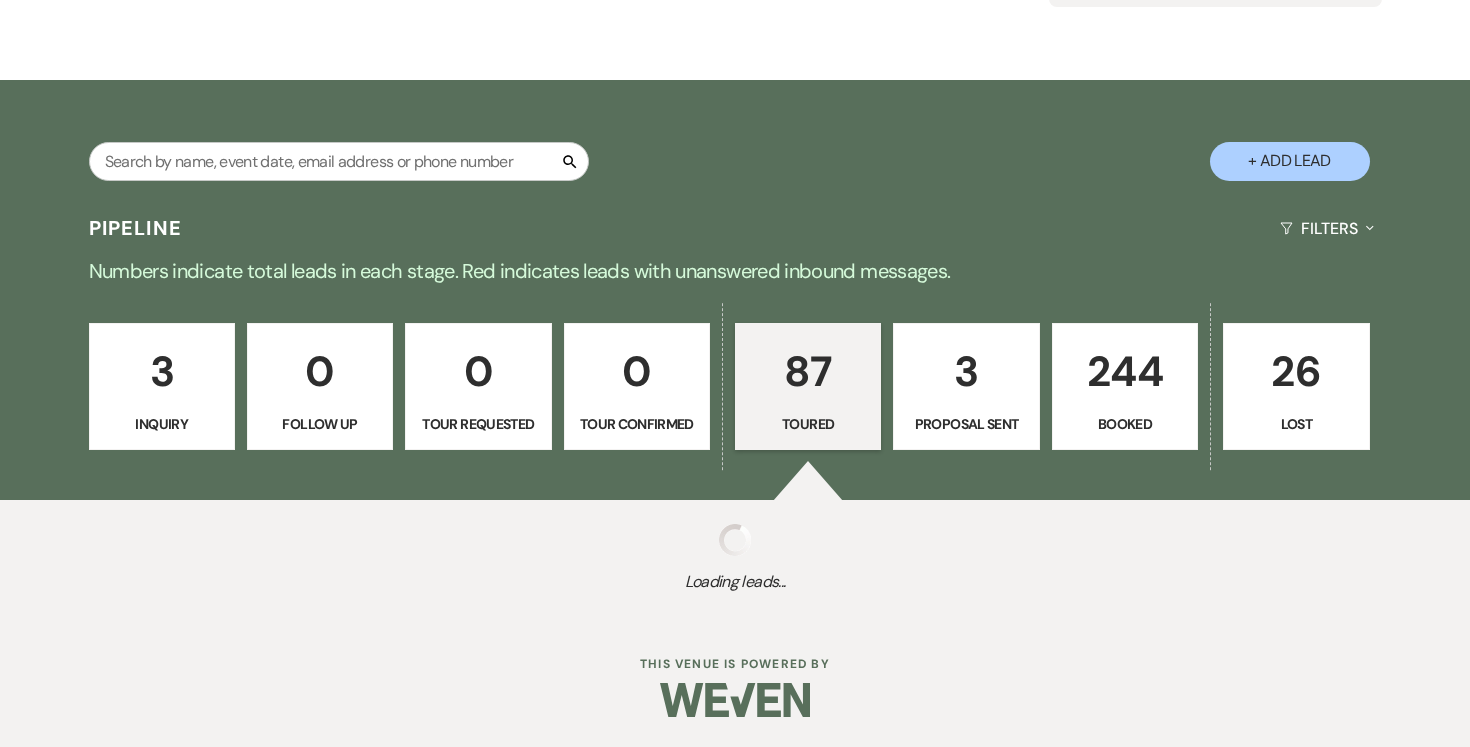 select on "5" 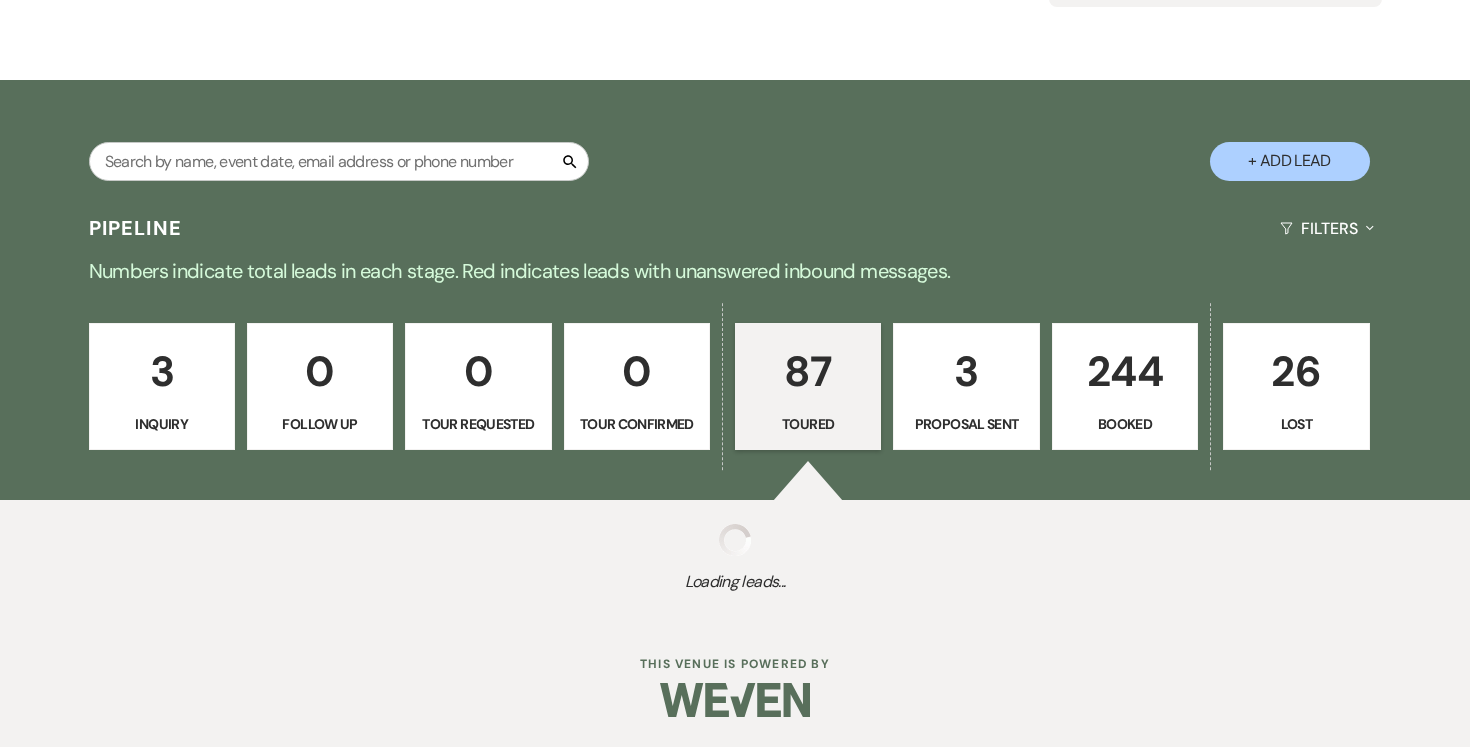 select on "5" 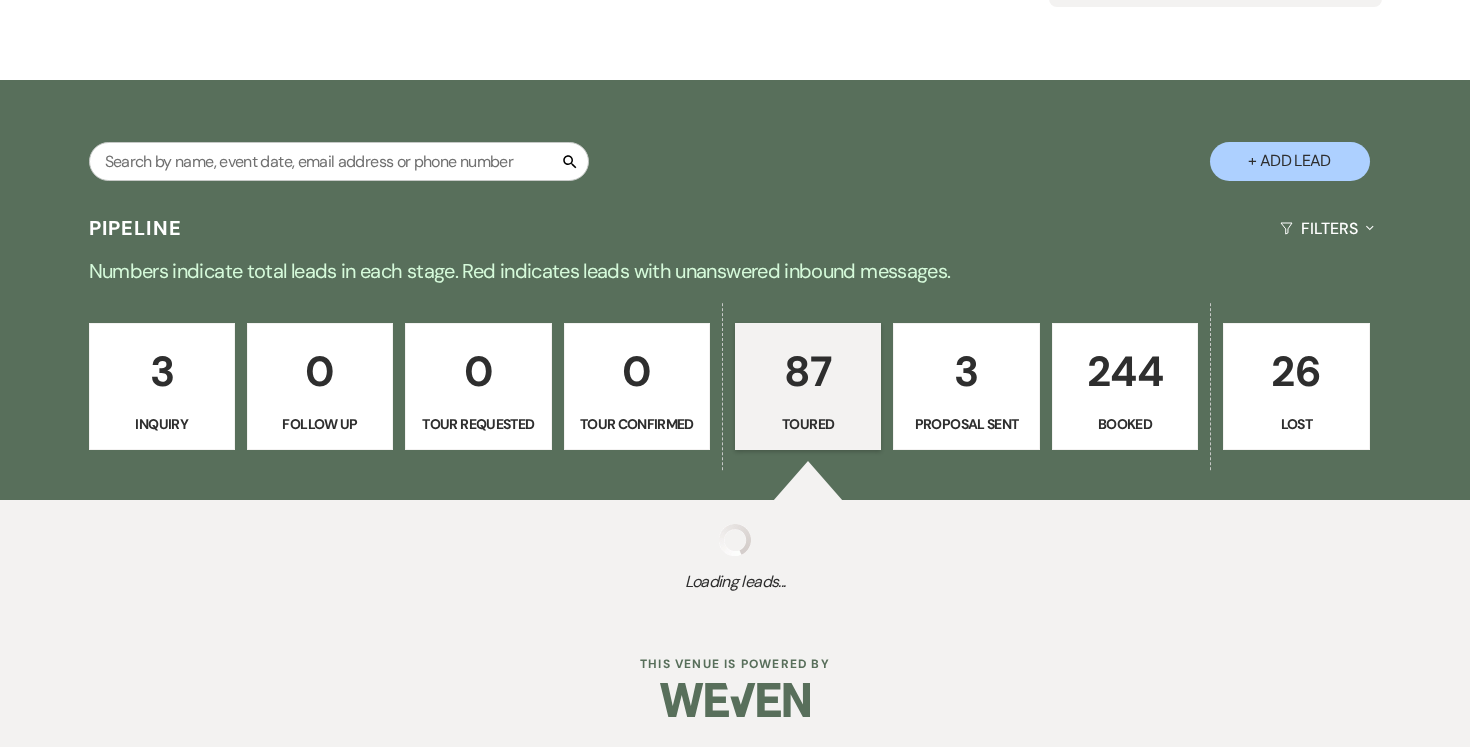 select on "5" 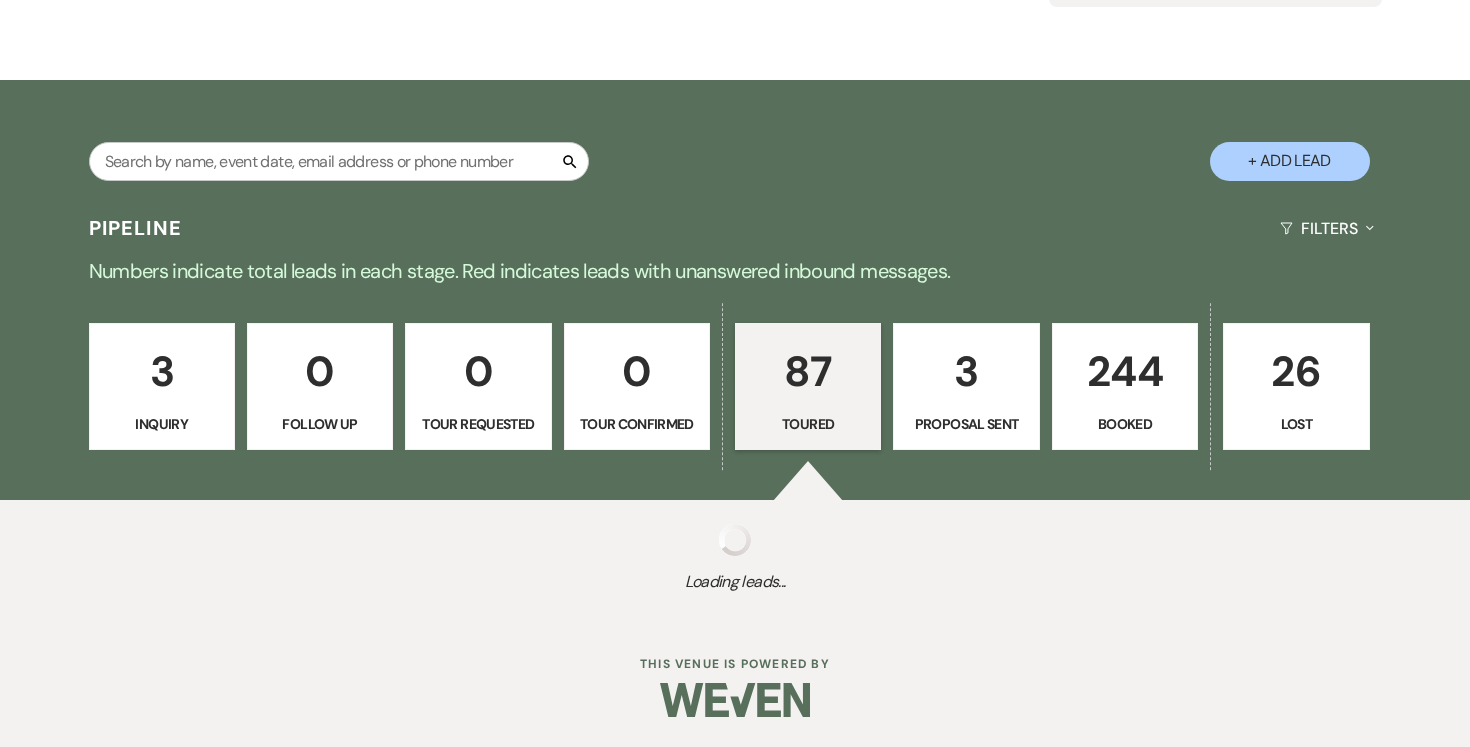 select on "5" 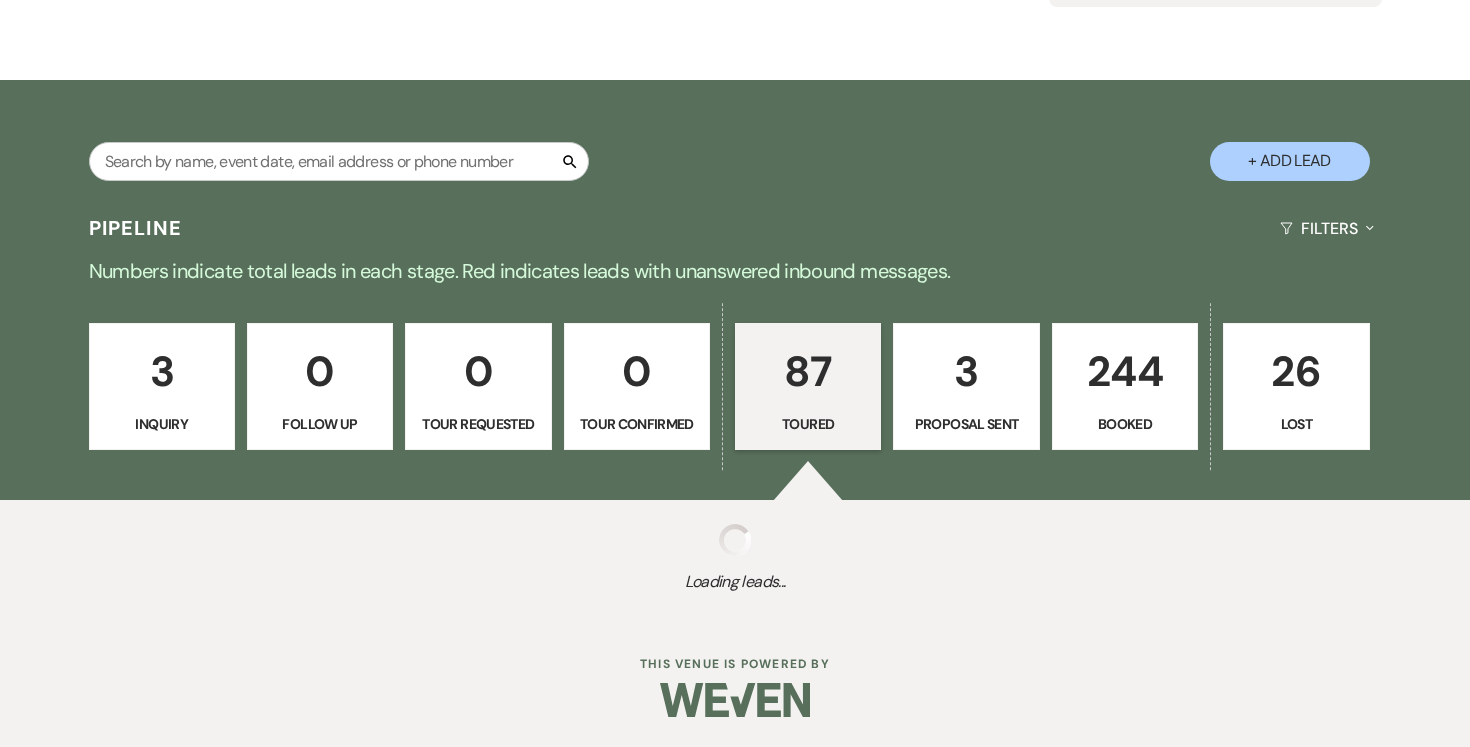 select on "5" 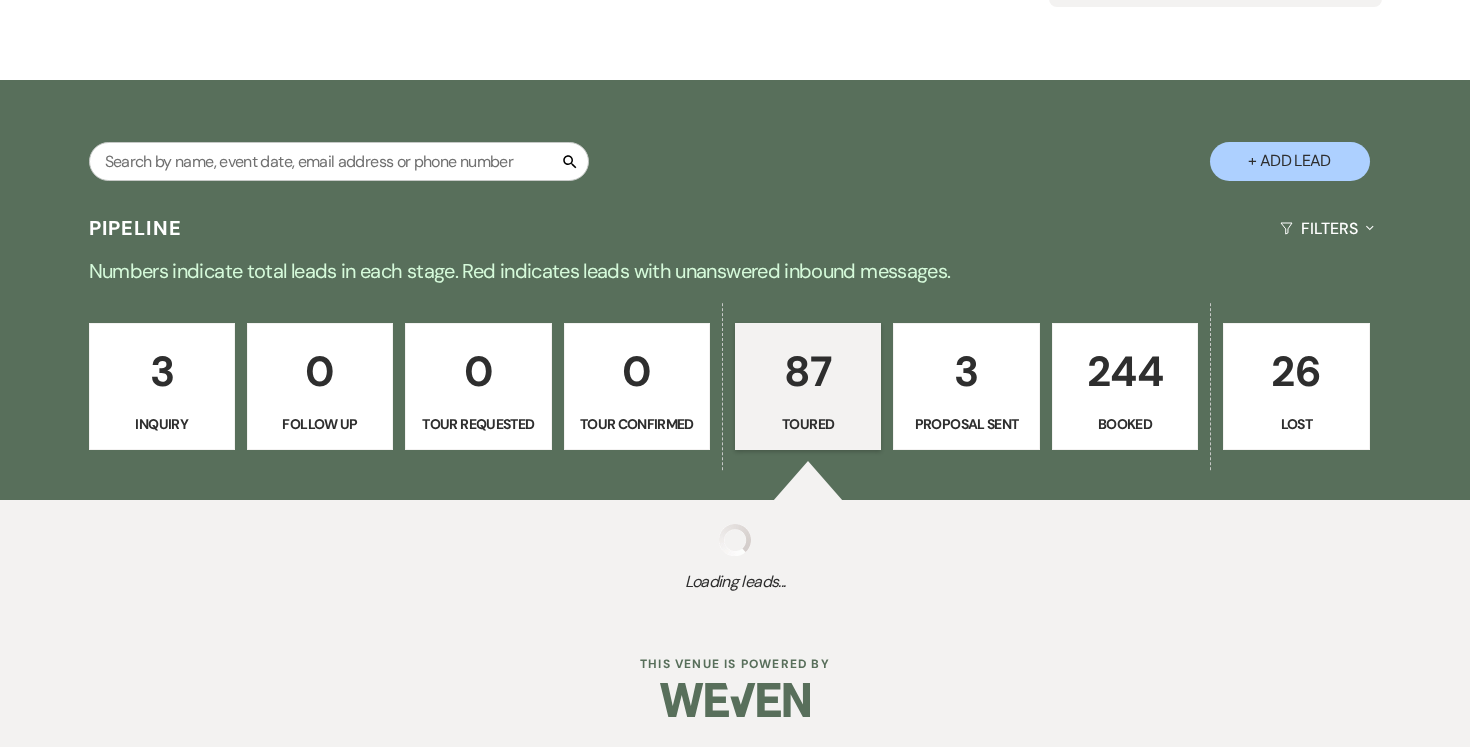 select on "5" 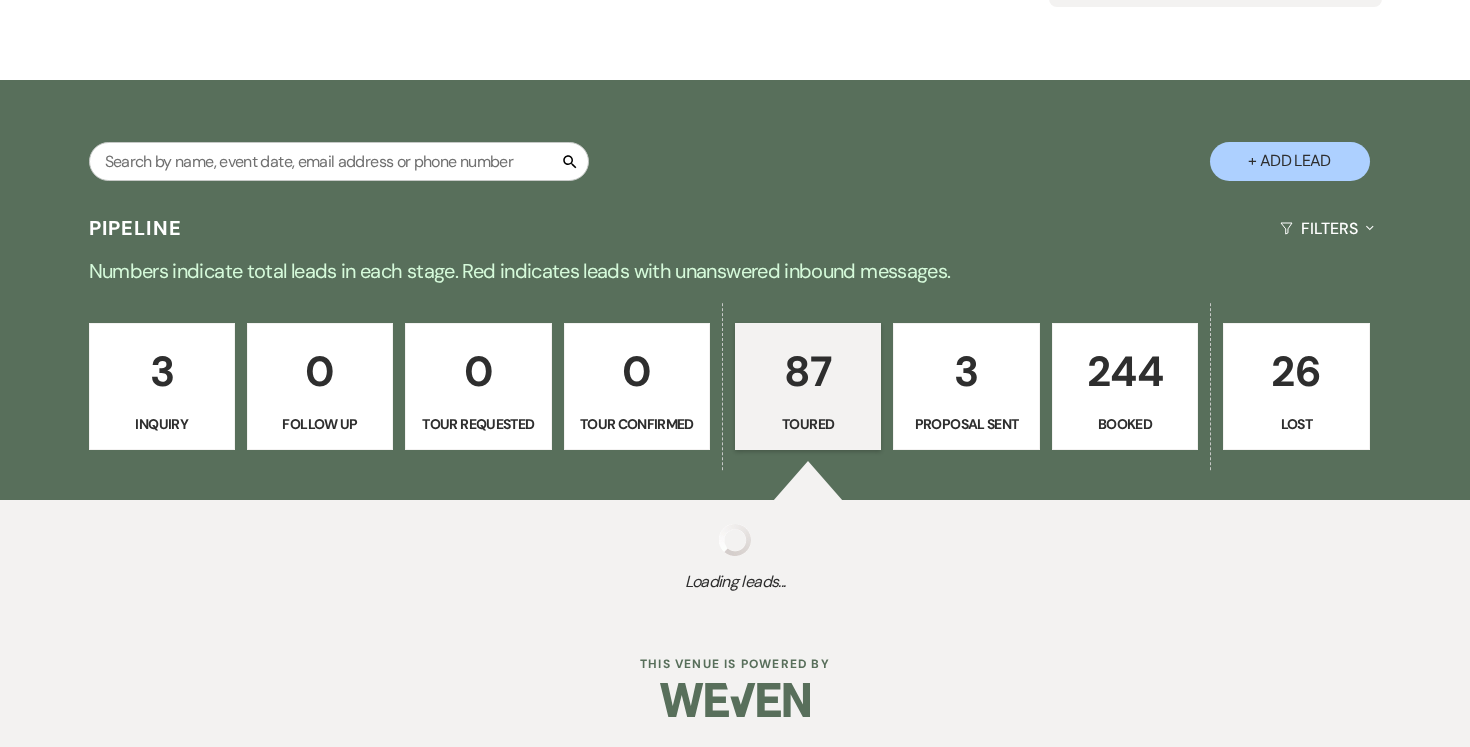 select on "5" 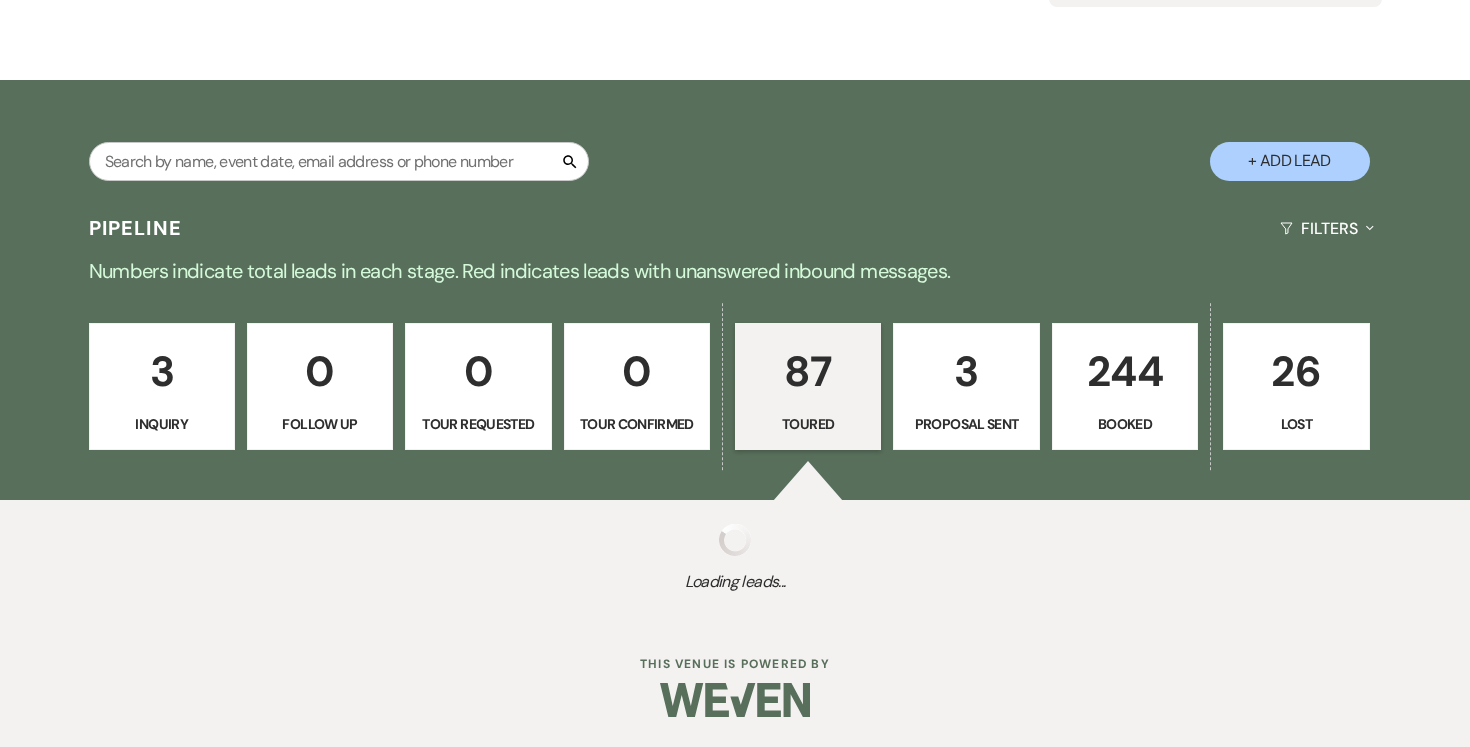 select on "5" 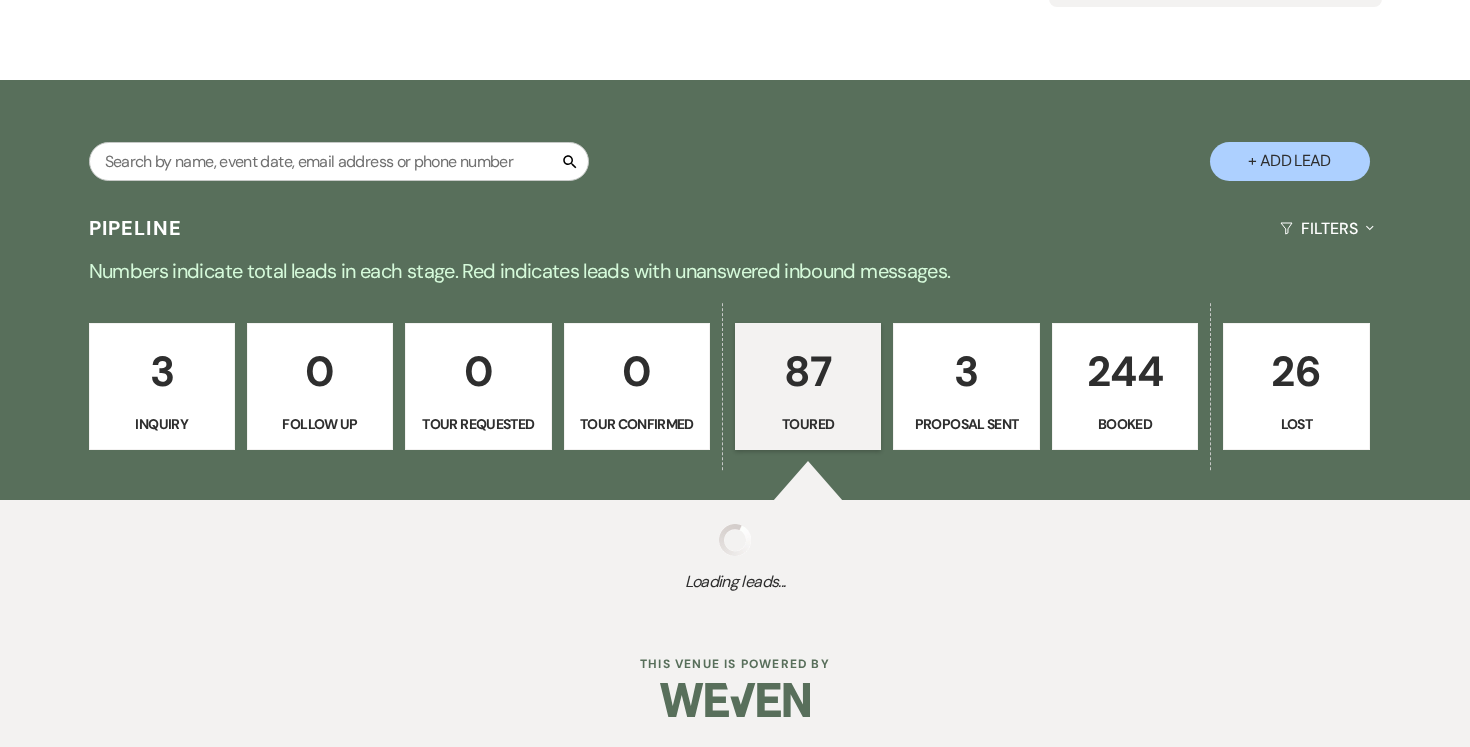 select on "5" 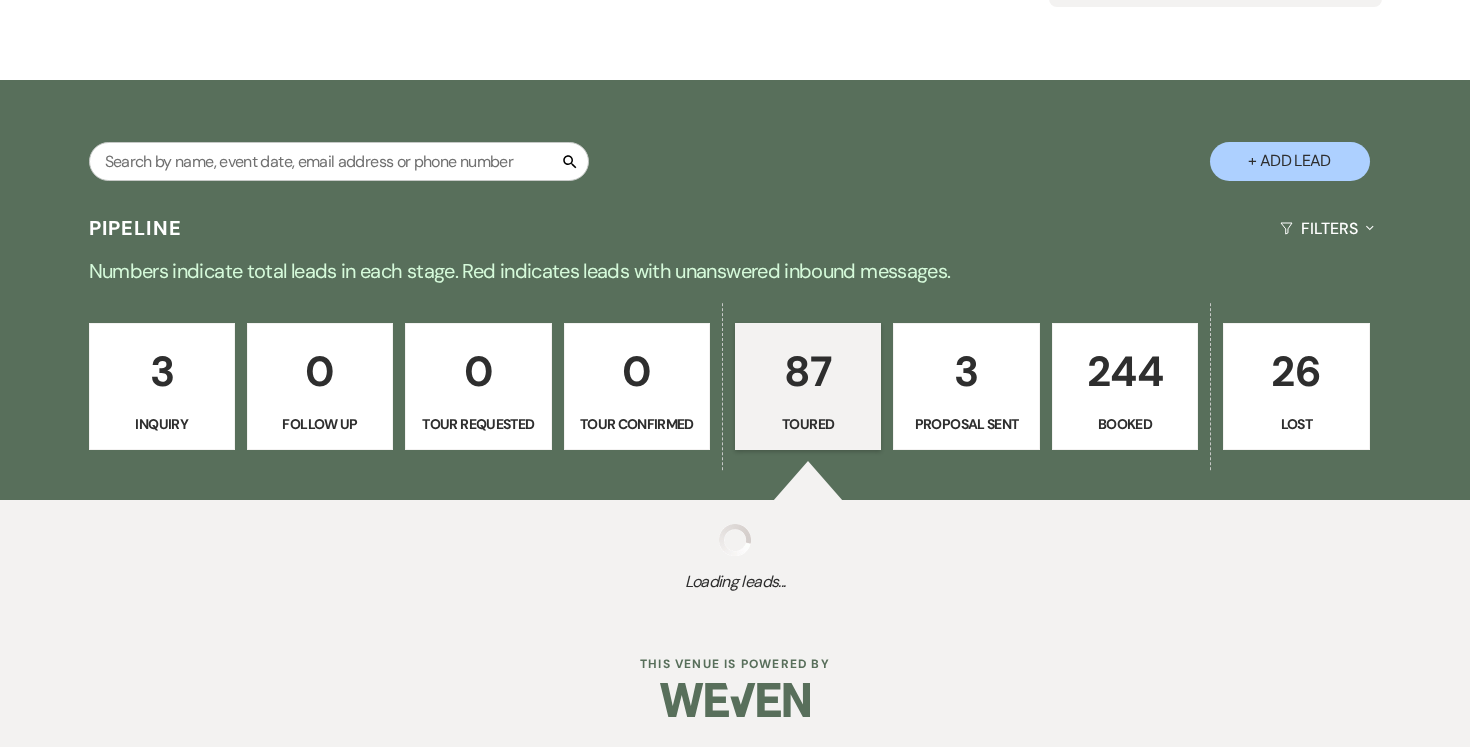 select on "5" 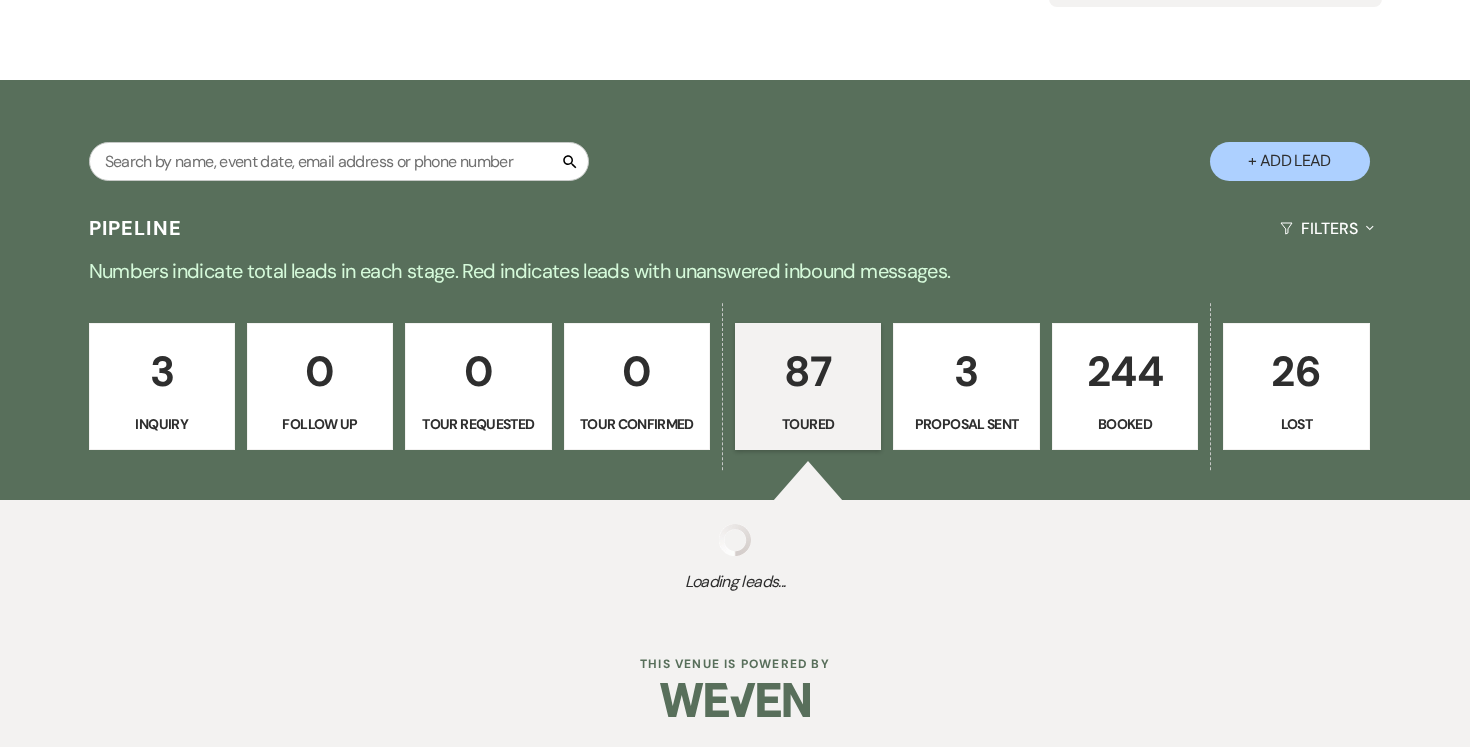 select on "5" 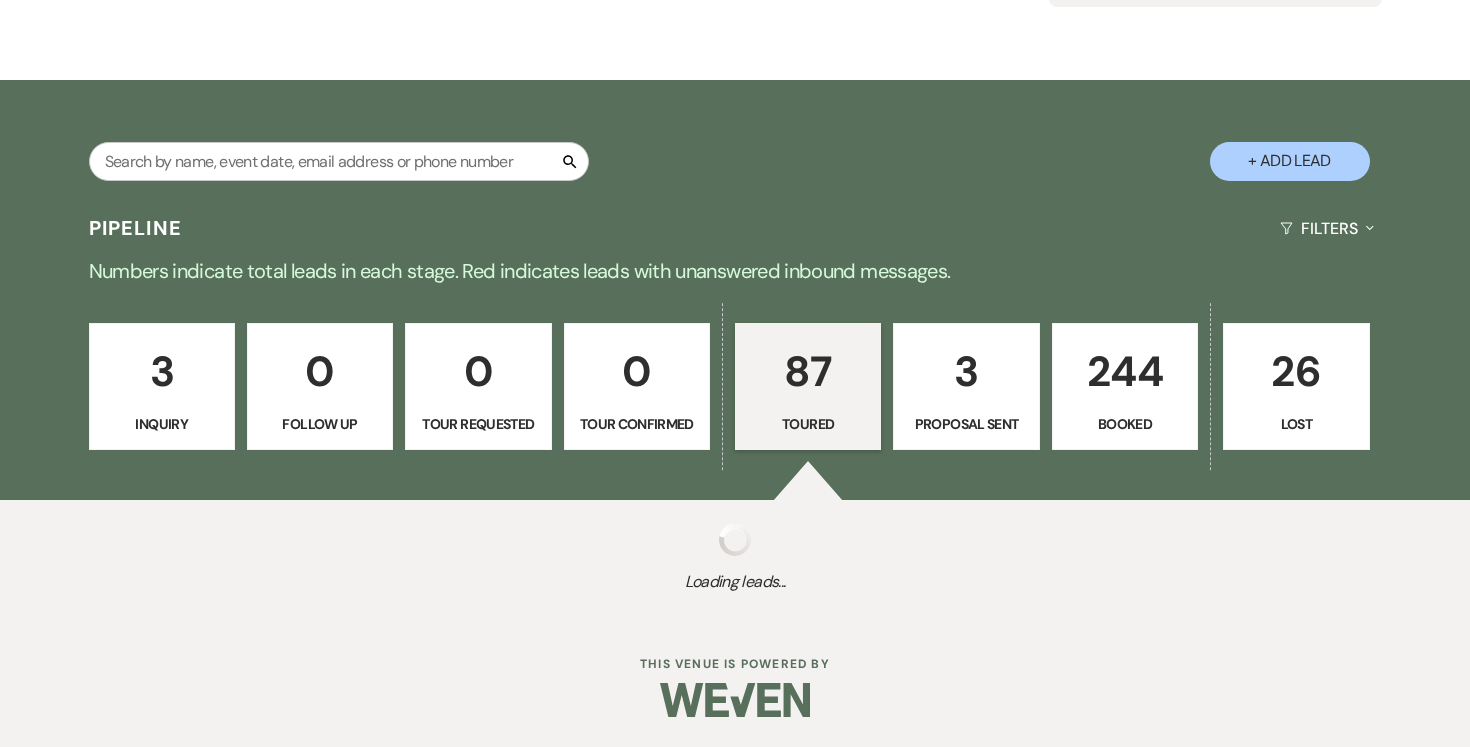 select on "5" 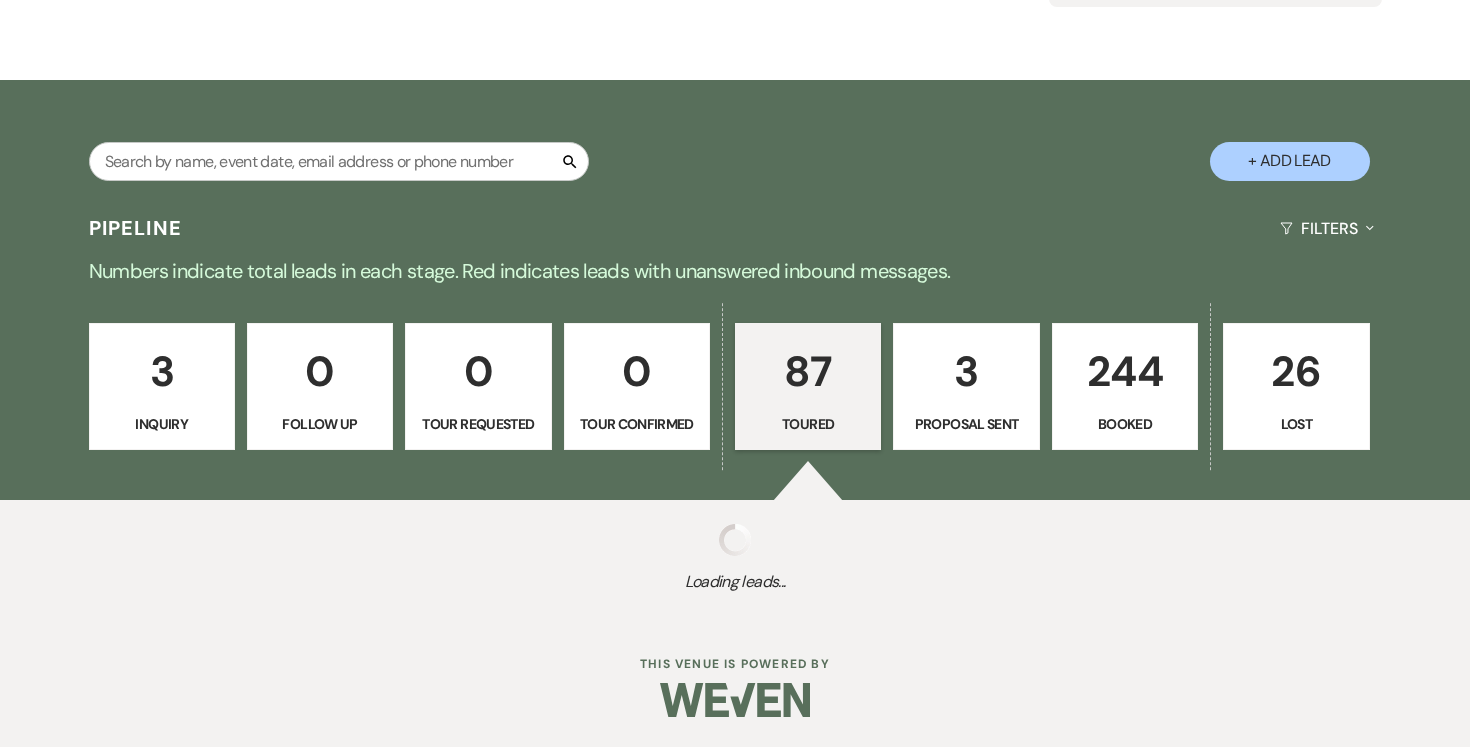 select on "5" 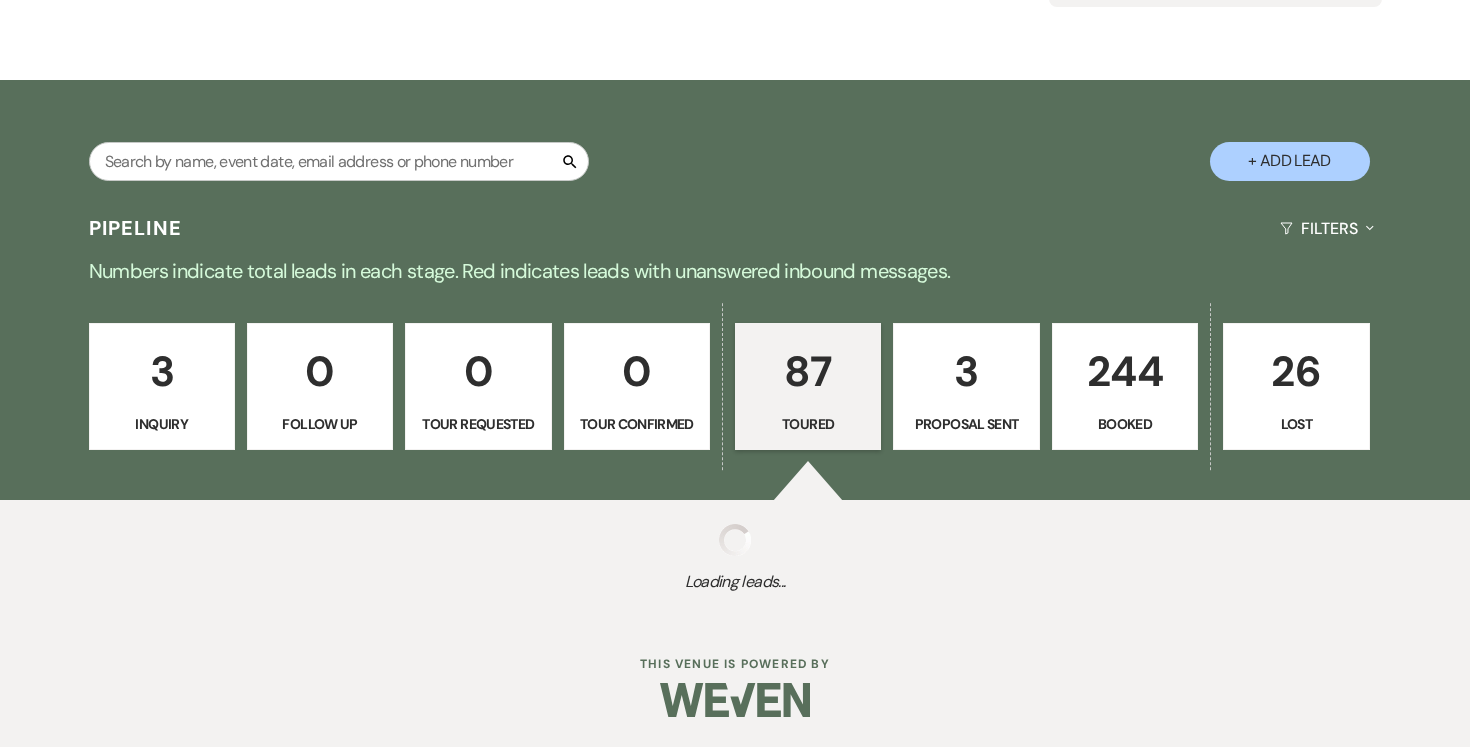 select on "5" 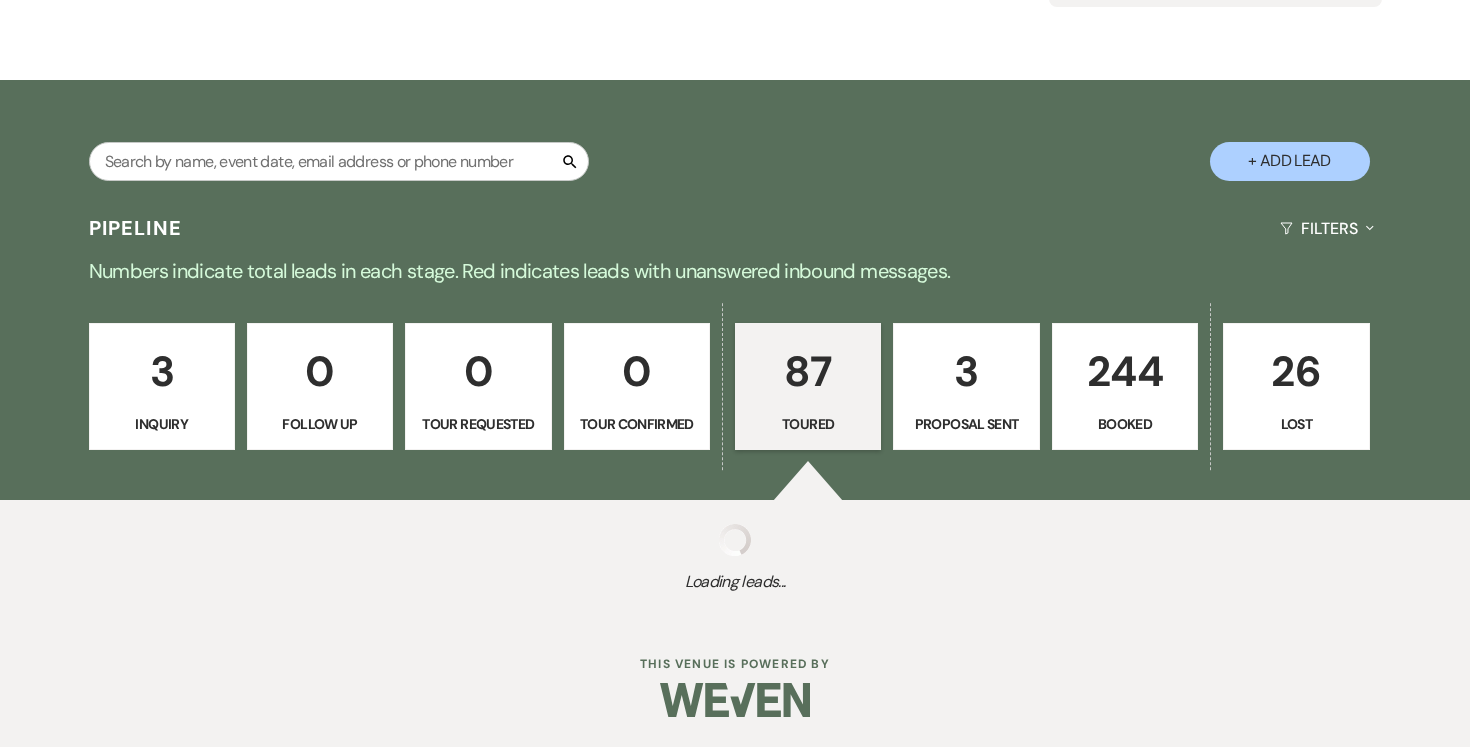 select on "5" 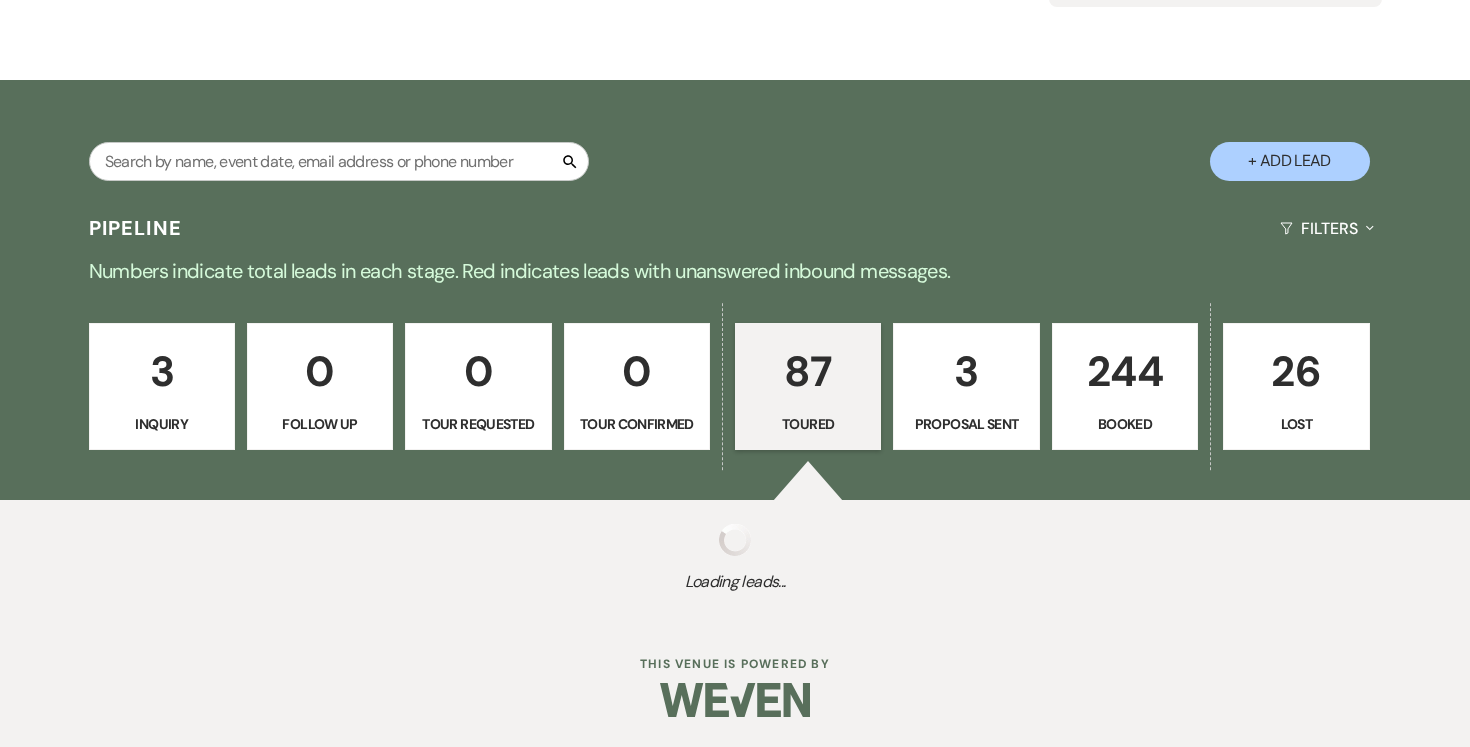 select on "5" 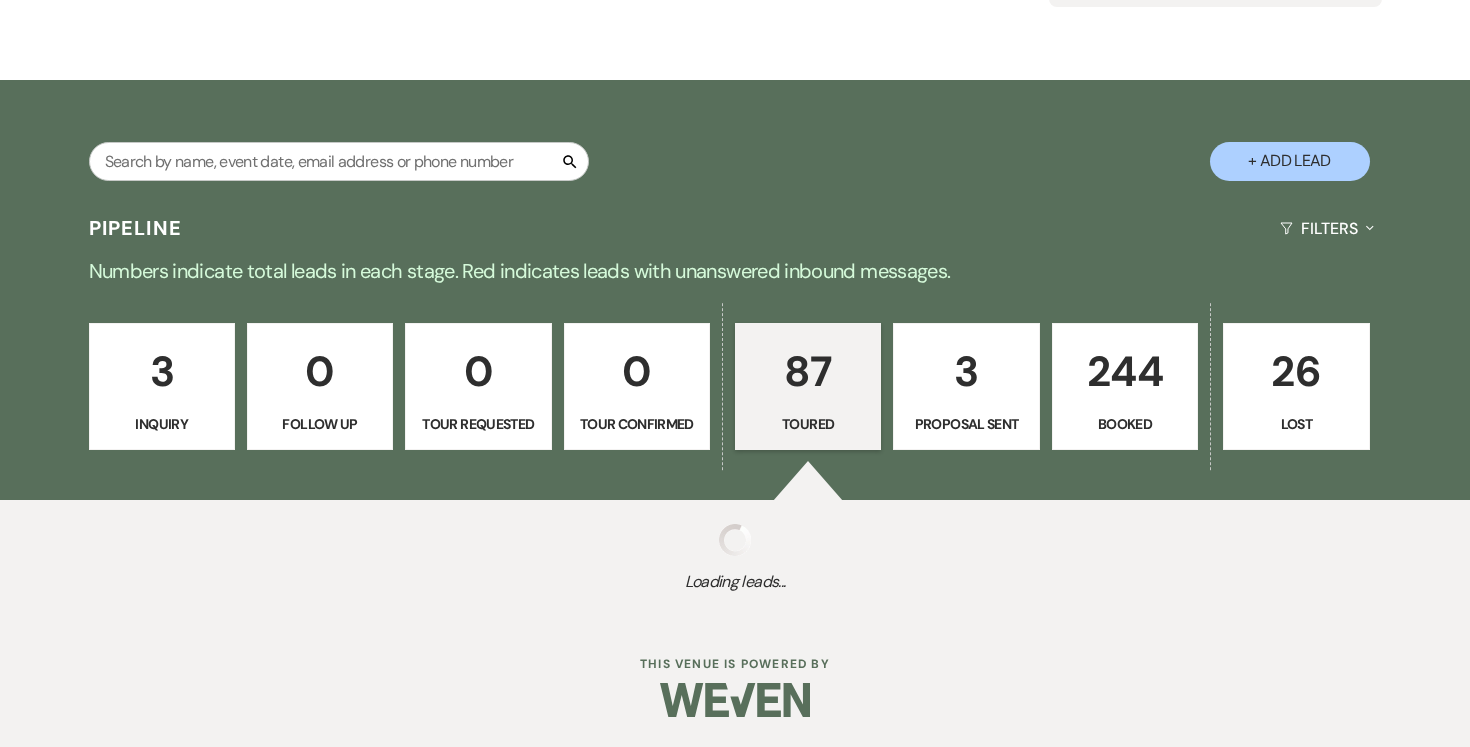 select on "5" 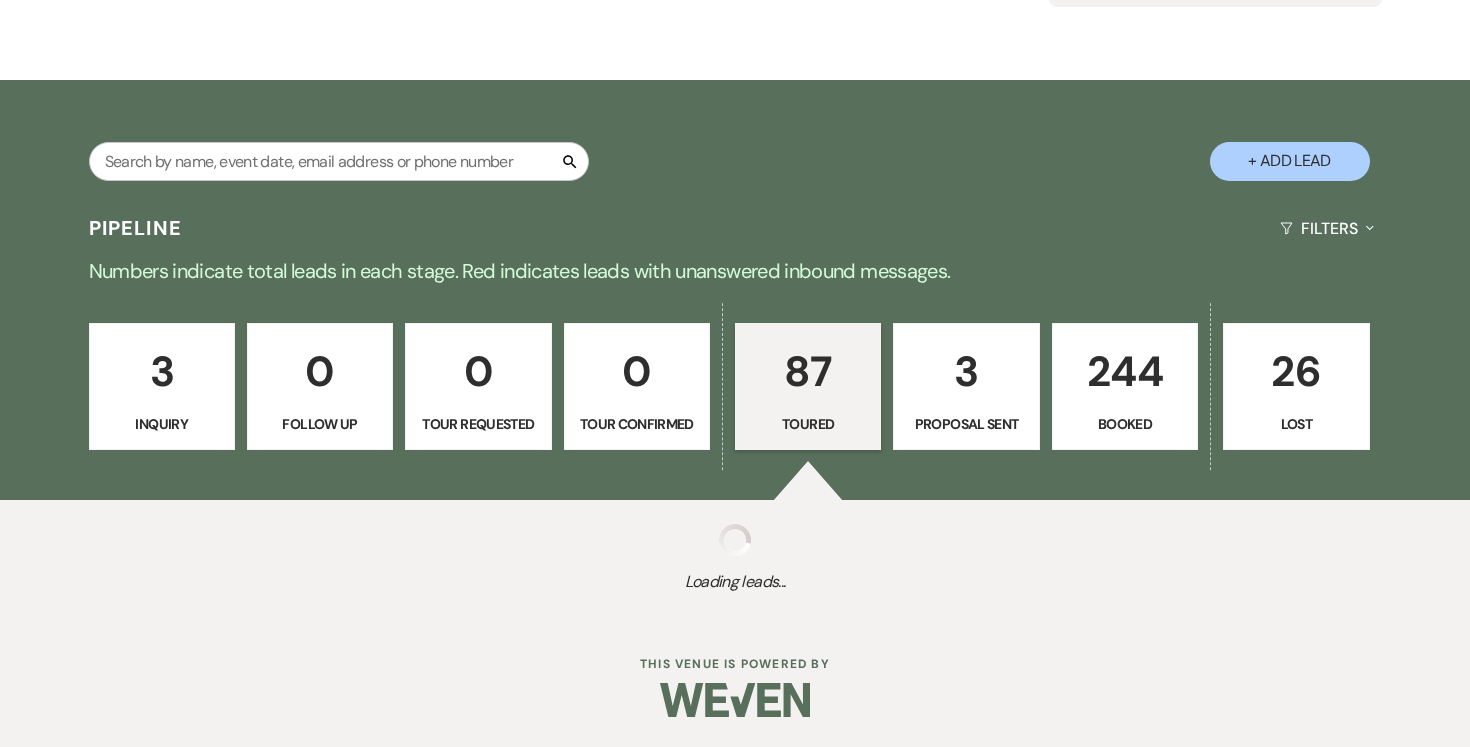 select on "5" 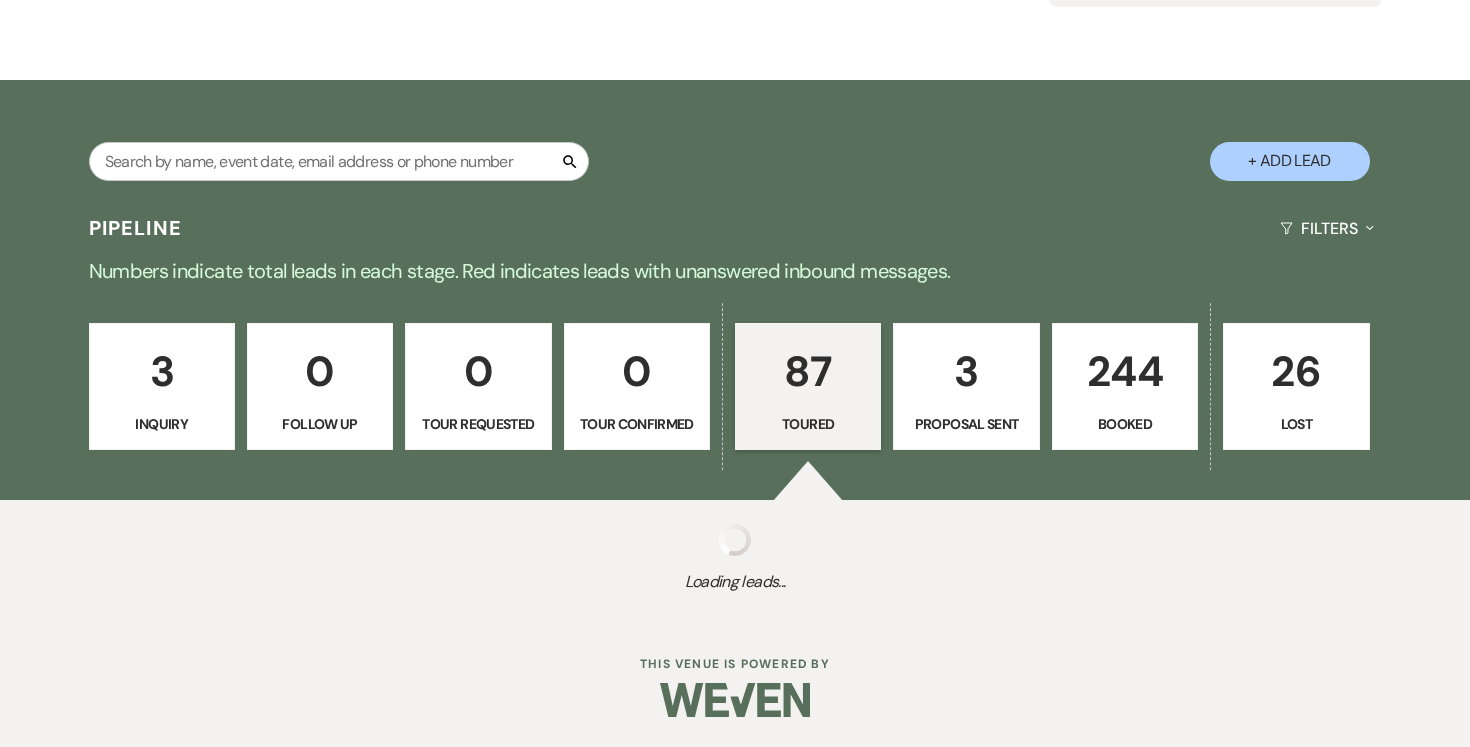 select on "5" 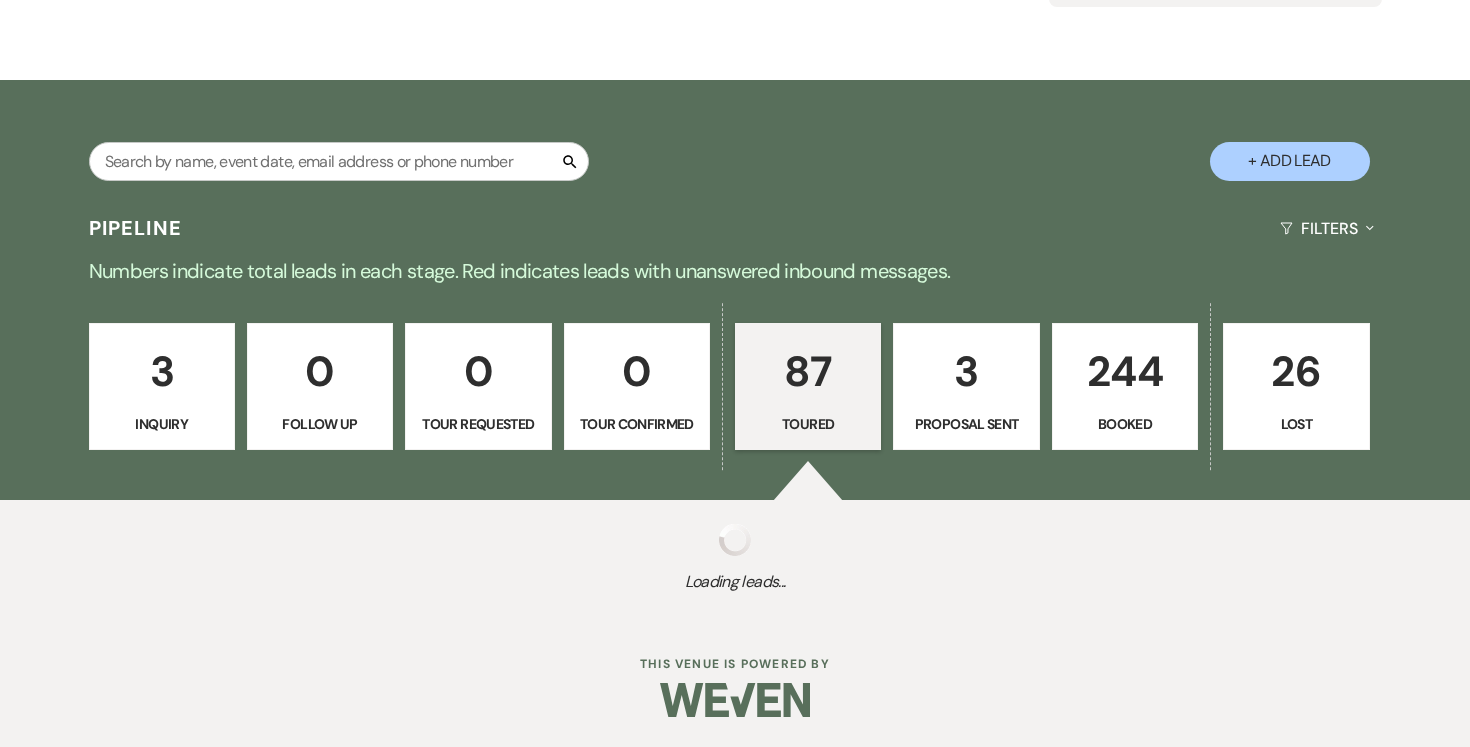 select on "5" 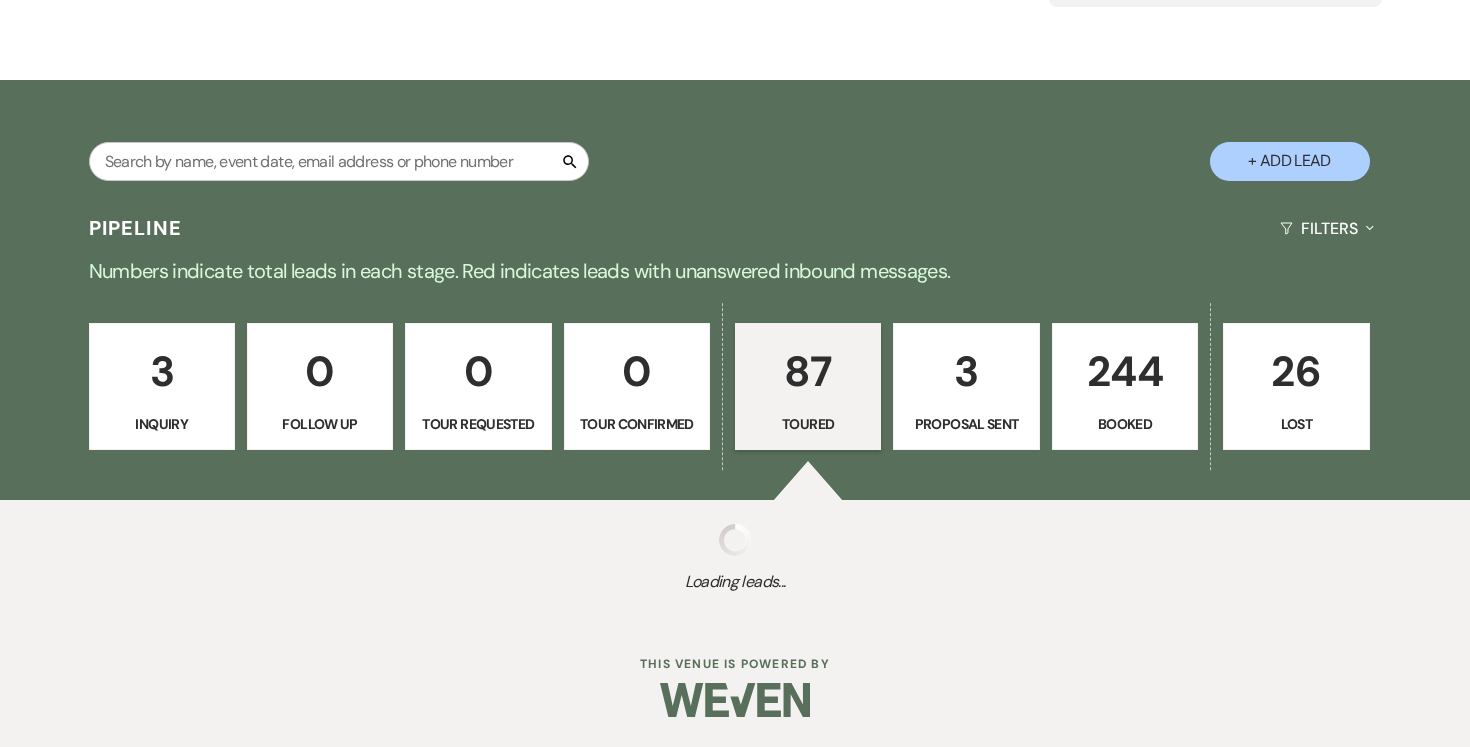 select on "5" 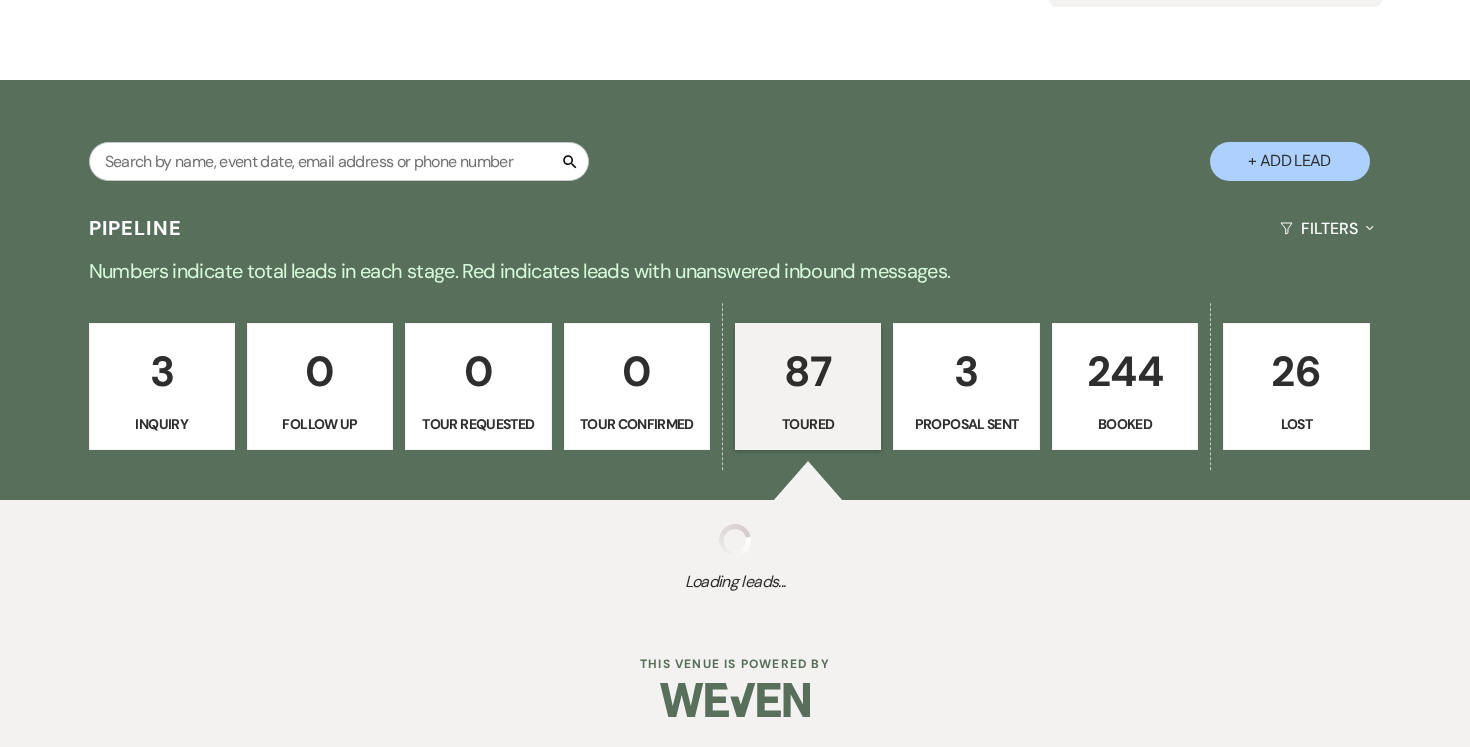 select on "5" 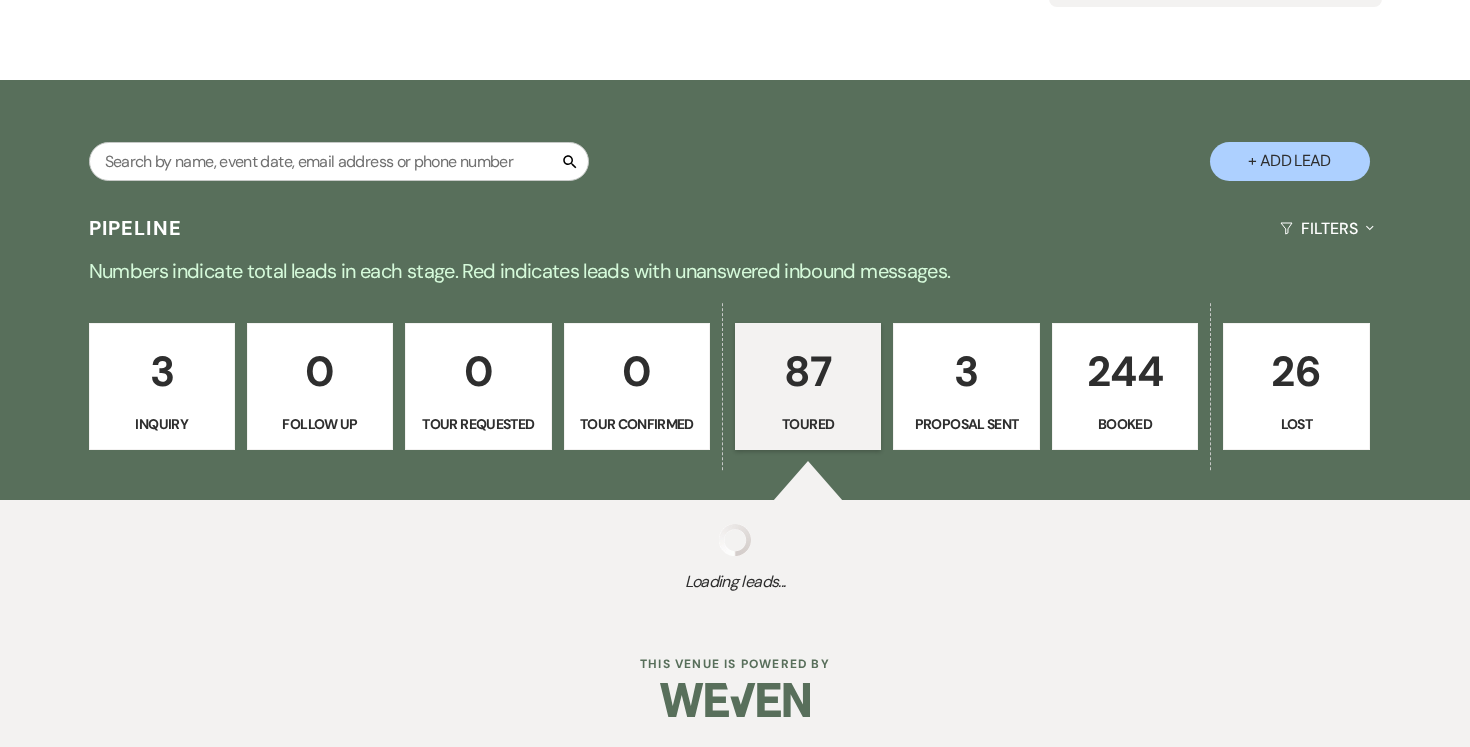 select on "5" 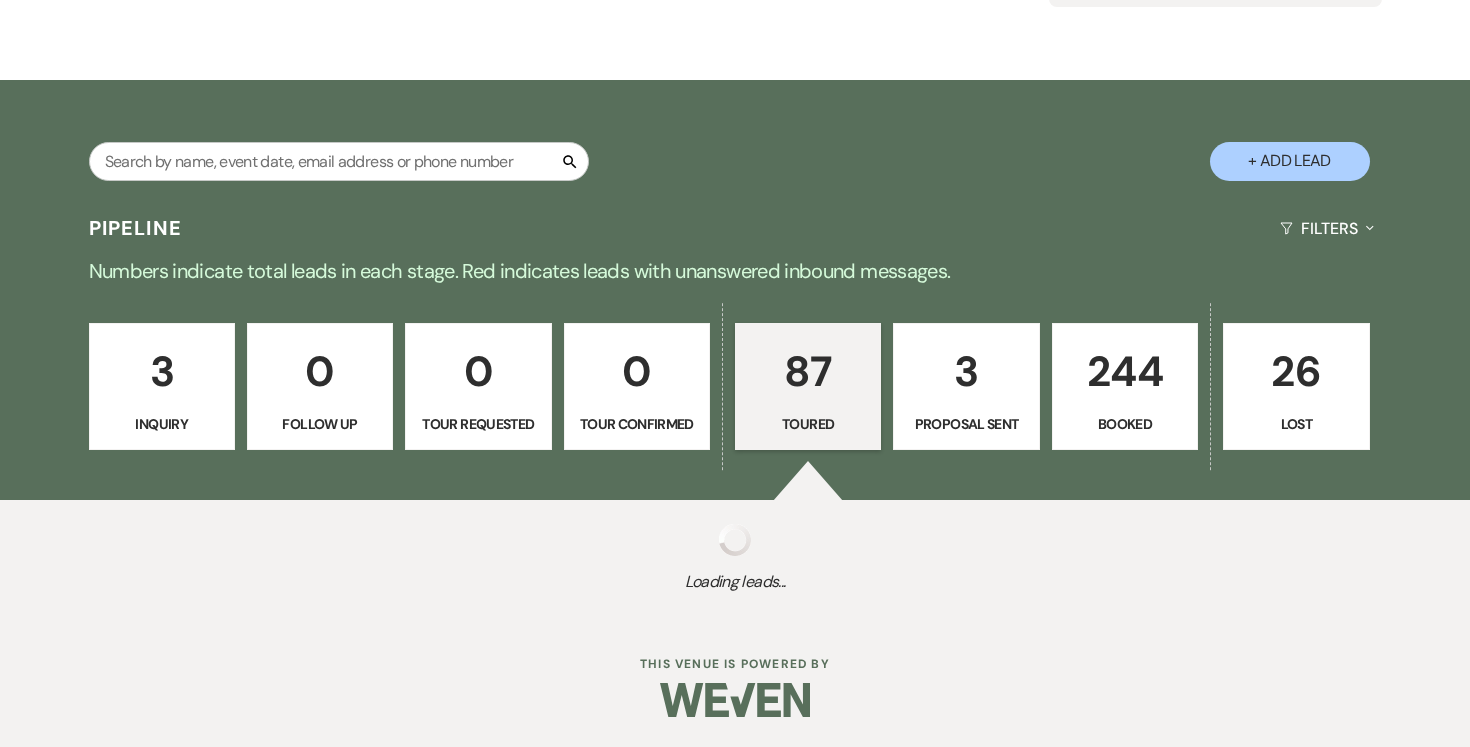 select on "5" 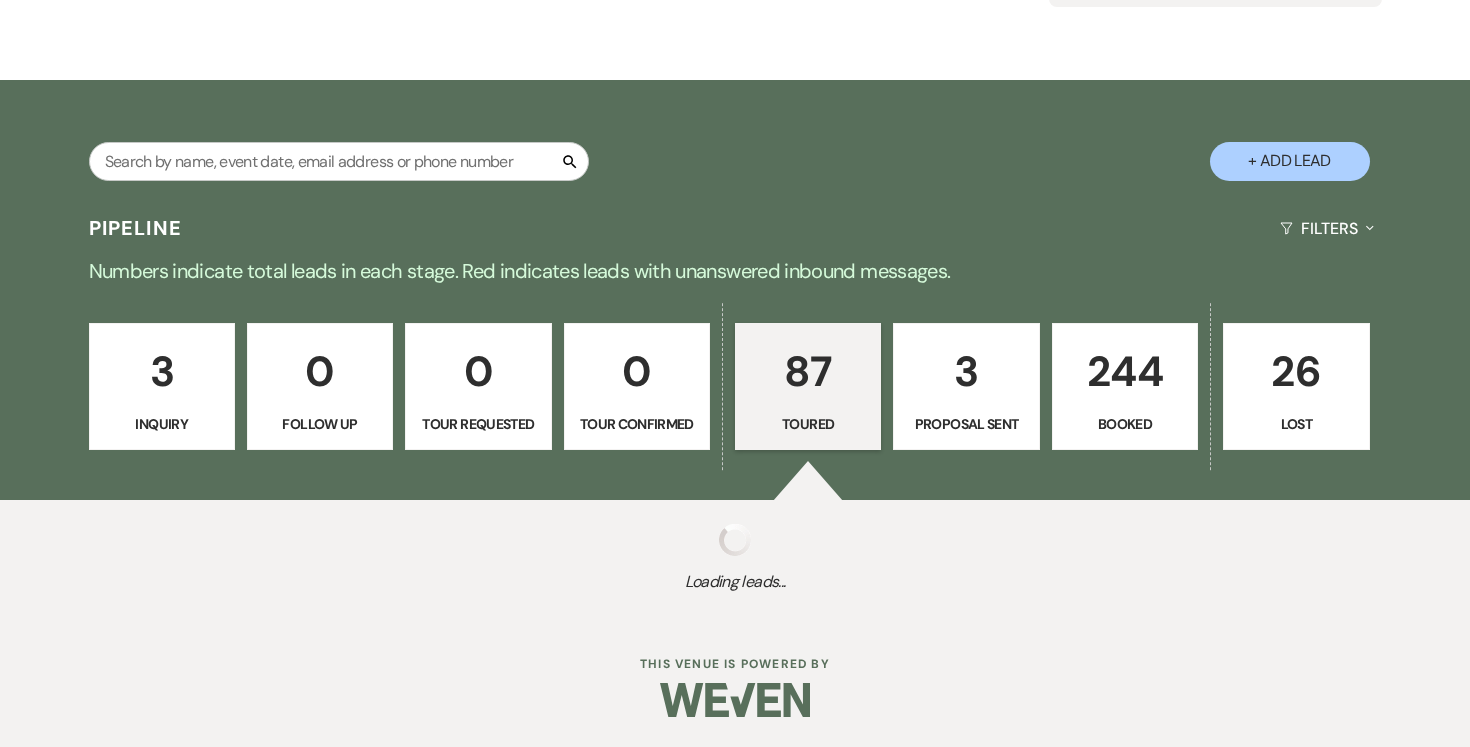select on "5" 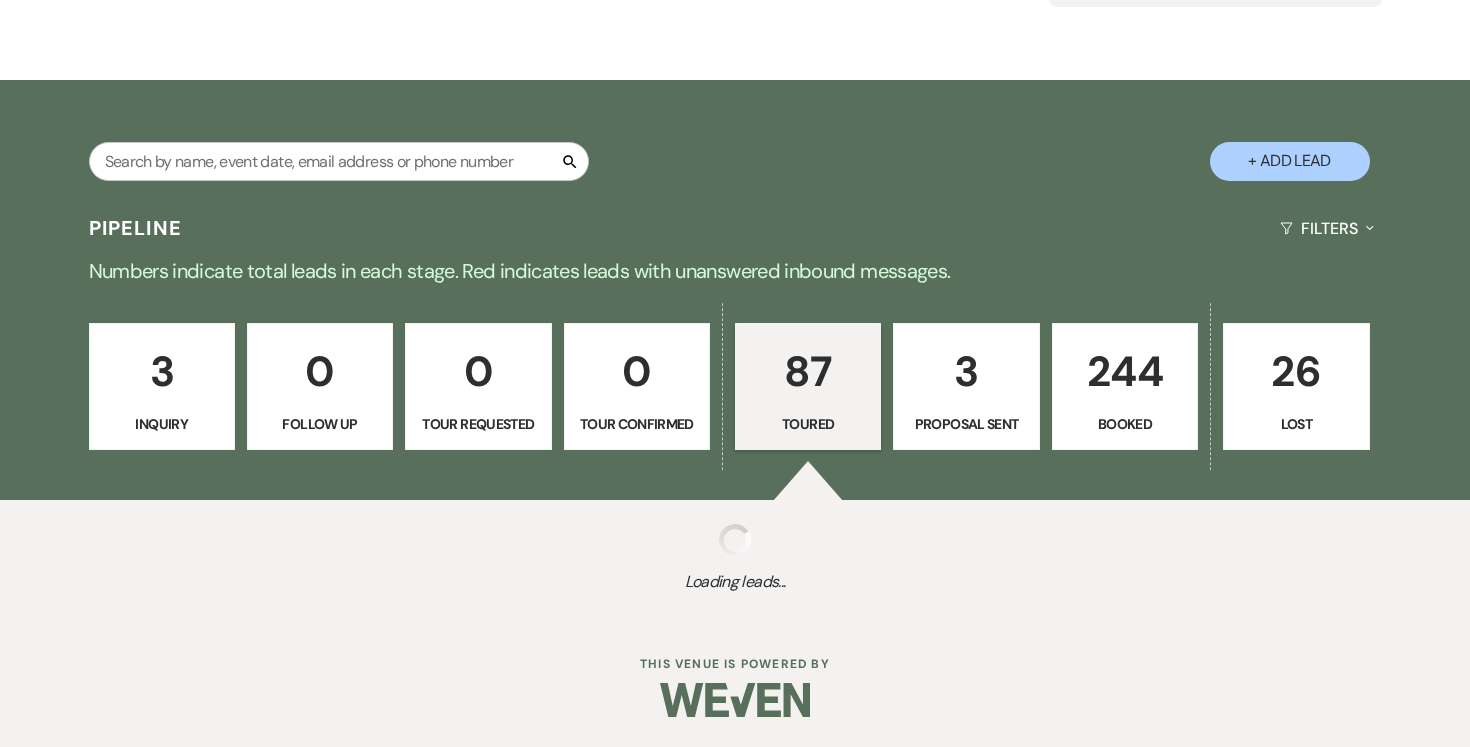select on "5" 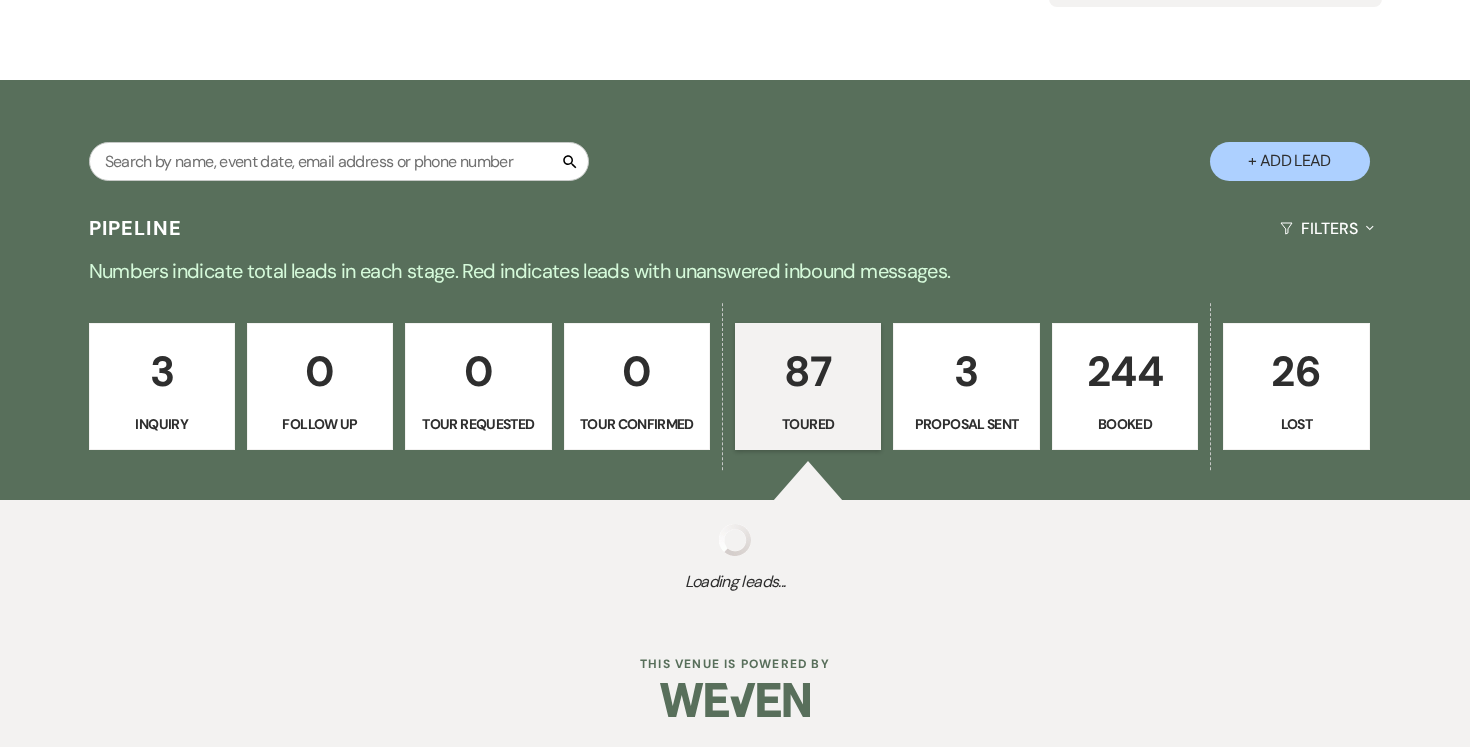 select on "5" 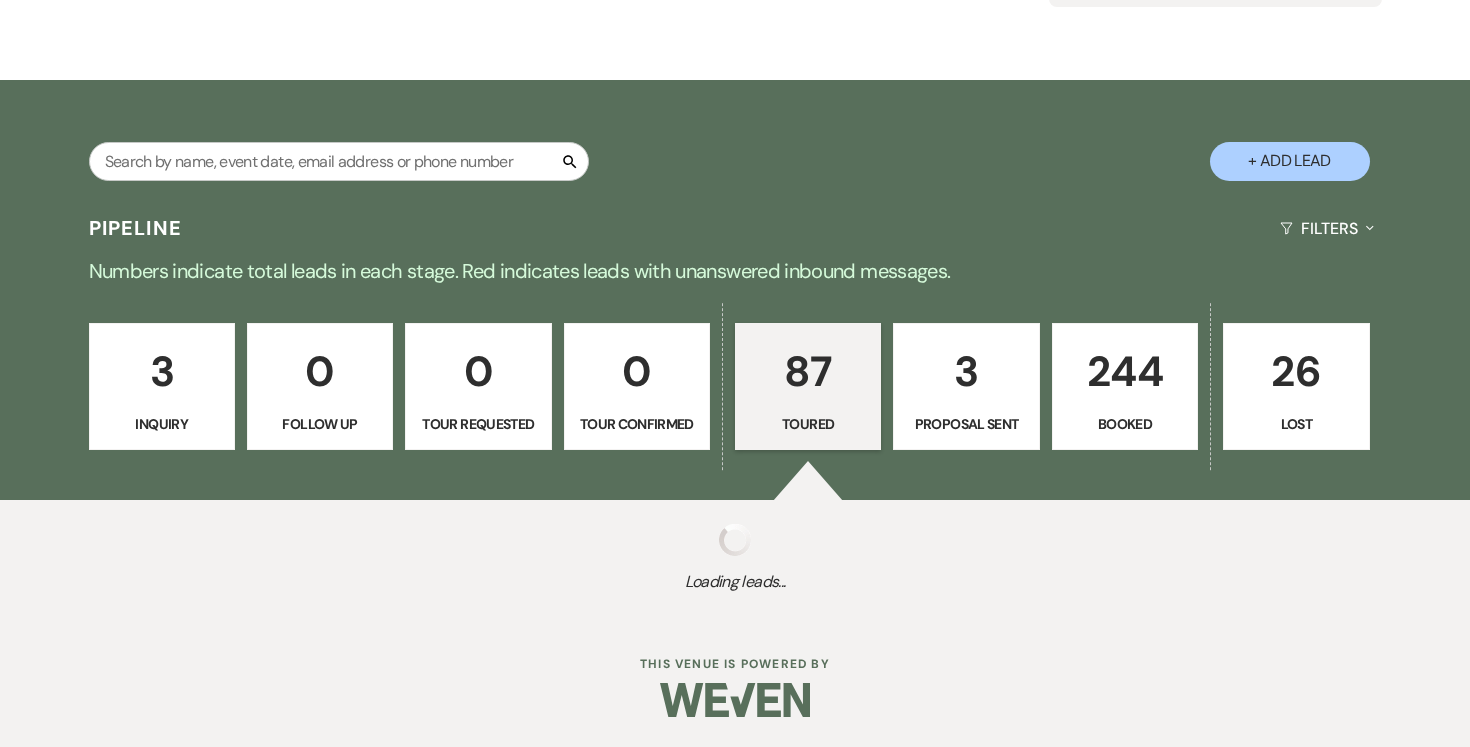 select on "5" 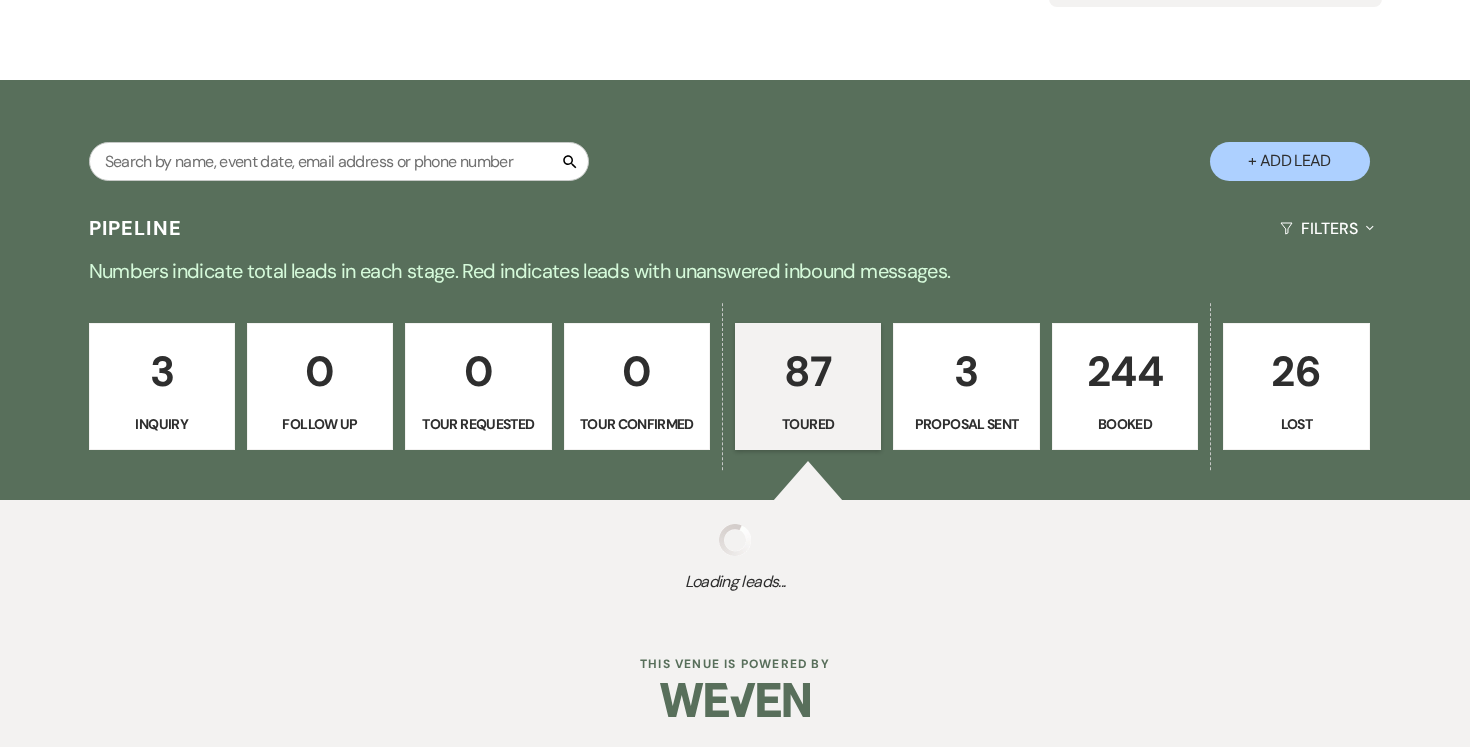 select on "5" 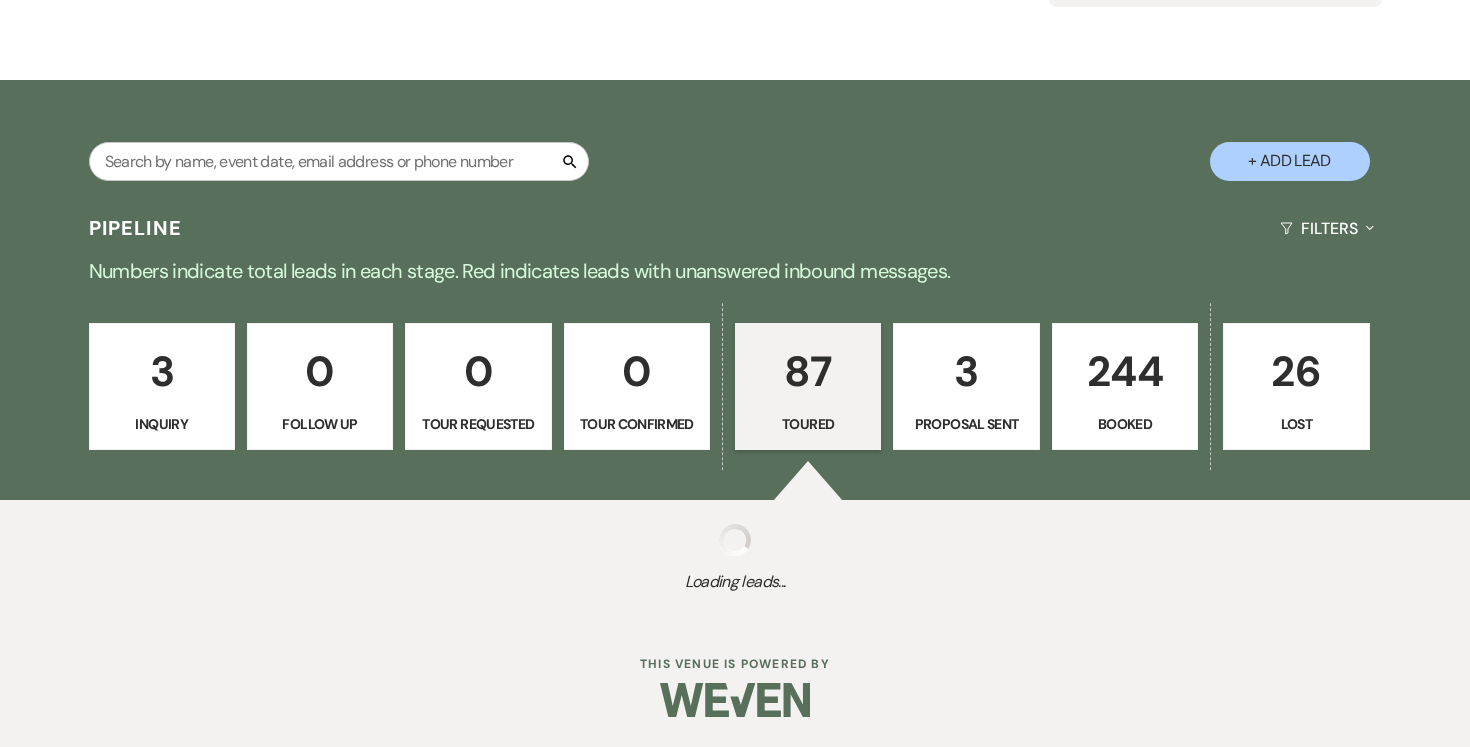select on "5" 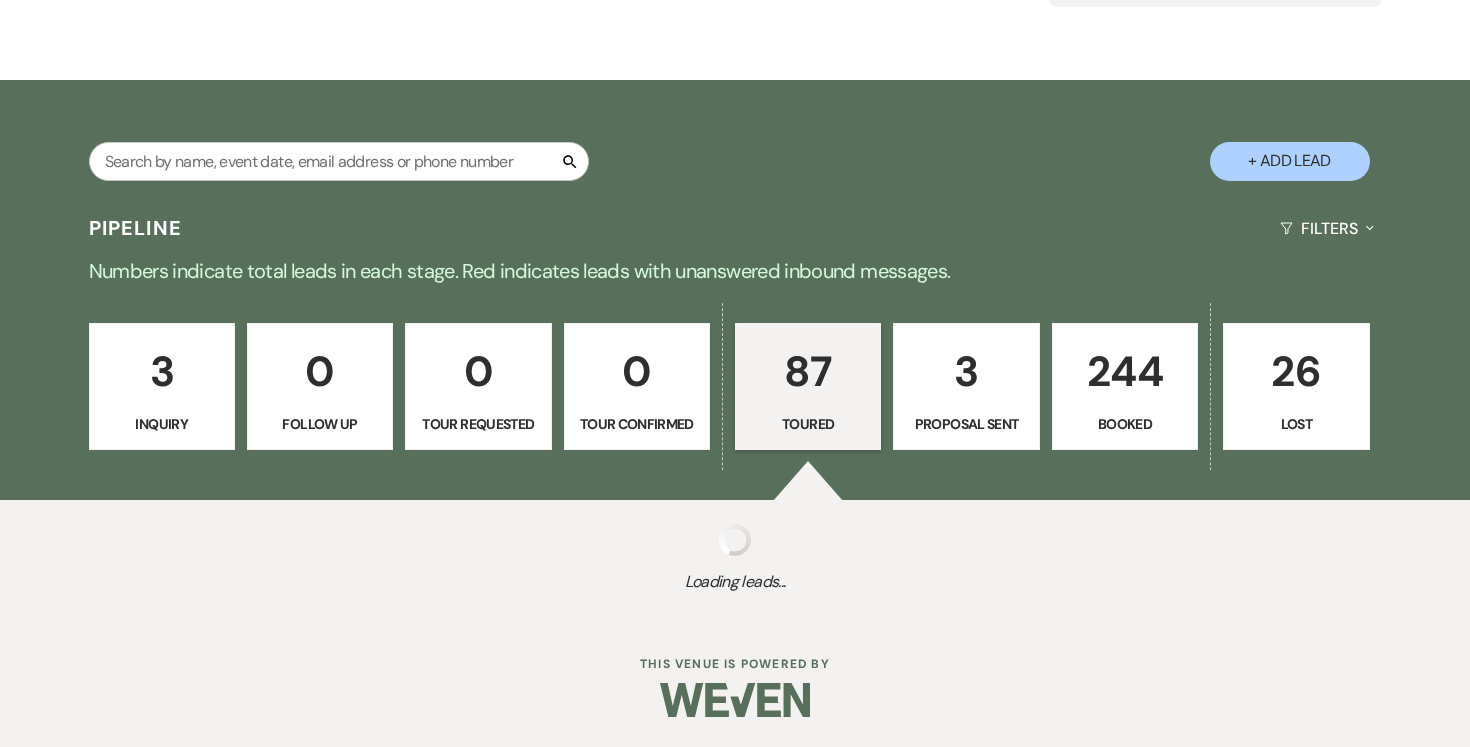 select on "5" 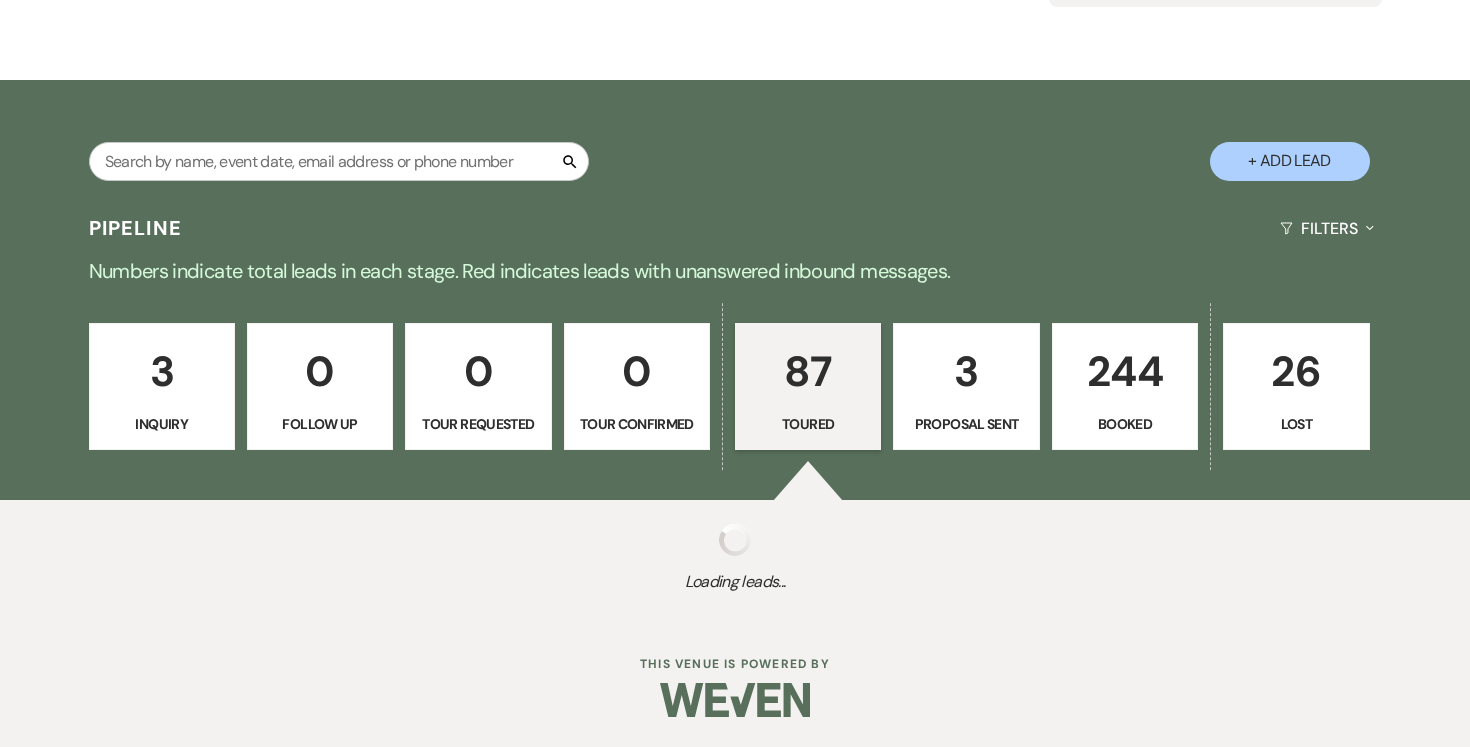 select on "5" 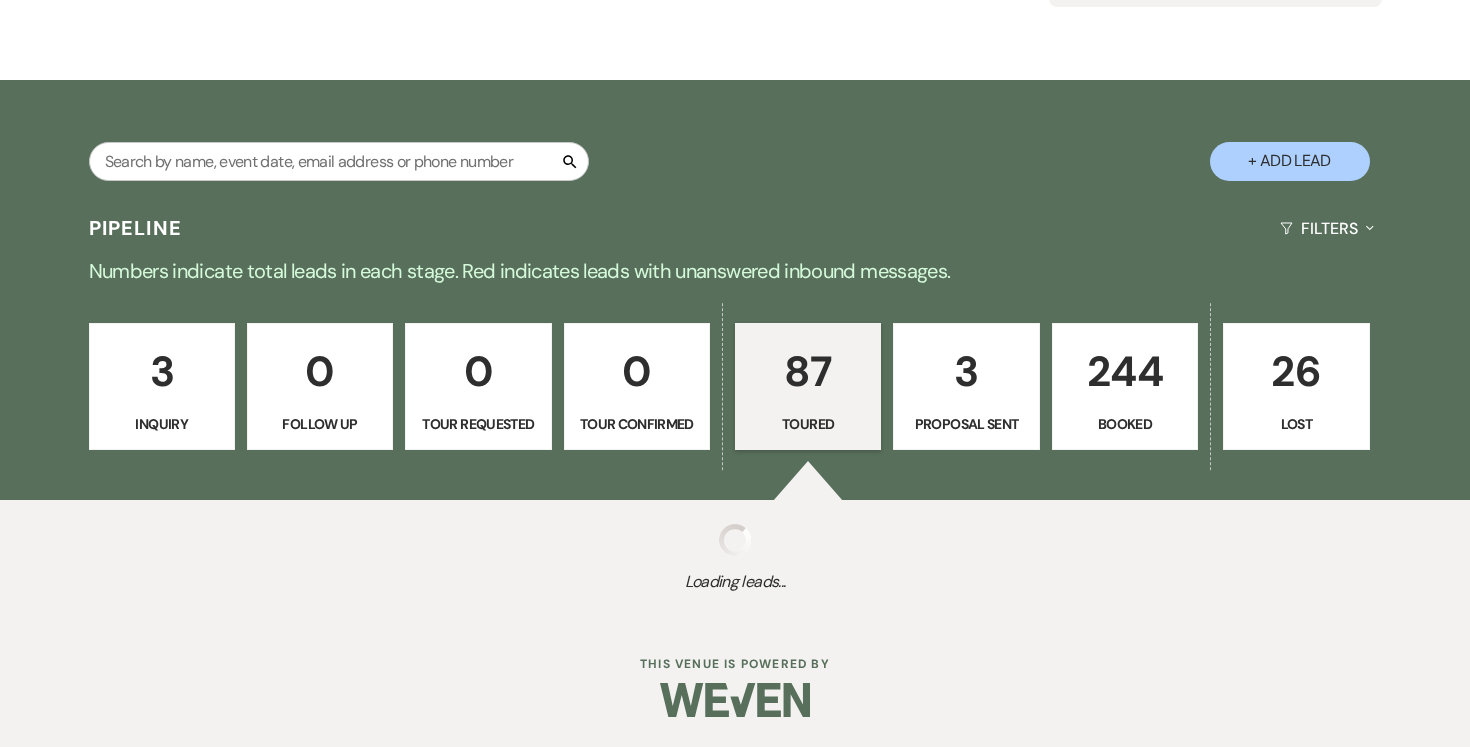 select on "5" 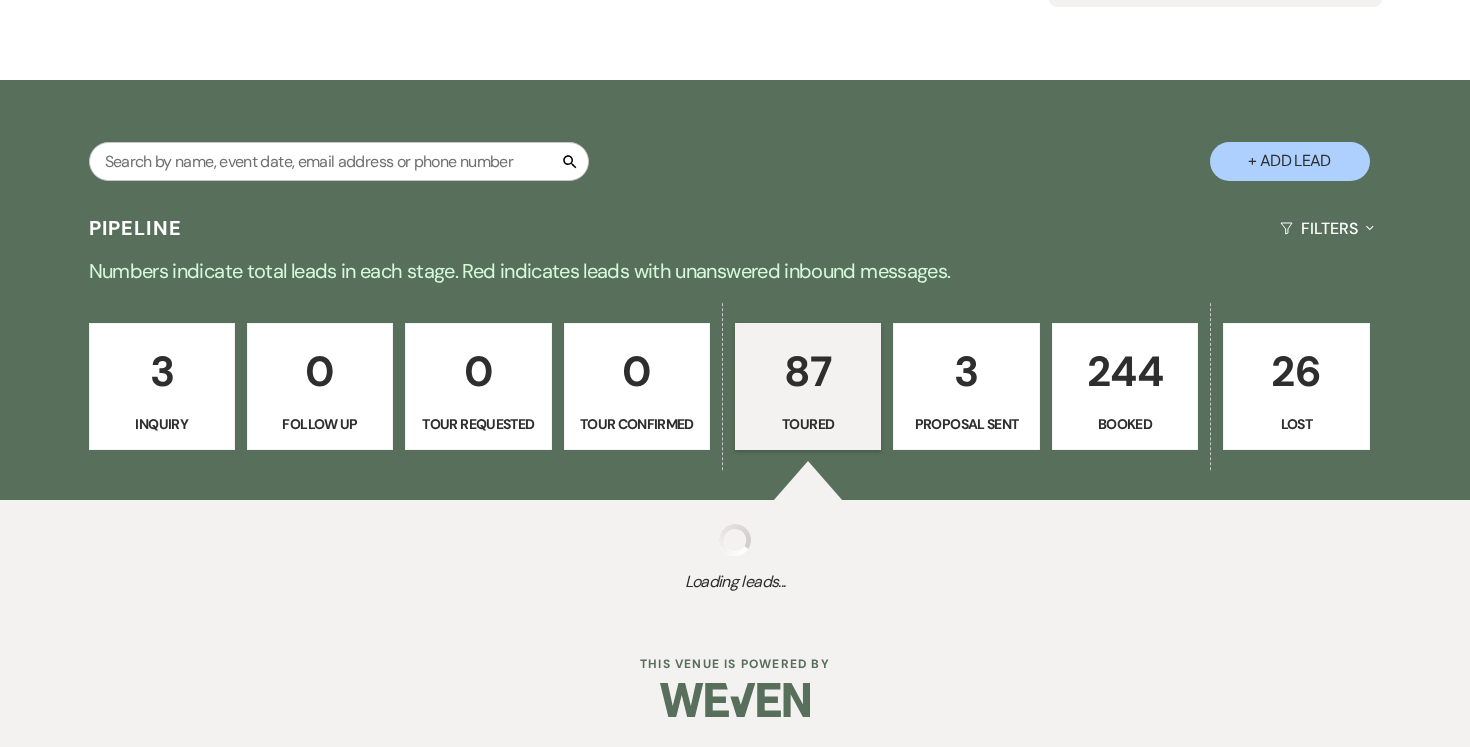 select on "5" 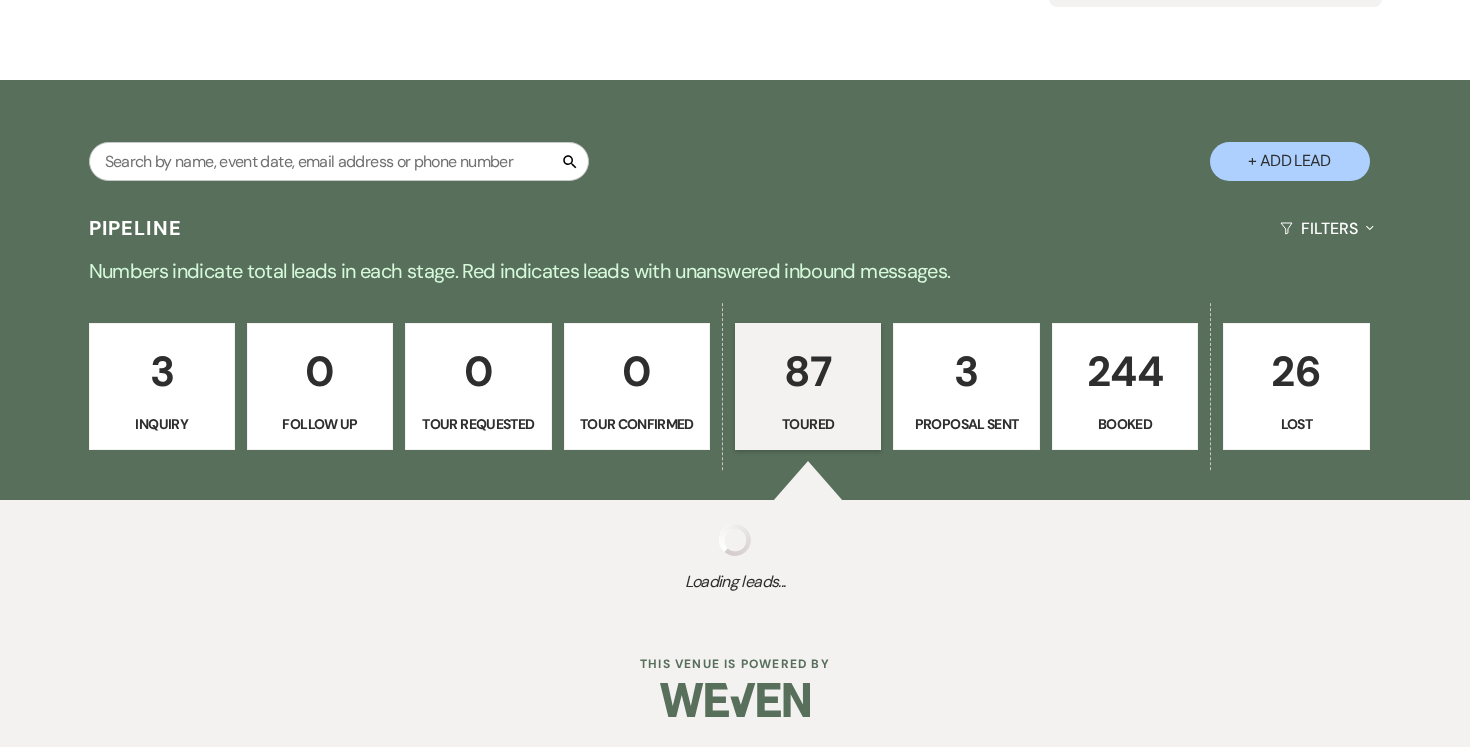 select on "5" 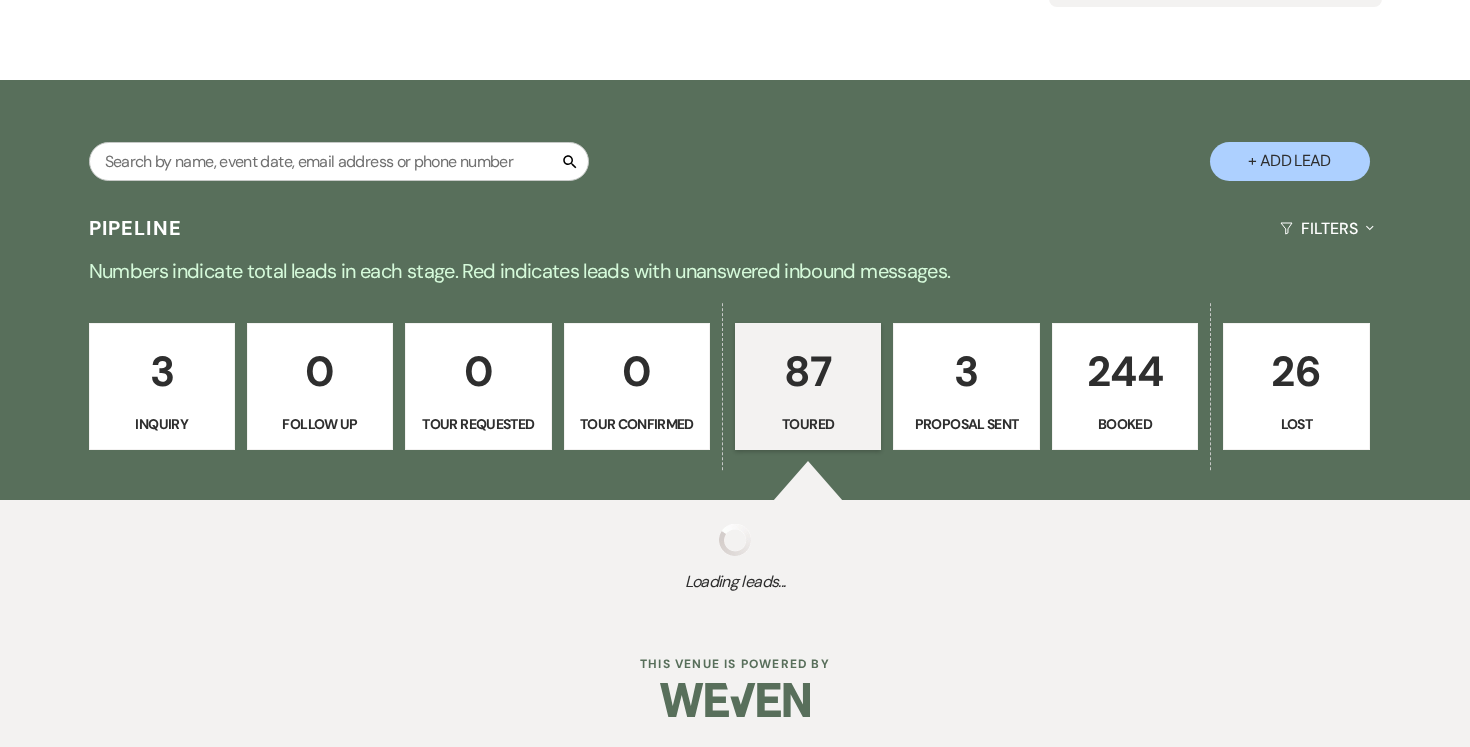 select on "5" 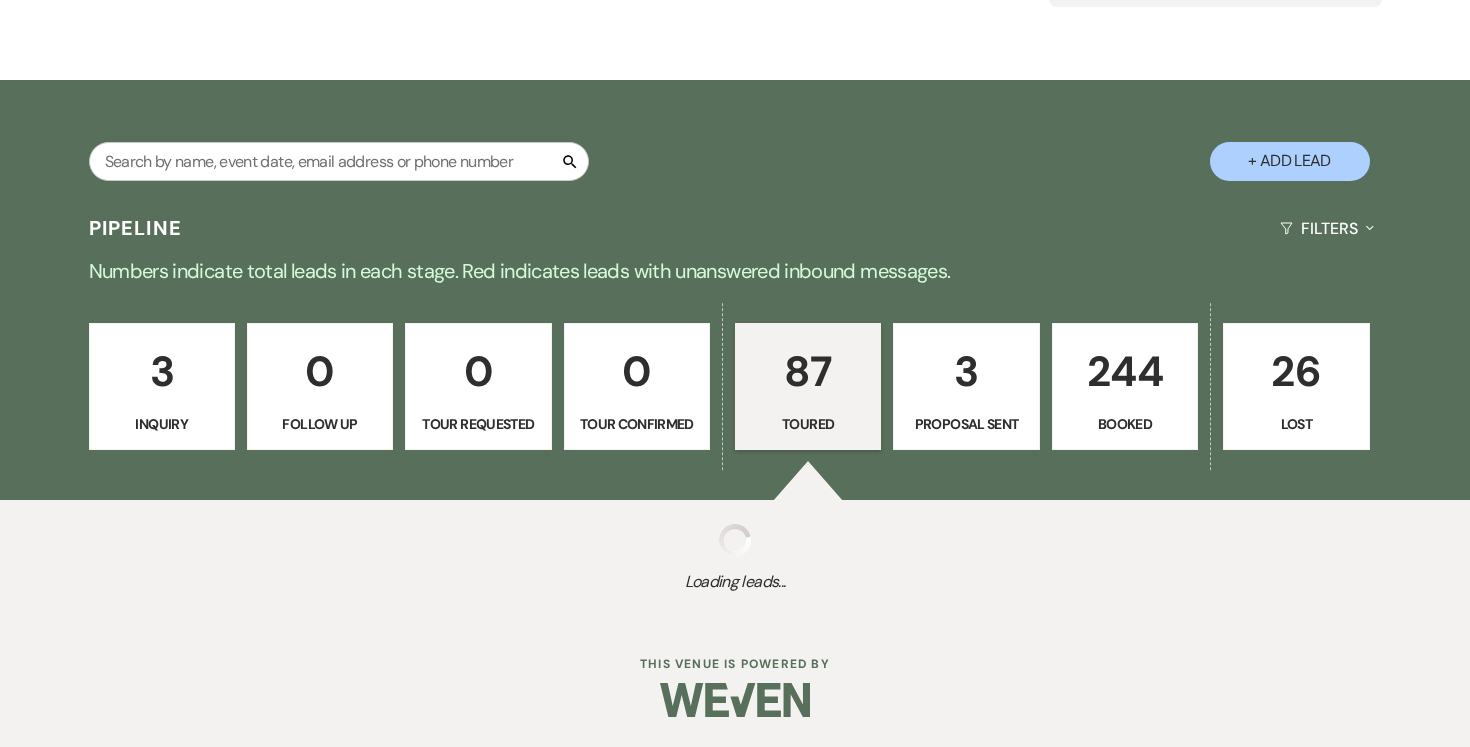 select on "5" 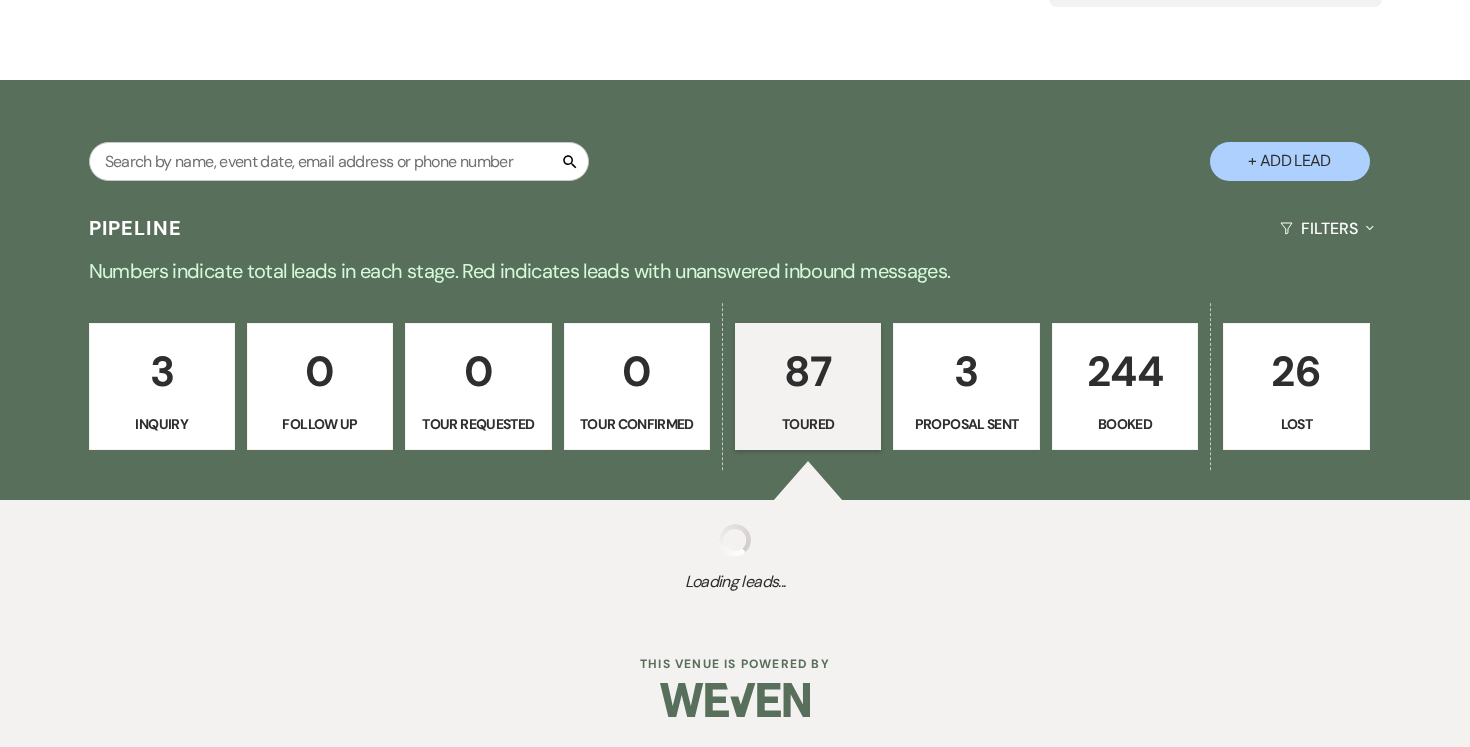 select on "5" 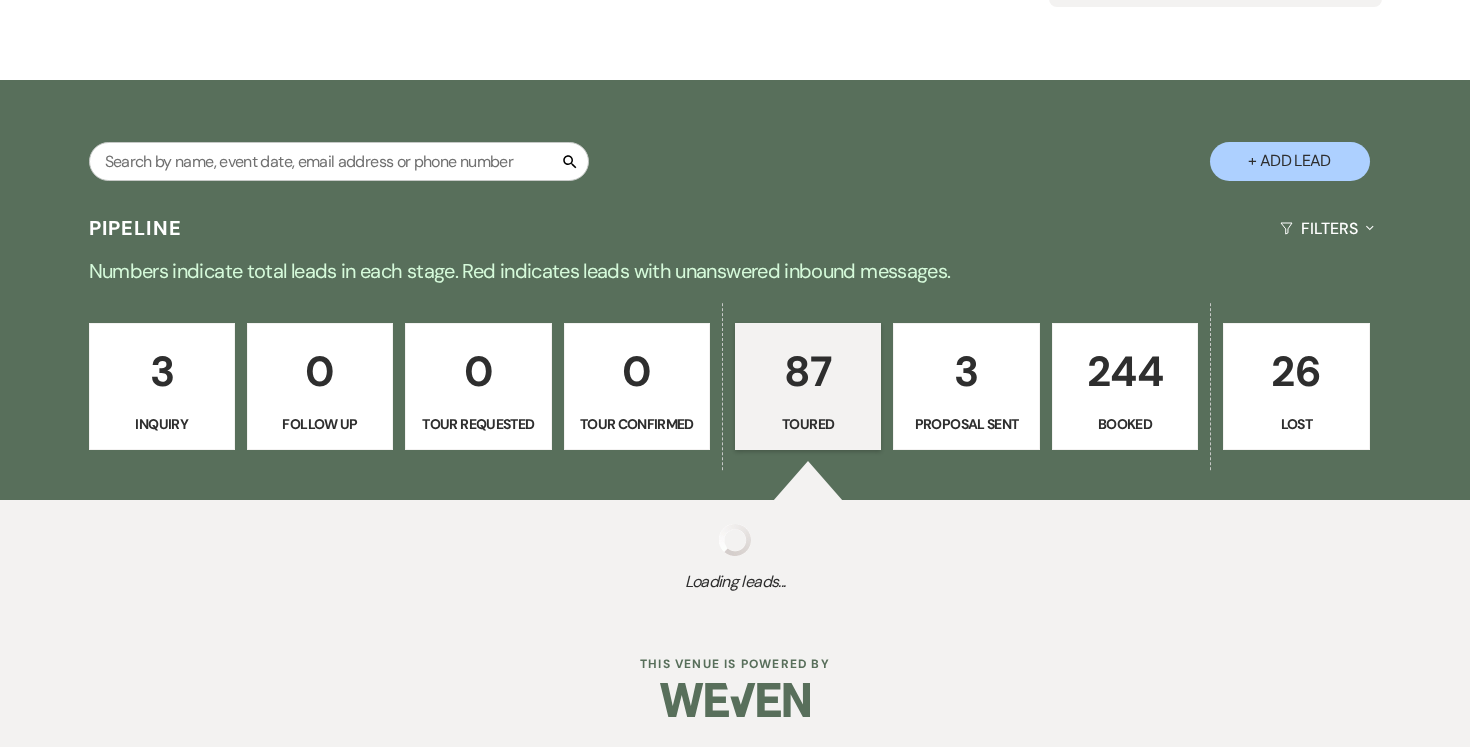 select on "5" 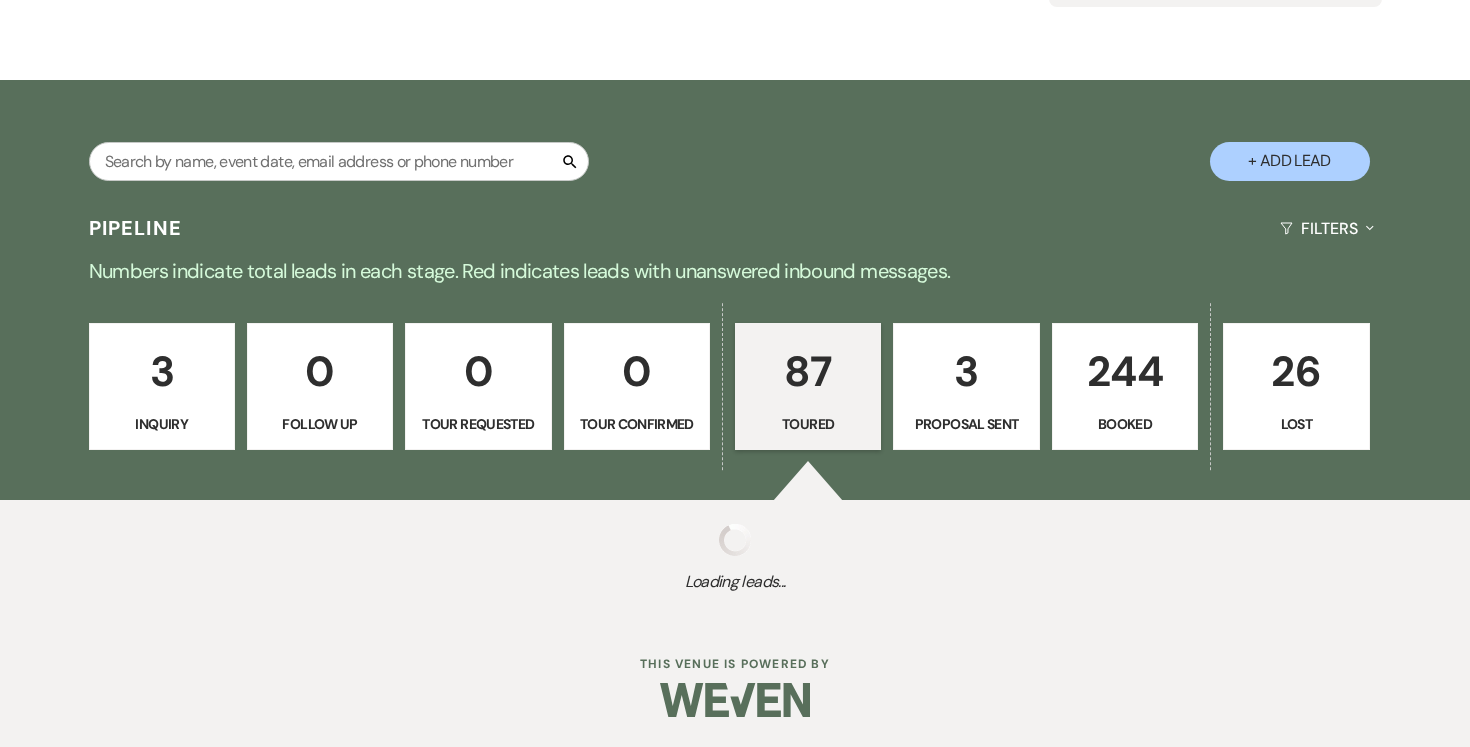 select on "5" 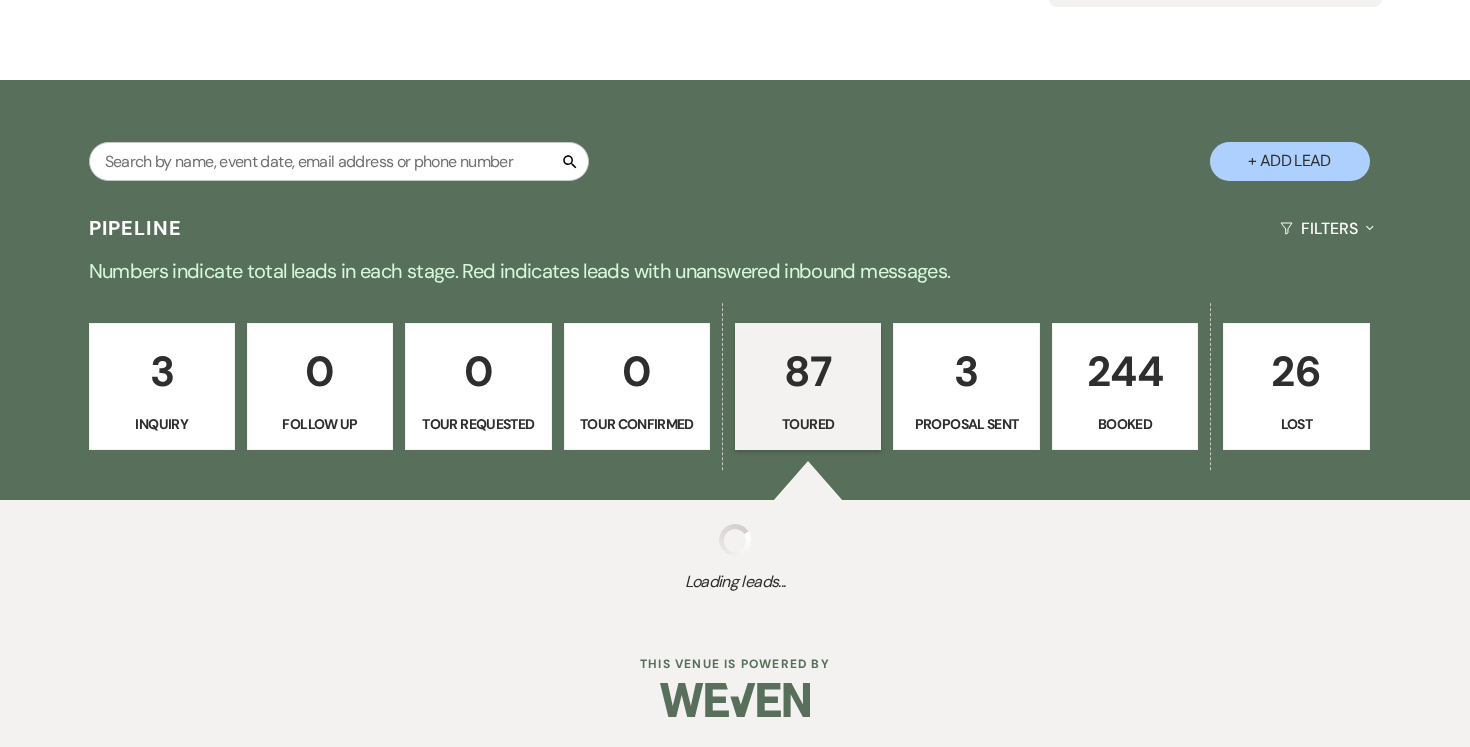 select on "5" 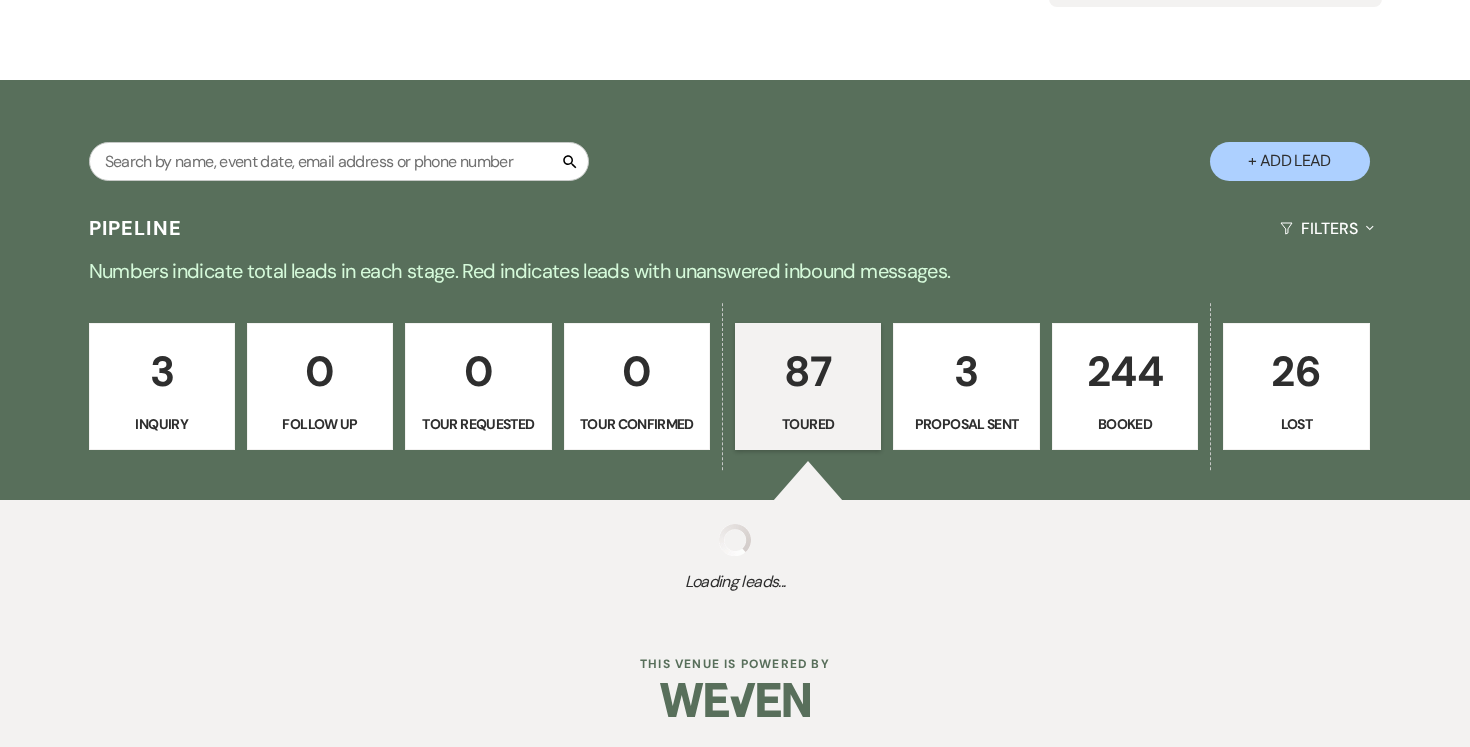 select on "5" 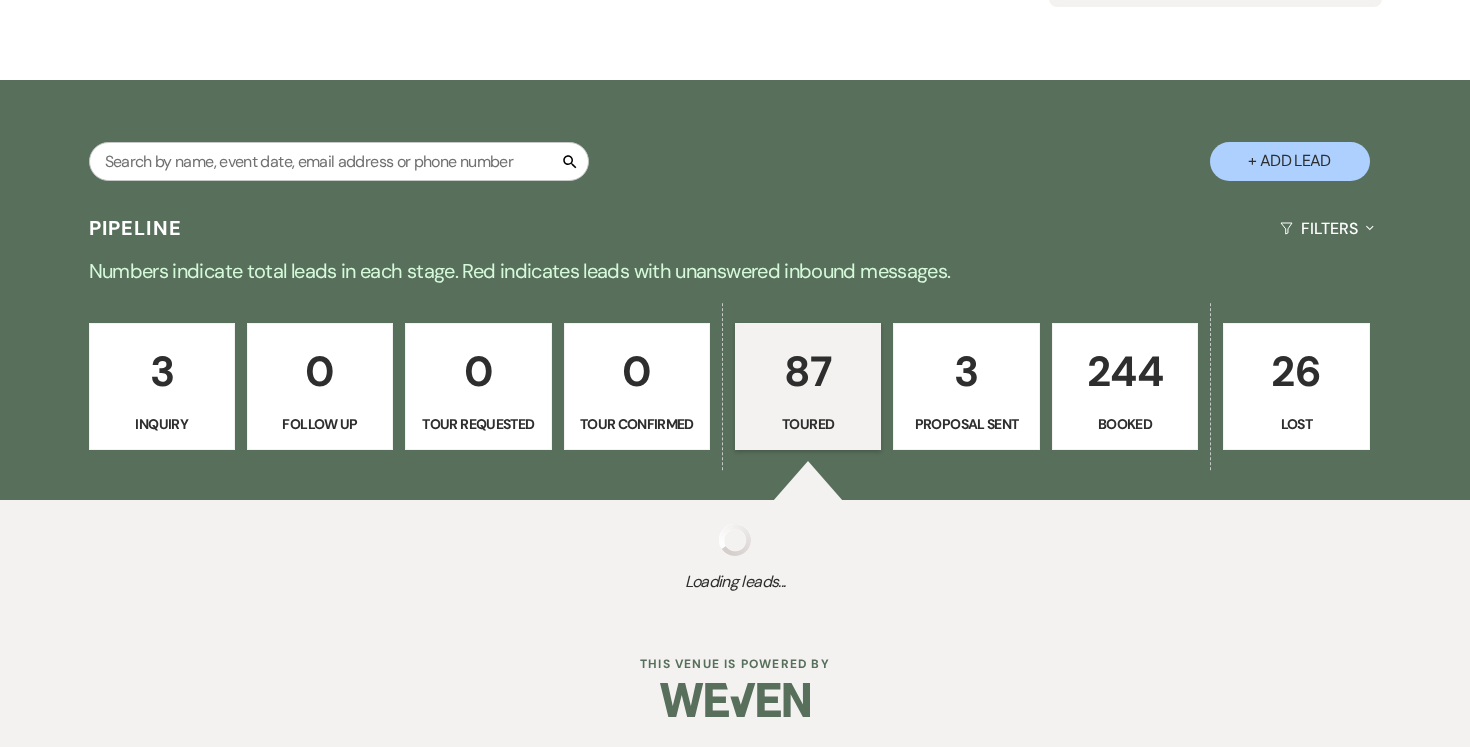 select on "5" 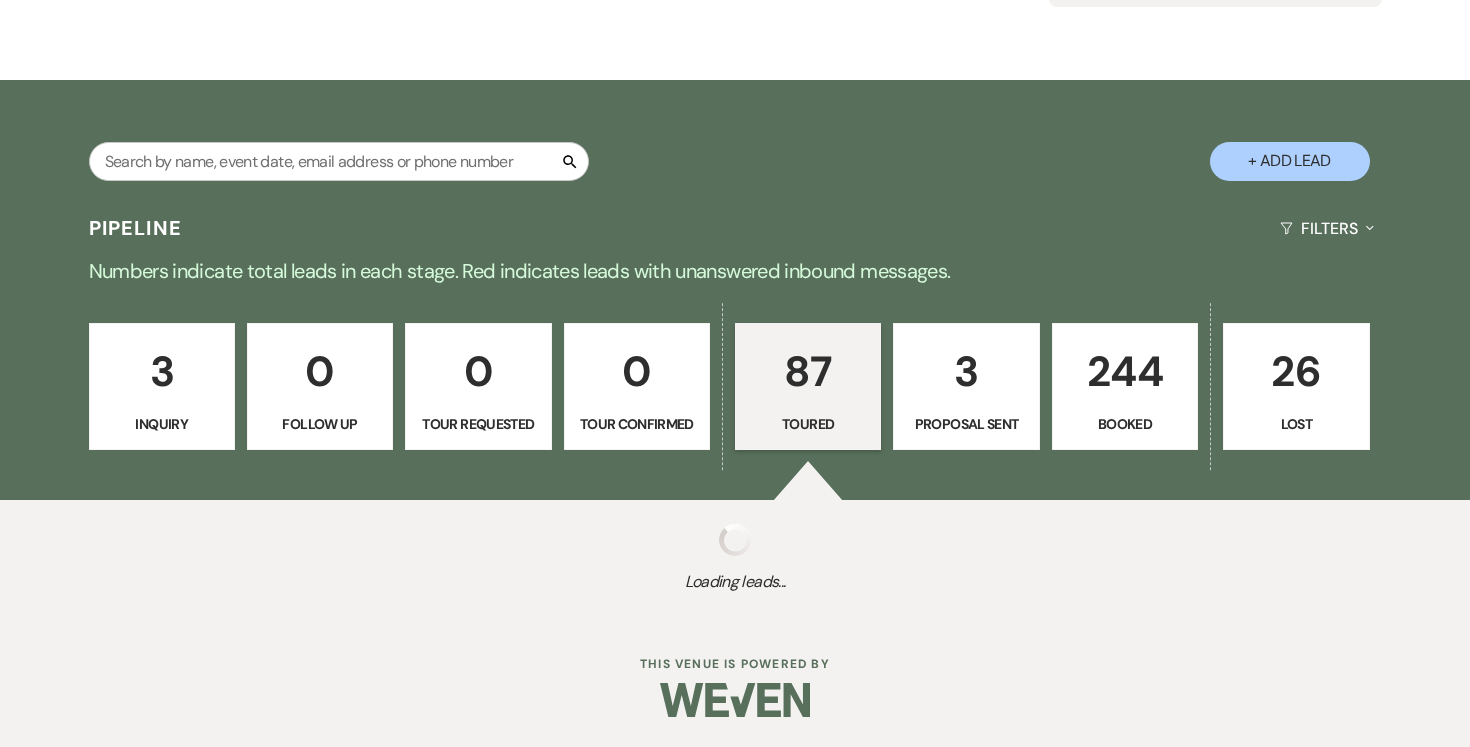 select on "5" 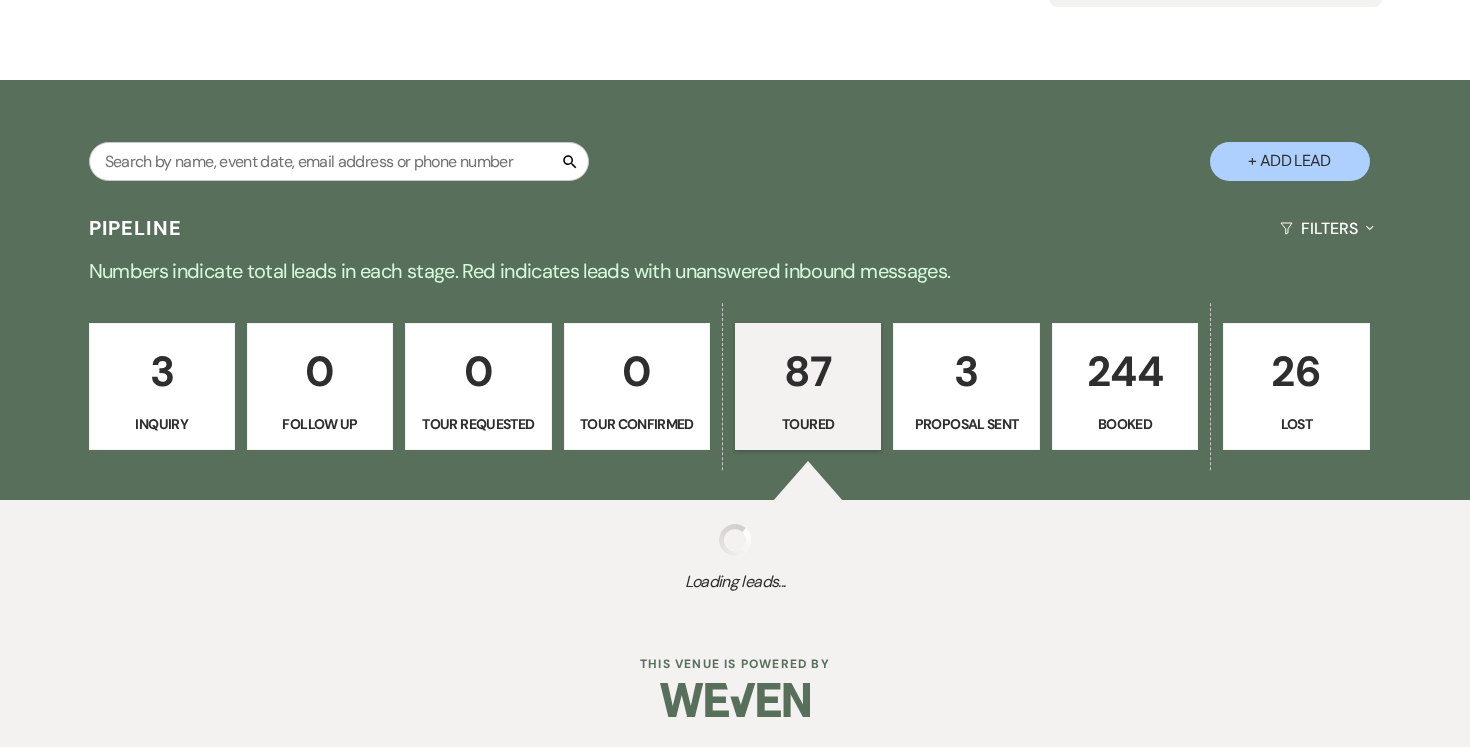 select on "5" 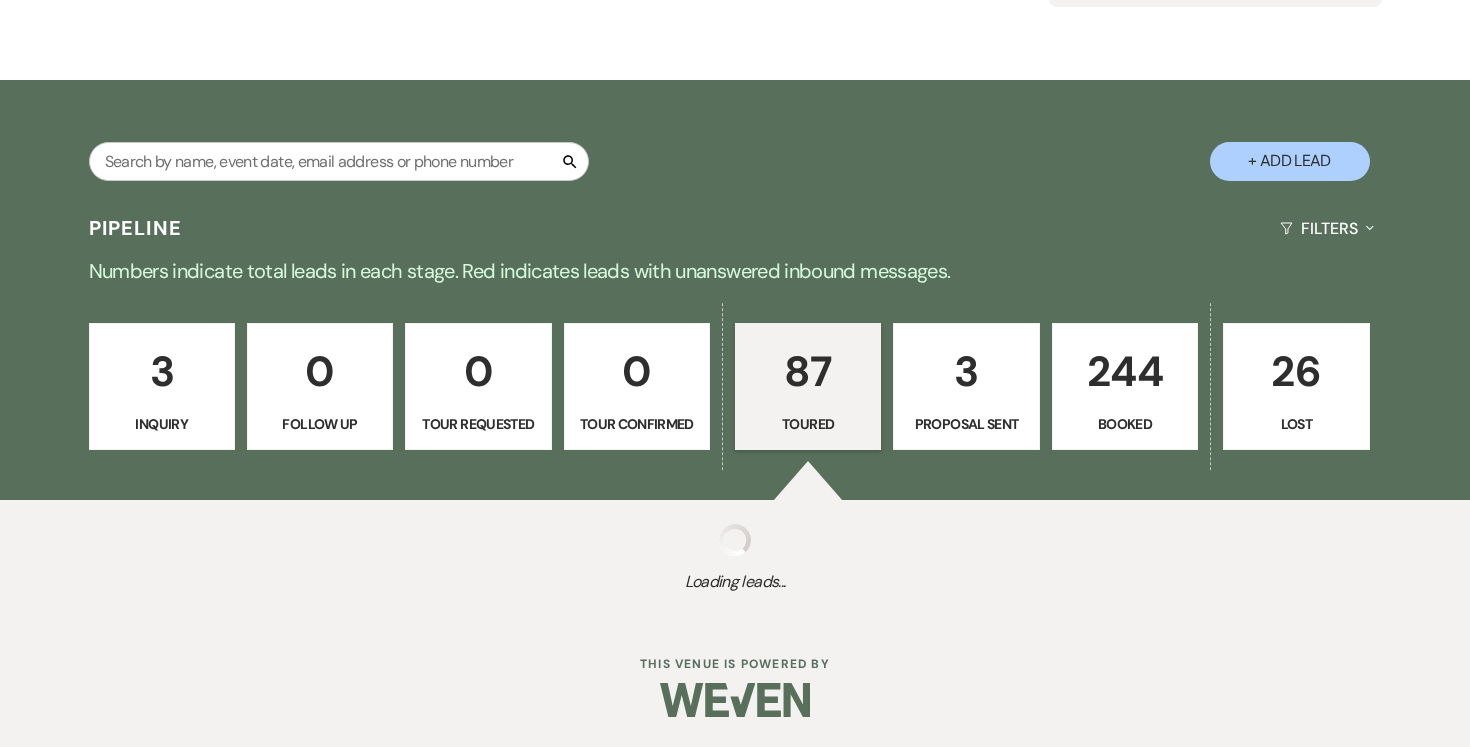 select on "5" 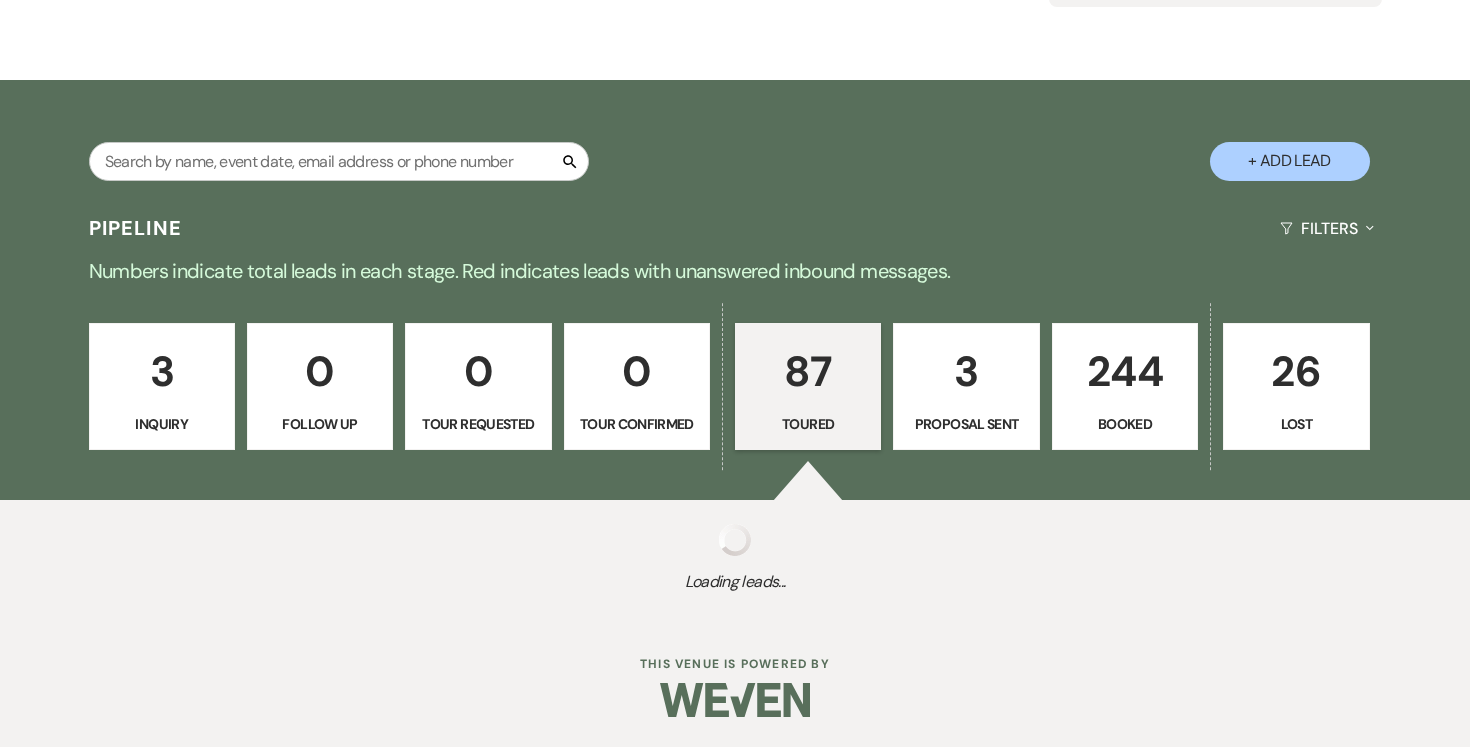 select on "5" 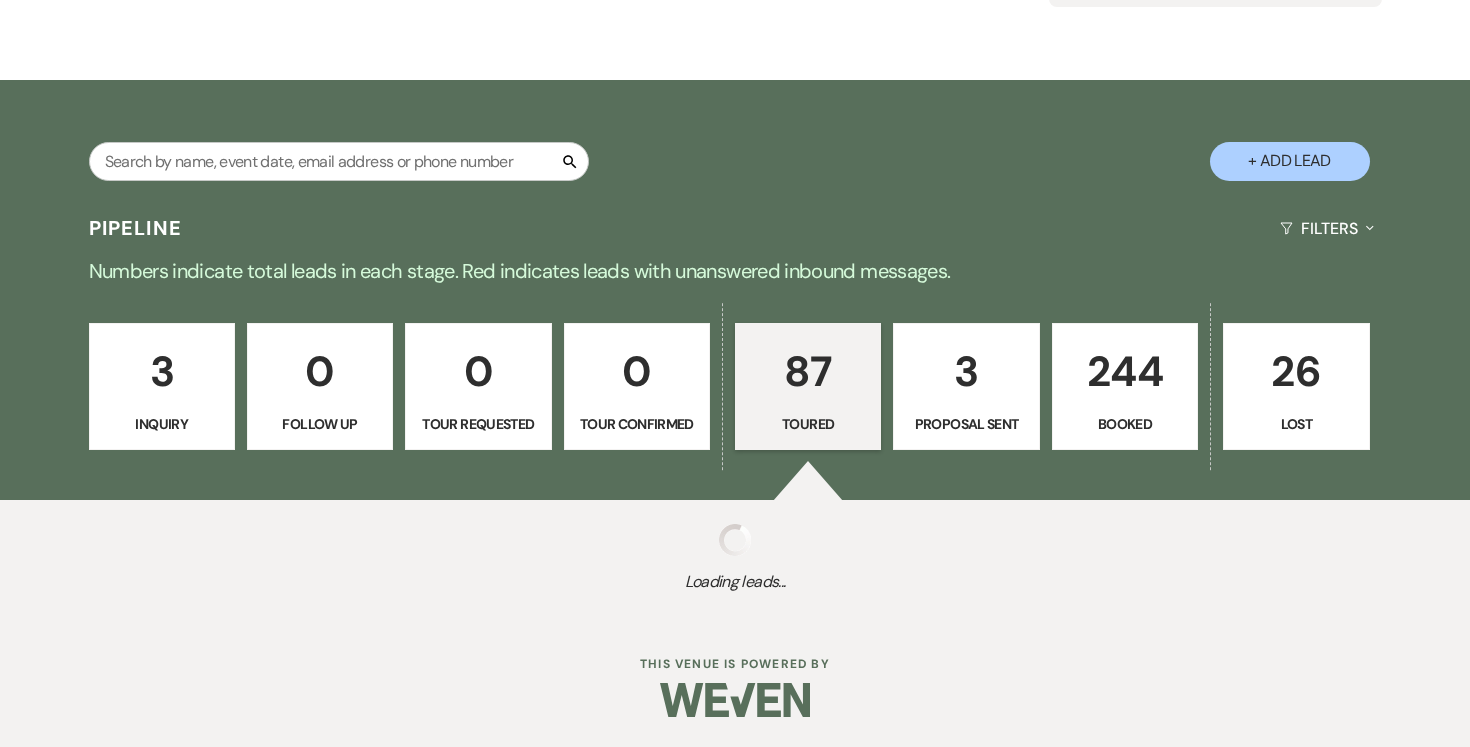 select on "5" 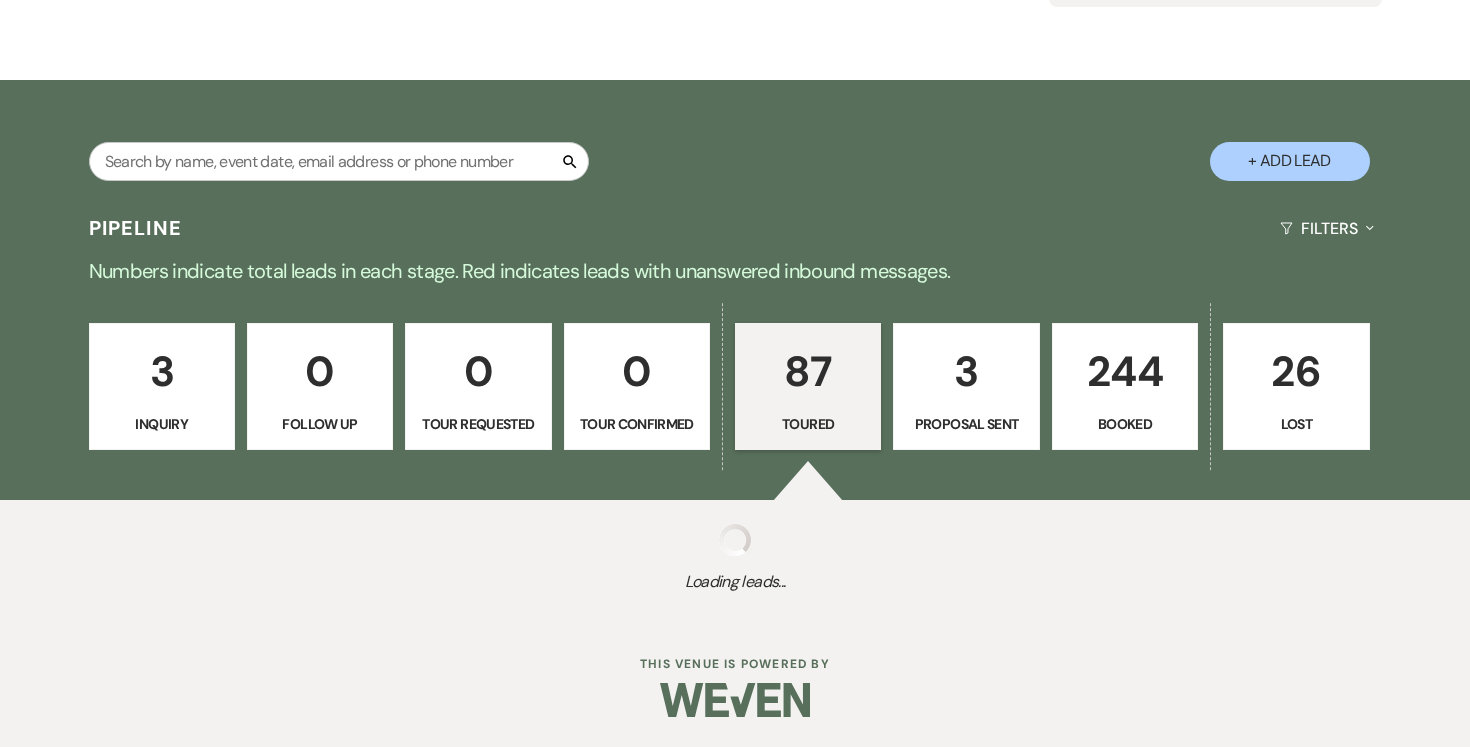 select on "5" 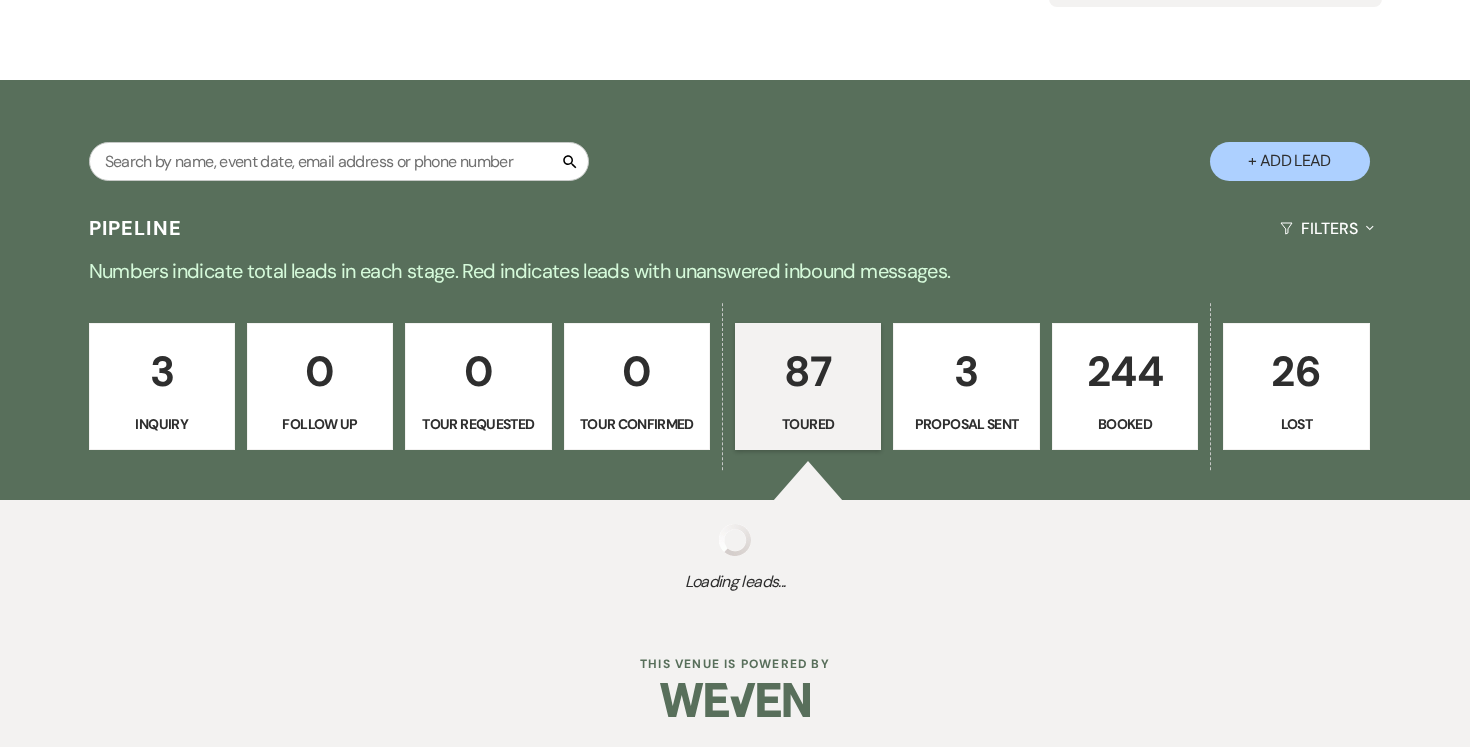select on "5" 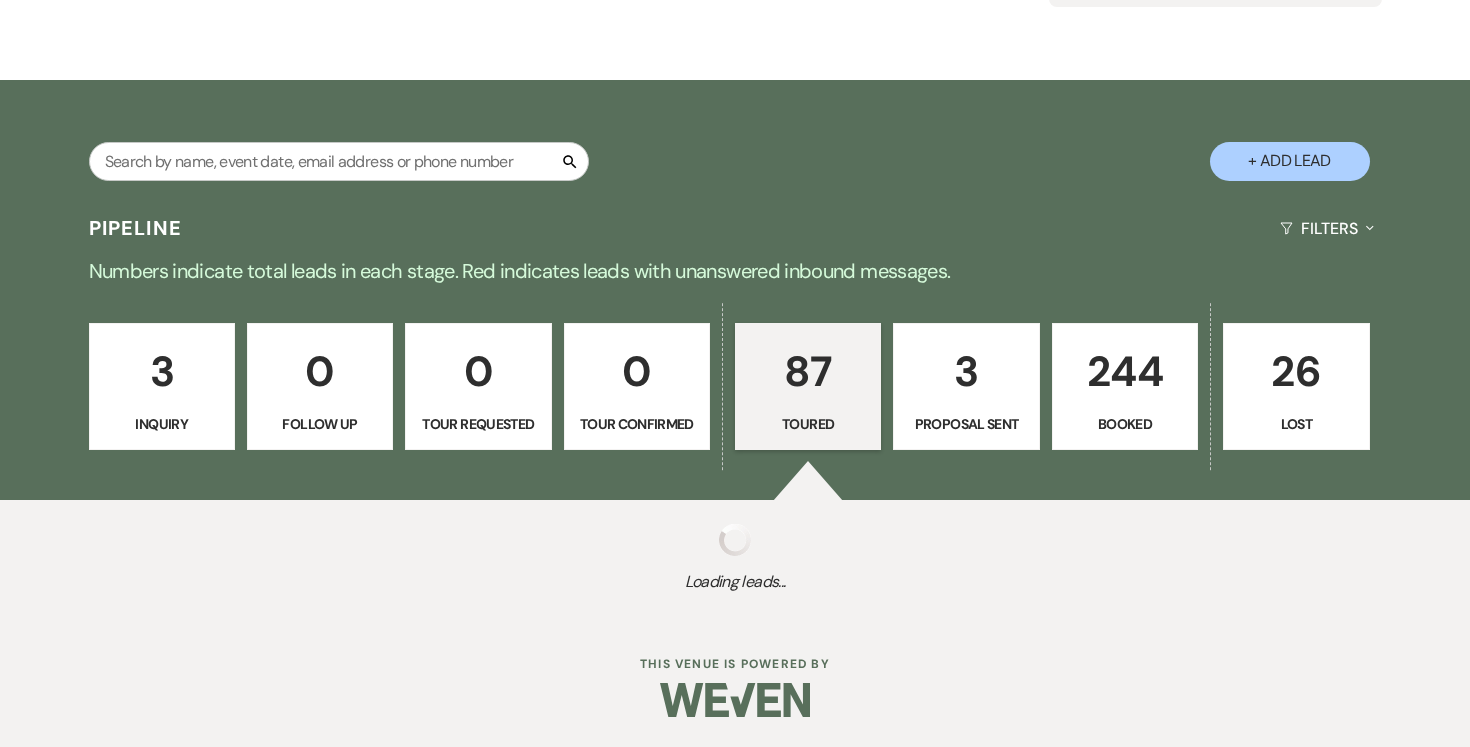 select on "5" 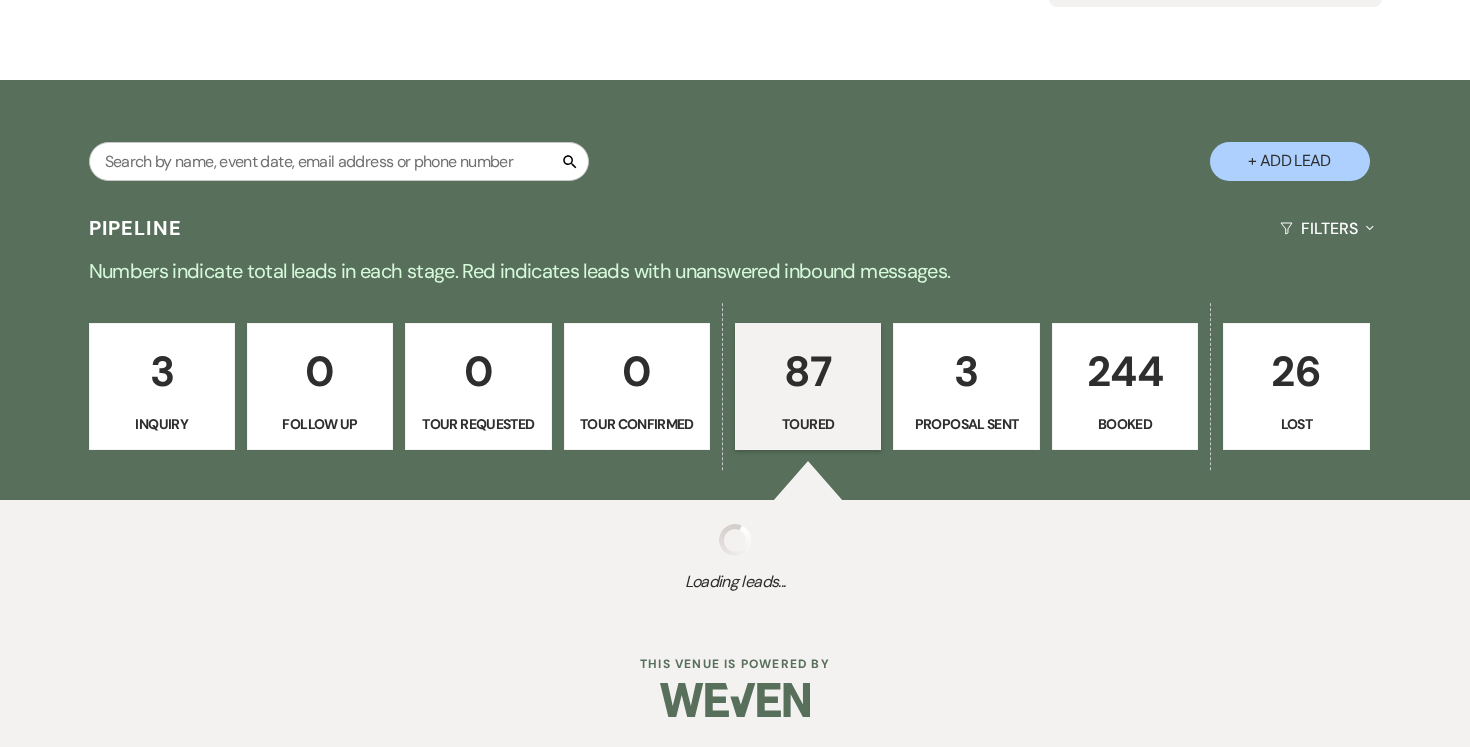 select on "5" 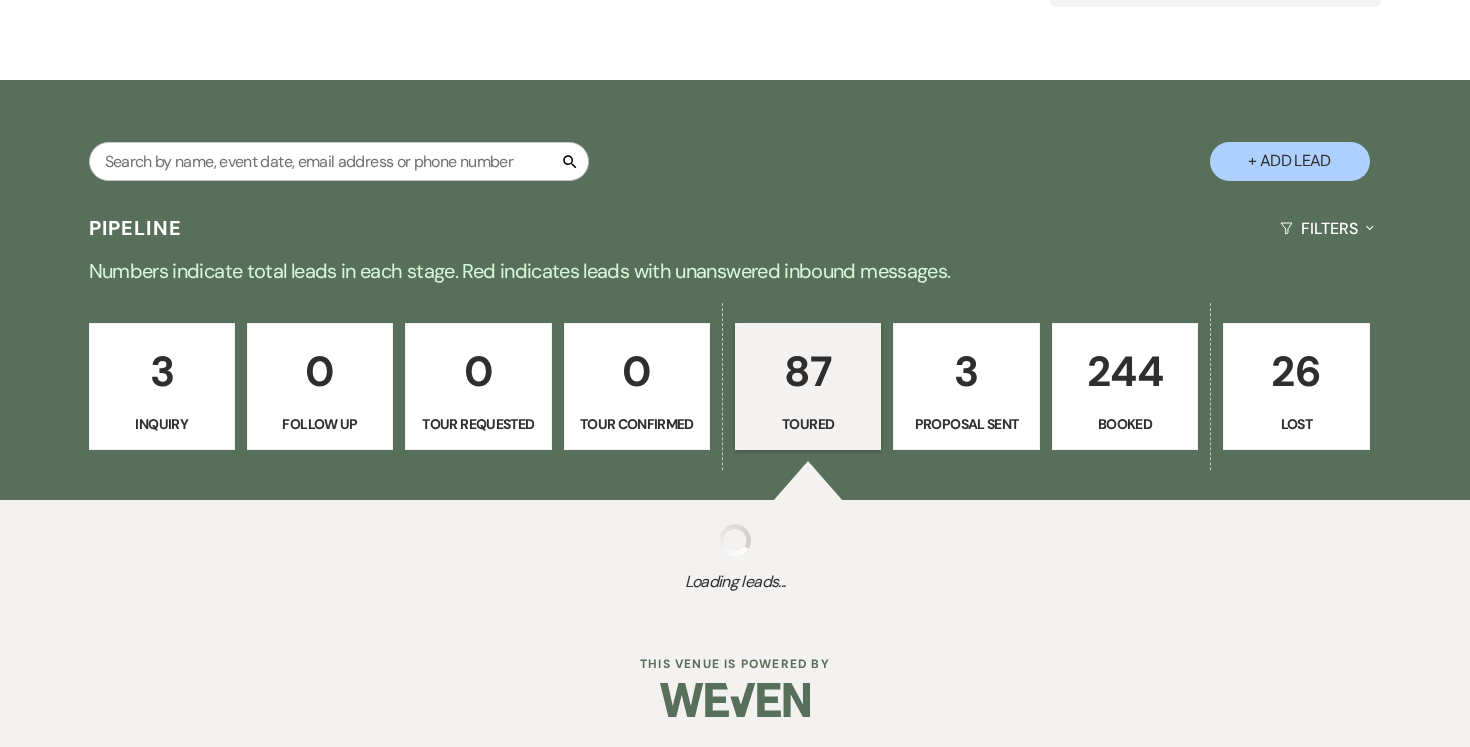 select on "5" 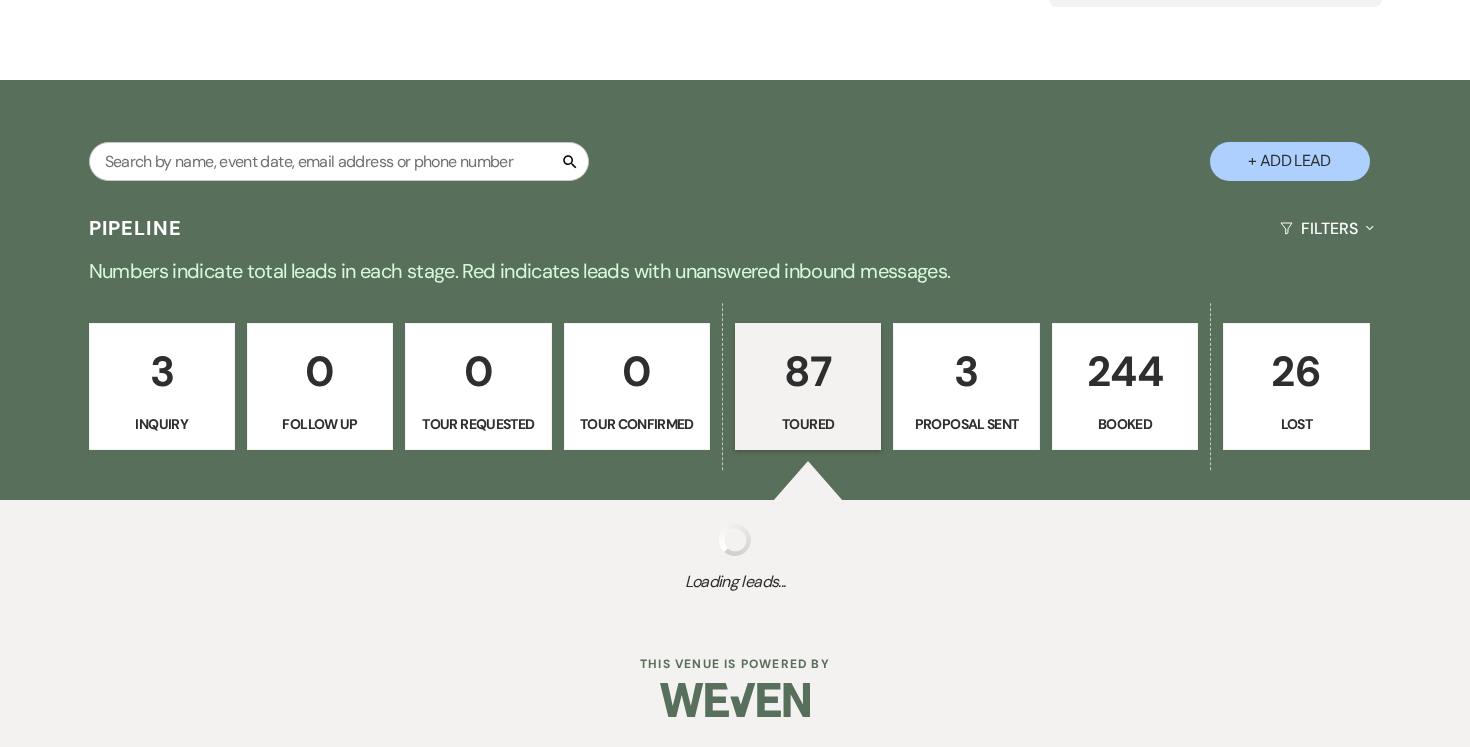 select on "5" 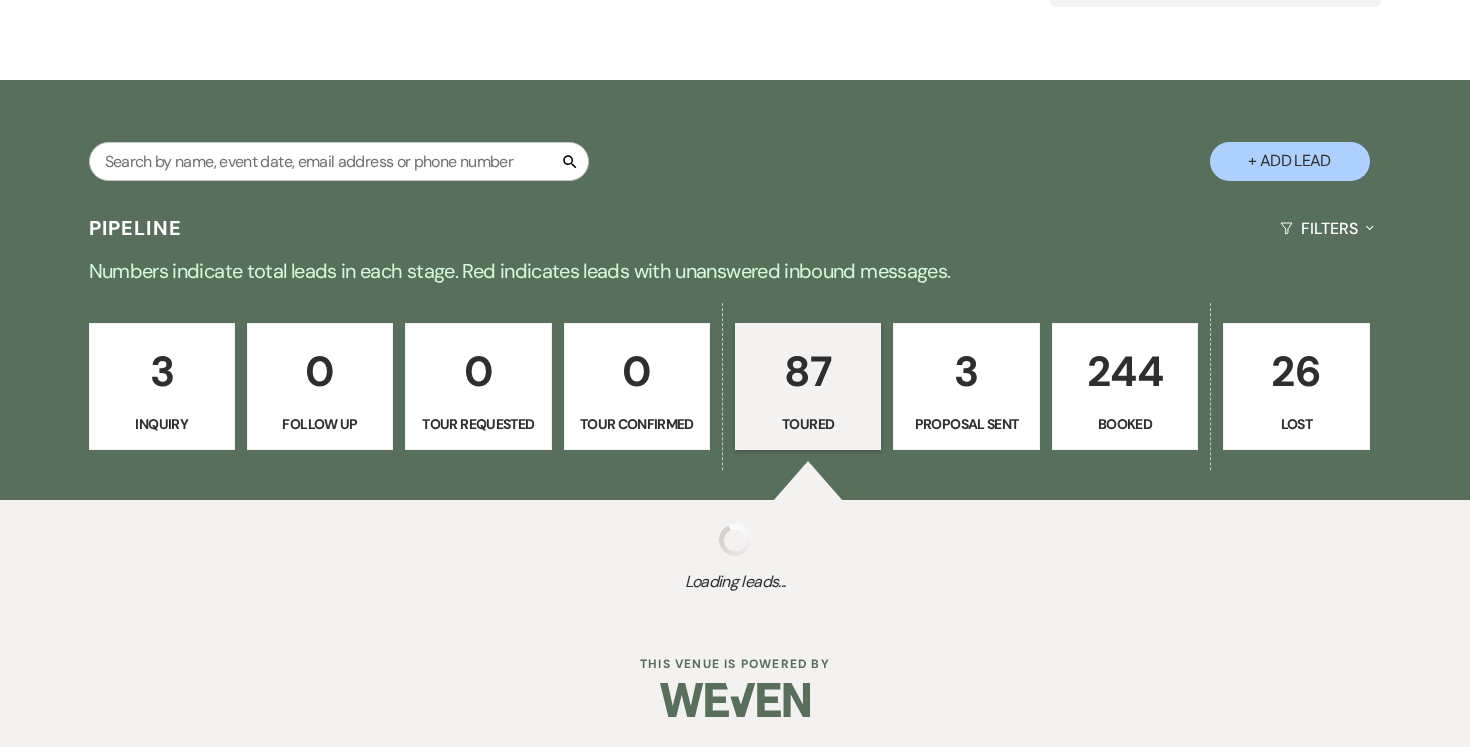 select on "5" 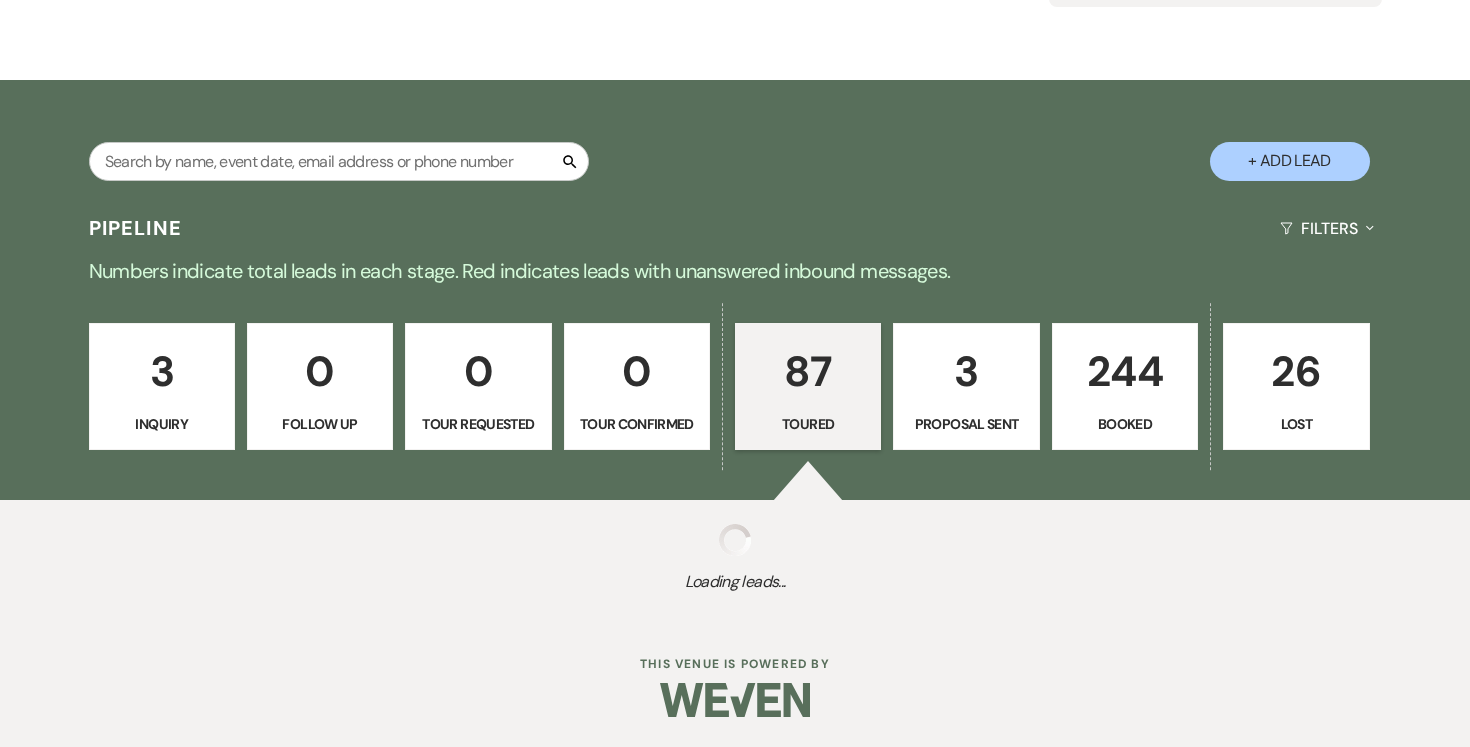 select on "5" 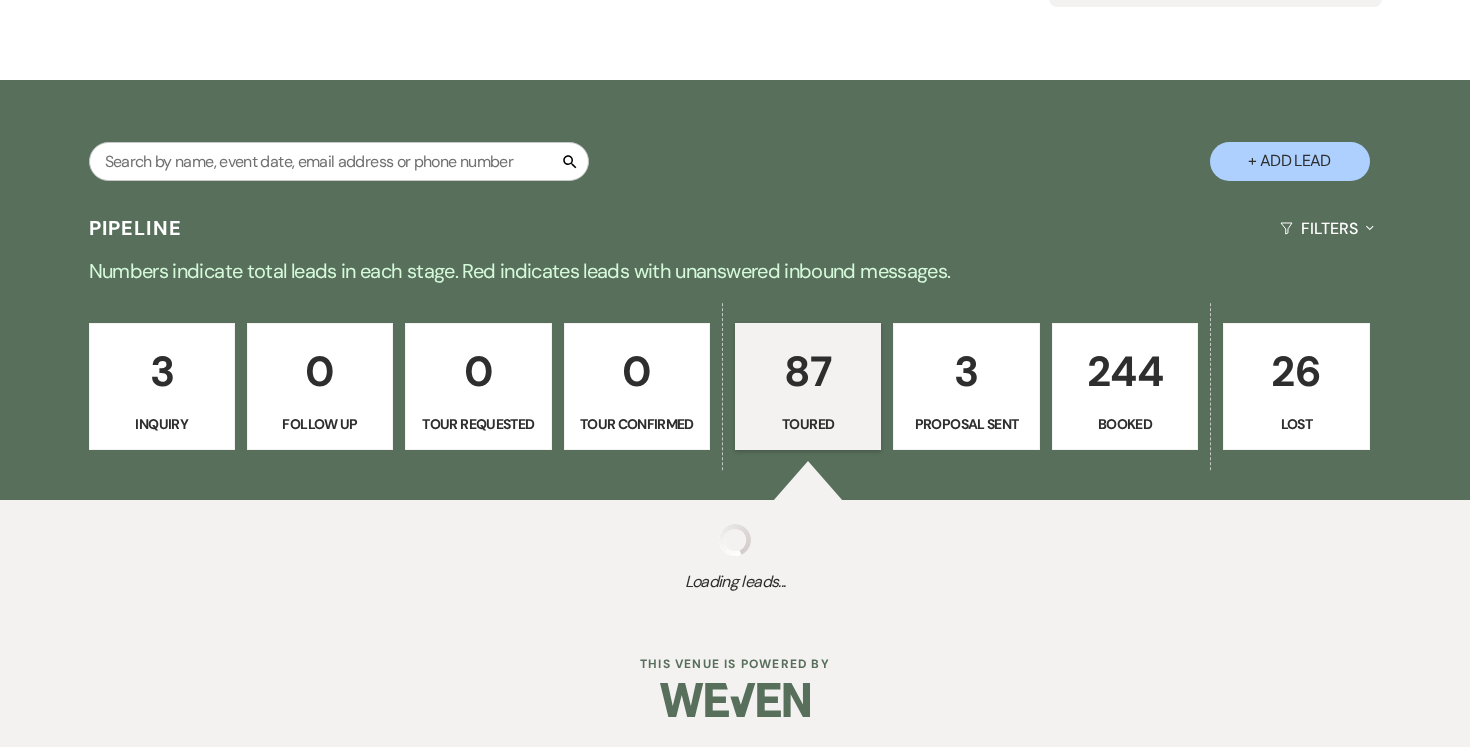 select on "5" 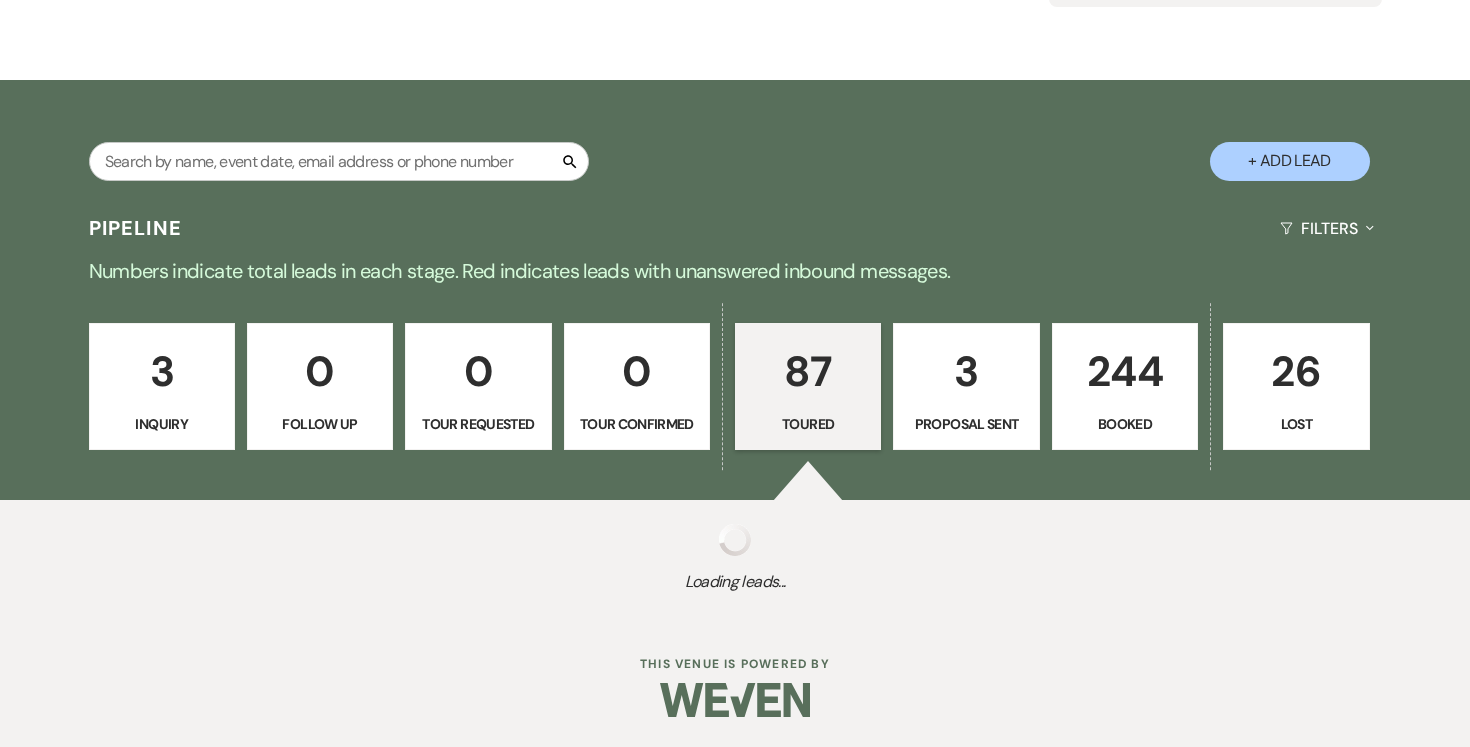 select on "5" 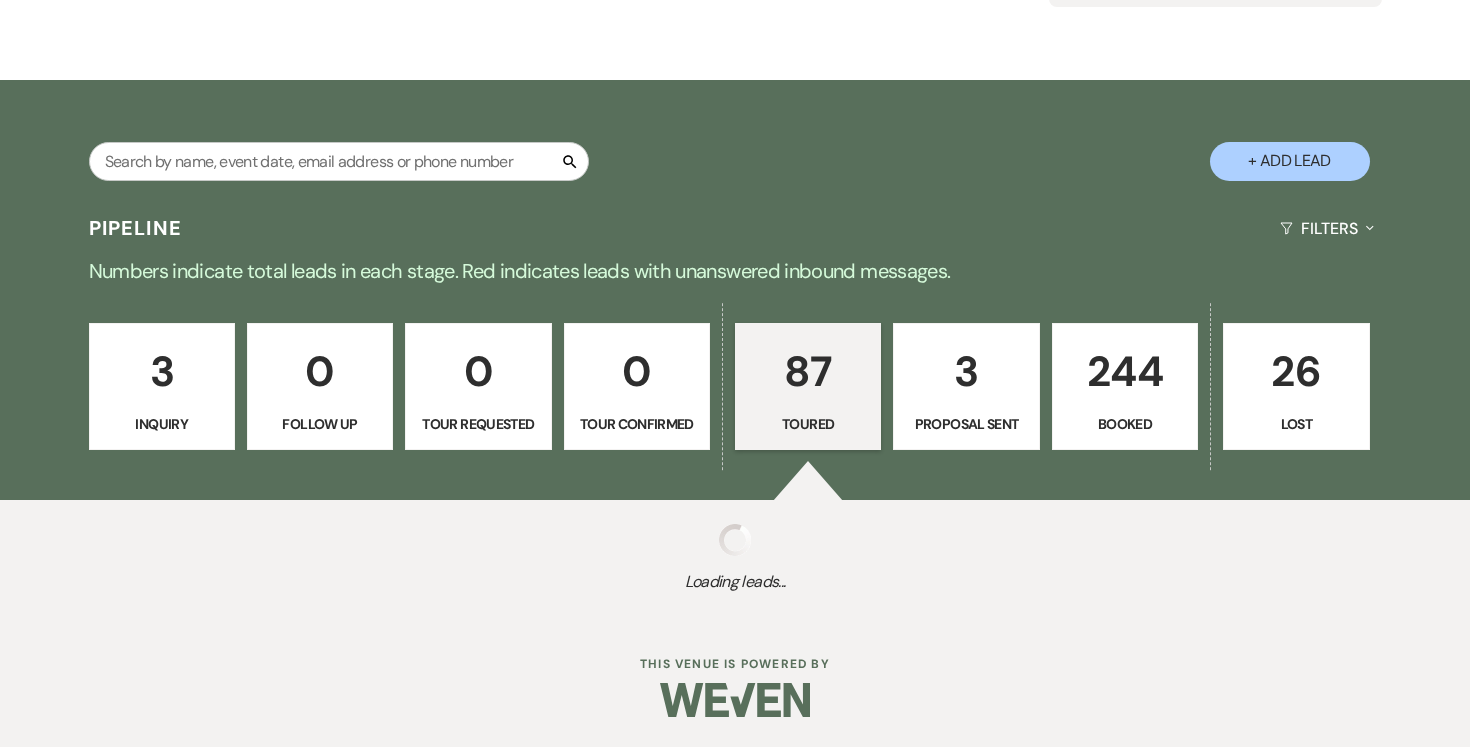 select on "5" 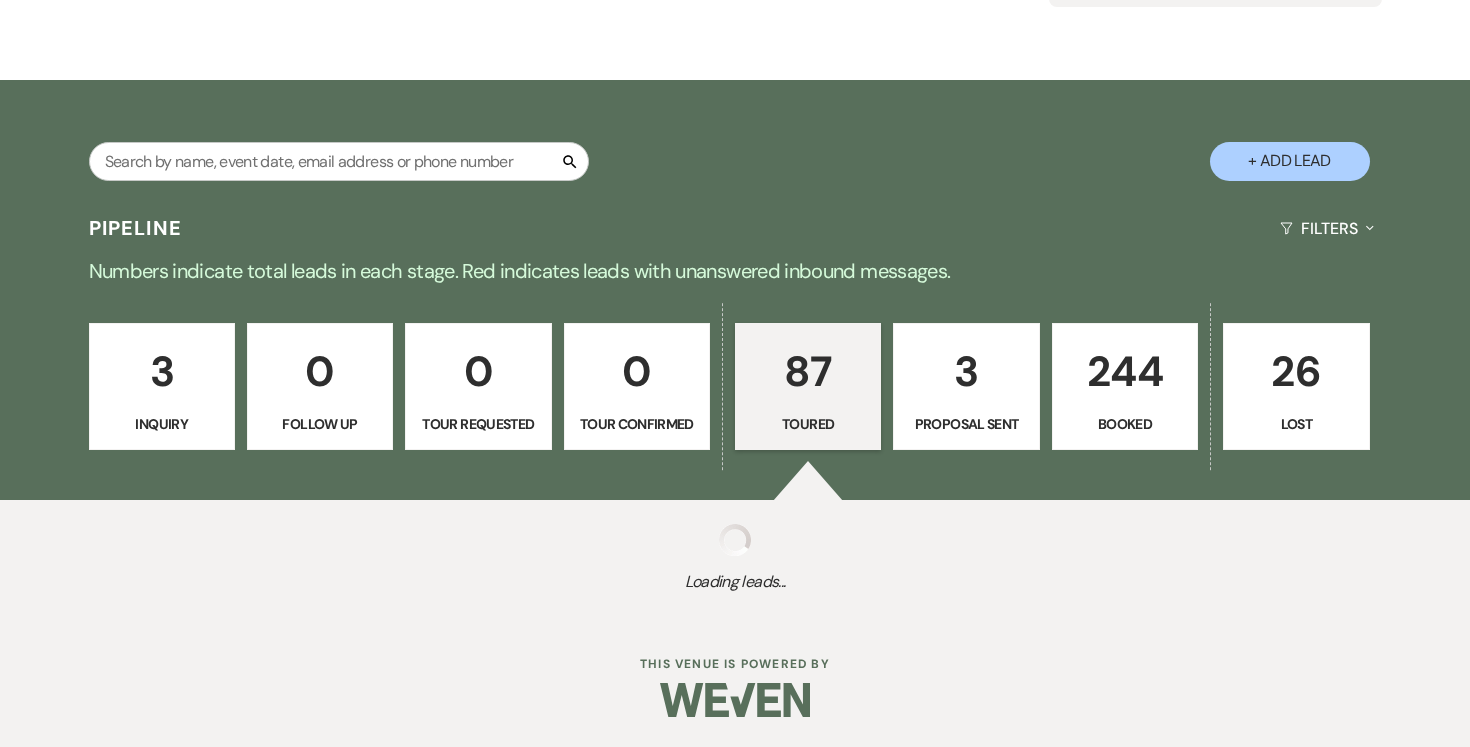 select on "5" 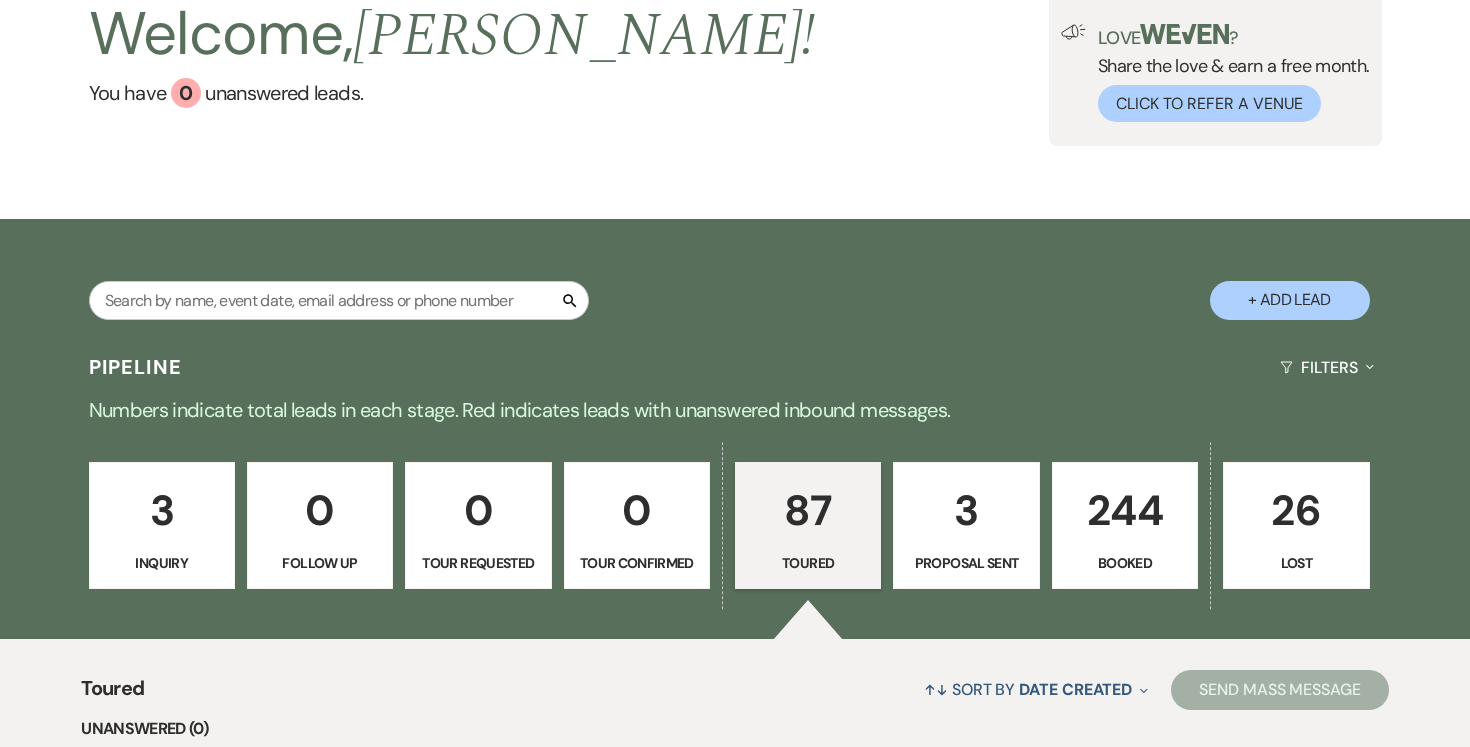 scroll, scrollTop: 0, scrollLeft: 0, axis: both 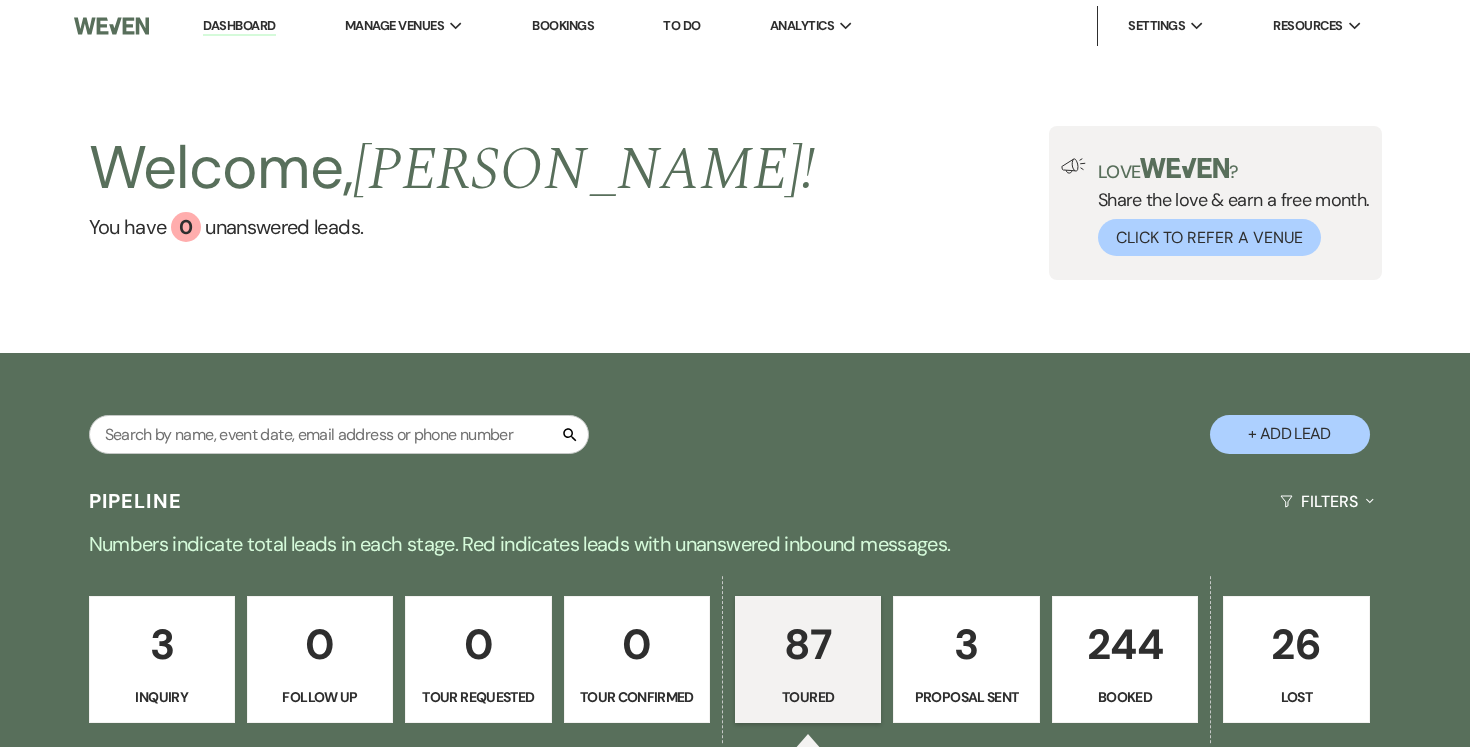 click on "+ Add Lead" at bounding box center [1290, 434] 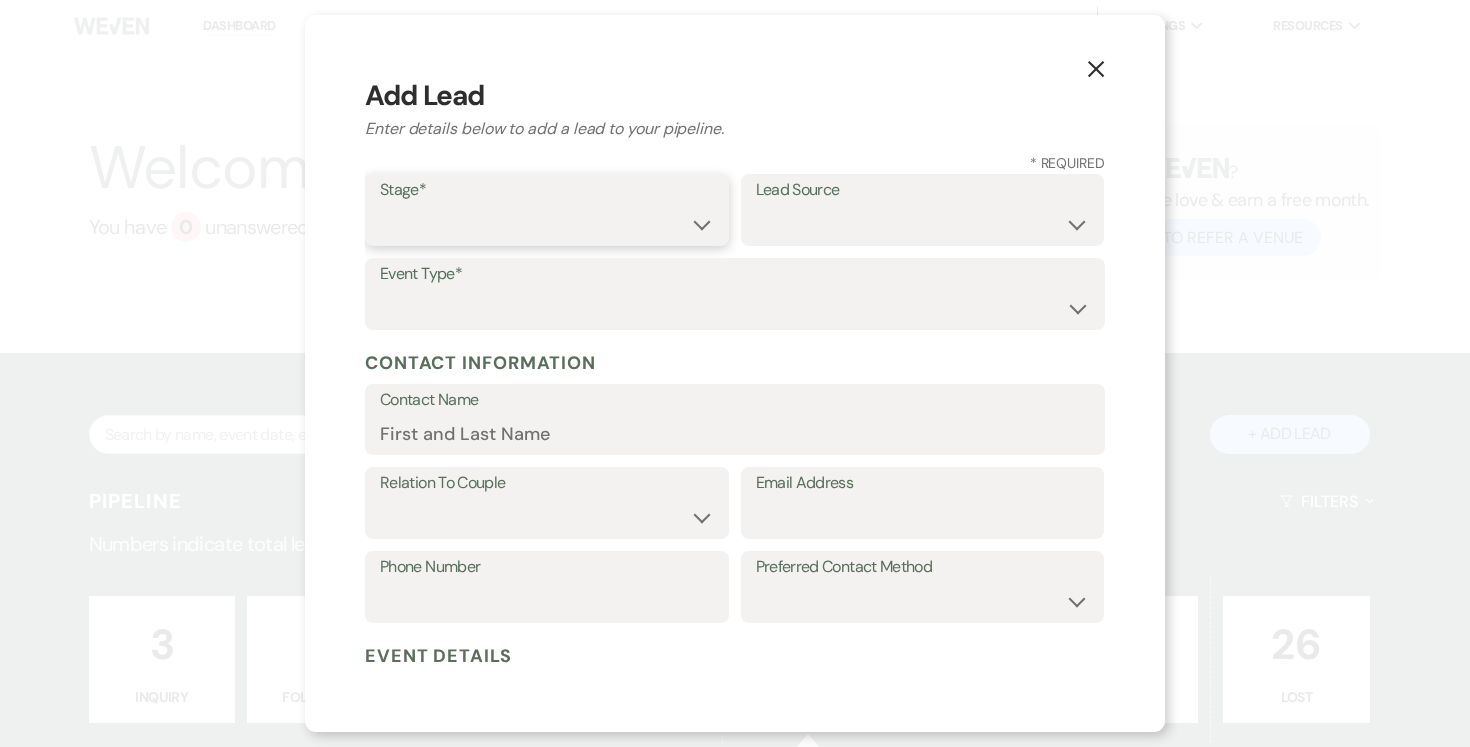 click on "Inquiry Follow Up Tour Requested Tour Confirmed Toured Proposal Sent Booked Lost" at bounding box center (547, 224) 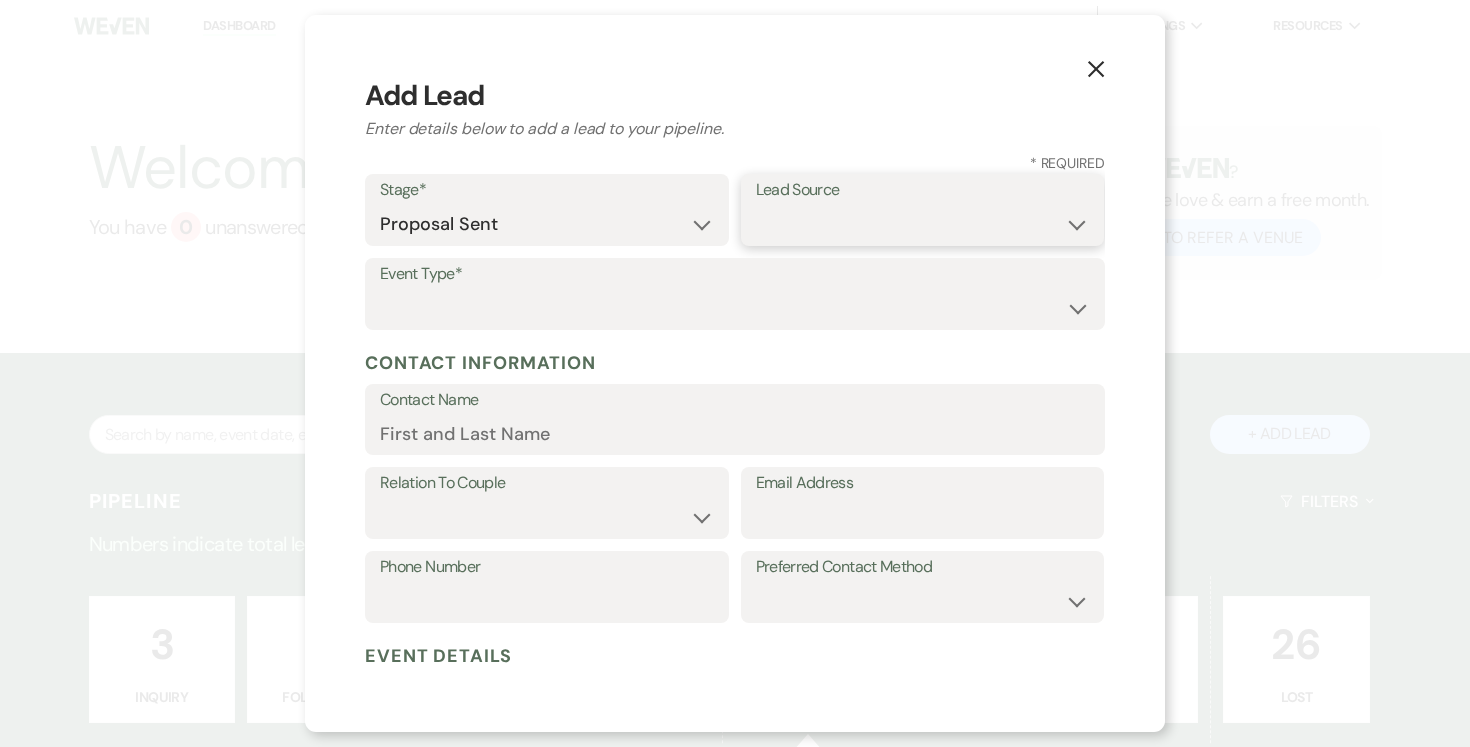 click on "Weven Venue Website Instagram Facebook Pinterest Google The Knot Wedding Wire Here Comes the Guide Wedding Spot Eventective [PERSON_NAME] The Venue Report PartySlate VRBO / Homeaway Airbnb Wedding Show TikTok X / Twitter Phone Call Walk-in Vendor Referral Advertising Personal Referral Local Referral Other" at bounding box center [923, 224] 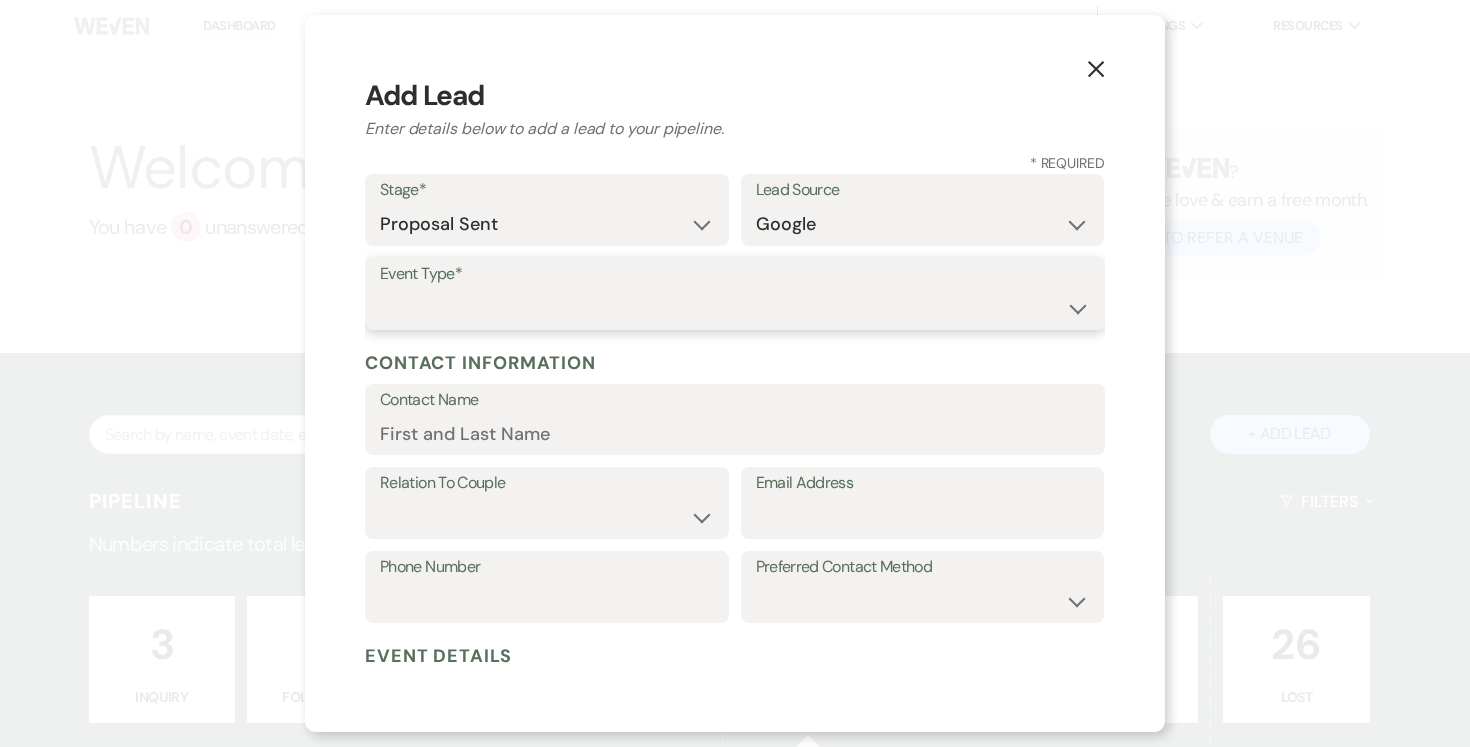 click on "Wedding Anniversary Party Baby Shower Bachelorette / Bachelor Party Birthday Party Bridal Shower Brunch Community Event Concert Corporate Event Elopement End of Life Celebration Engagement Party Fundraiser Graduation Party Micro Wedding Prom Quinceañera Rehearsal Dinner Religious Event Retreat Other" at bounding box center [735, 308] 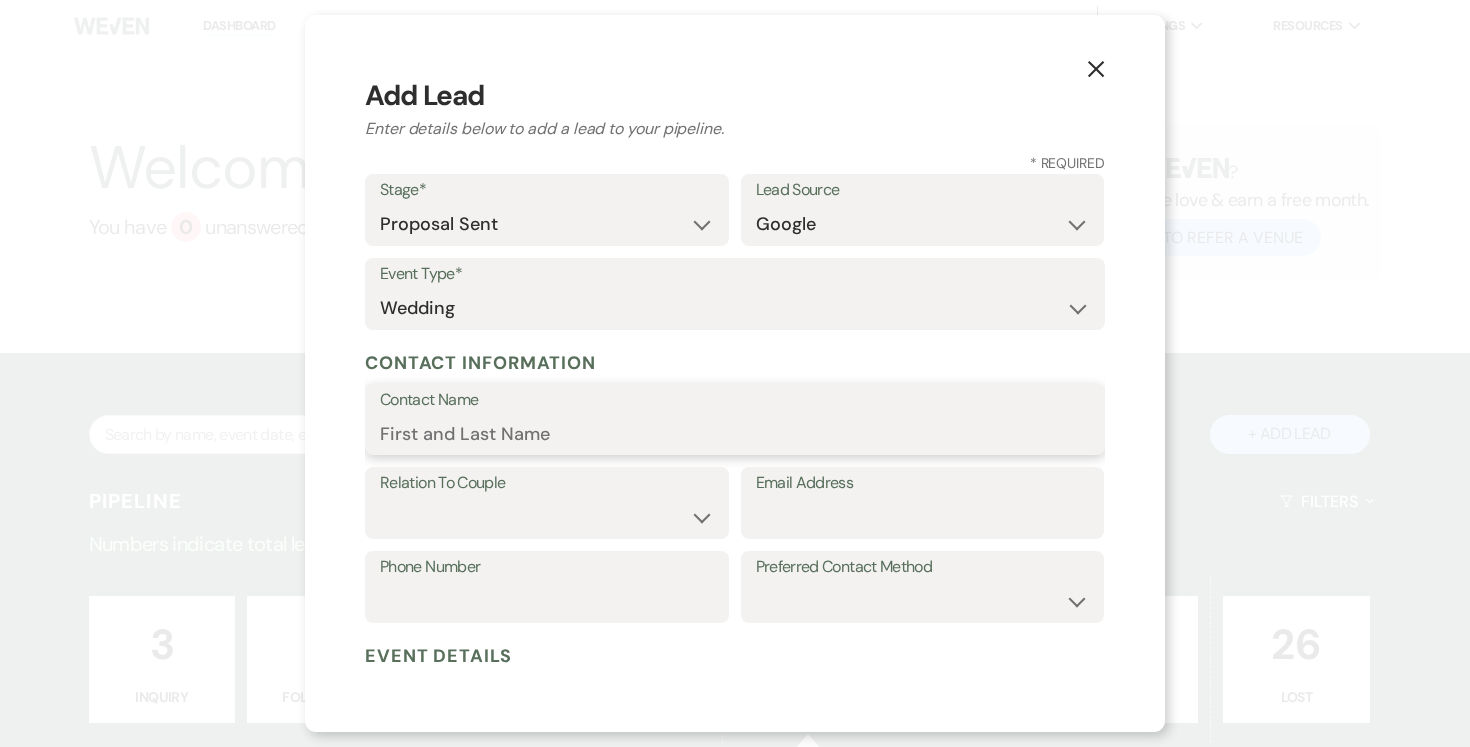 click on "Contact Name" at bounding box center [735, 433] 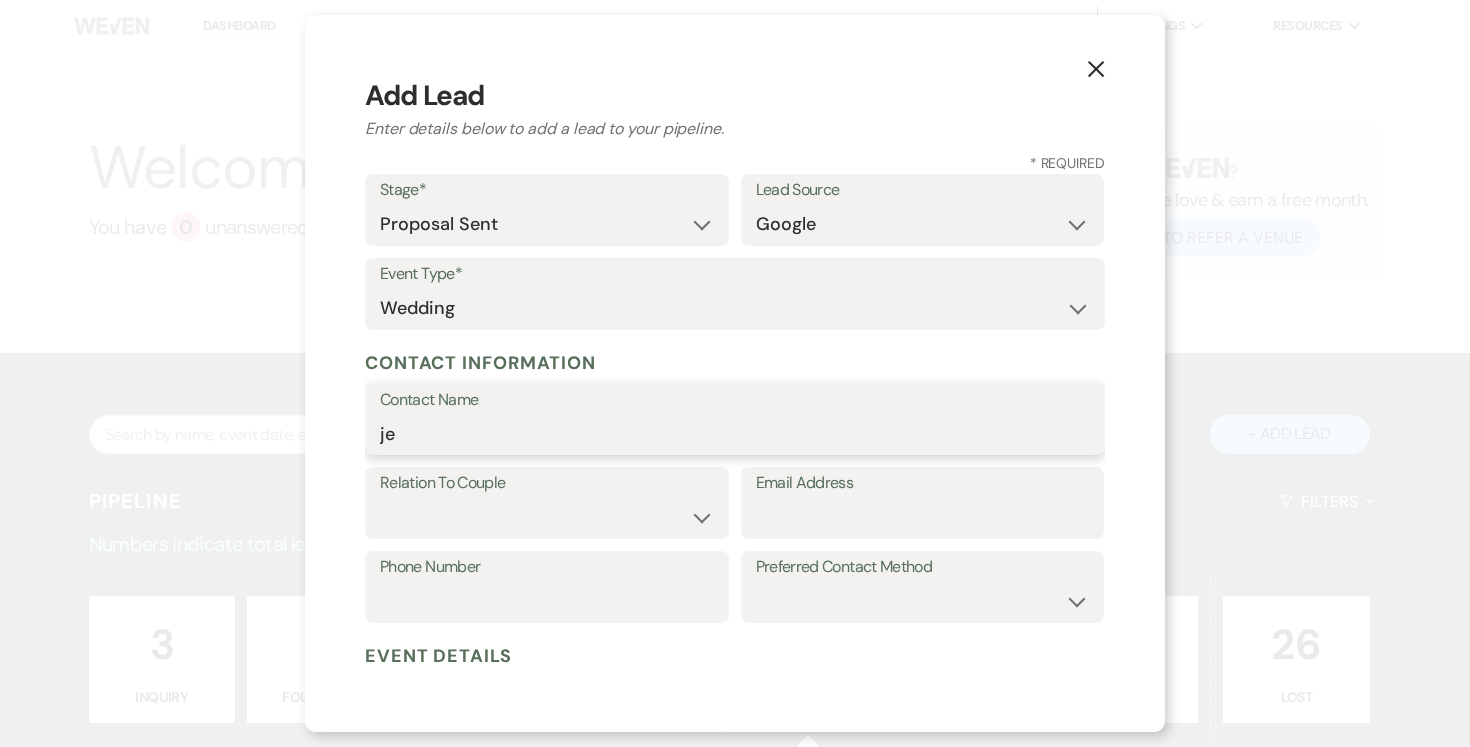 type on "j" 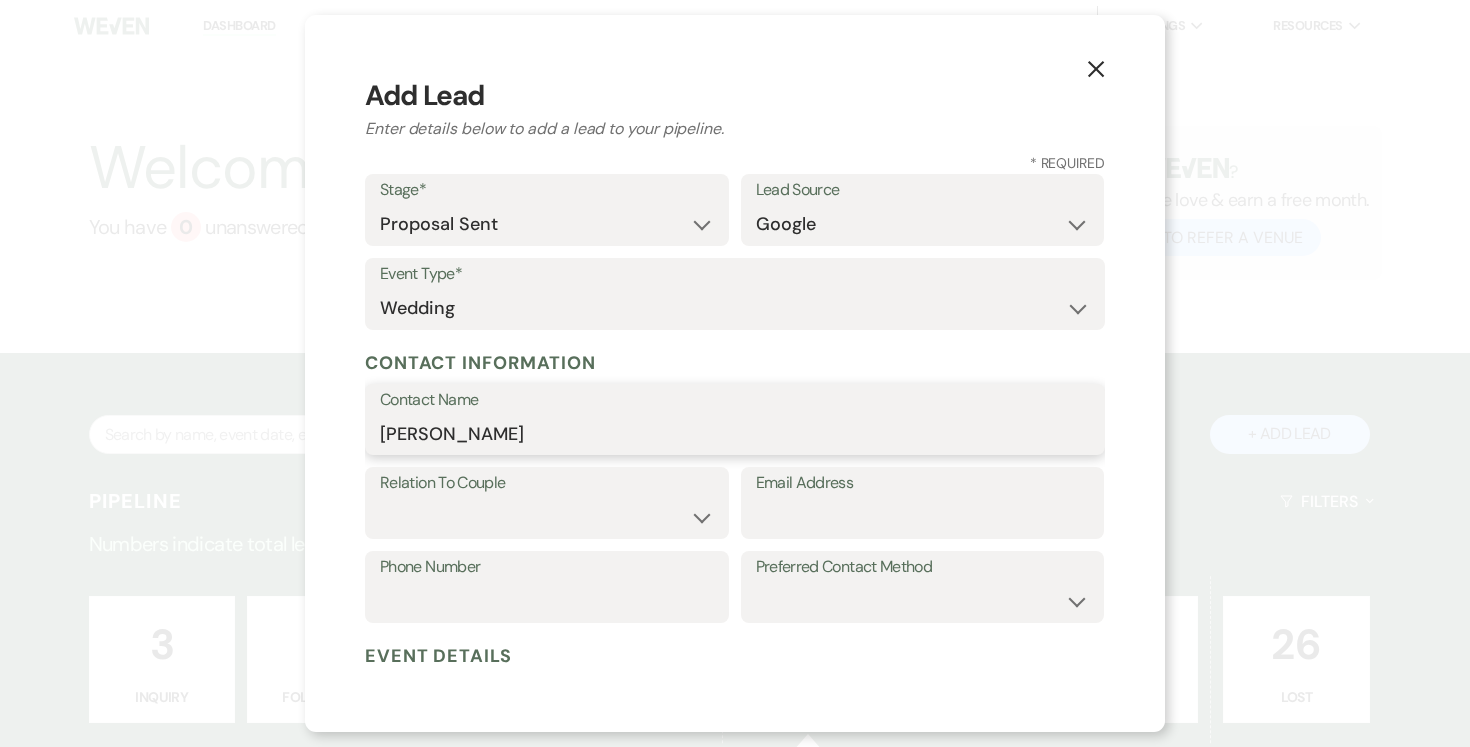 type on "[PERSON_NAME]" 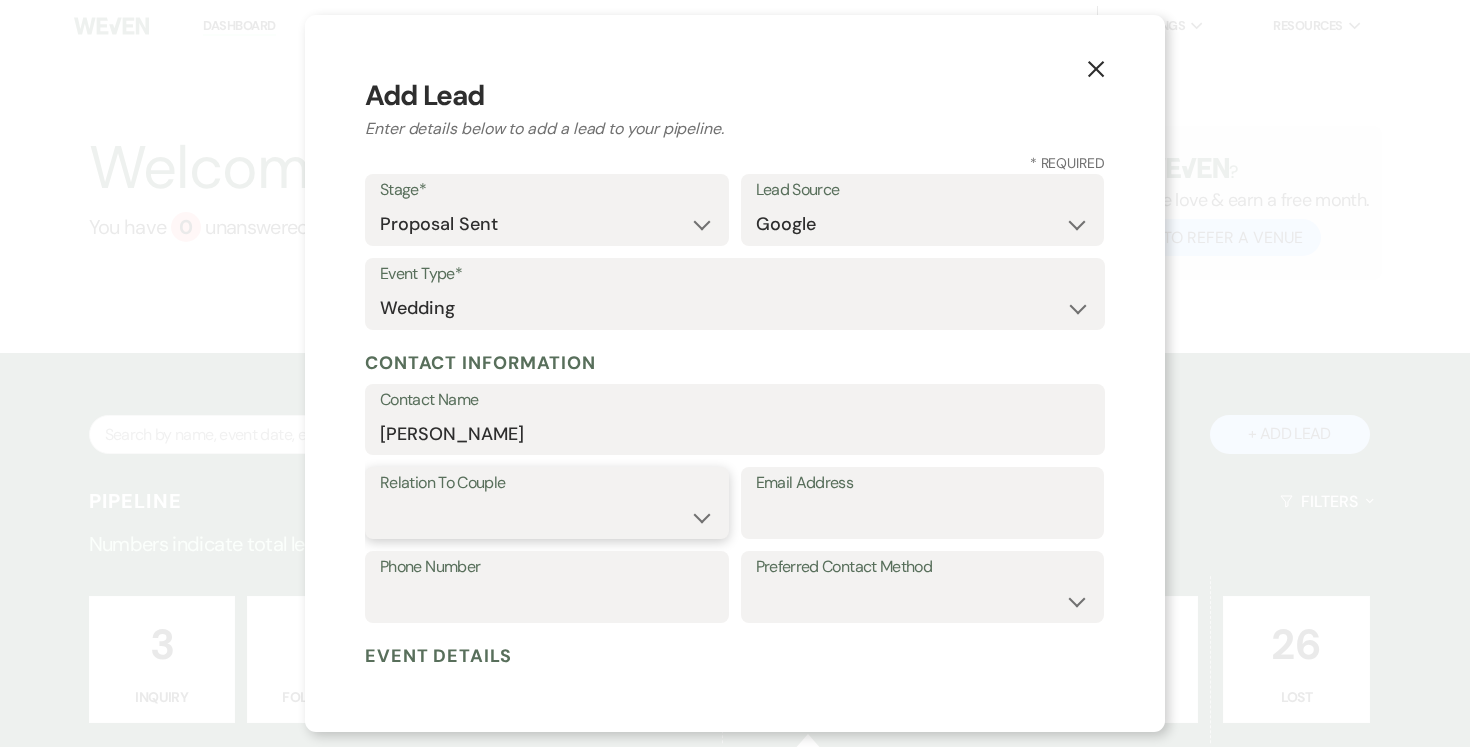click on "Couple Planner Parent of Couple Family Member Friend Other" at bounding box center (547, 517) 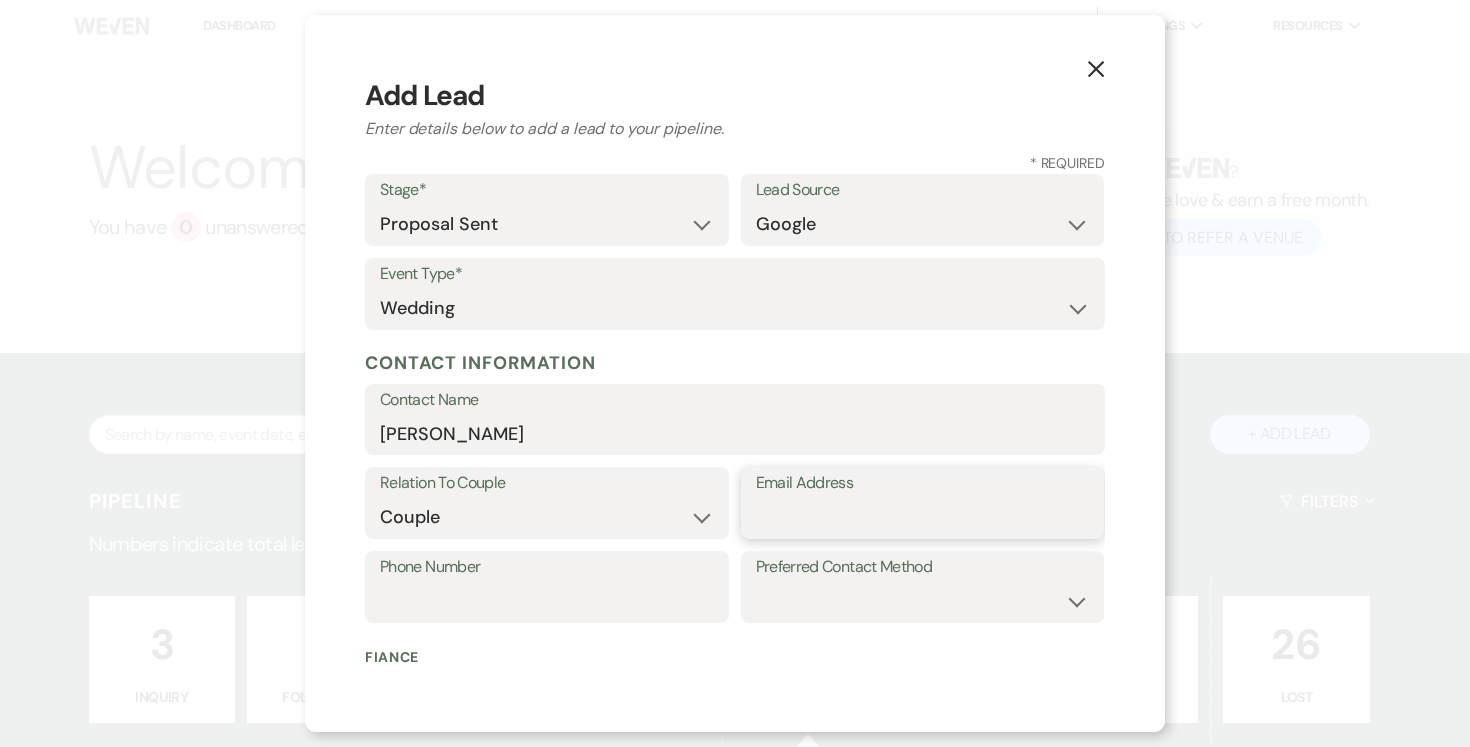 click on "Email Address" at bounding box center (923, 517) 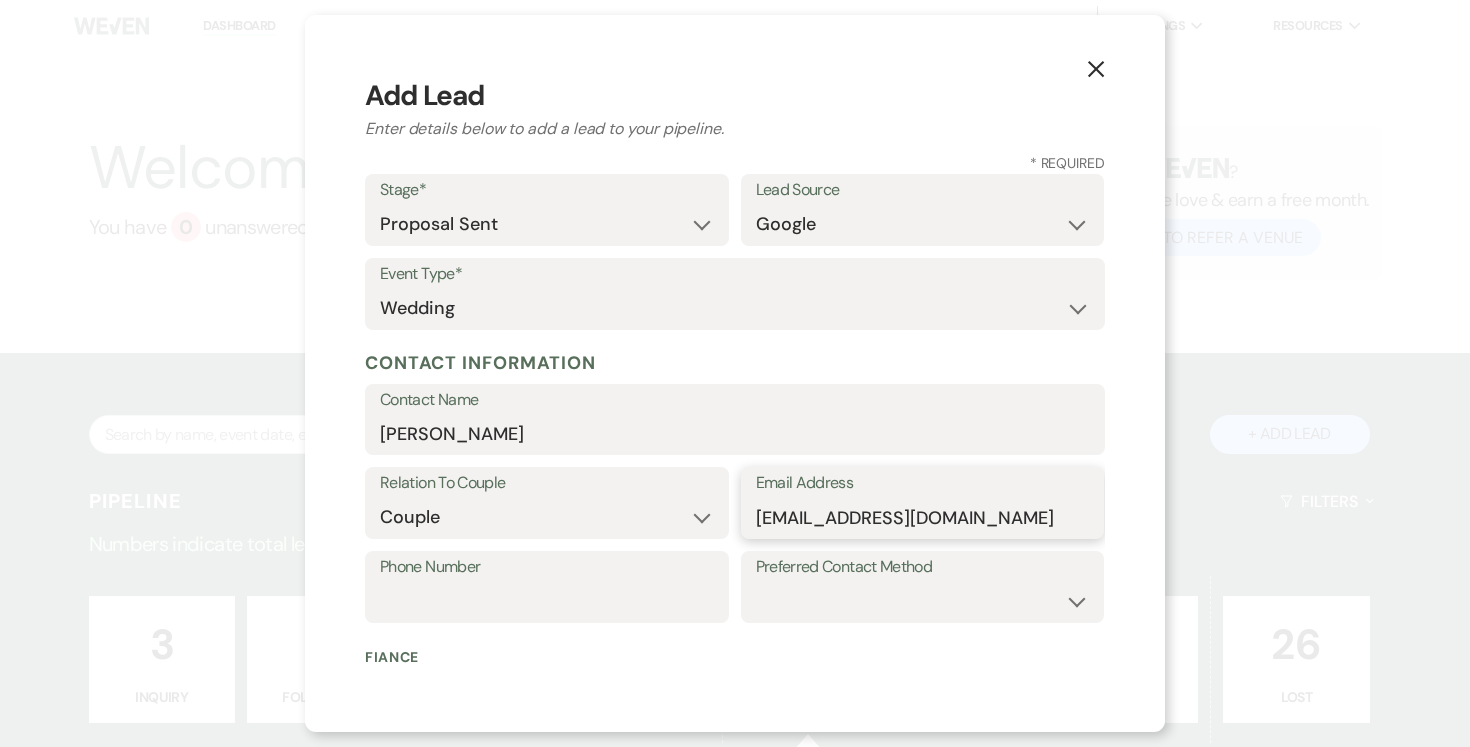 type on "[EMAIL_ADDRESS][DOMAIN_NAME]" 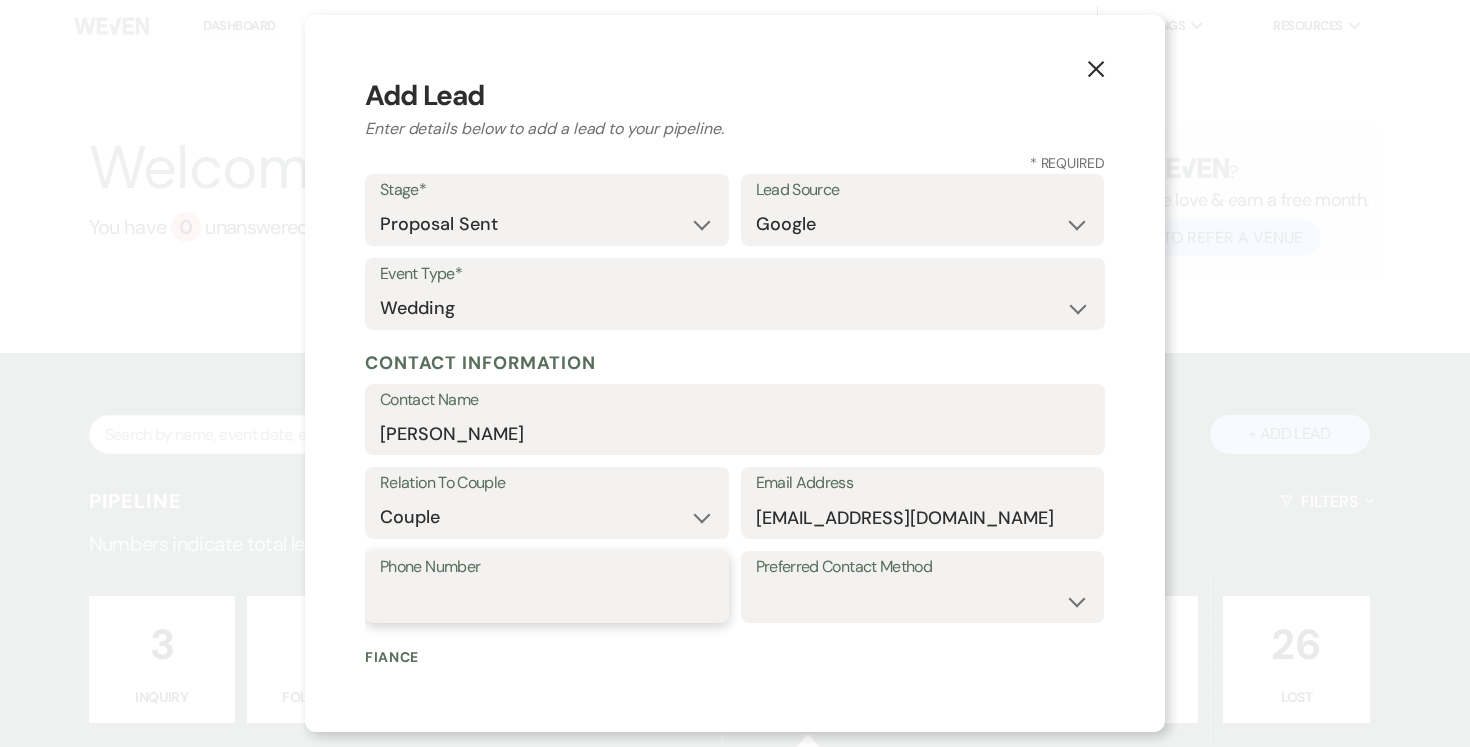 click on "Phone Number" at bounding box center (547, 601) 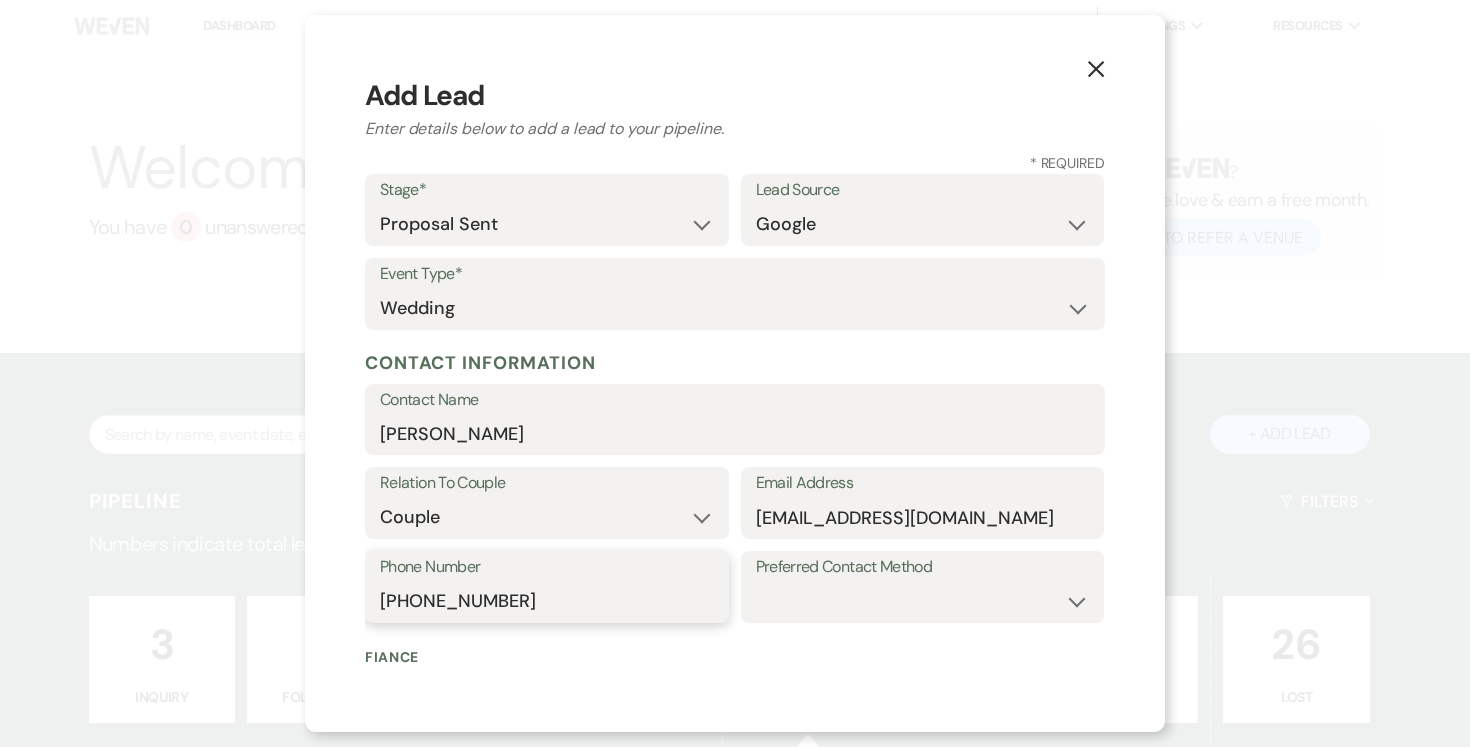 type on "[PHONE_NUMBER]" 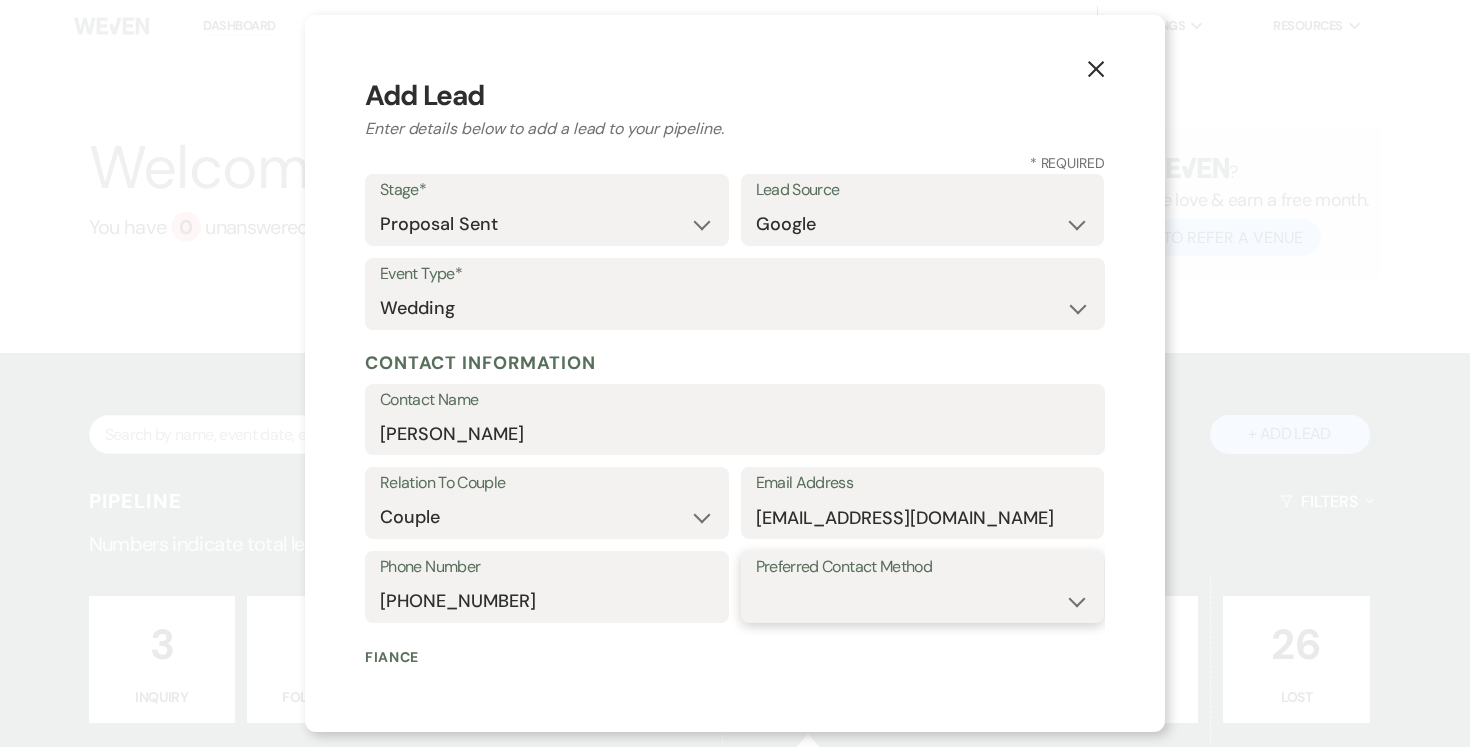 click on "Email Phone Text" at bounding box center [923, 601] 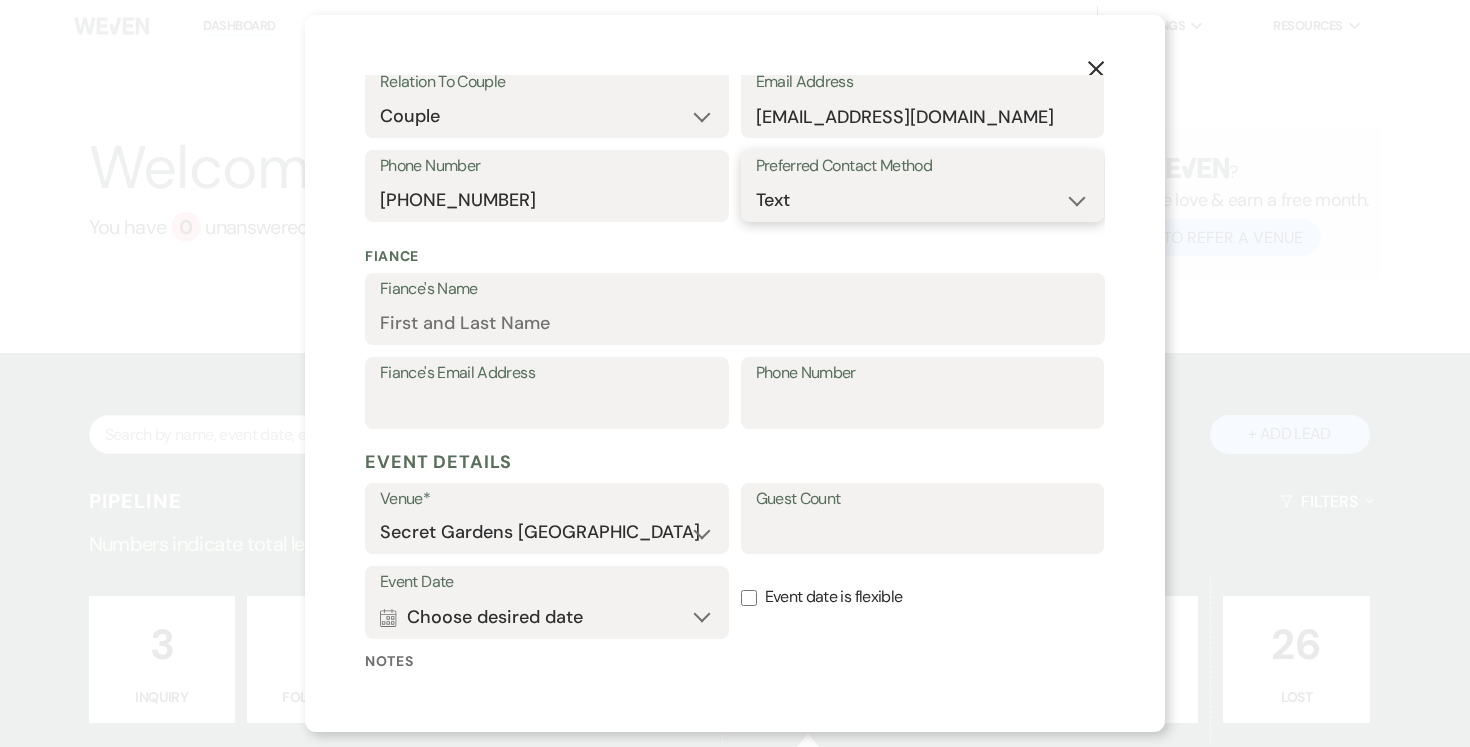scroll, scrollTop: 403, scrollLeft: 0, axis: vertical 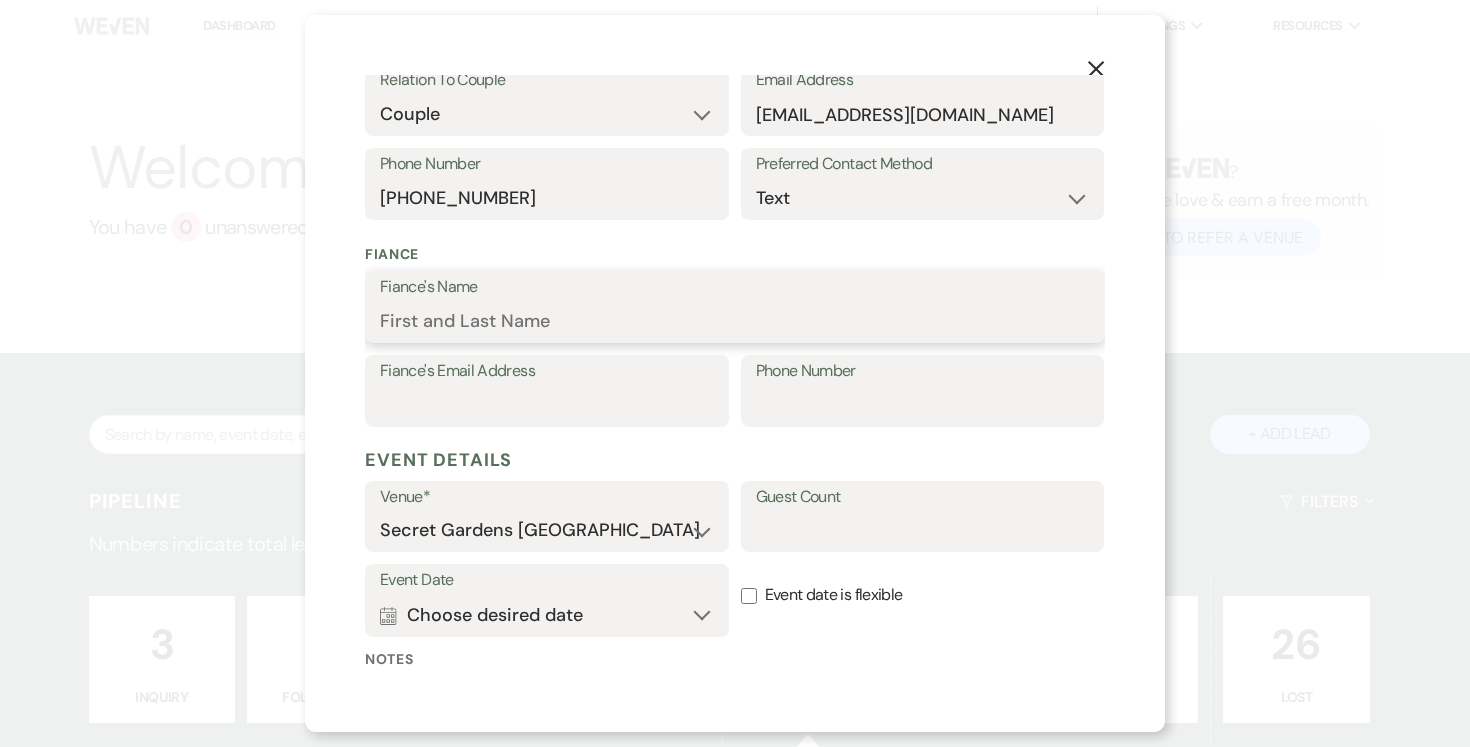click on "Fiance's Name" at bounding box center (735, 321) 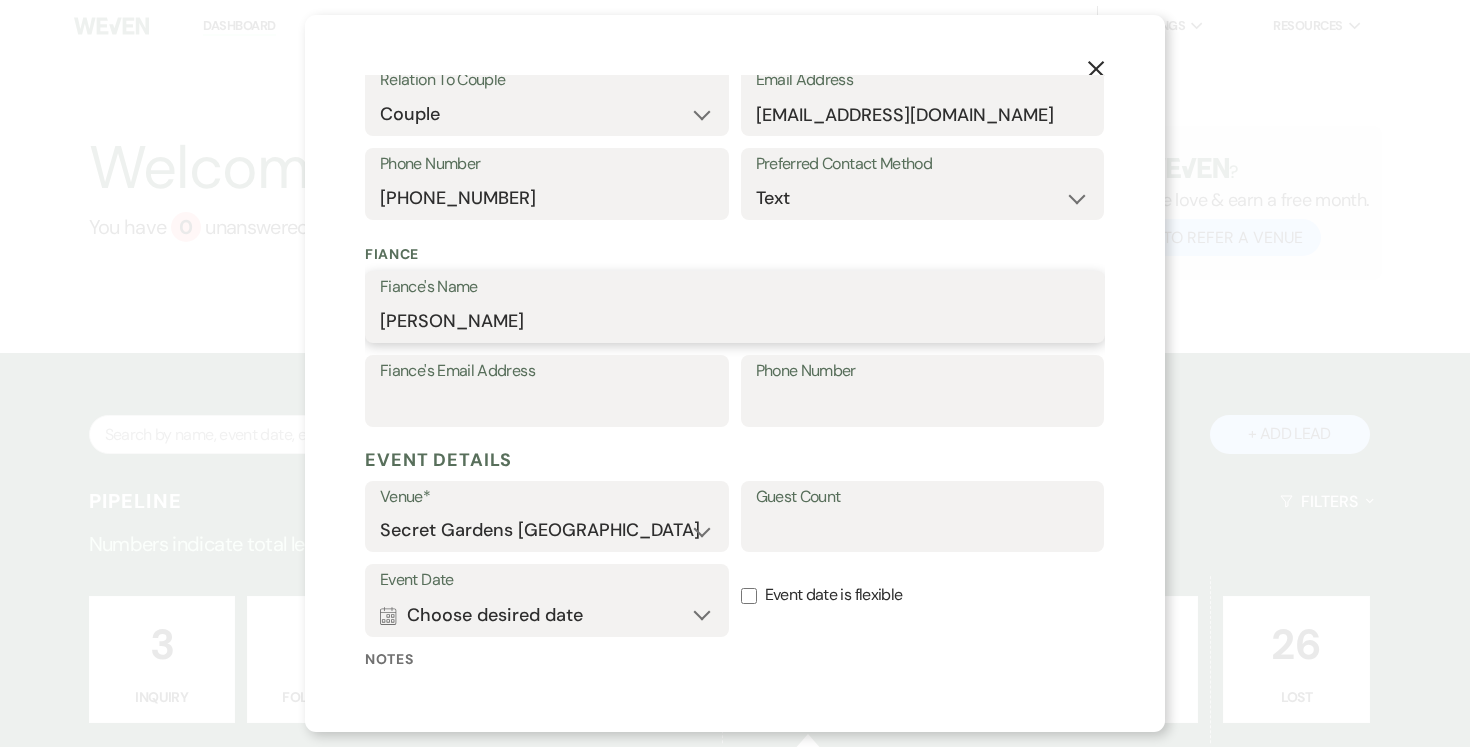type on "[PERSON_NAME]" 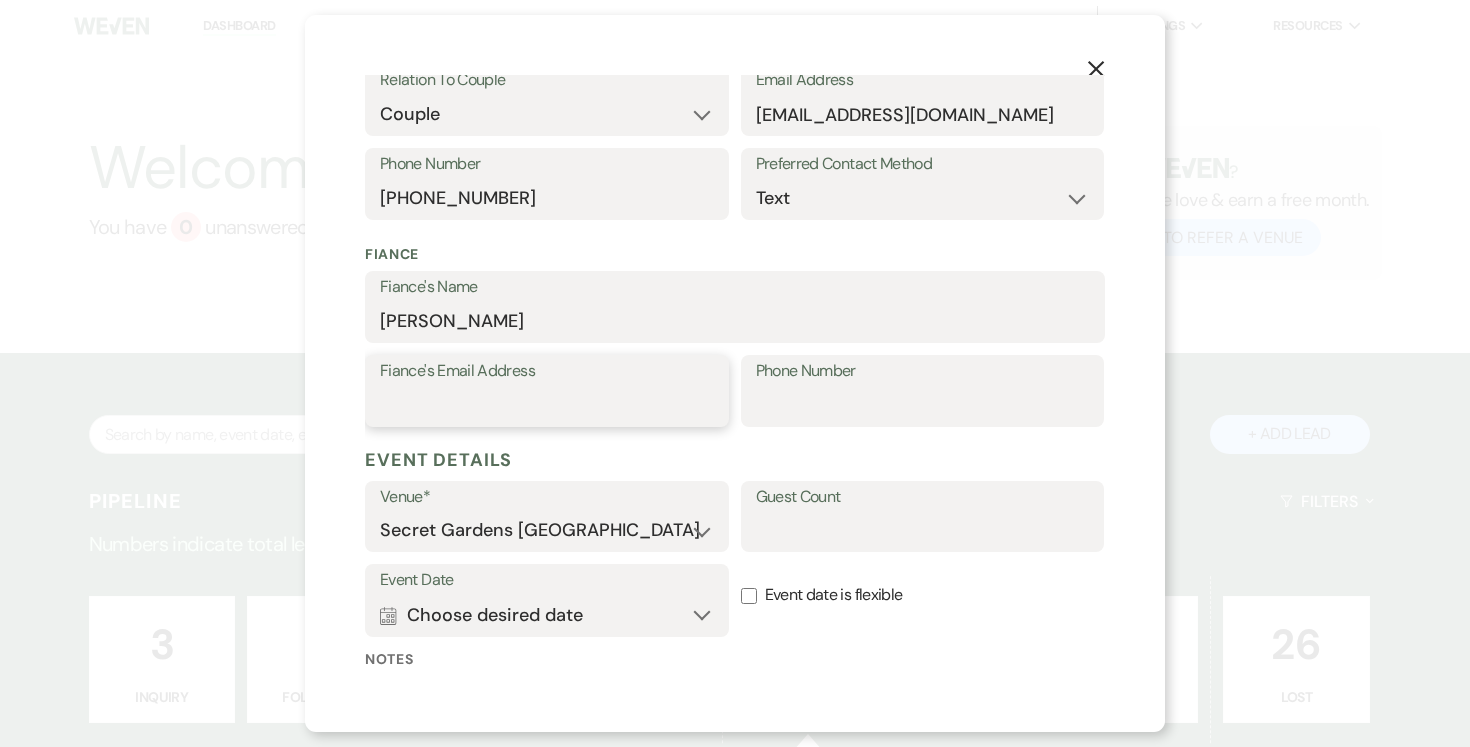 click on "Fiance's Email Address" at bounding box center [547, 405] 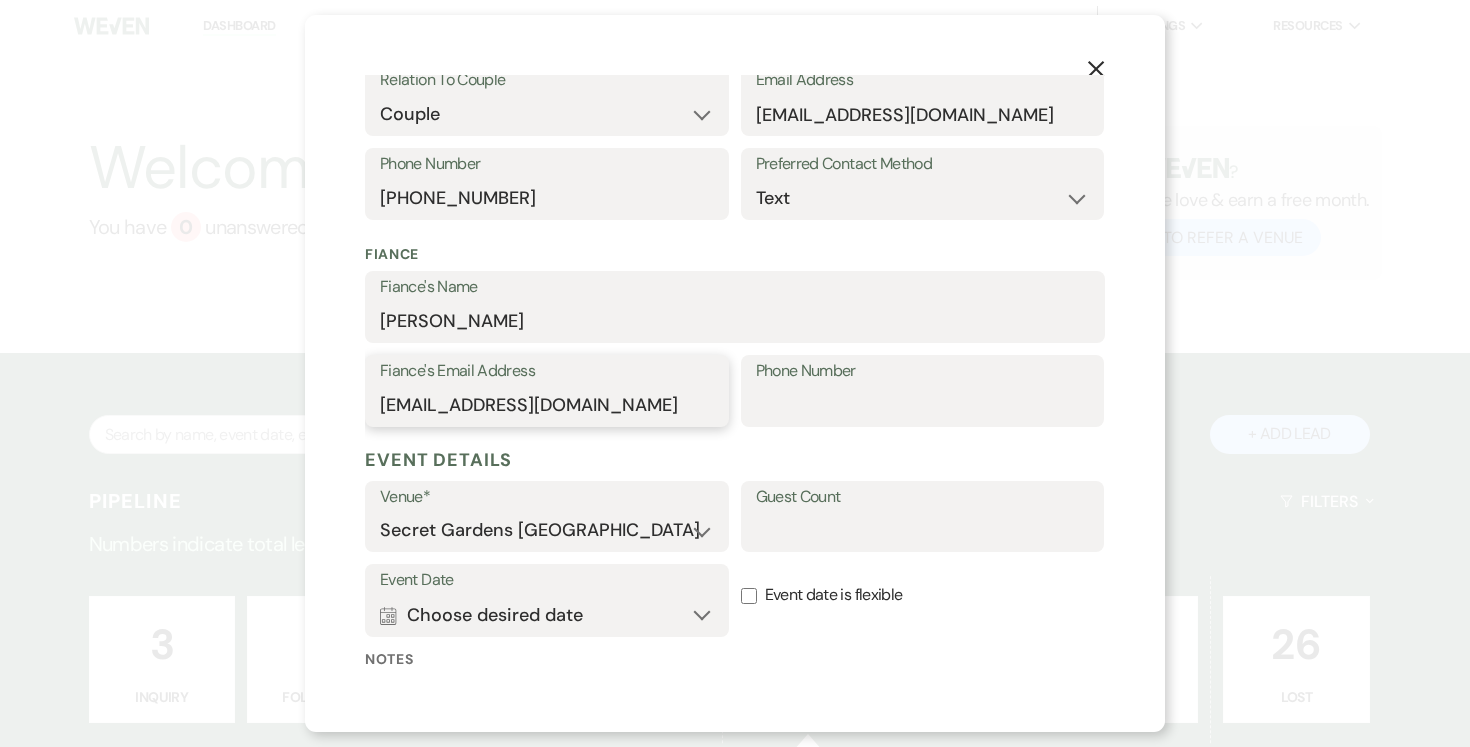type on "[EMAIL_ADDRESS][DOMAIN_NAME]" 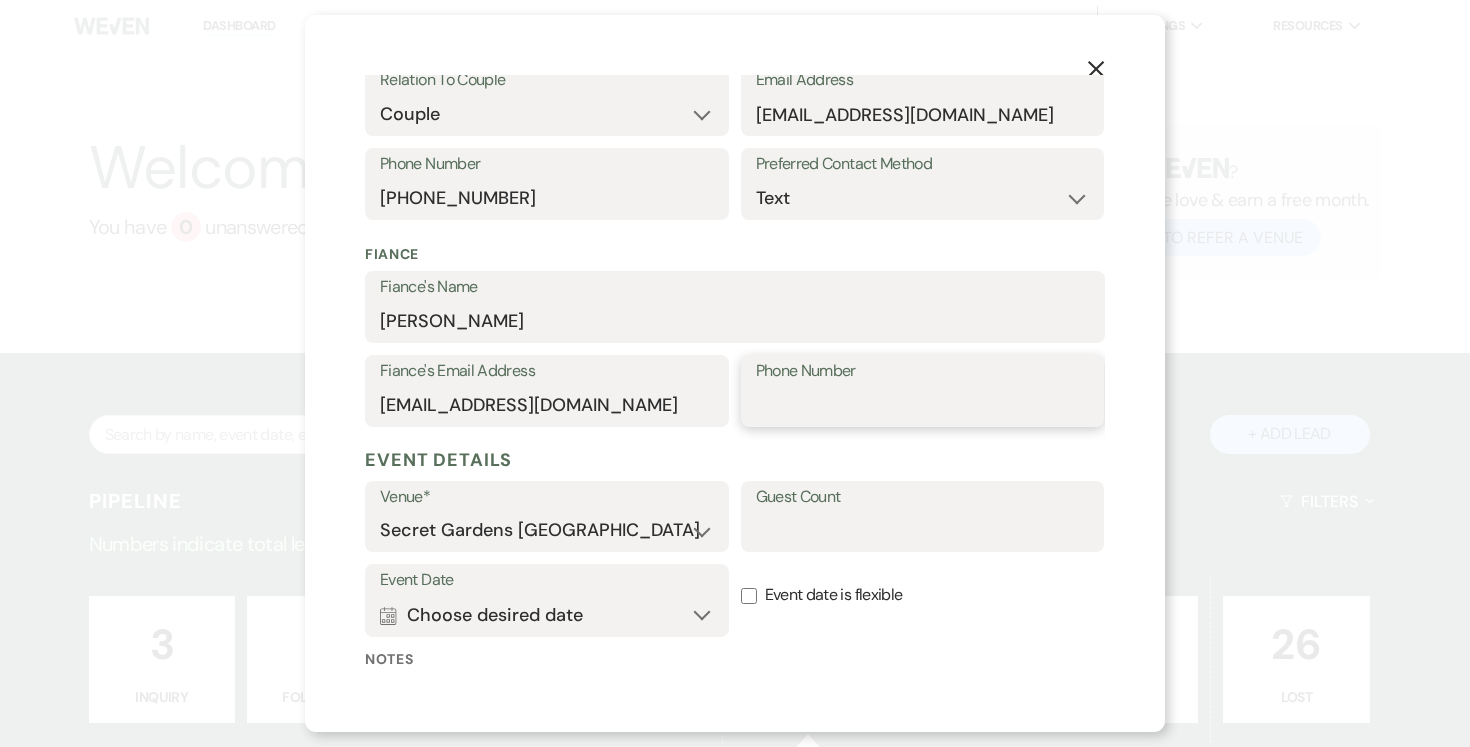 click on "Phone Number" at bounding box center [923, 405] 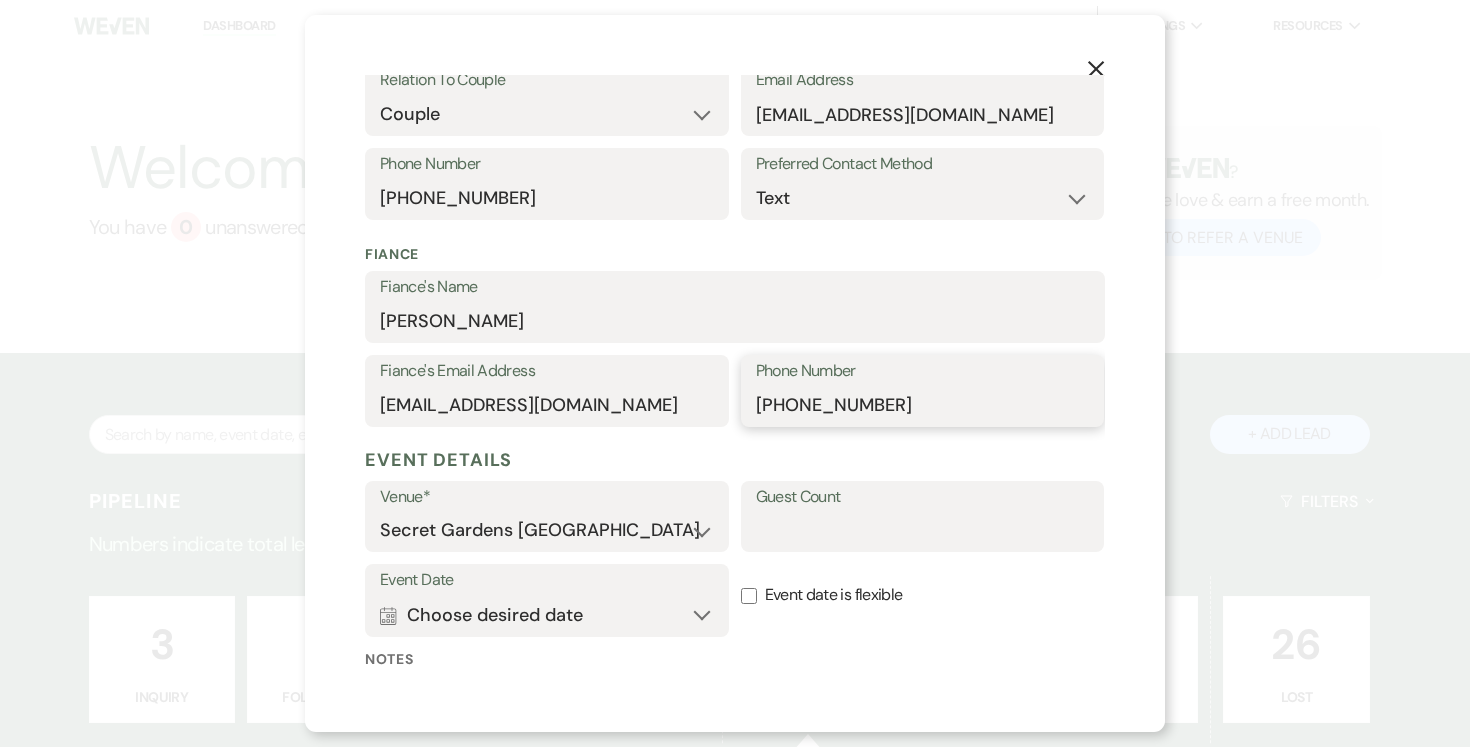 type on "[PHONE_NUMBER]" 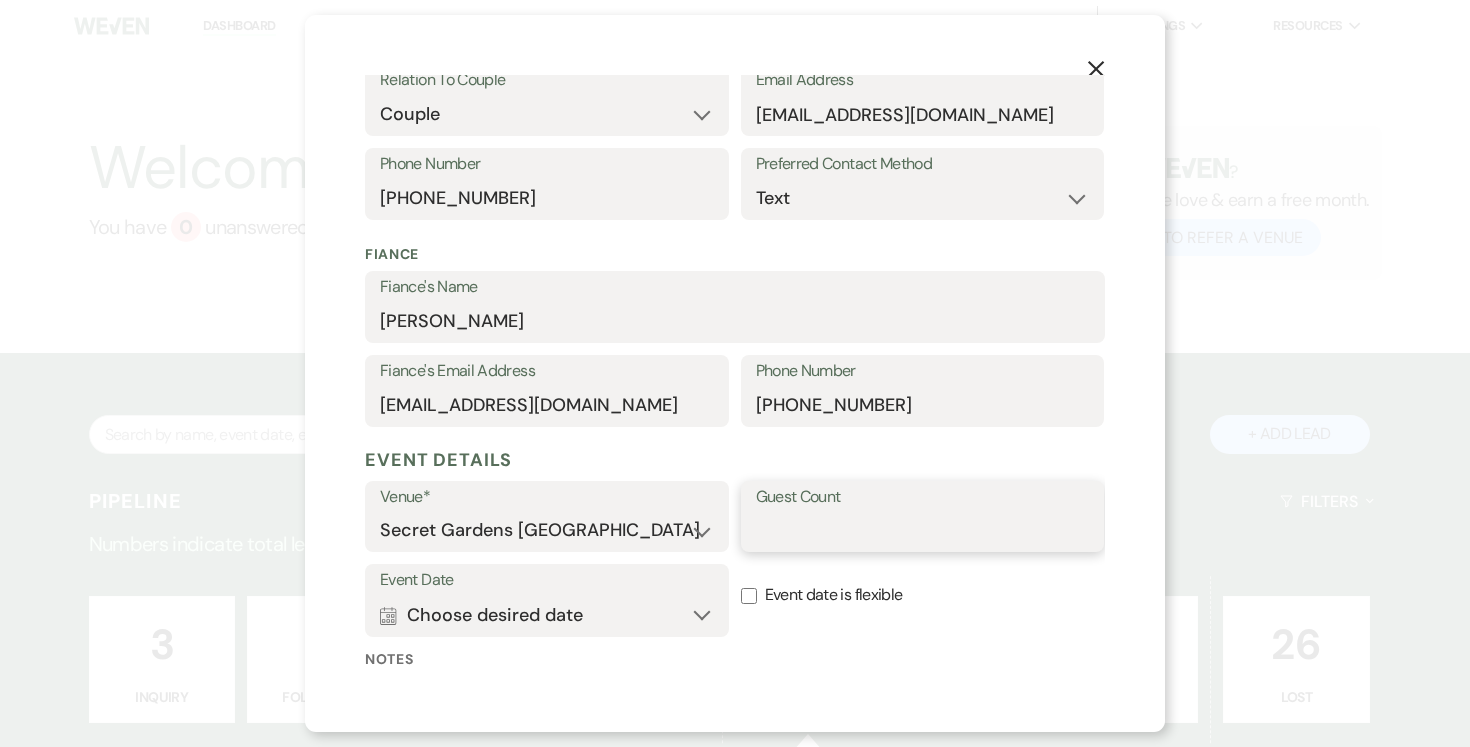 click on "Guest Count" at bounding box center (923, 530) 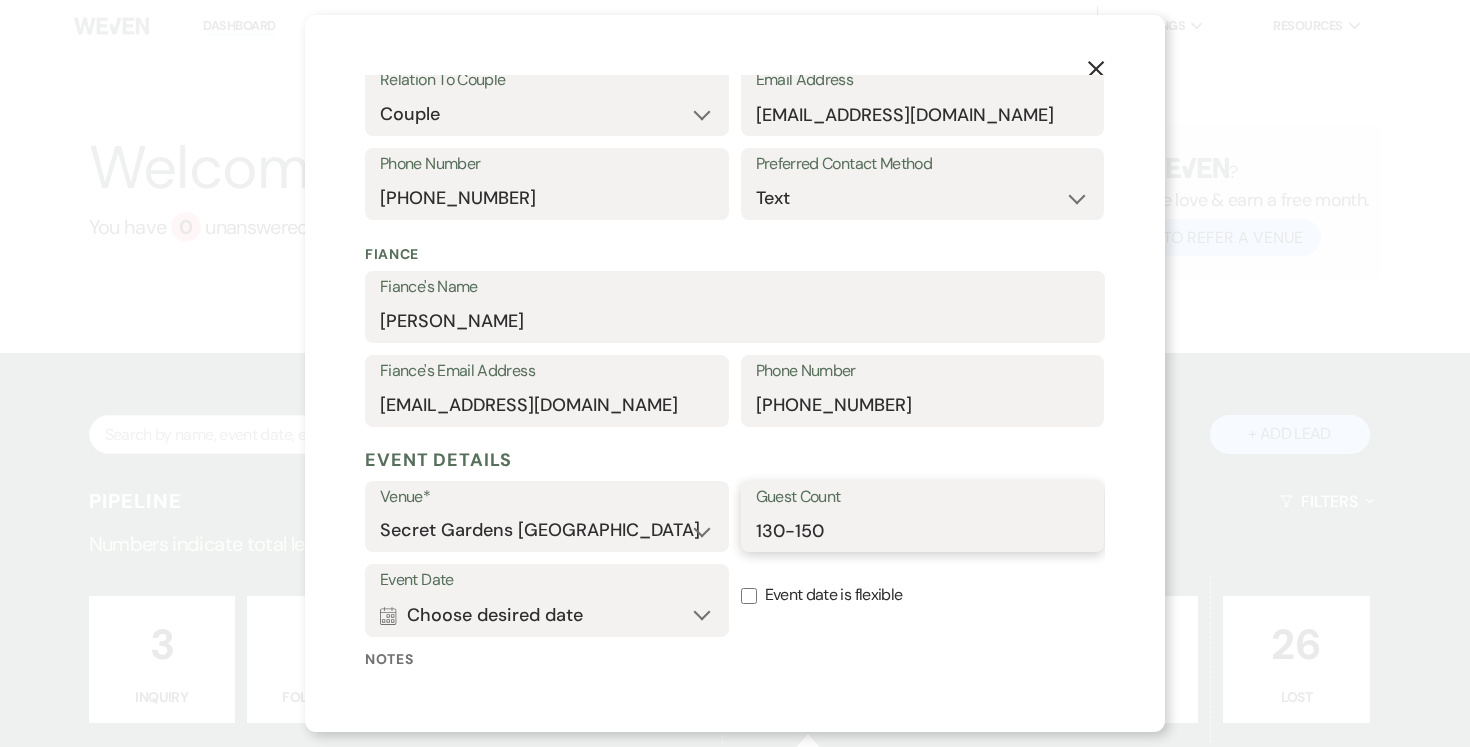 type on "130-150" 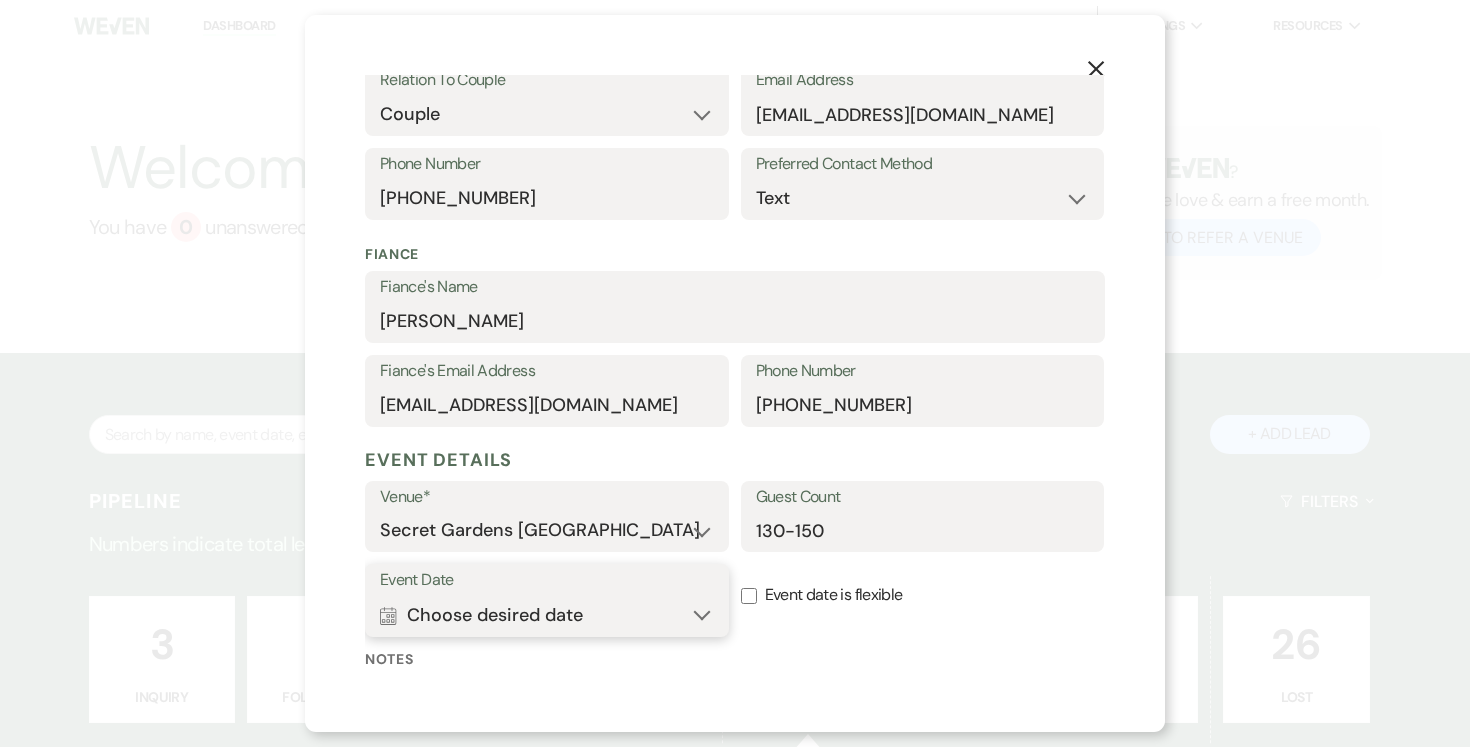 click on "Calendar Choose desired date Expand" at bounding box center [547, 615] 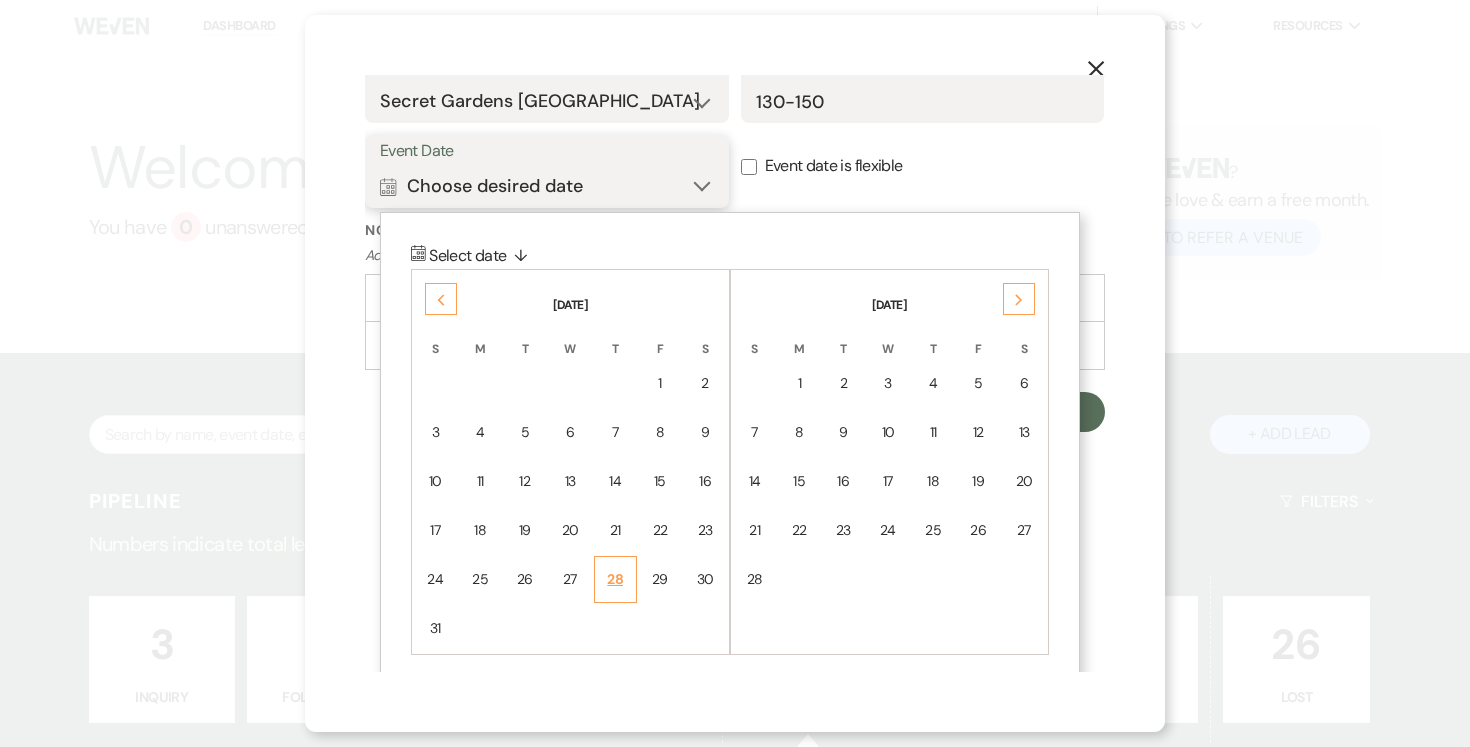 scroll, scrollTop: 846, scrollLeft: 0, axis: vertical 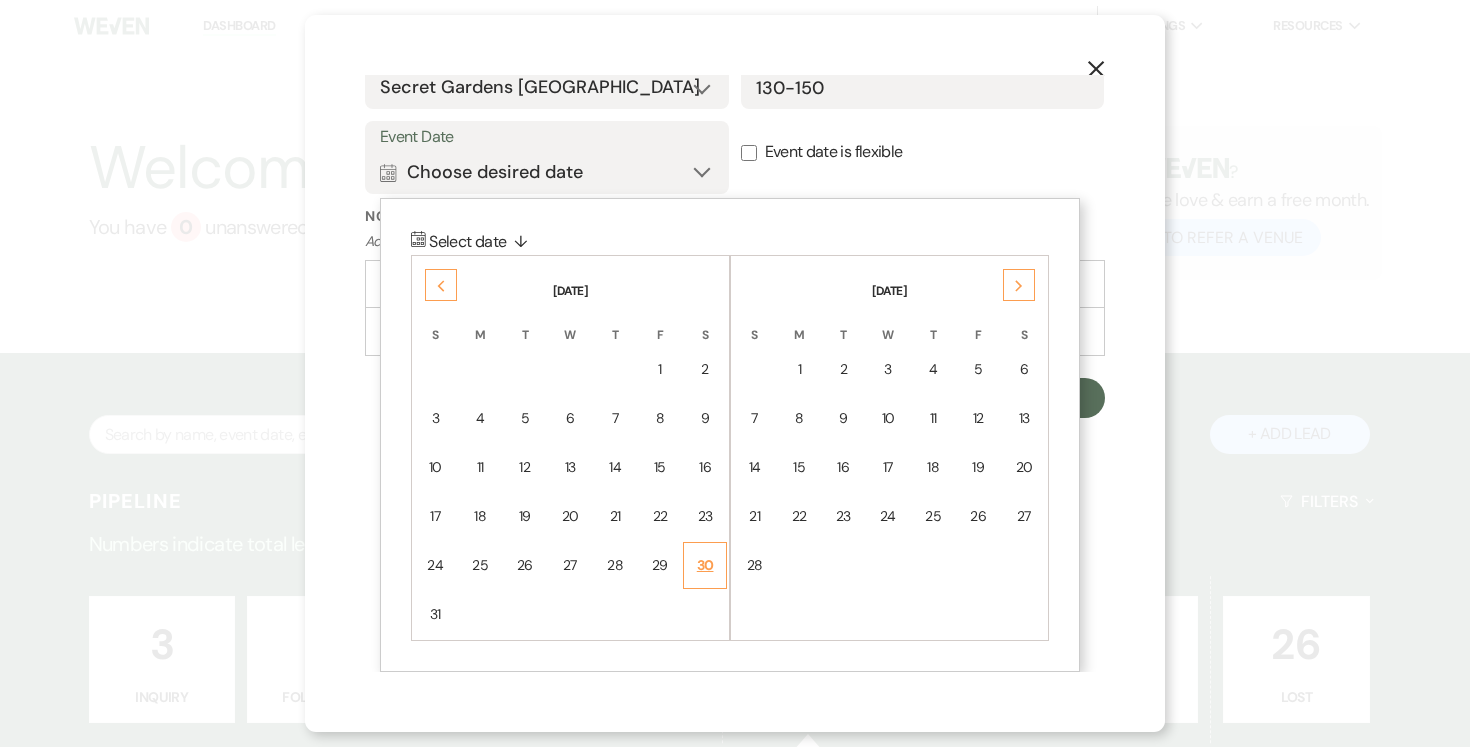 click on "30" at bounding box center (705, 565) 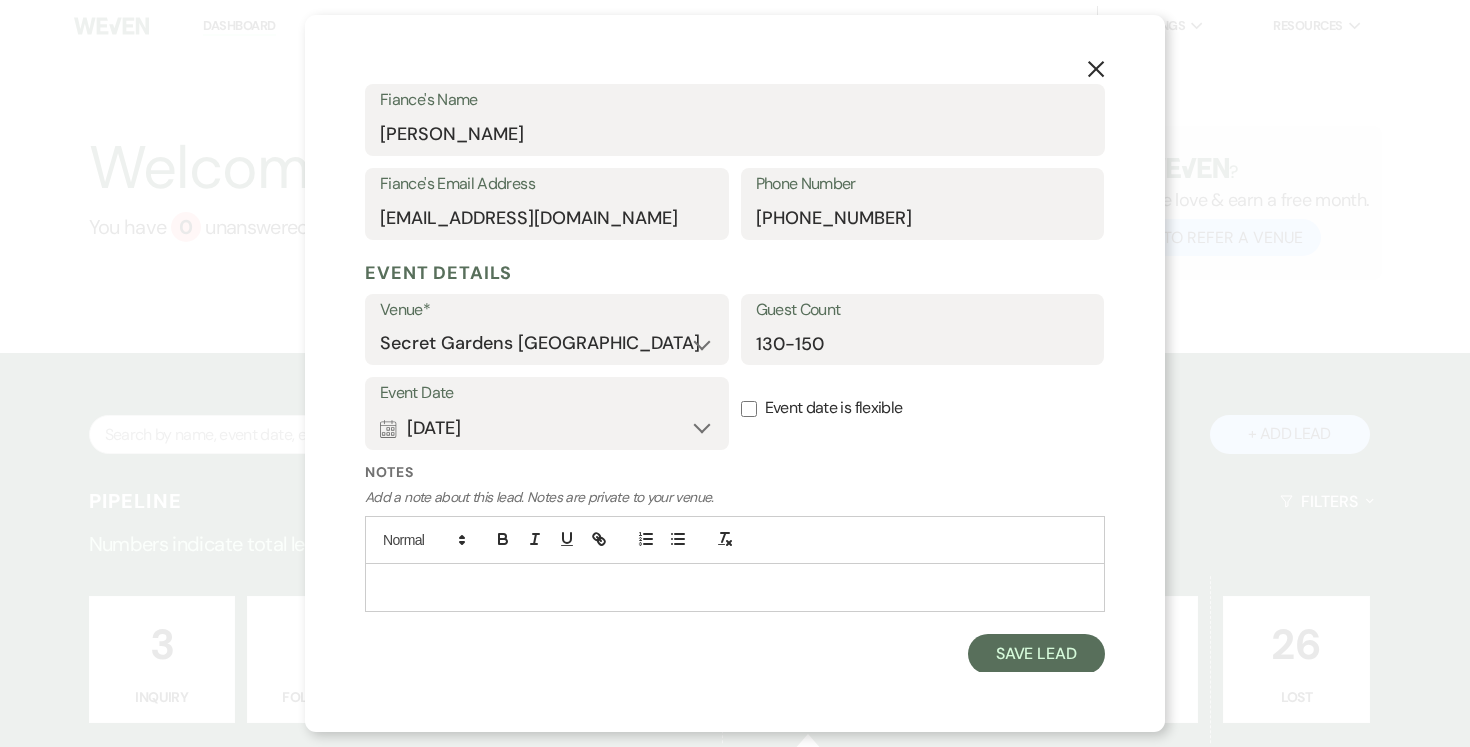scroll, scrollTop: 589, scrollLeft: 0, axis: vertical 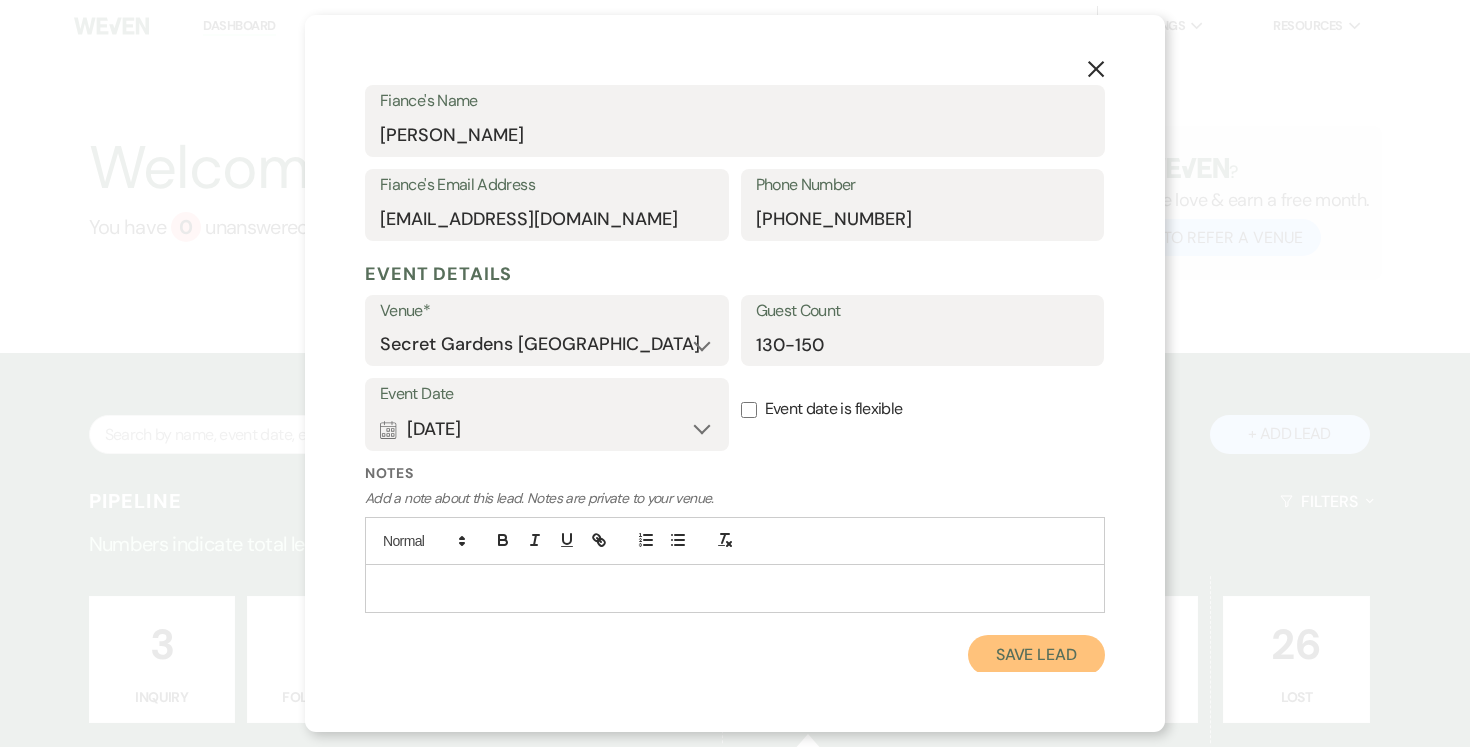 click on "Save Lead" at bounding box center (1036, 655) 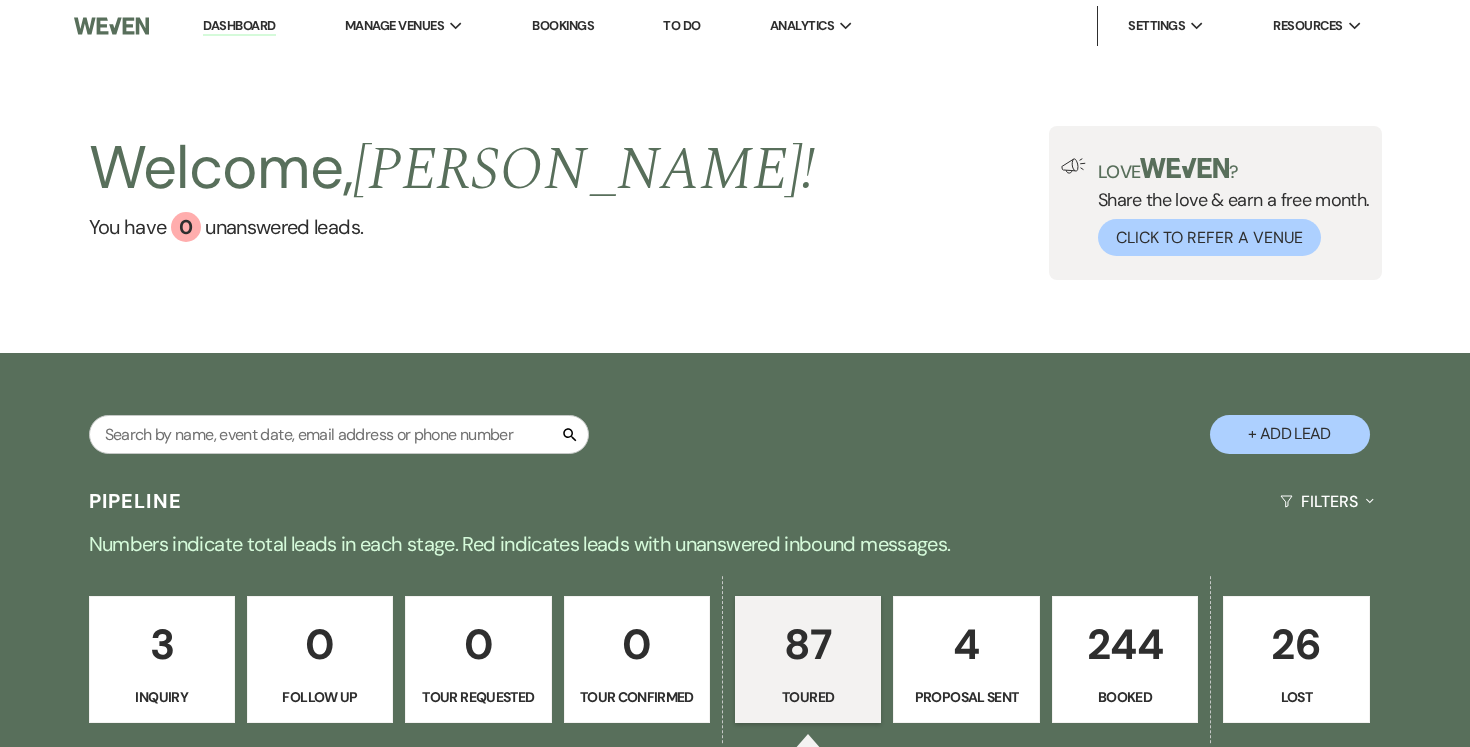 click on "87" at bounding box center [808, 644] 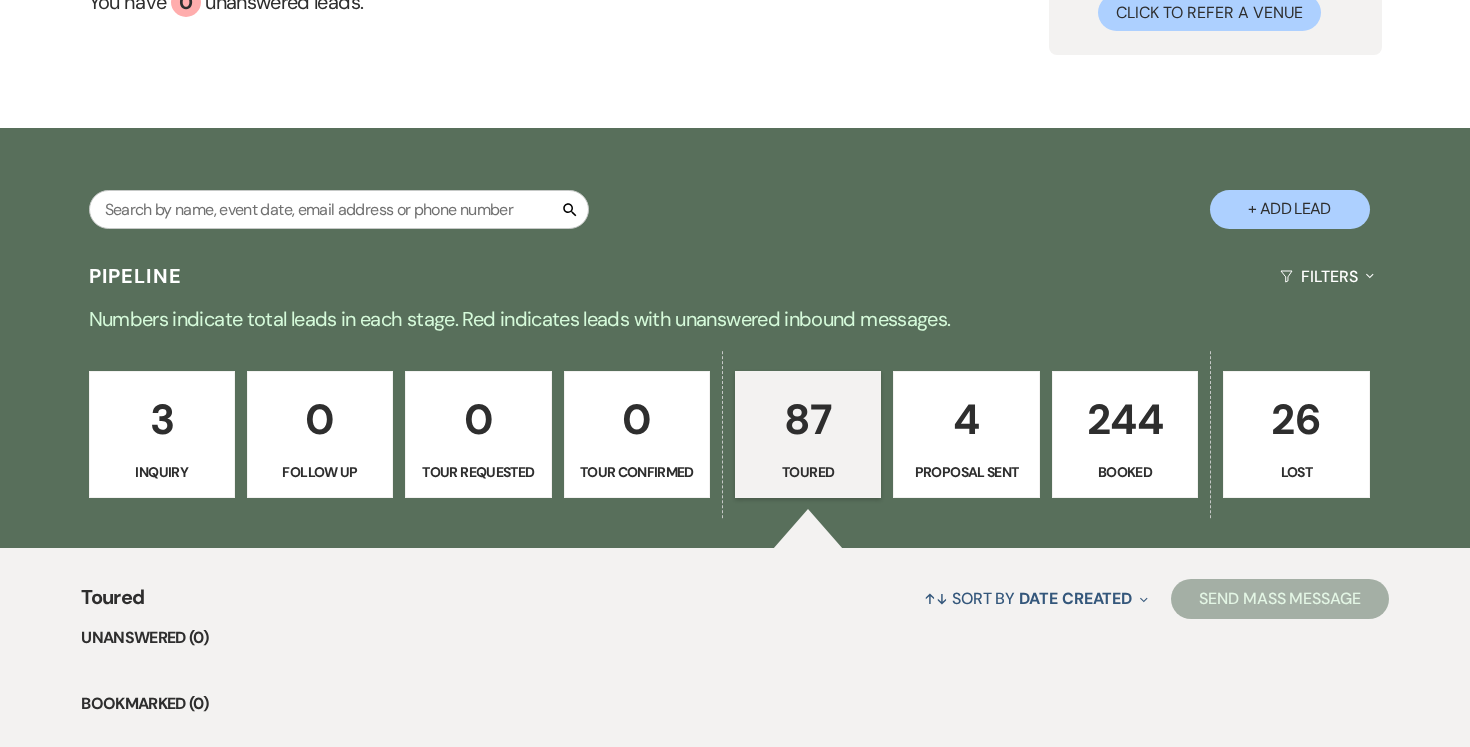 scroll, scrollTop: 0, scrollLeft: 0, axis: both 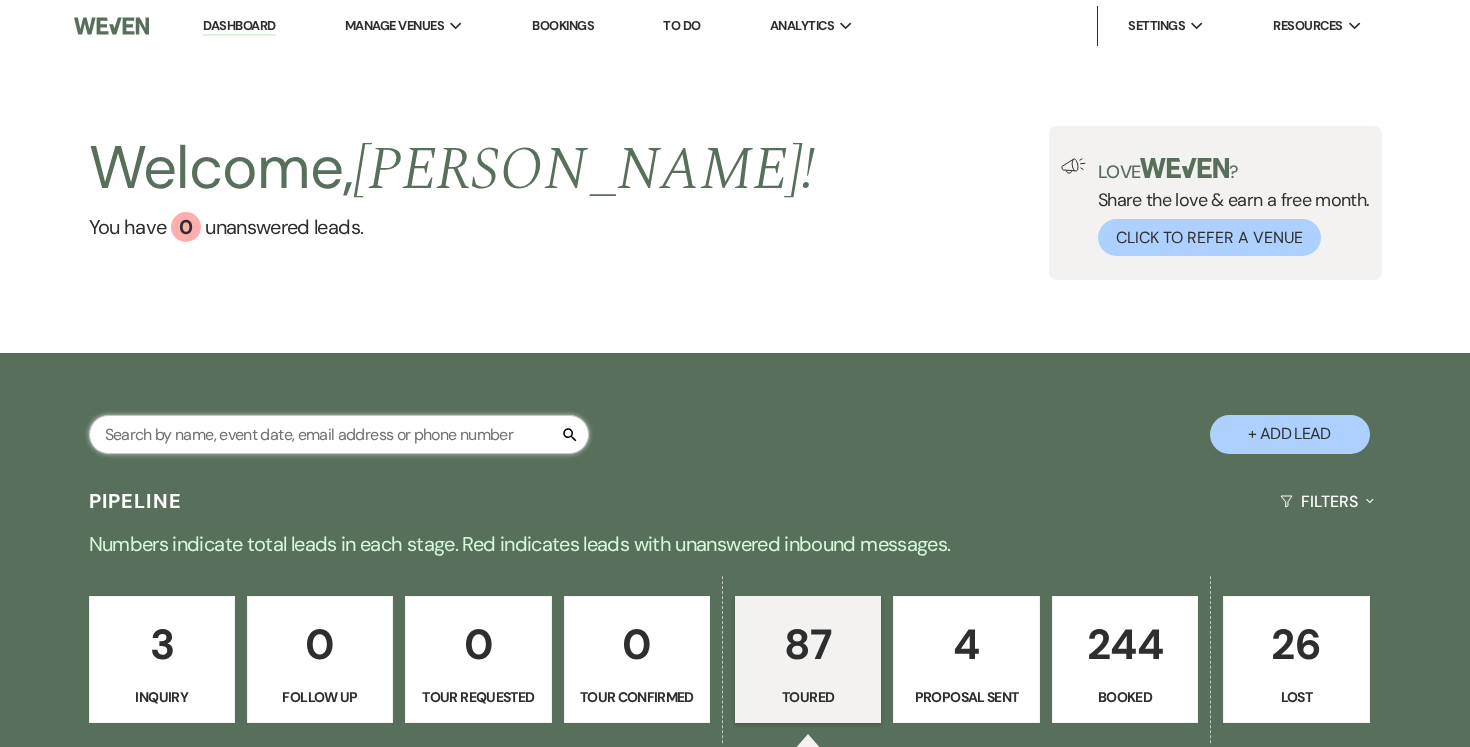 click at bounding box center (339, 434) 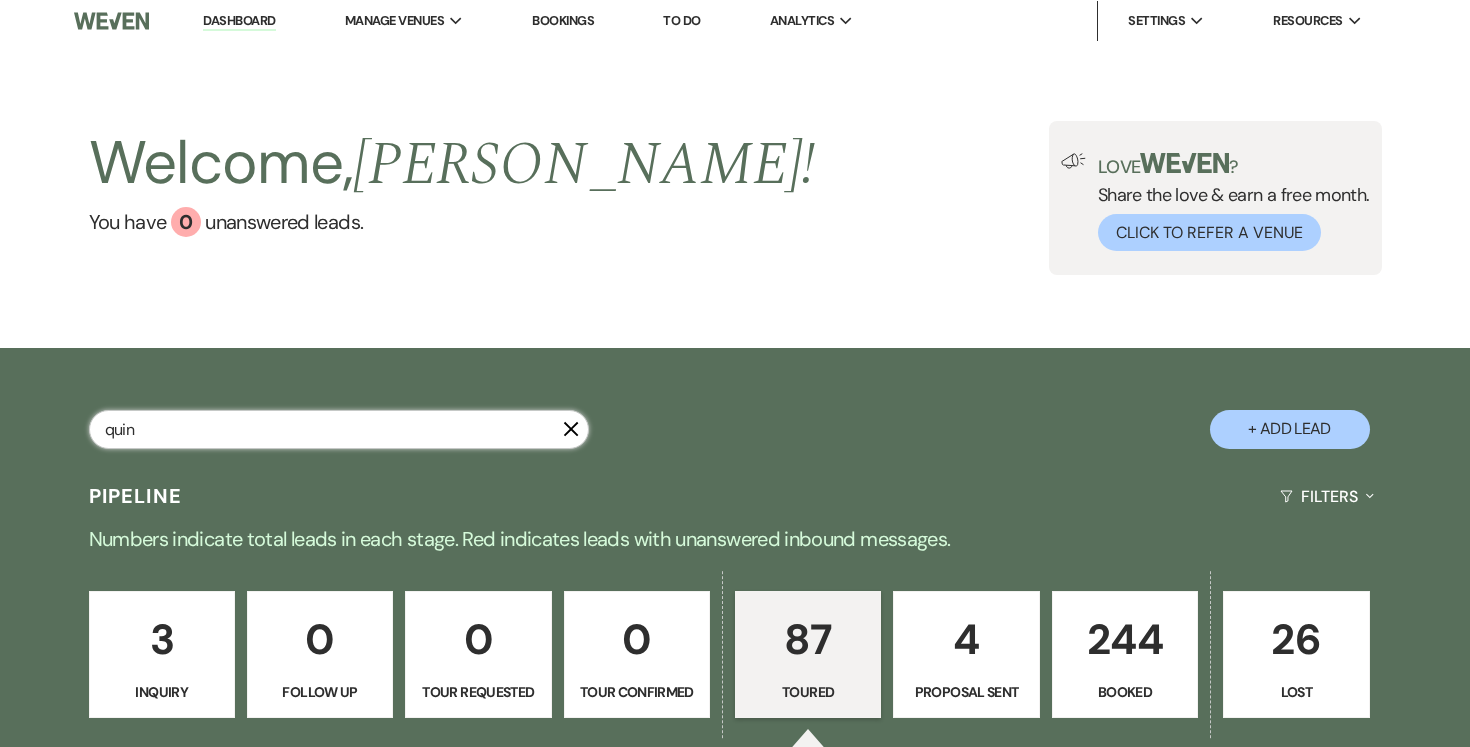 type on "[PERSON_NAME]" 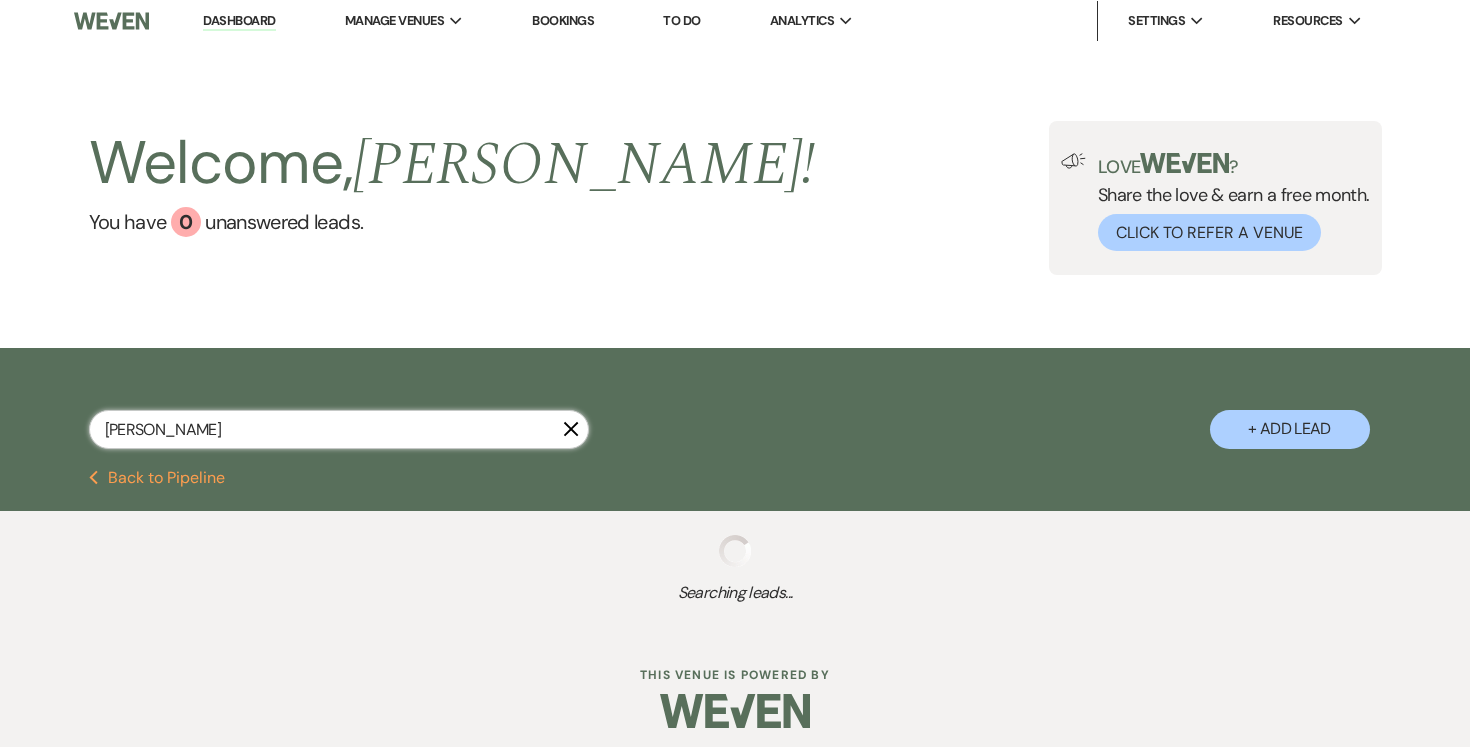 scroll, scrollTop: 0, scrollLeft: 0, axis: both 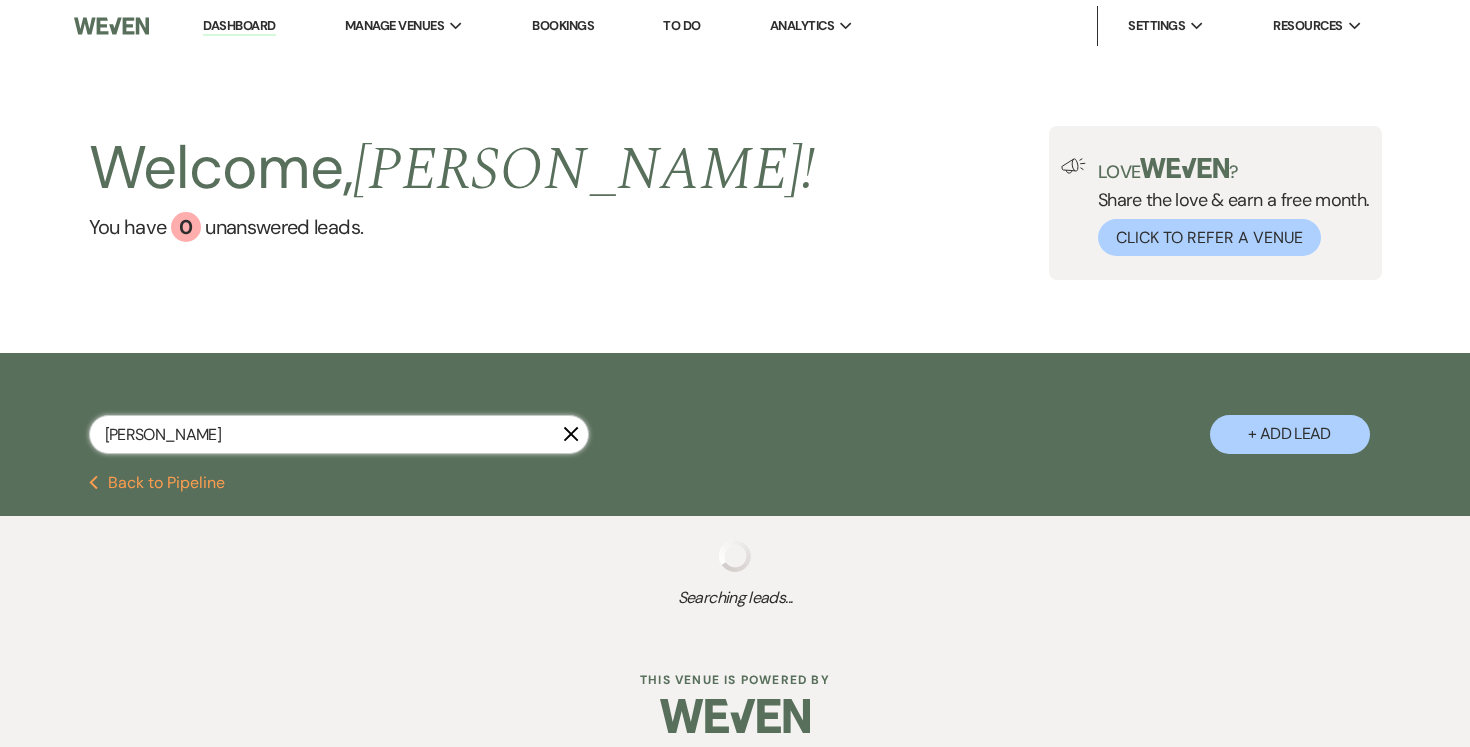 select on "6" 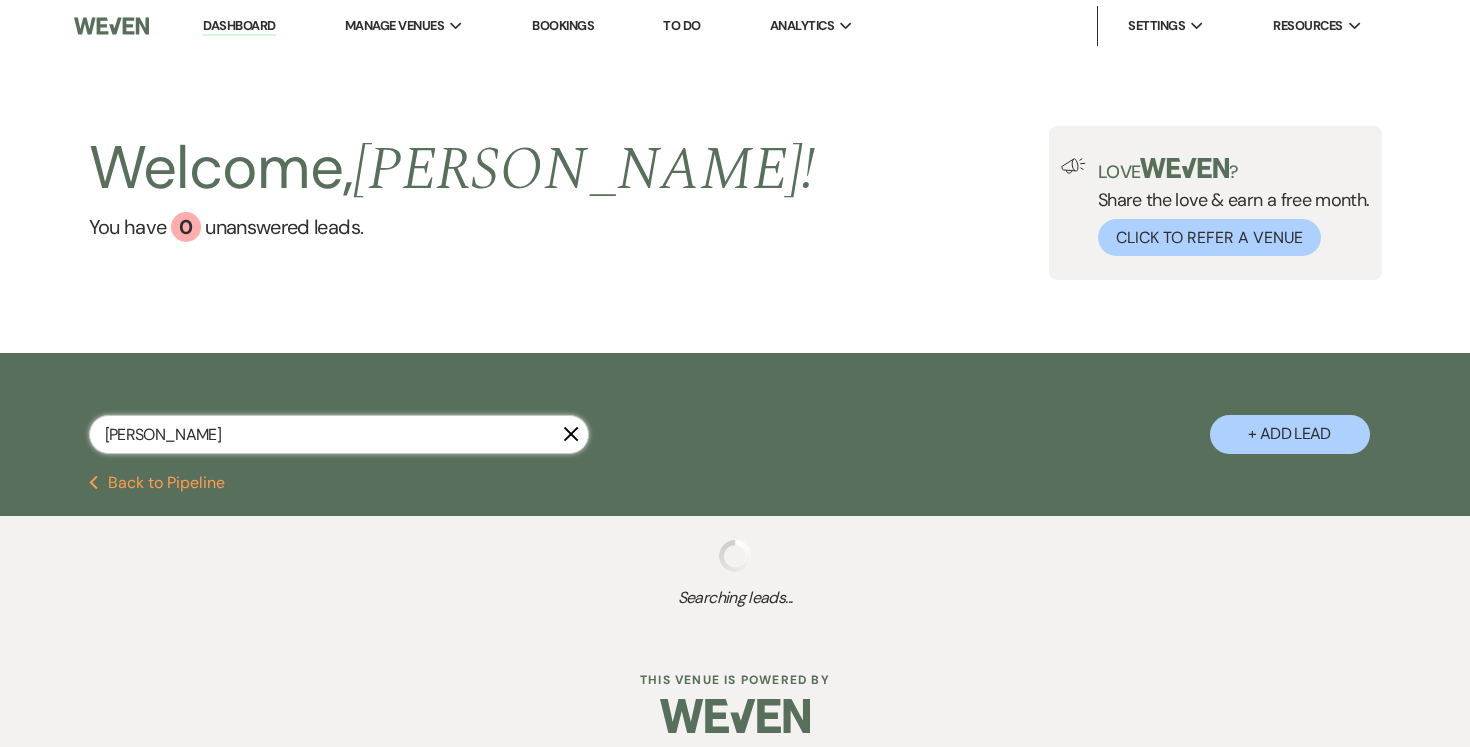select on "6" 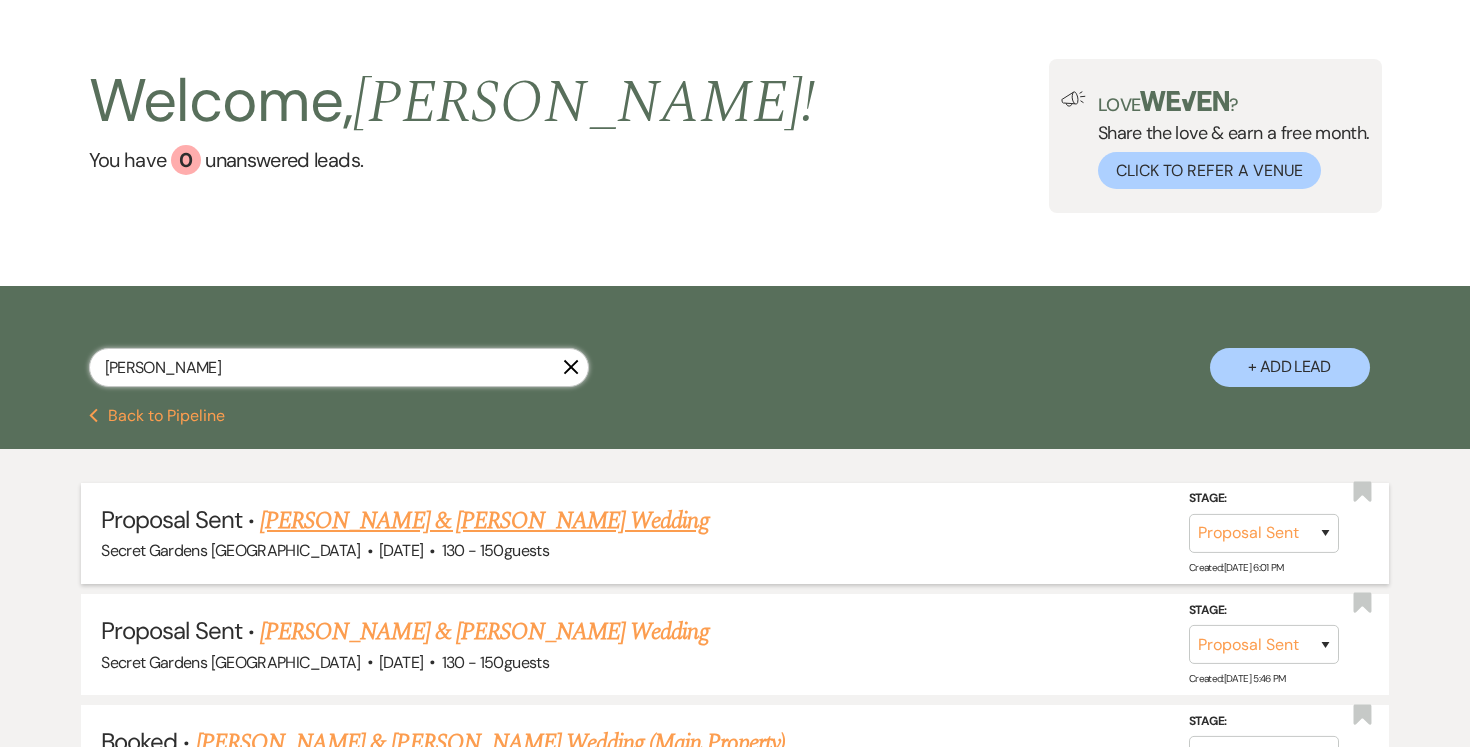 scroll, scrollTop: 101, scrollLeft: 0, axis: vertical 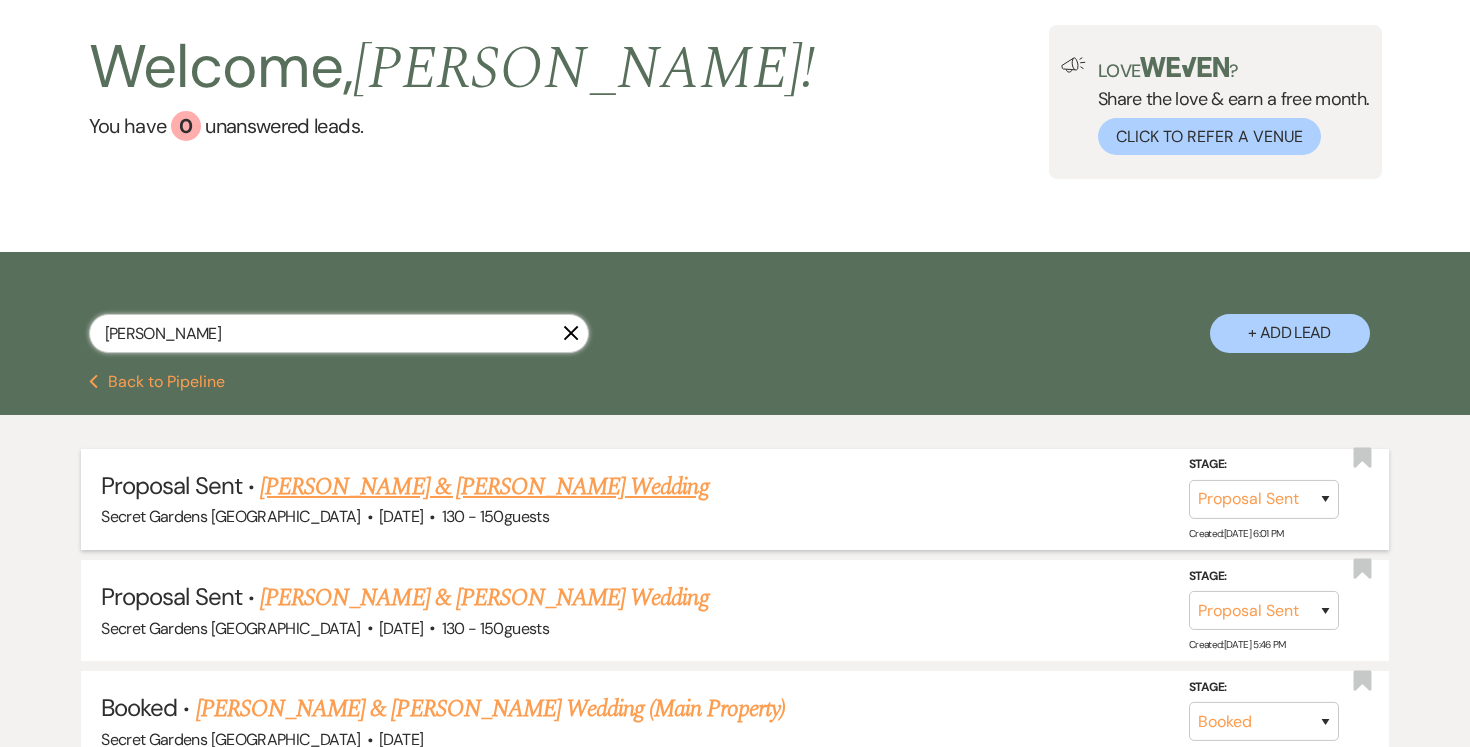 type on "[PERSON_NAME]" 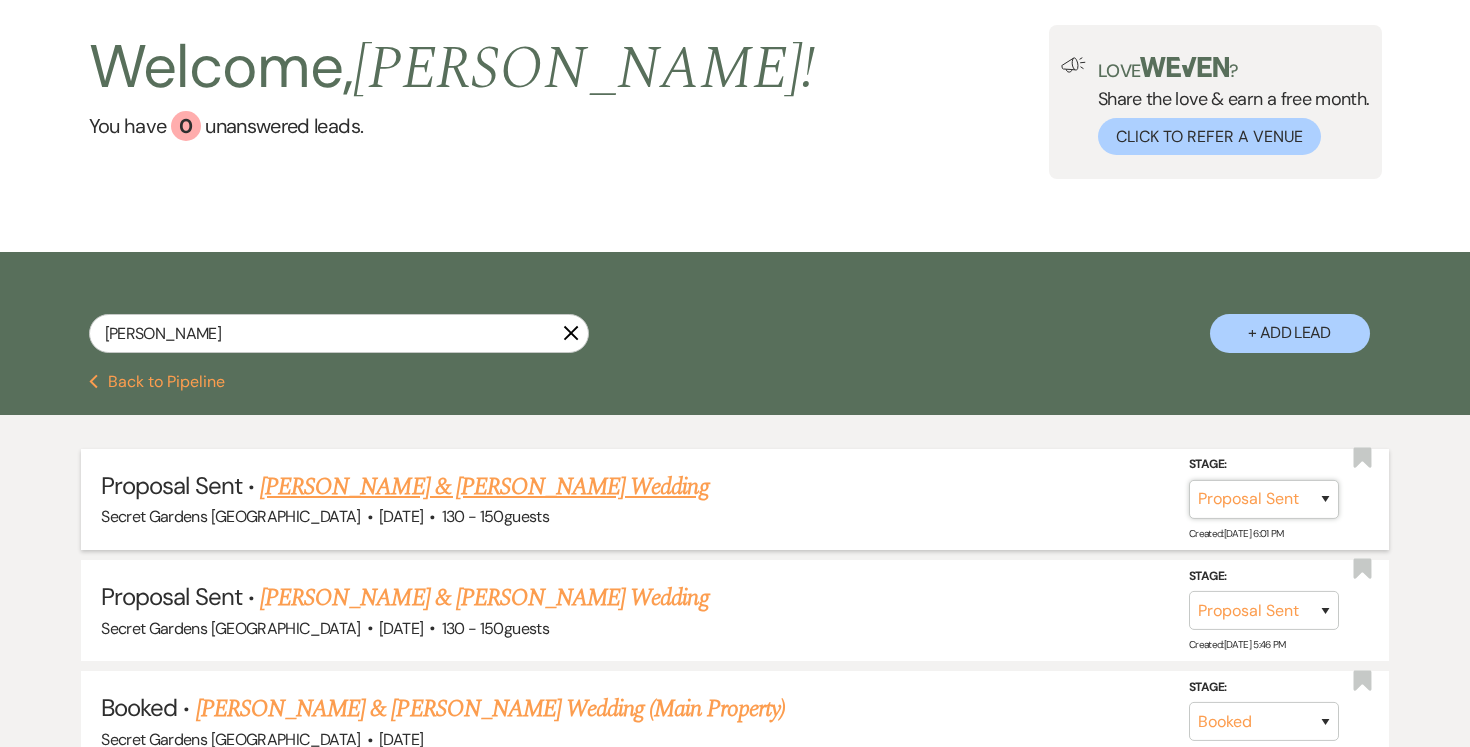 click on "Inquiry Follow Up Tour Requested Tour Confirmed Toured Proposal Sent Booked Lost" at bounding box center [1264, 499] 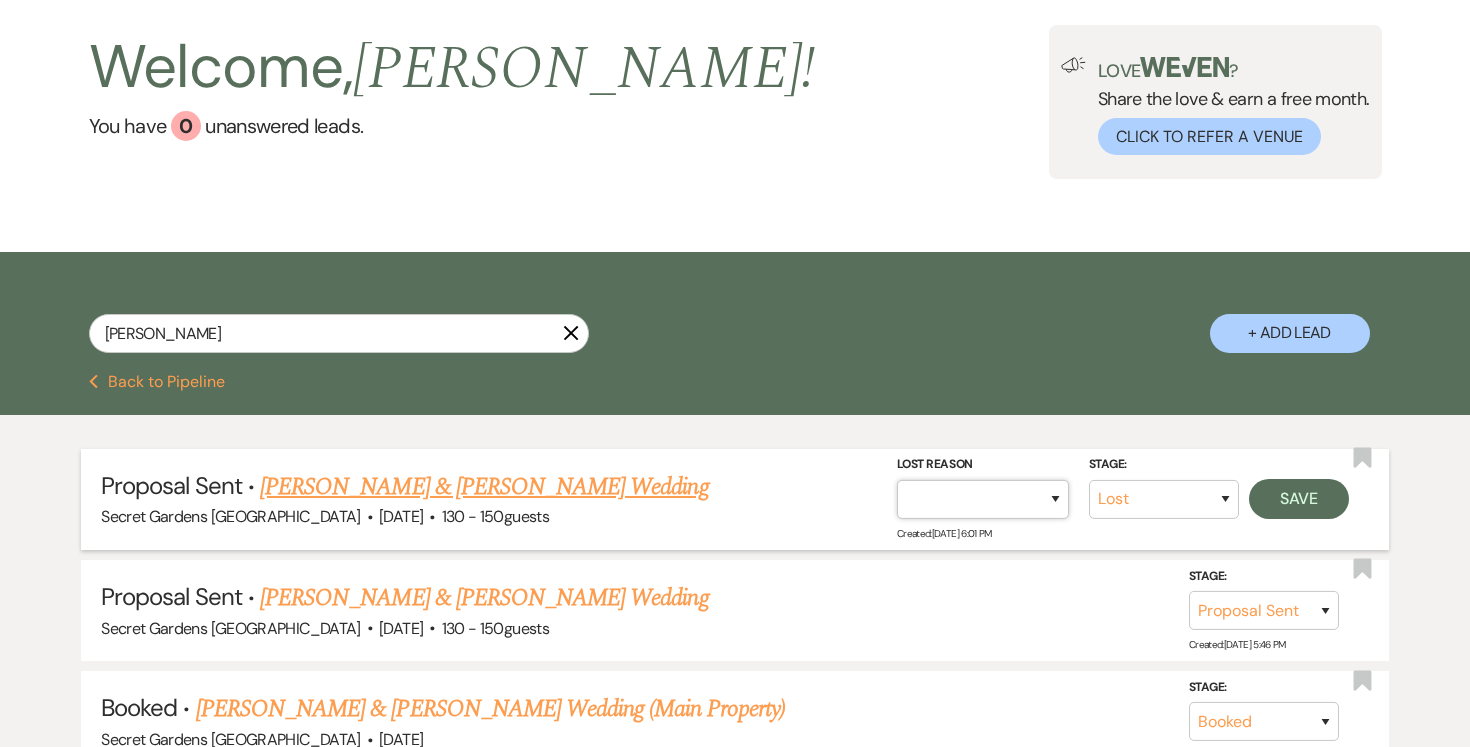click on "Booked Elsewhere Budget Date Unavailable No Response Not a Good Match Capacity Cancelled Duplicate (hidden) Spam (hidden) Other (hidden) Other" at bounding box center [983, 499] 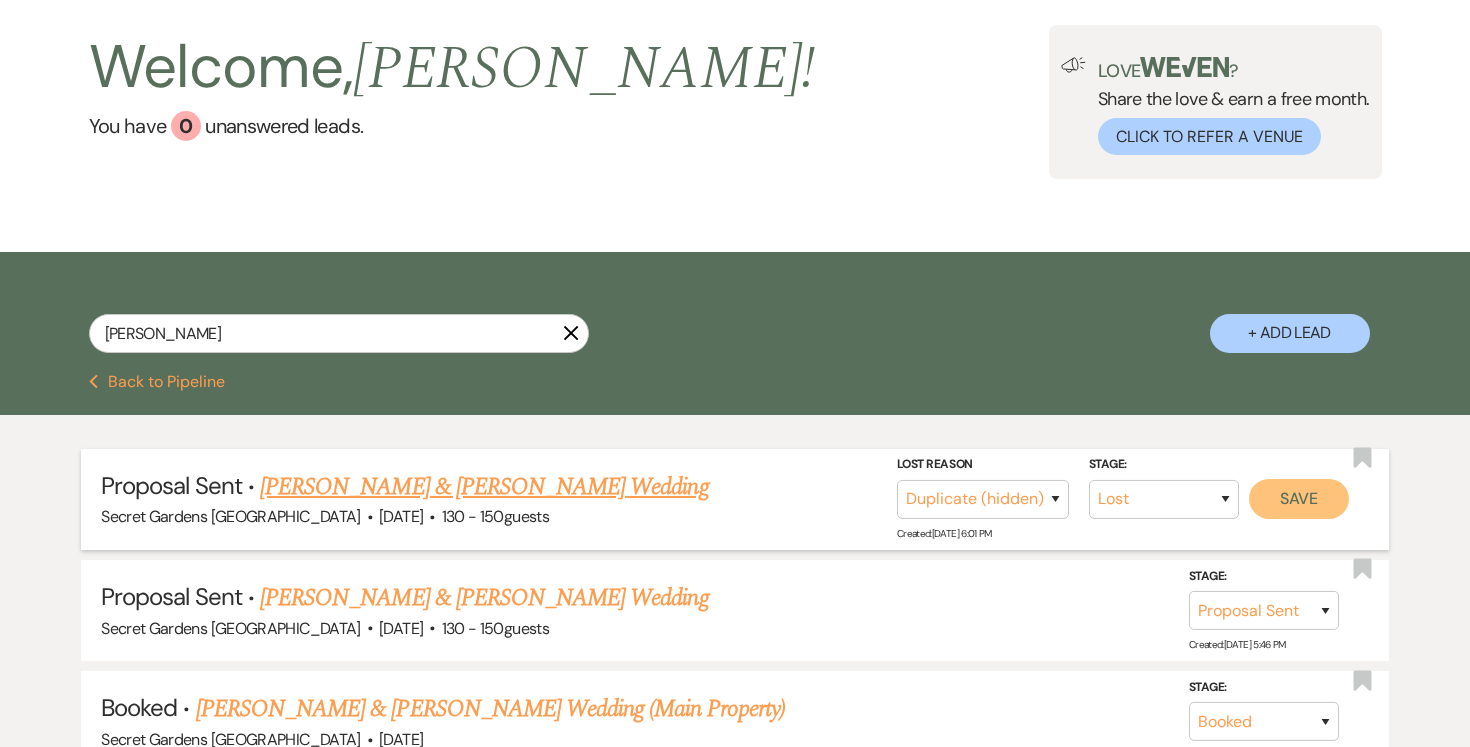 click on "Save" at bounding box center [1299, 499] 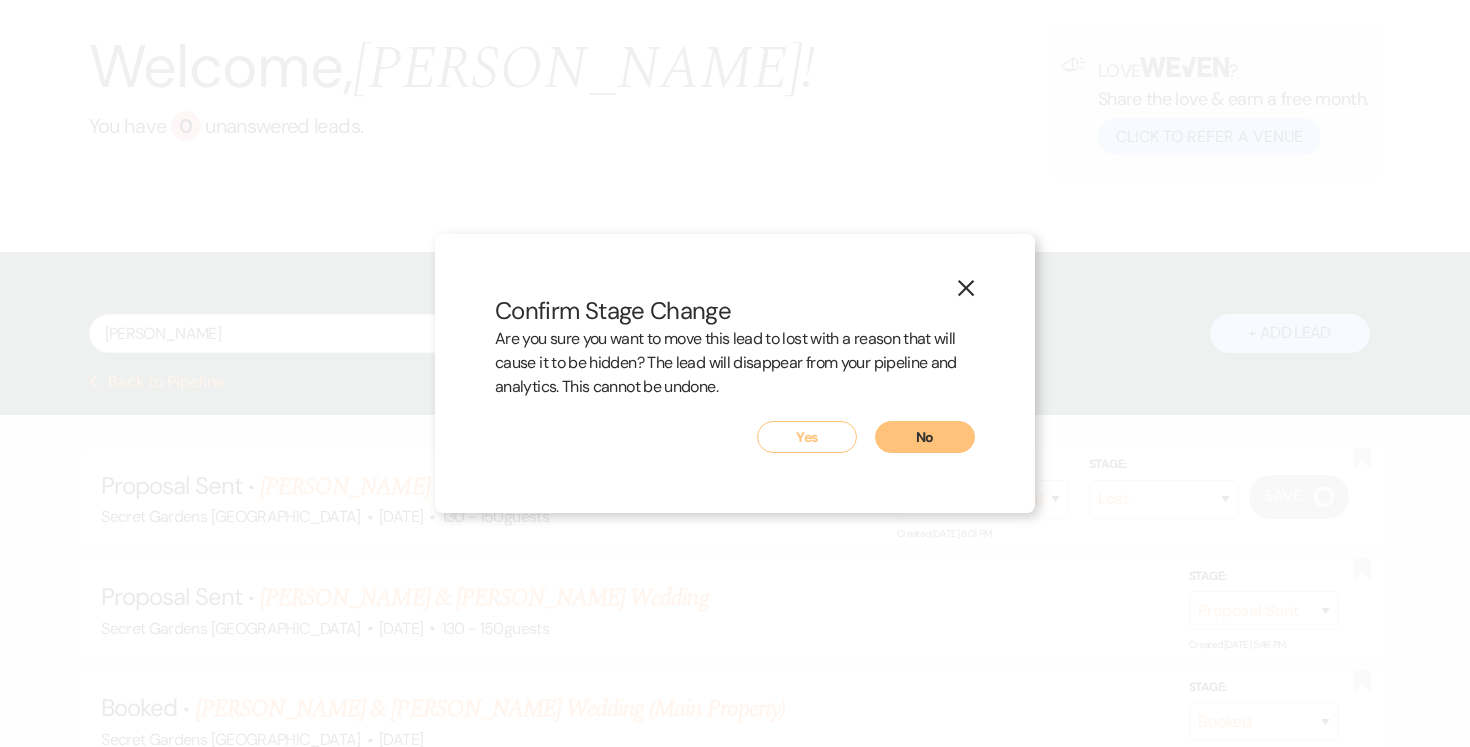 click on "Yes" at bounding box center [807, 437] 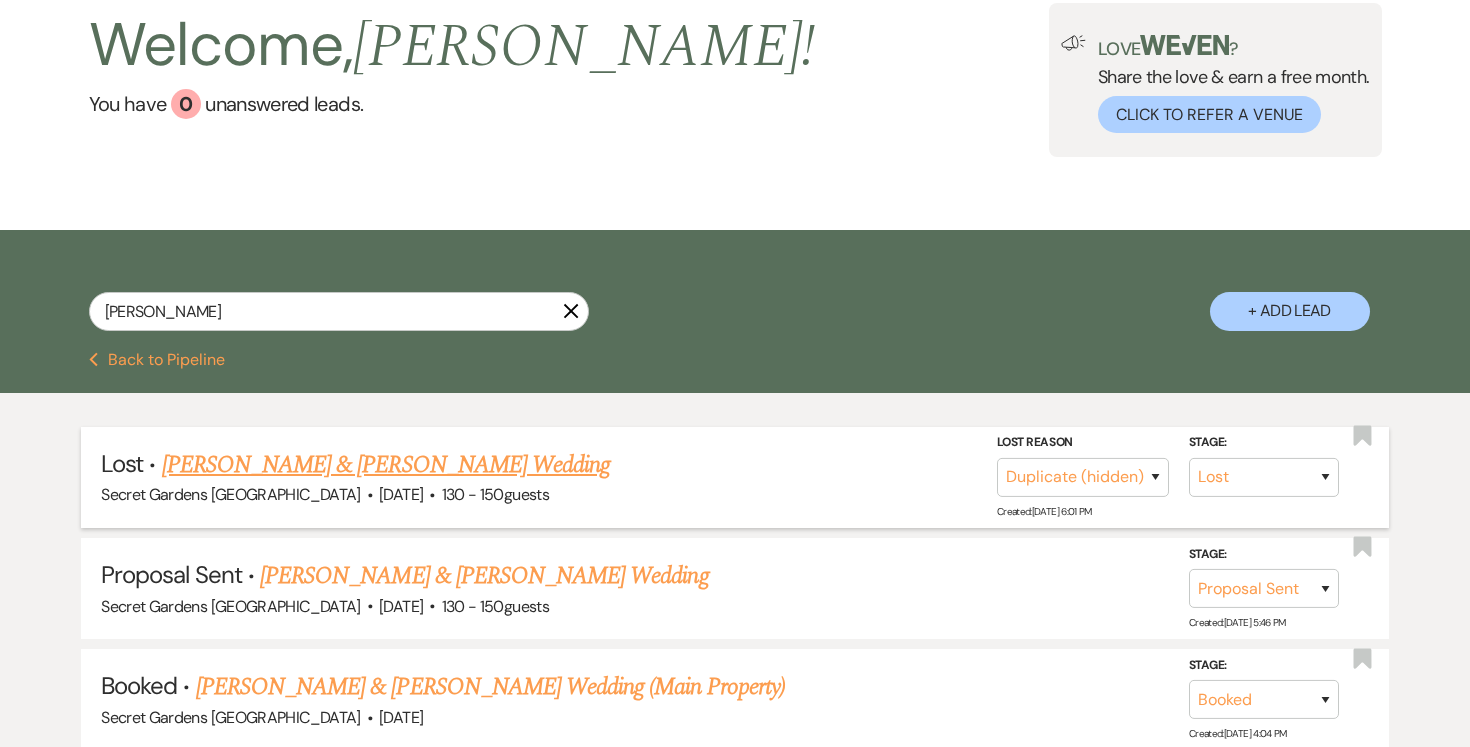 click on "130 - 150  guests" at bounding box center (495, 494) 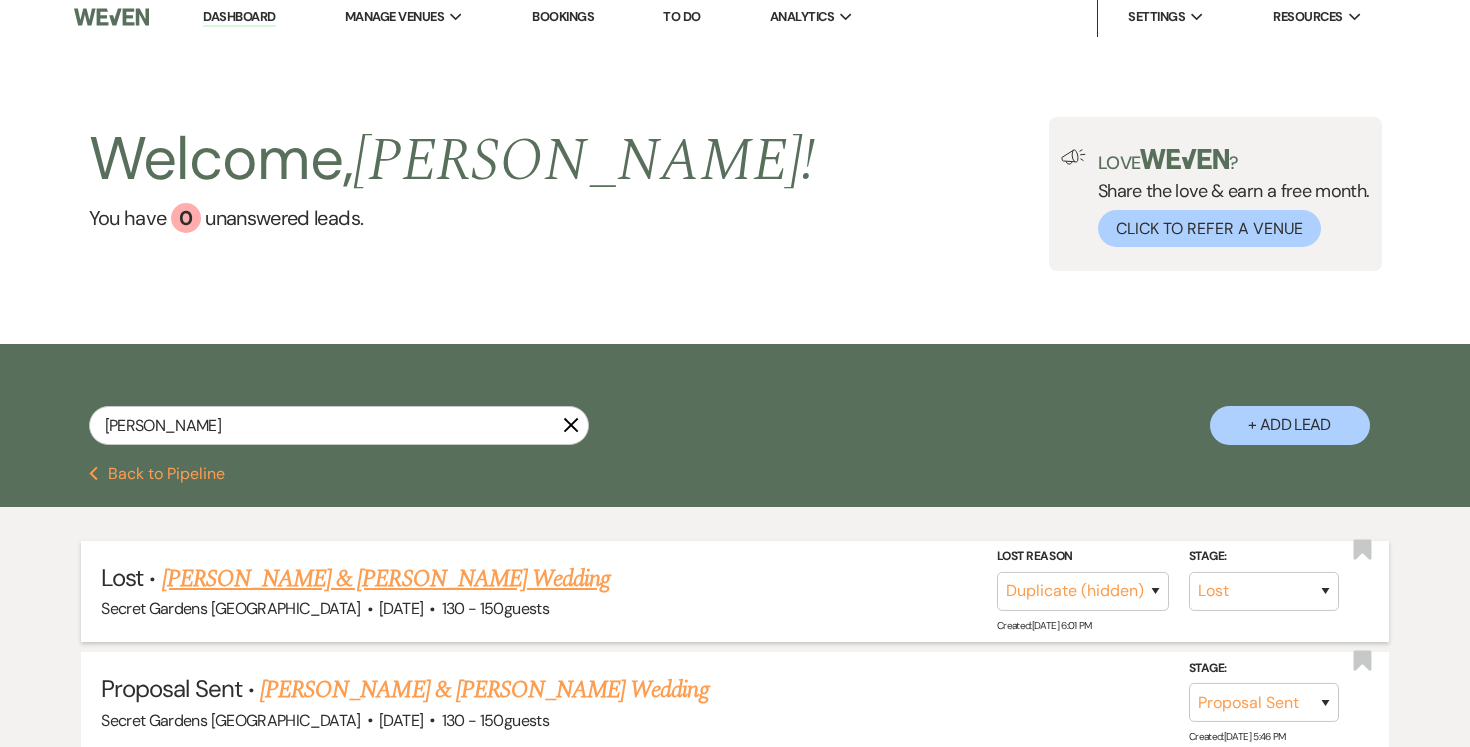 scroll, scrollTop: 0, scrollLeft: 0, axis: both 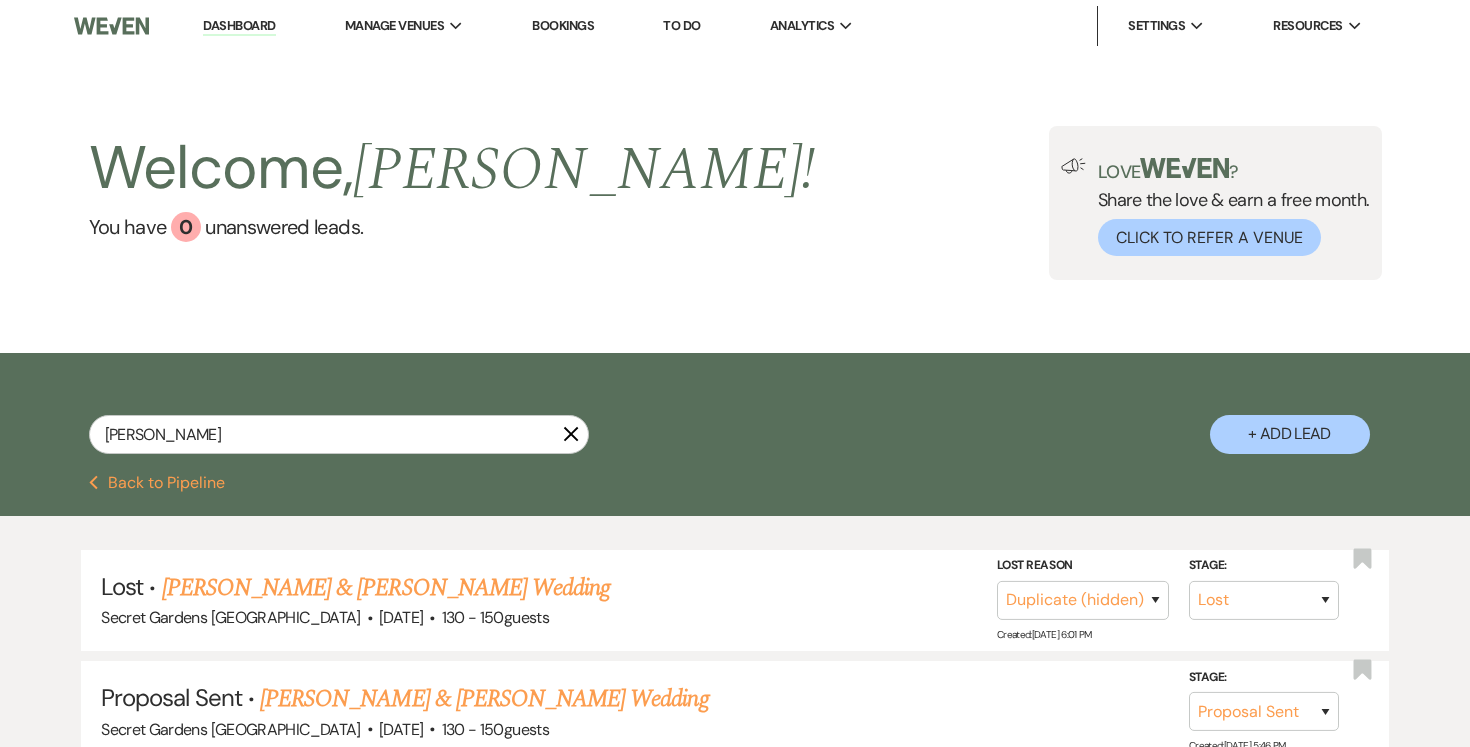 click on "Dashboard" at bounding box center (239, 26) 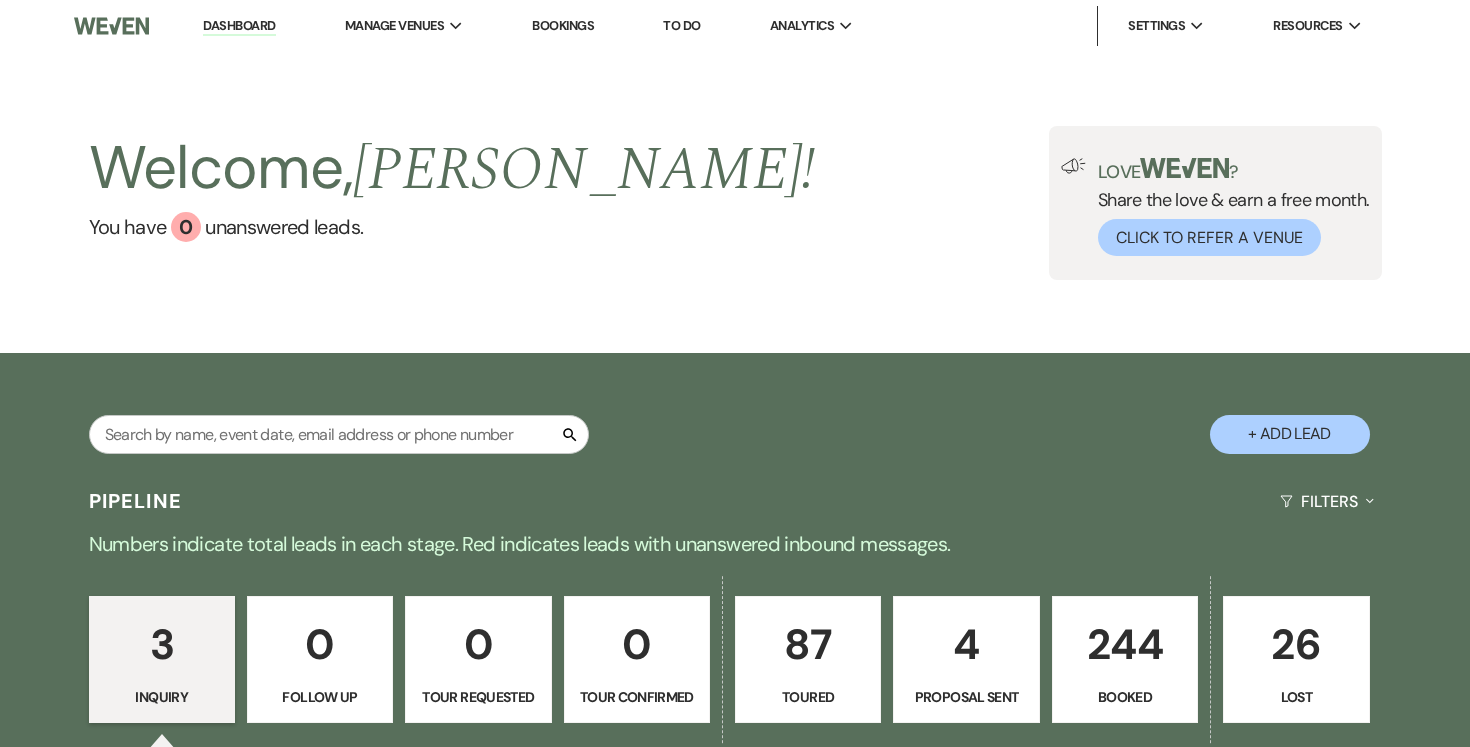 click on "4" at bounding box center (966, 644) 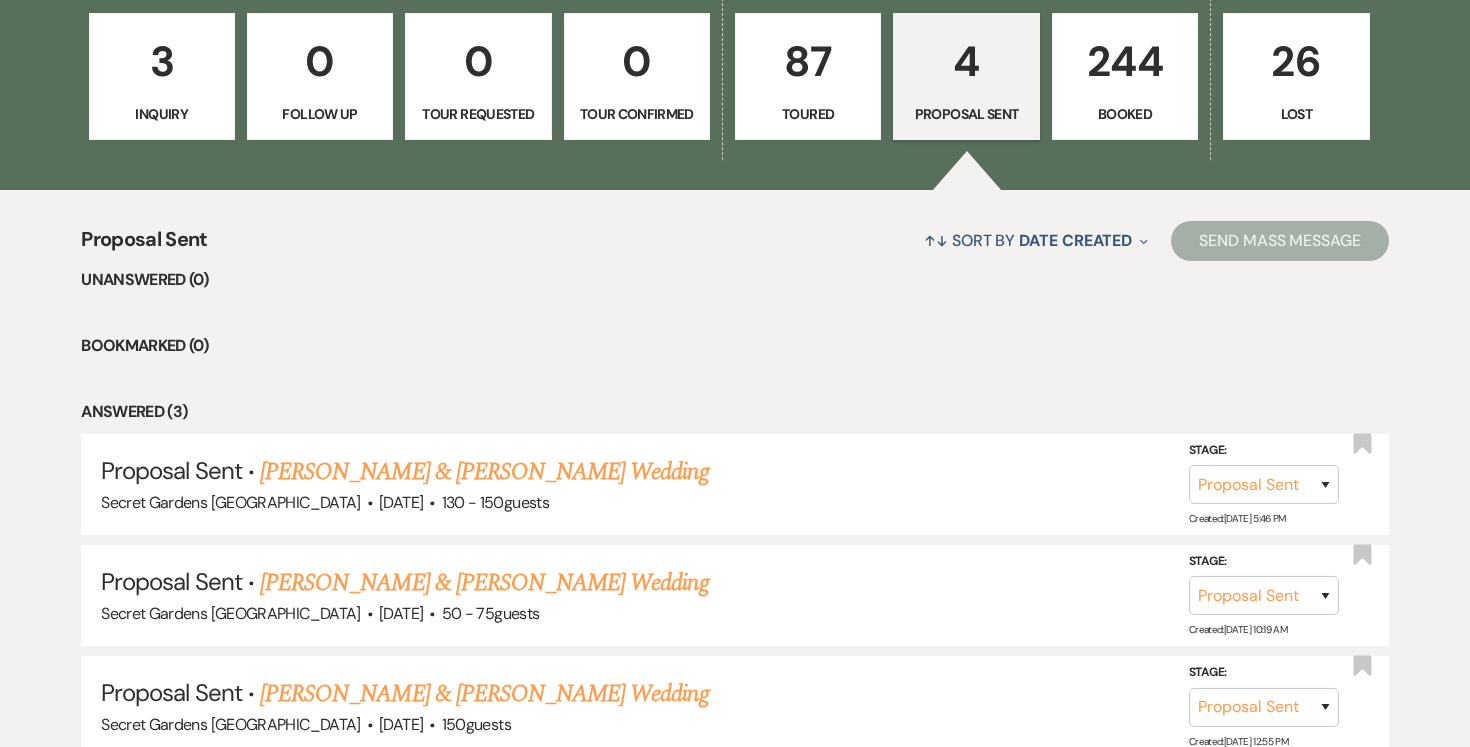 scroll, scrollTop: 754, scrollLeft: 0, axis: vertical 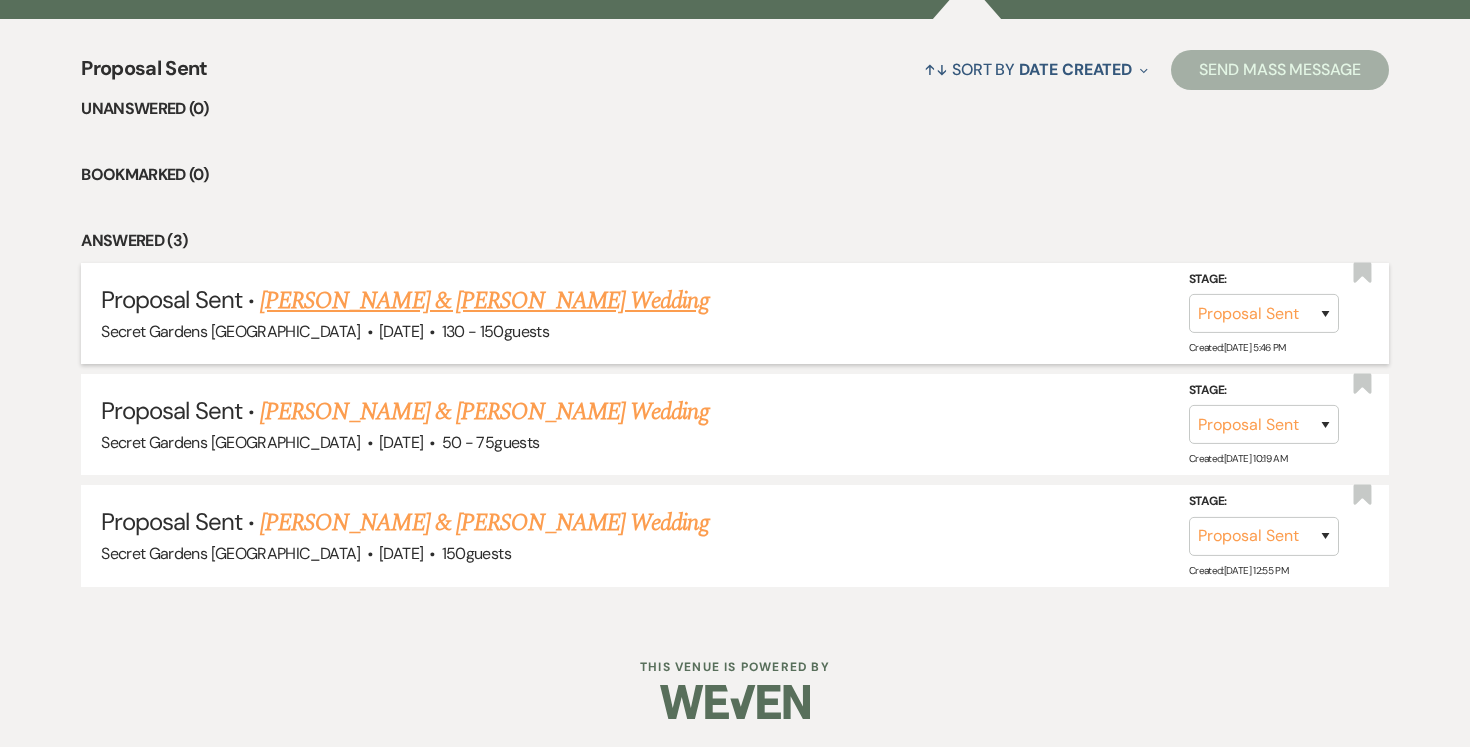 click on "[PERSON_NAME] & [PERSON_NAME] Wedding" at bounding box center [484, 301] 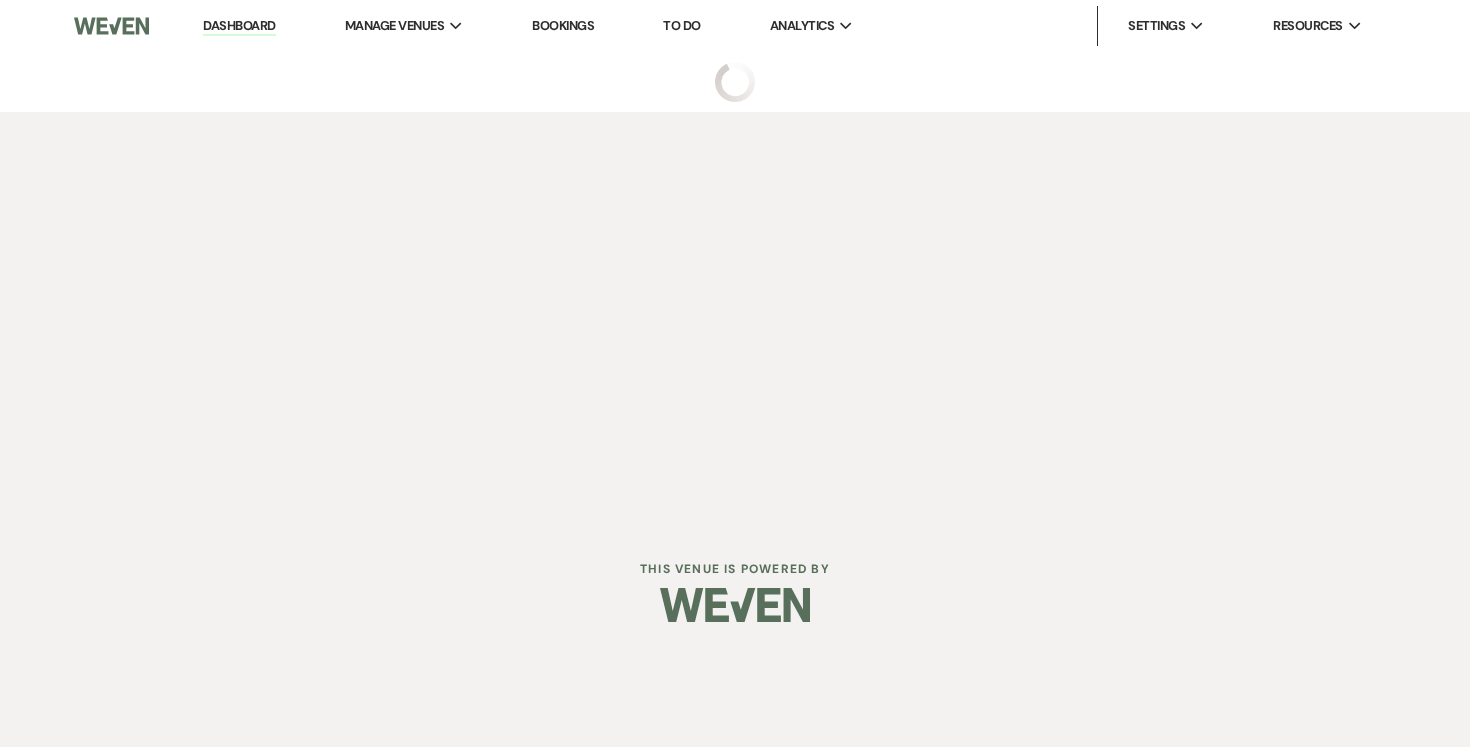 scroll, scrollTop: 0, scrollLeft: 0, axis: both 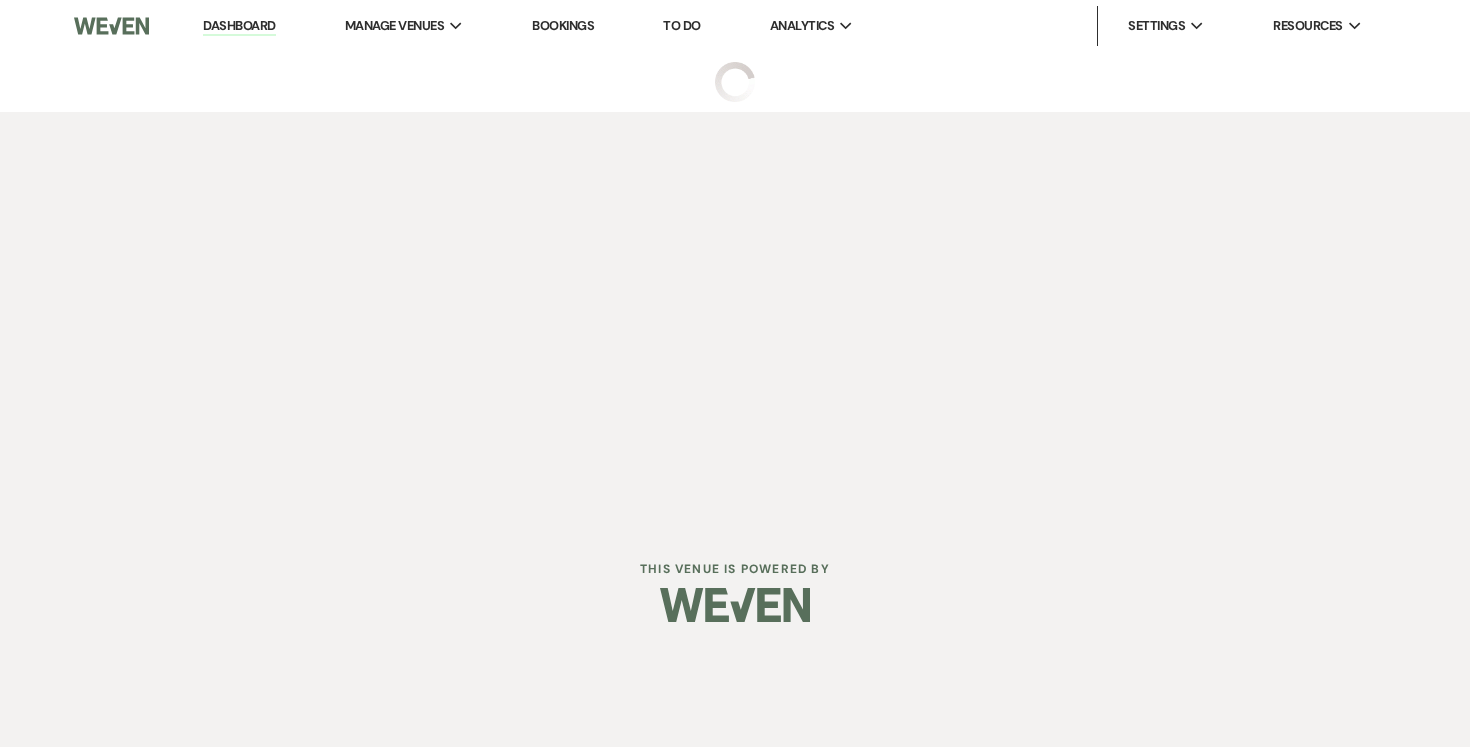select on "6" 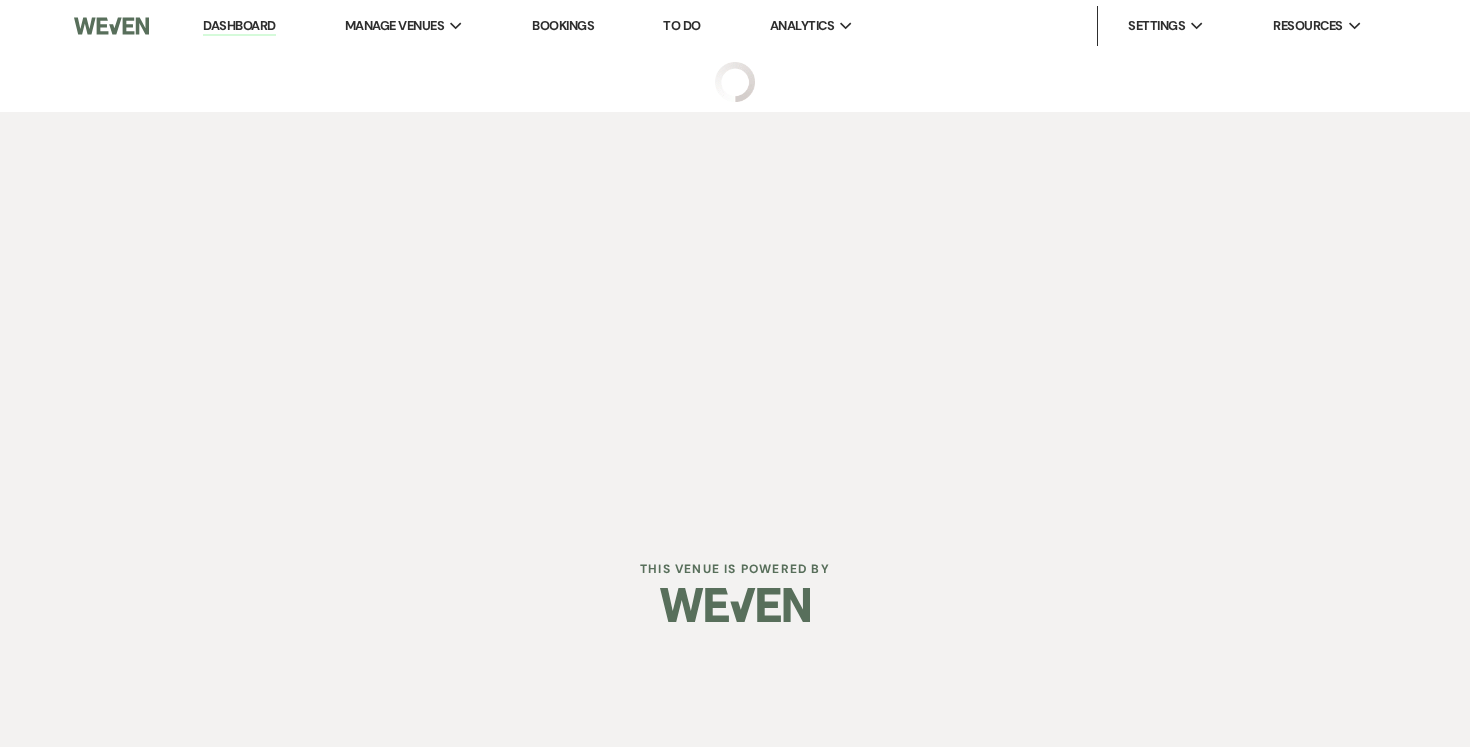 select on "6" 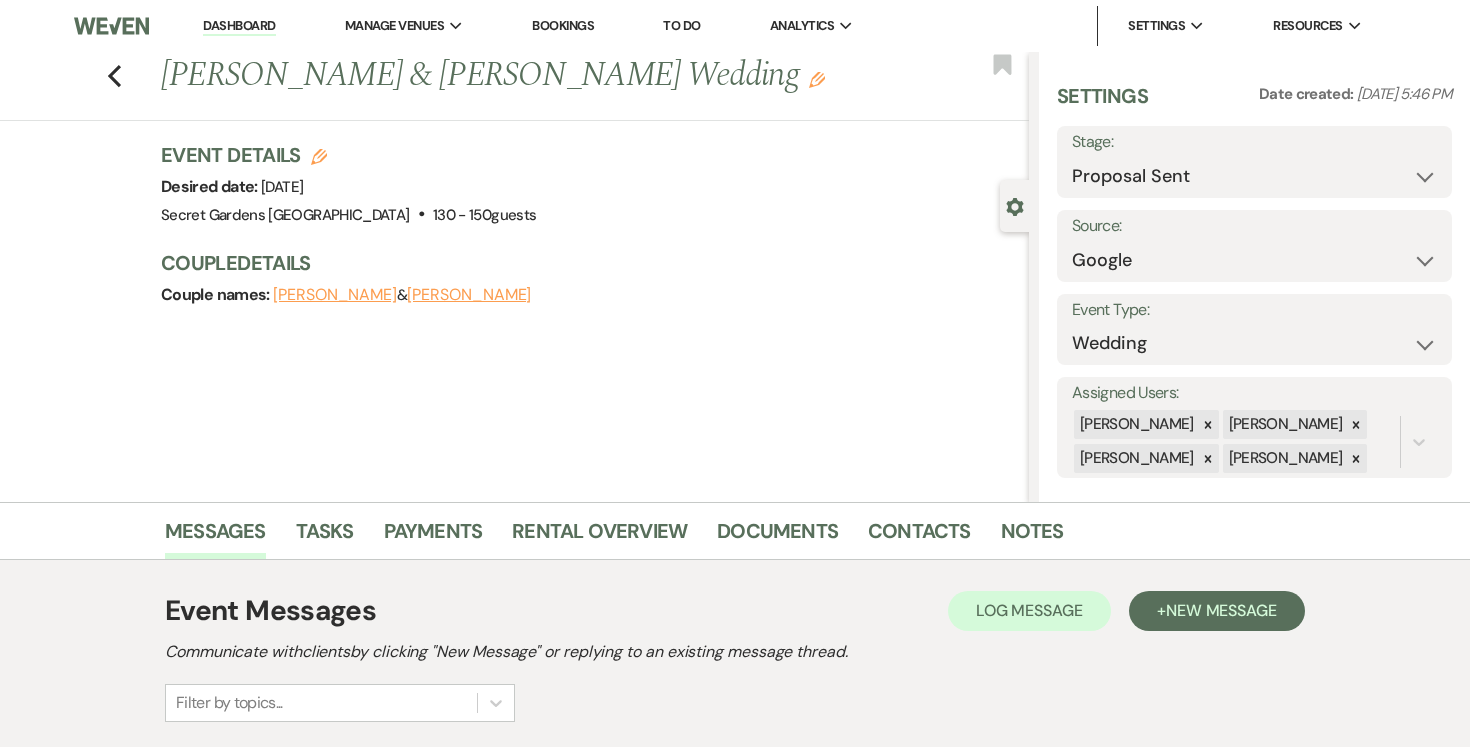 scroll, scrollTop: 18, scrollLeft: 0, axis: vertical 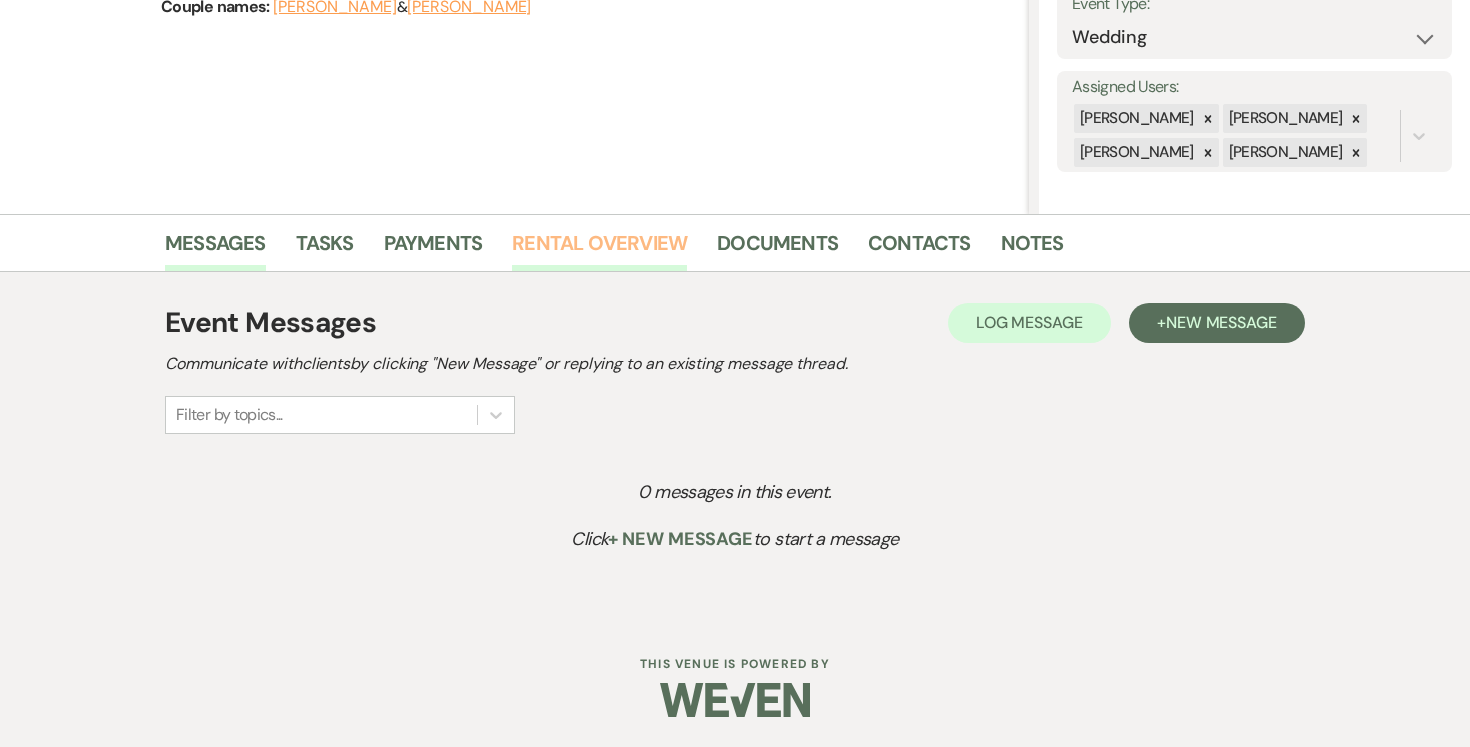 click on "Rental Overview" at bounding box center (599, 249) 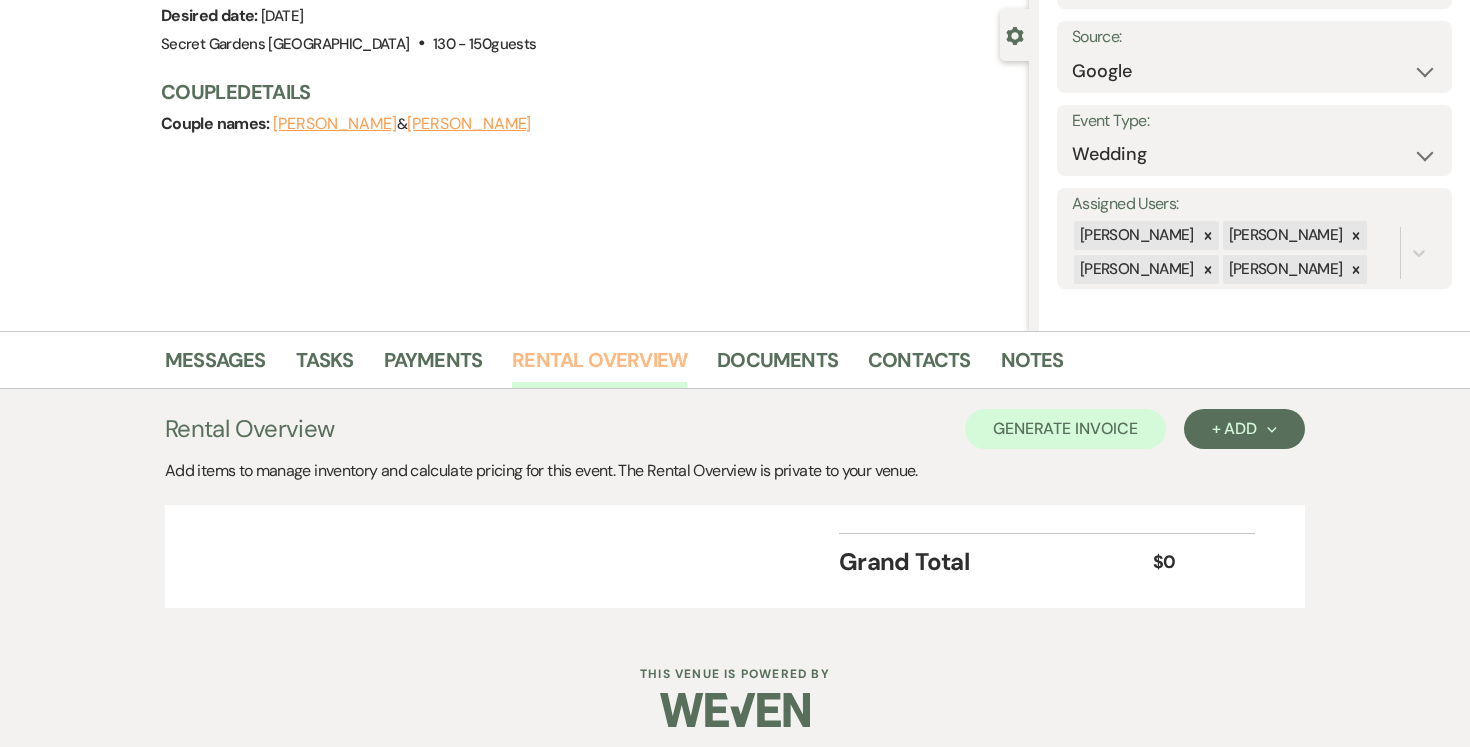 scroll, scrollTop: 167, scrollLeft: 0, axis: vertical 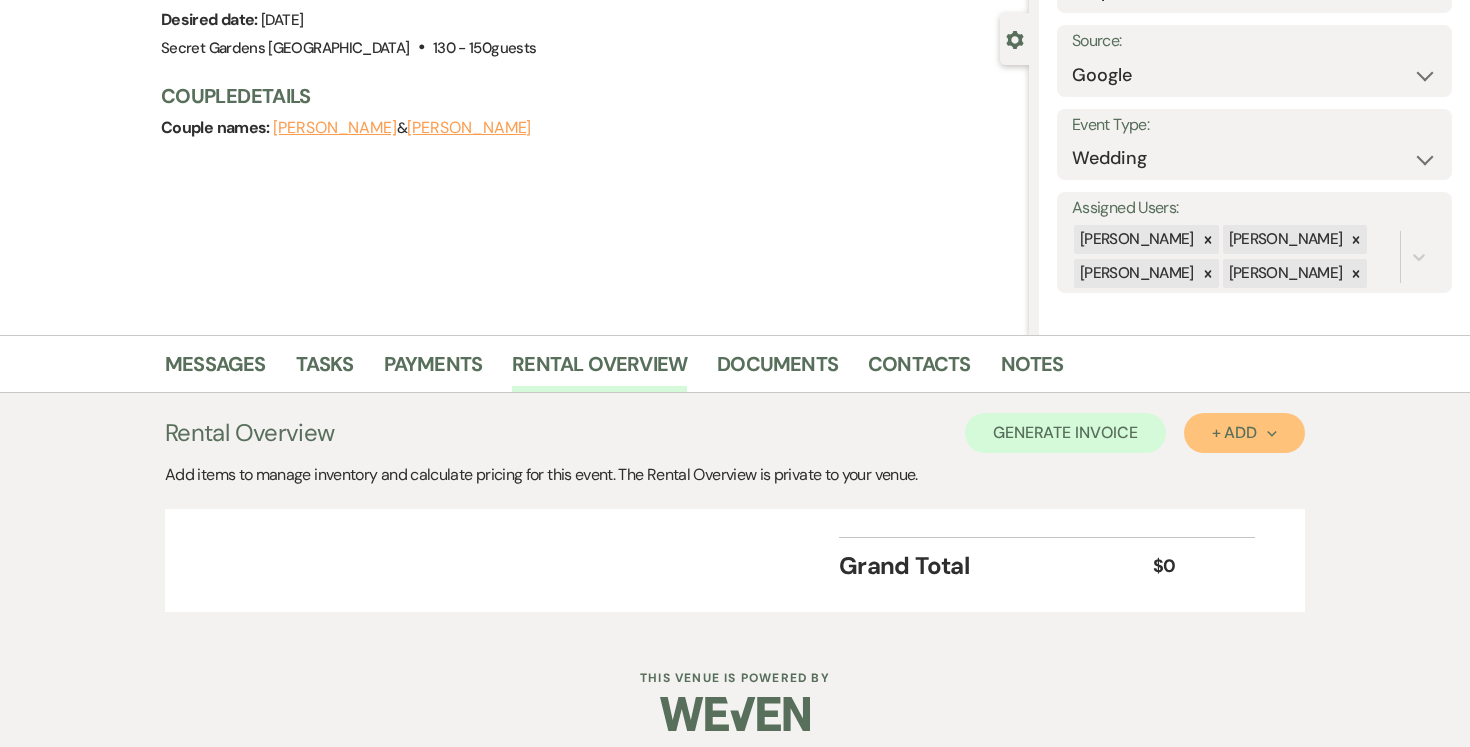 click on "Next" 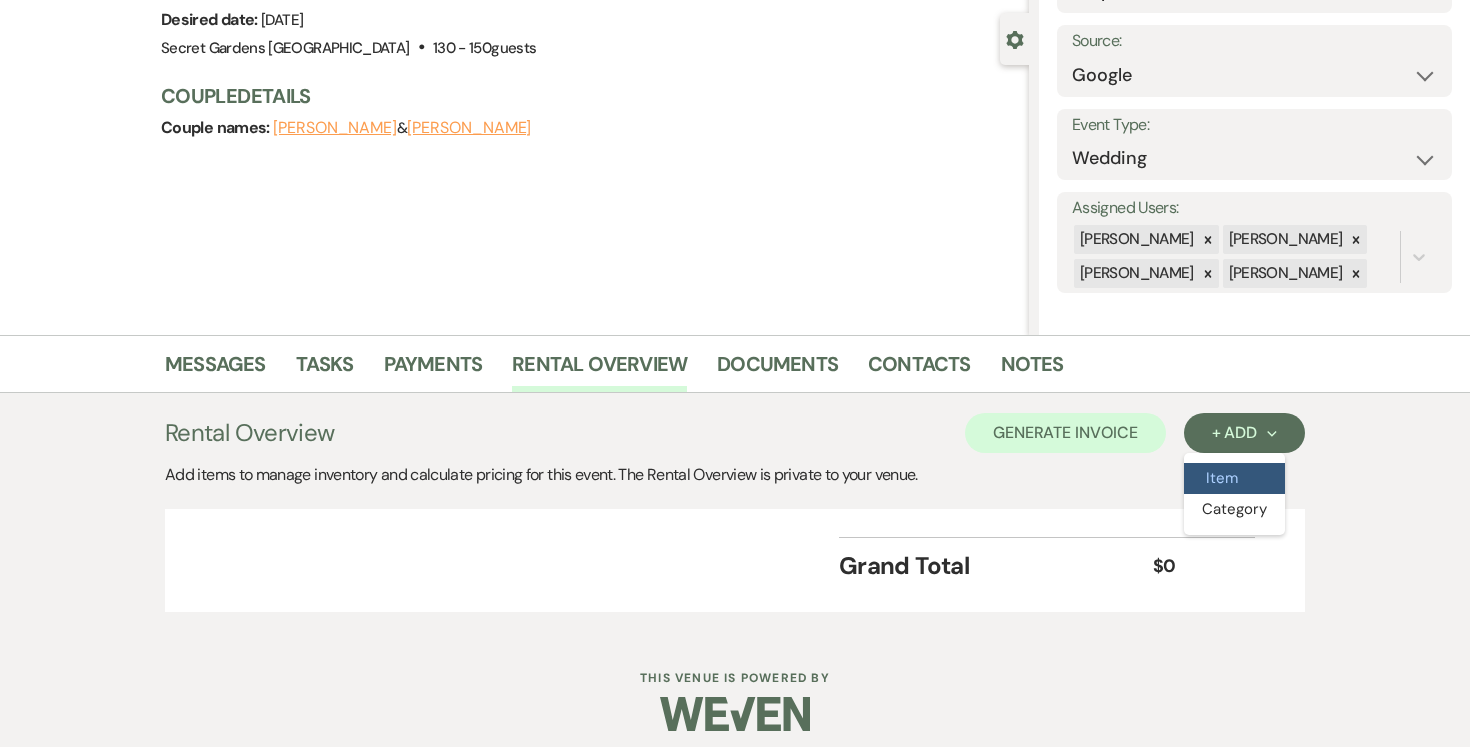 click on "Item" at bounding box center [1234, 478] 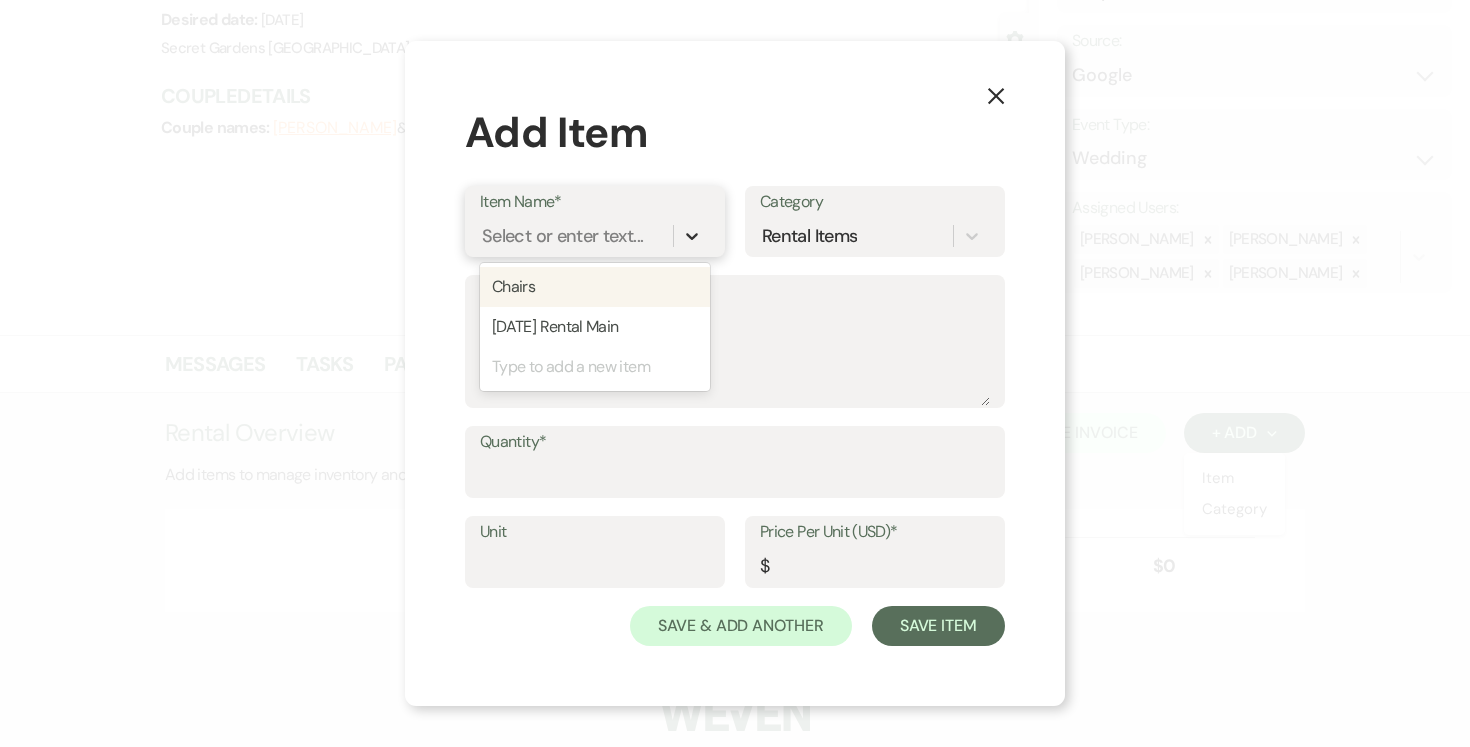 click 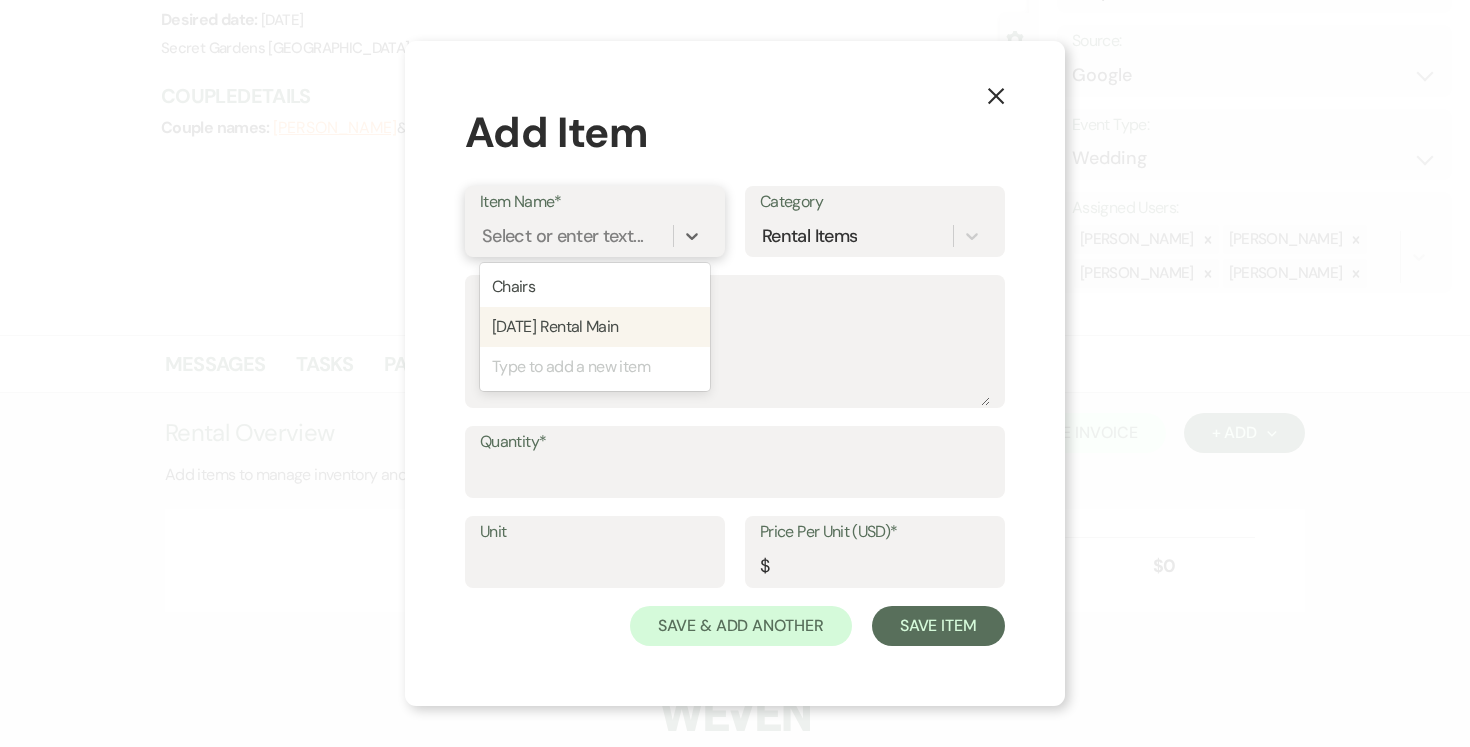 click on "Type to add a new item" at bounding box center (595, 367) 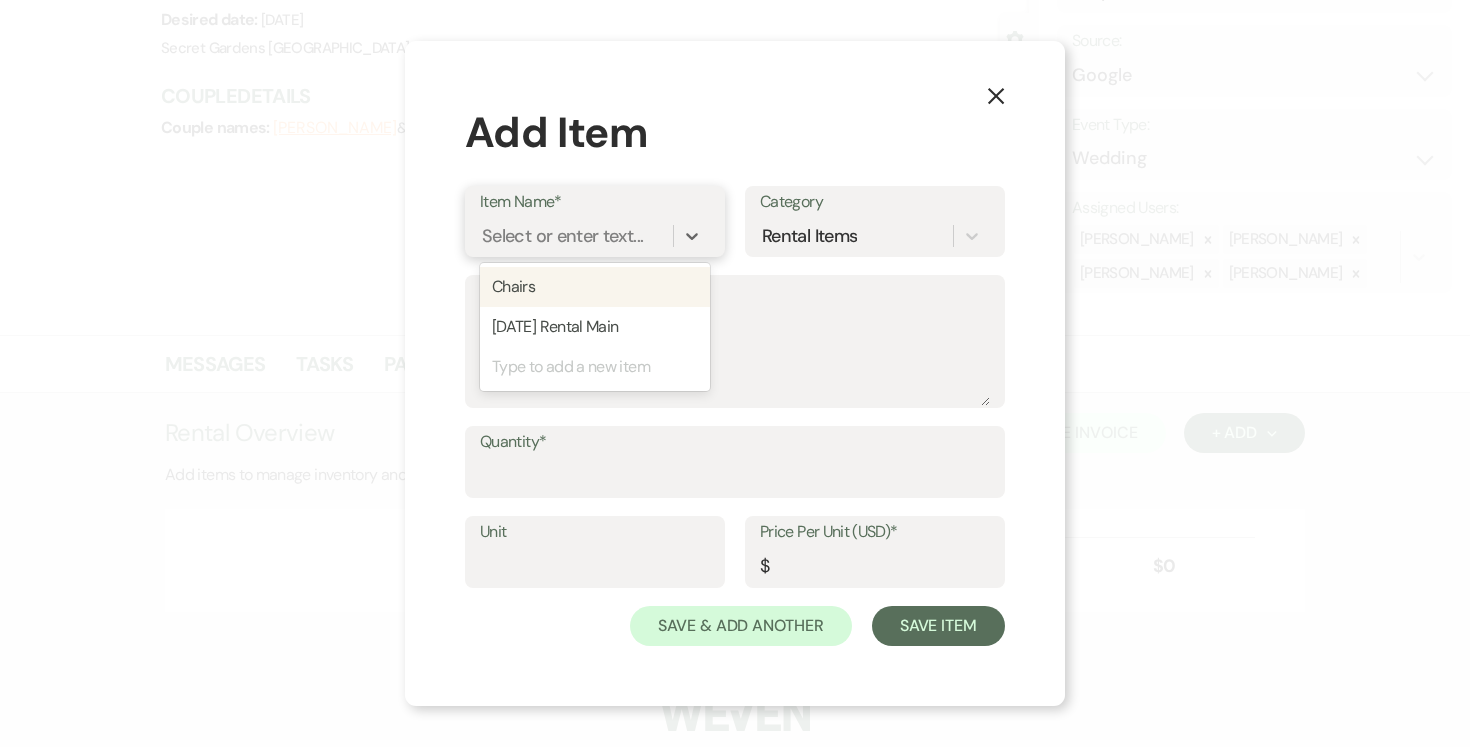 click on "Select or enter text..." at bounding box center (562, 236) 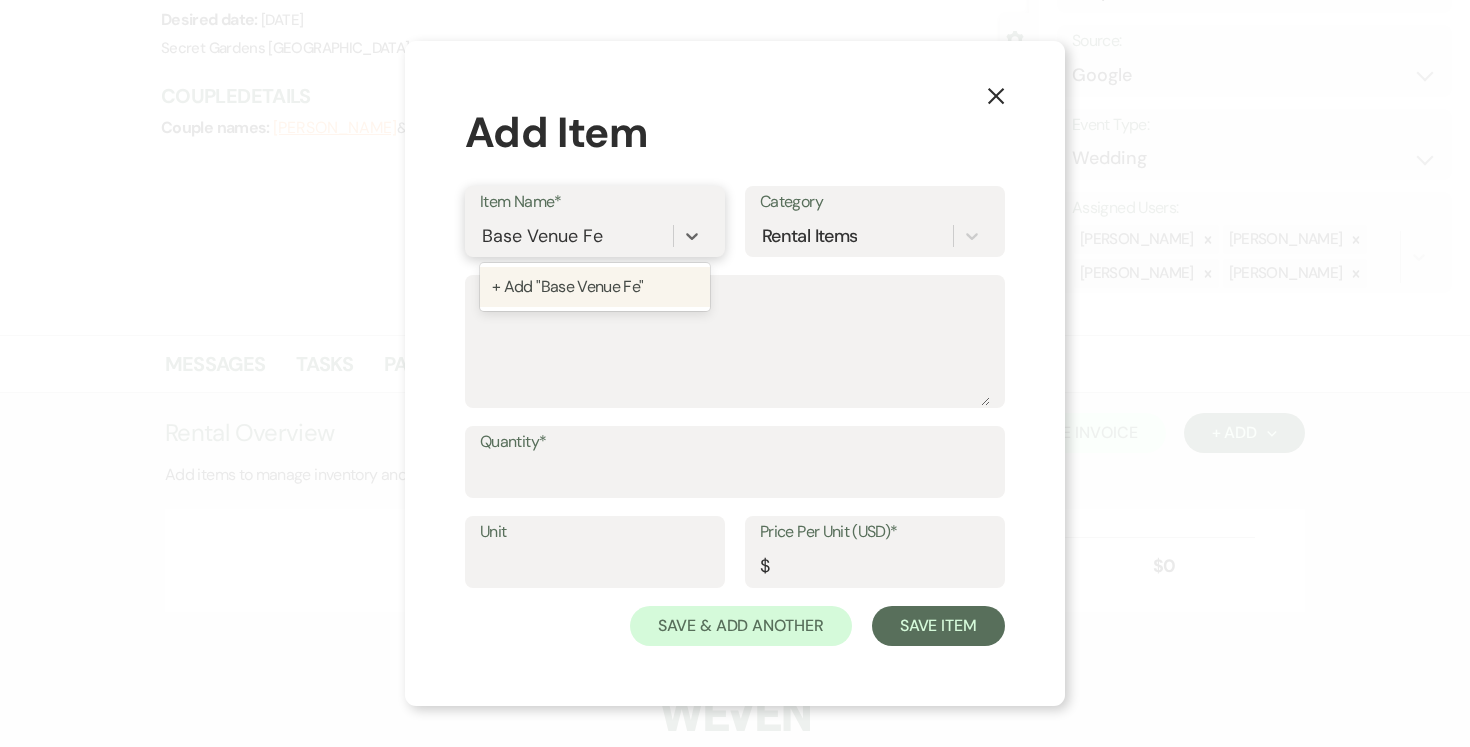 type on "Base Venue Fee" 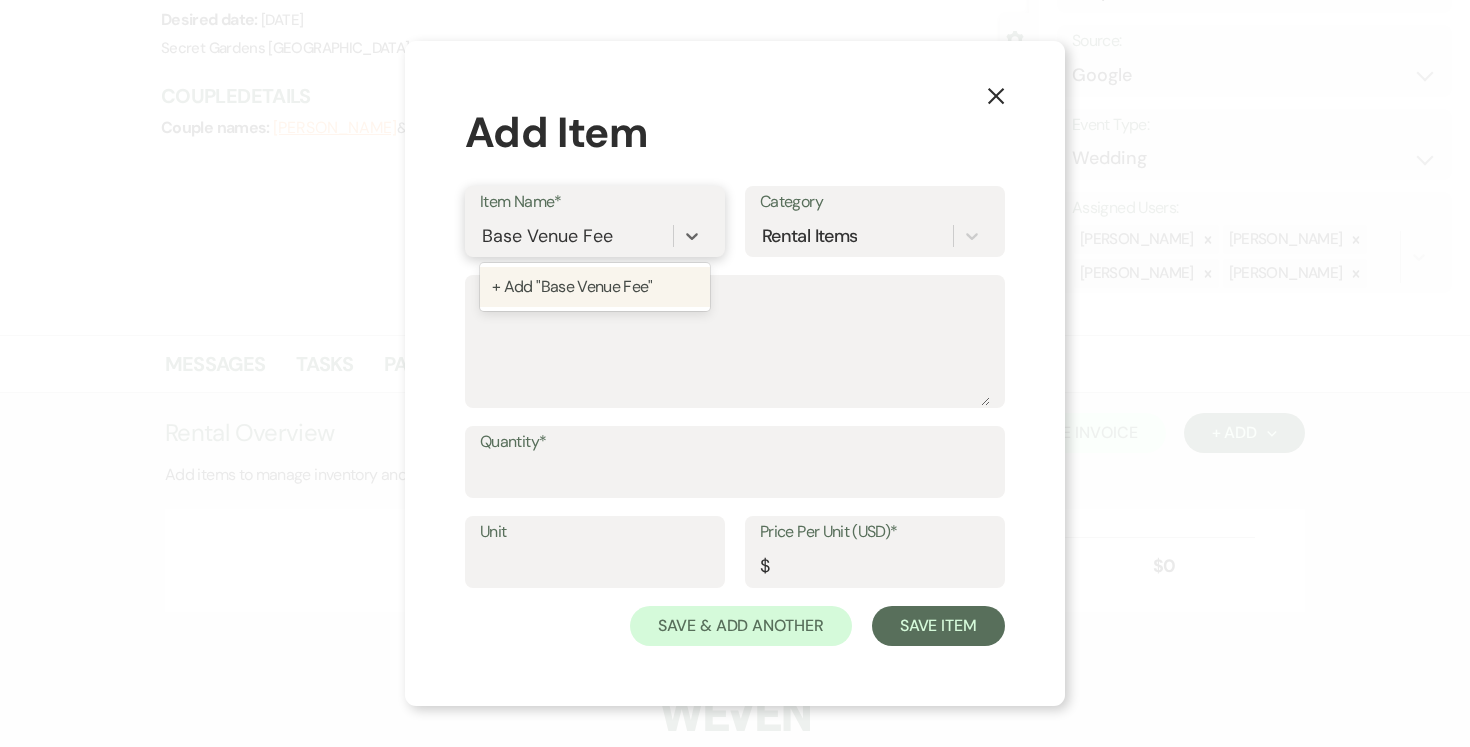 click on "+ Add "Base Venue Fee"" at bounding box center [595, 287] 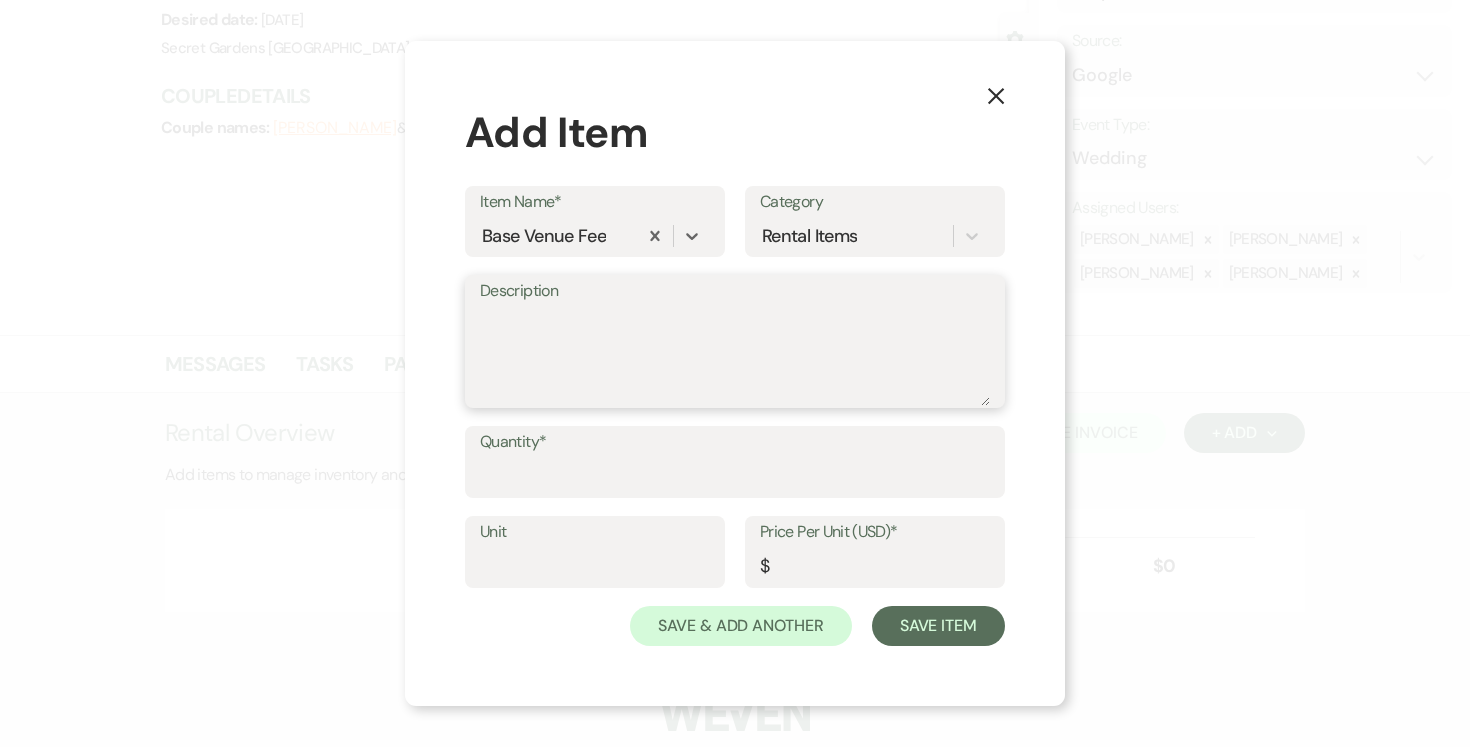 click on "Description" at bounding box center (735, 356) 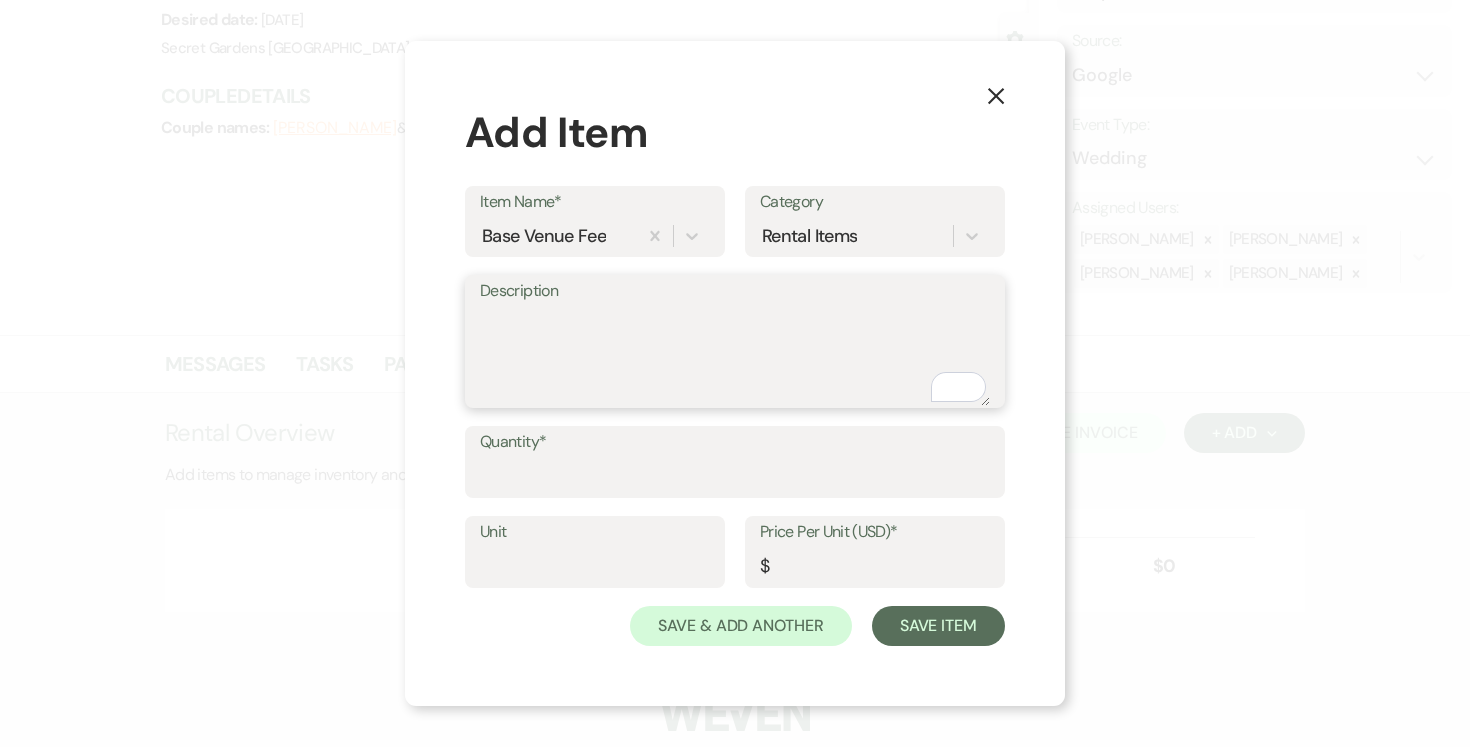 type on "N" 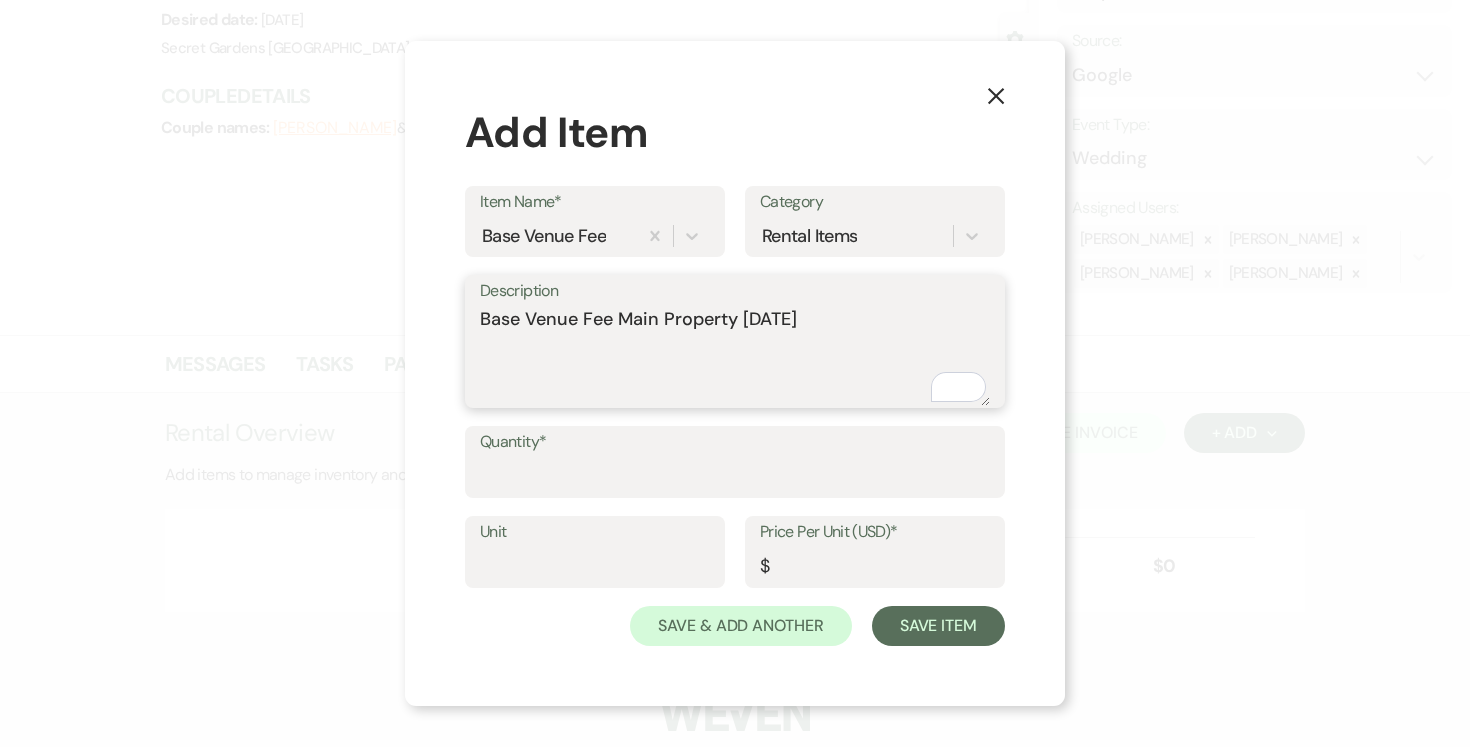 type on "Base Venue Fee Main Property [DATE]" 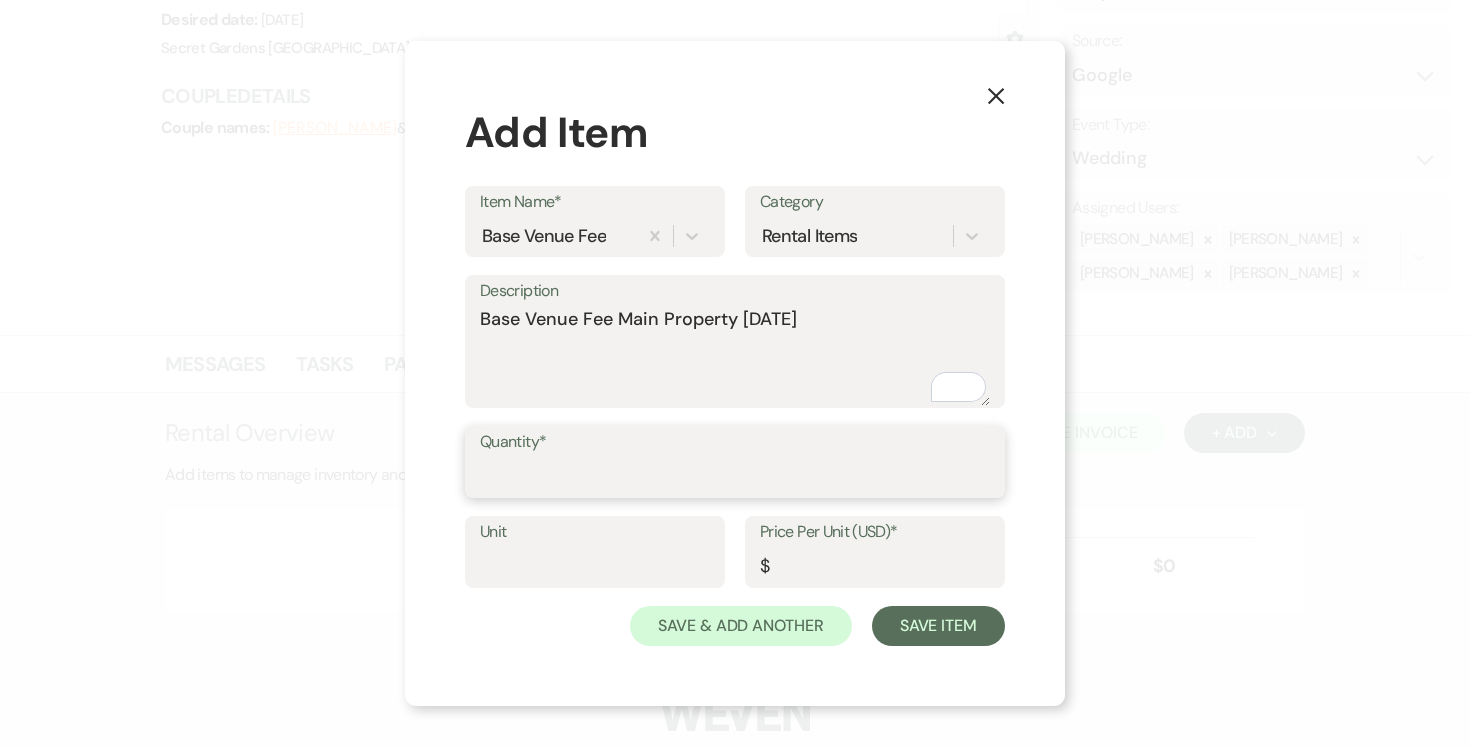 click on "Quantity*" at bounding box center (735, 476) 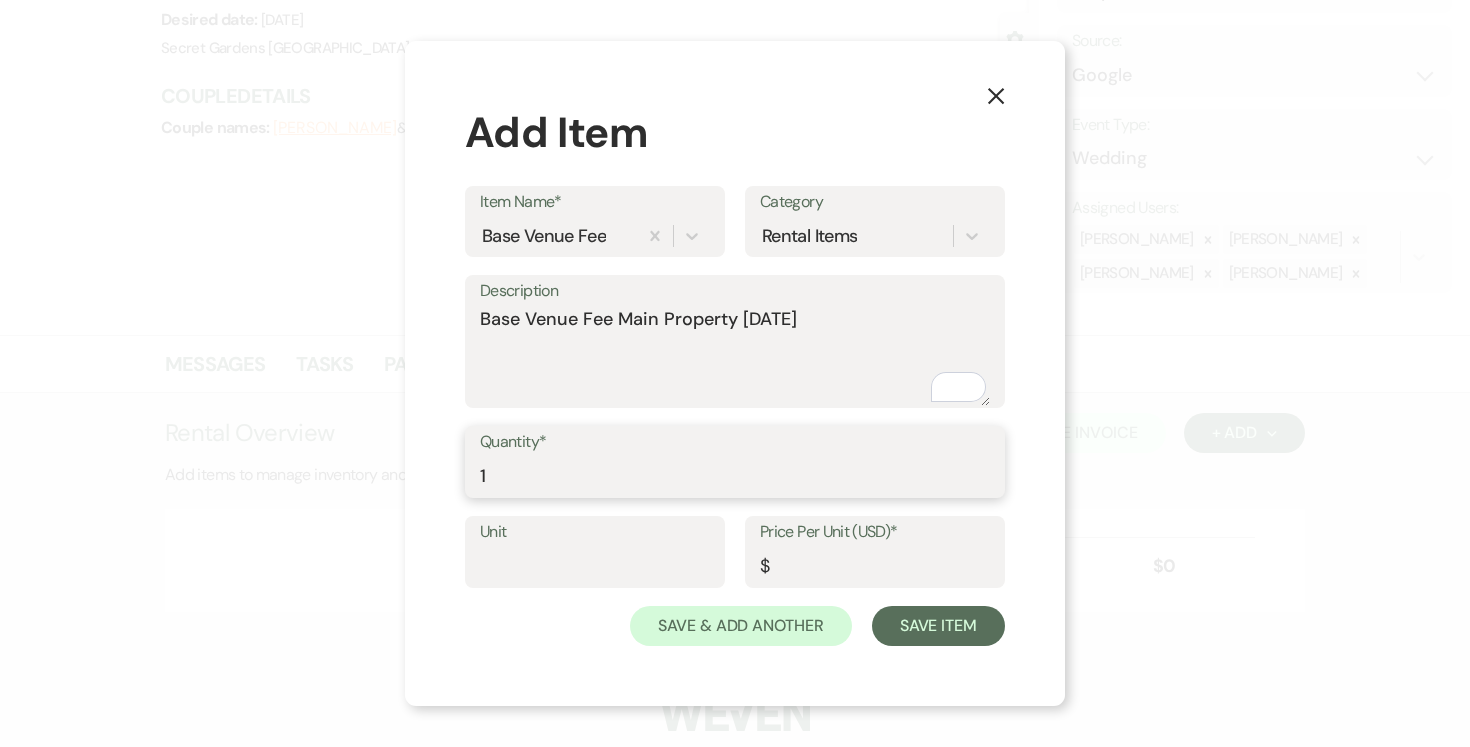 type on "1" 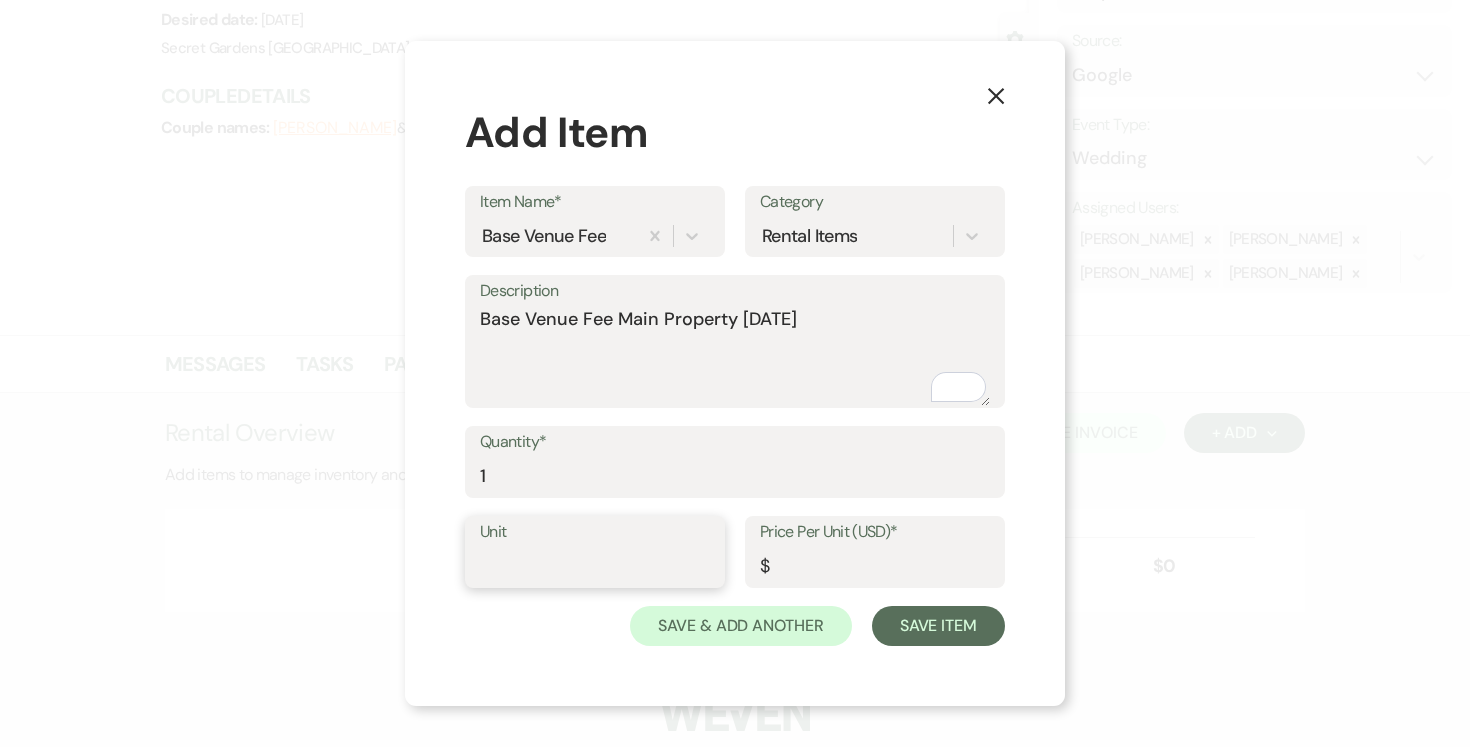 click on "Unit" at bounding box center [595, 566] 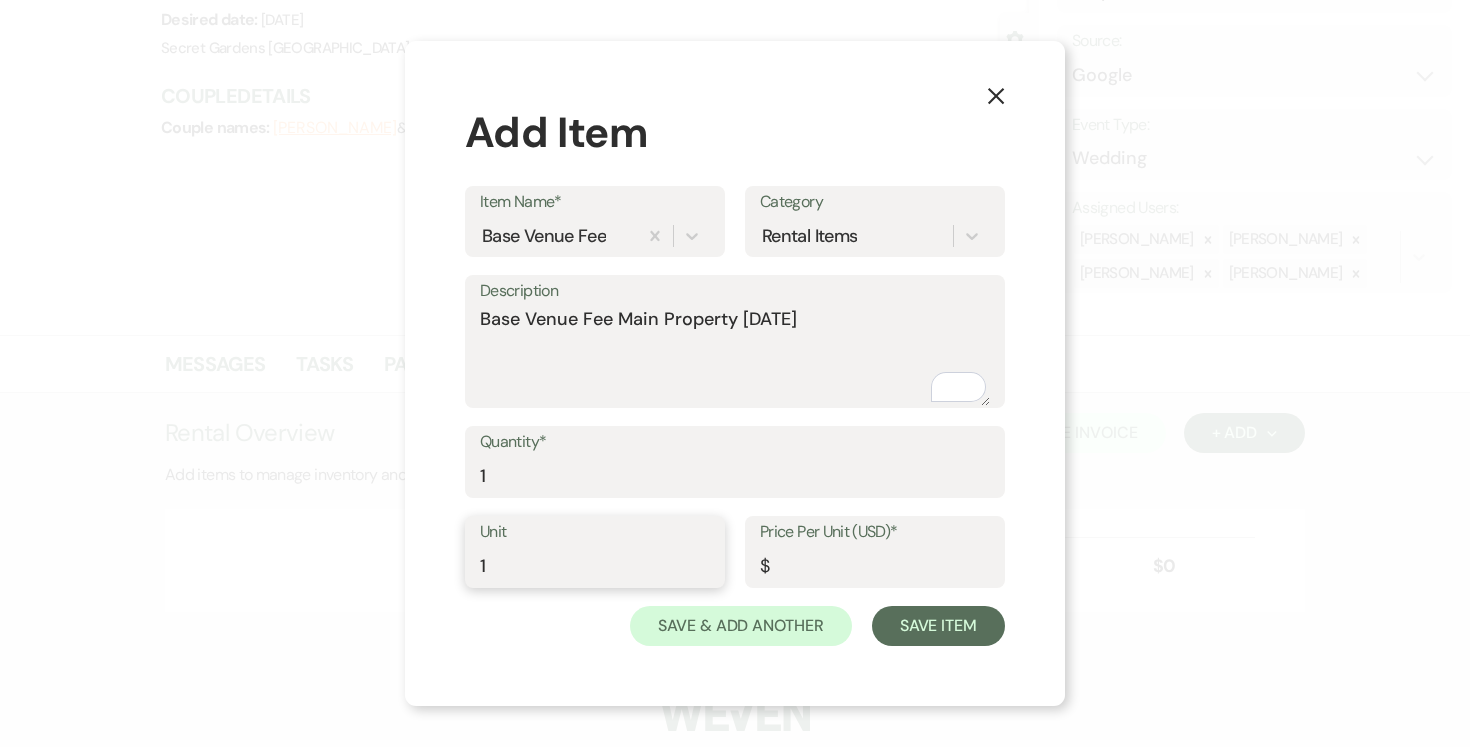 type on "1" 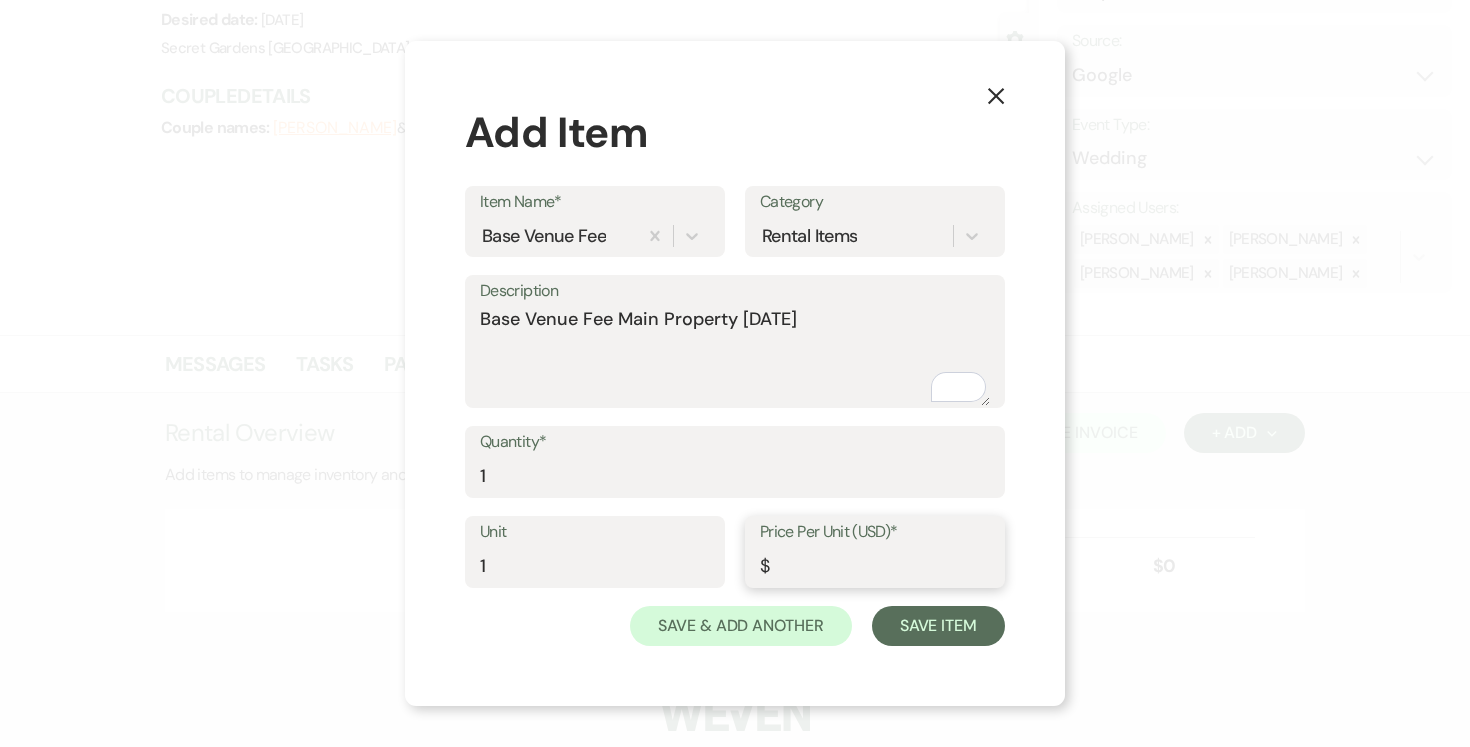click on "Price Per Unit (USD)*" at bounding box center (875, 566) 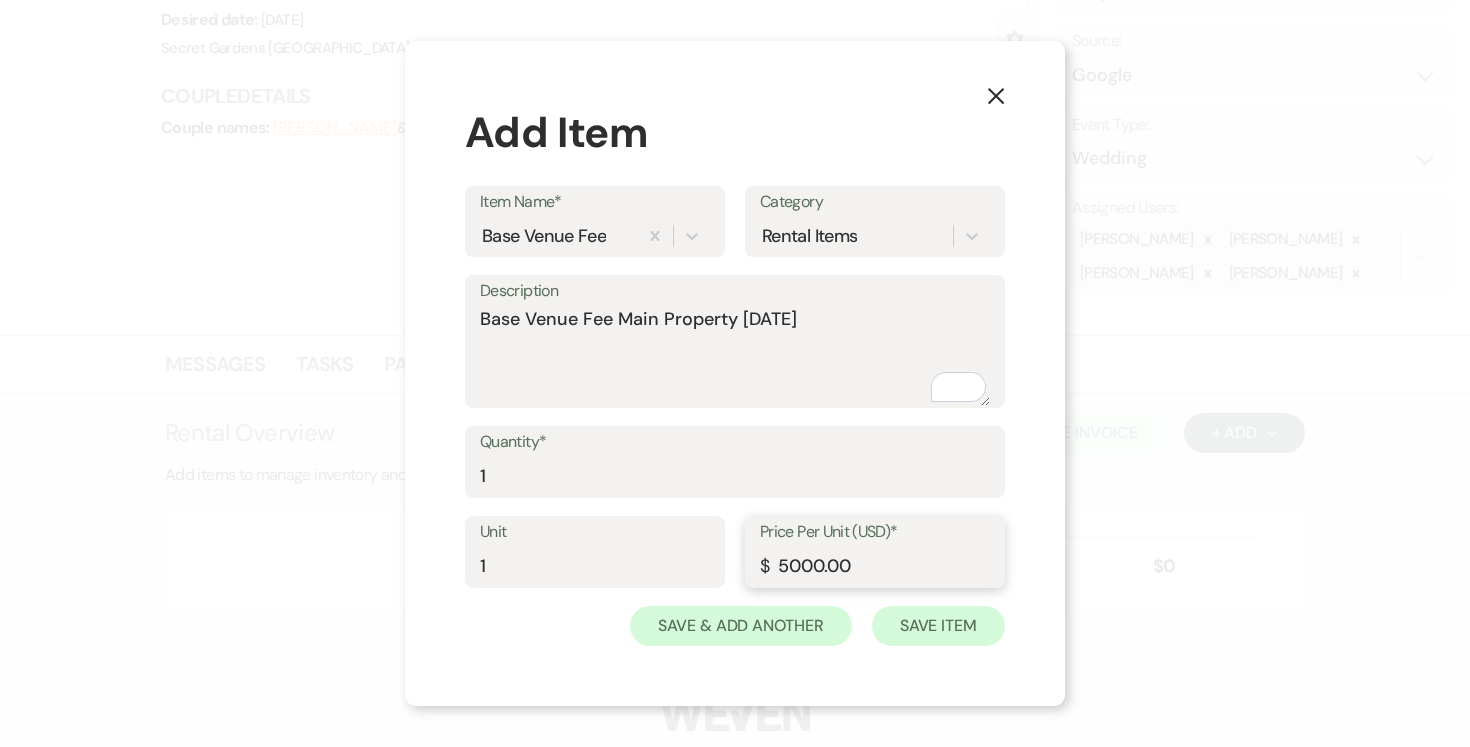 type on "5000.00" 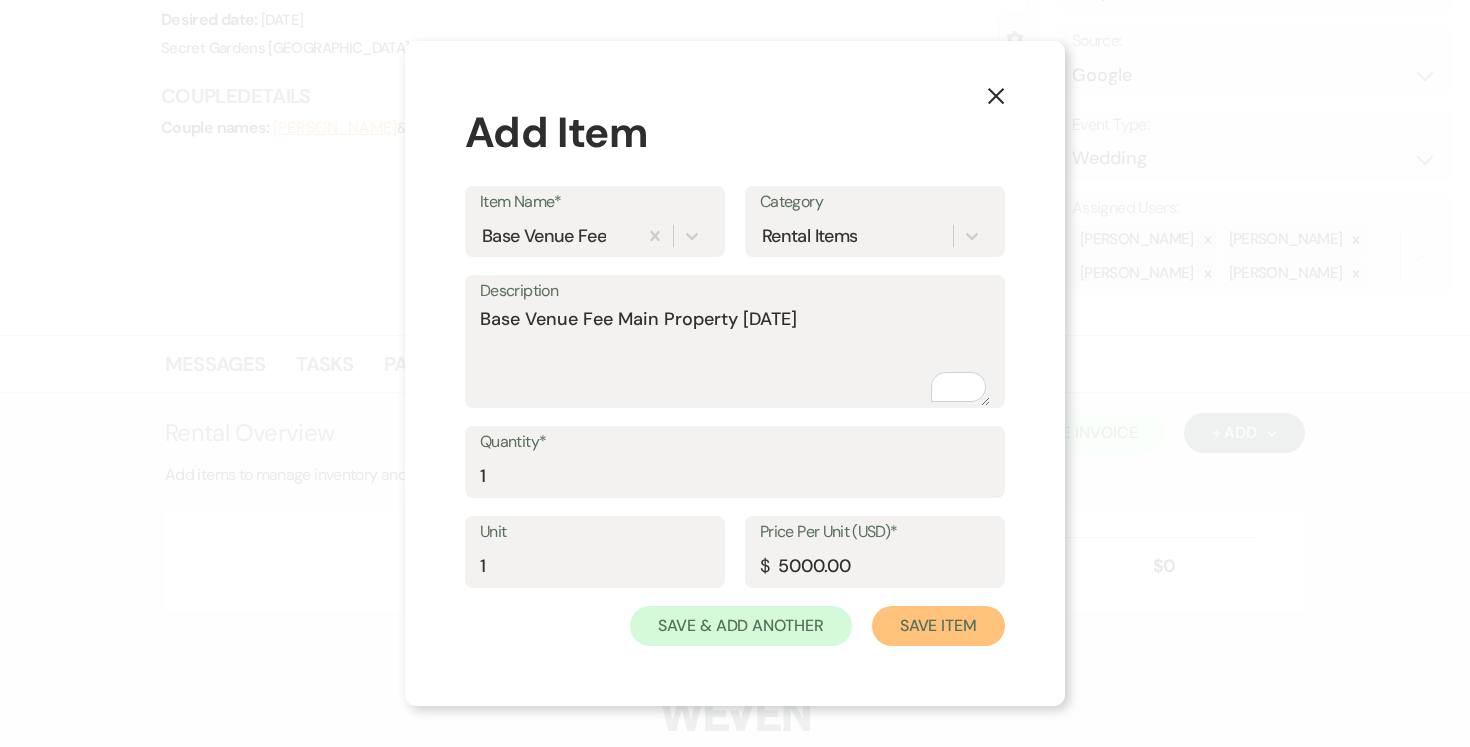 click on "Save Item" at bounding box center [938, 626] 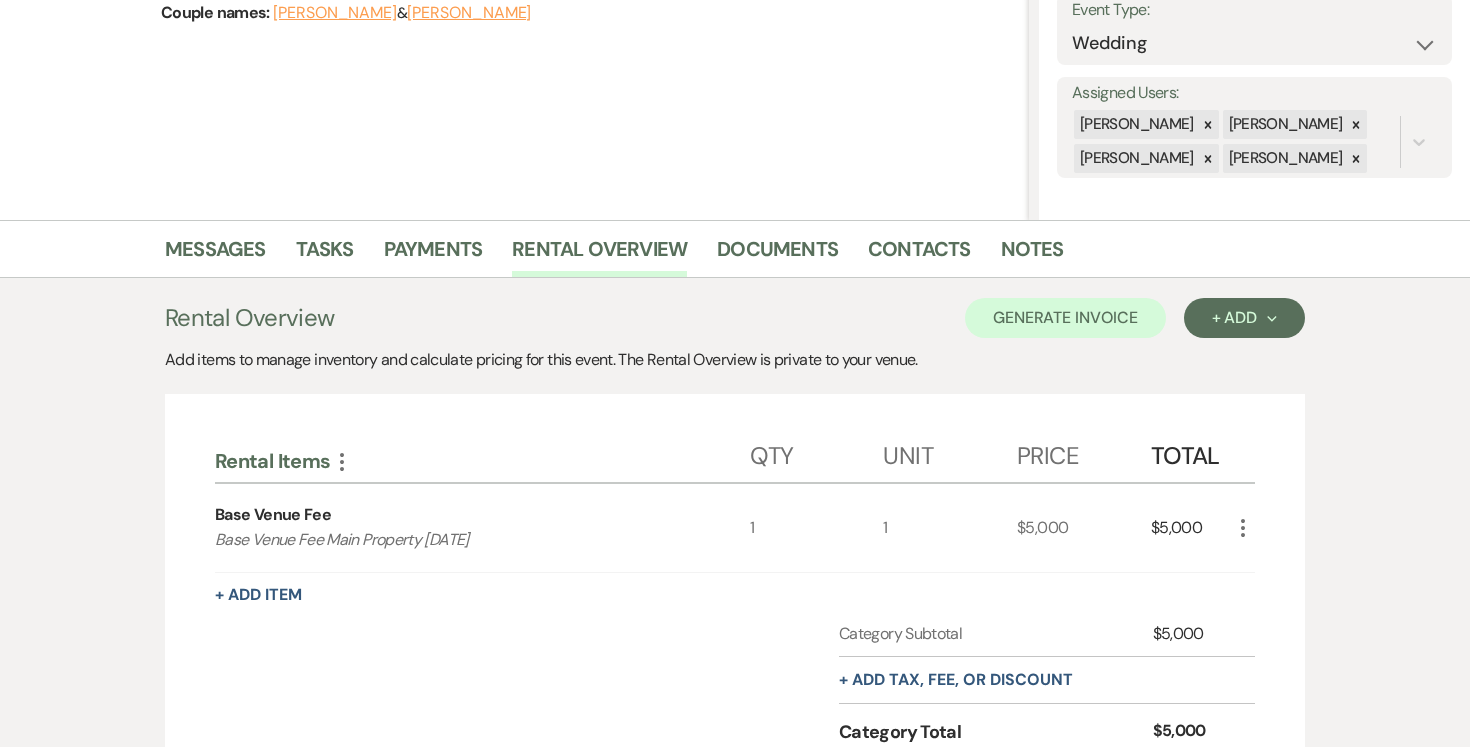 scroll, scrollTop: 283, scrollLeft: 0, axis: vertical 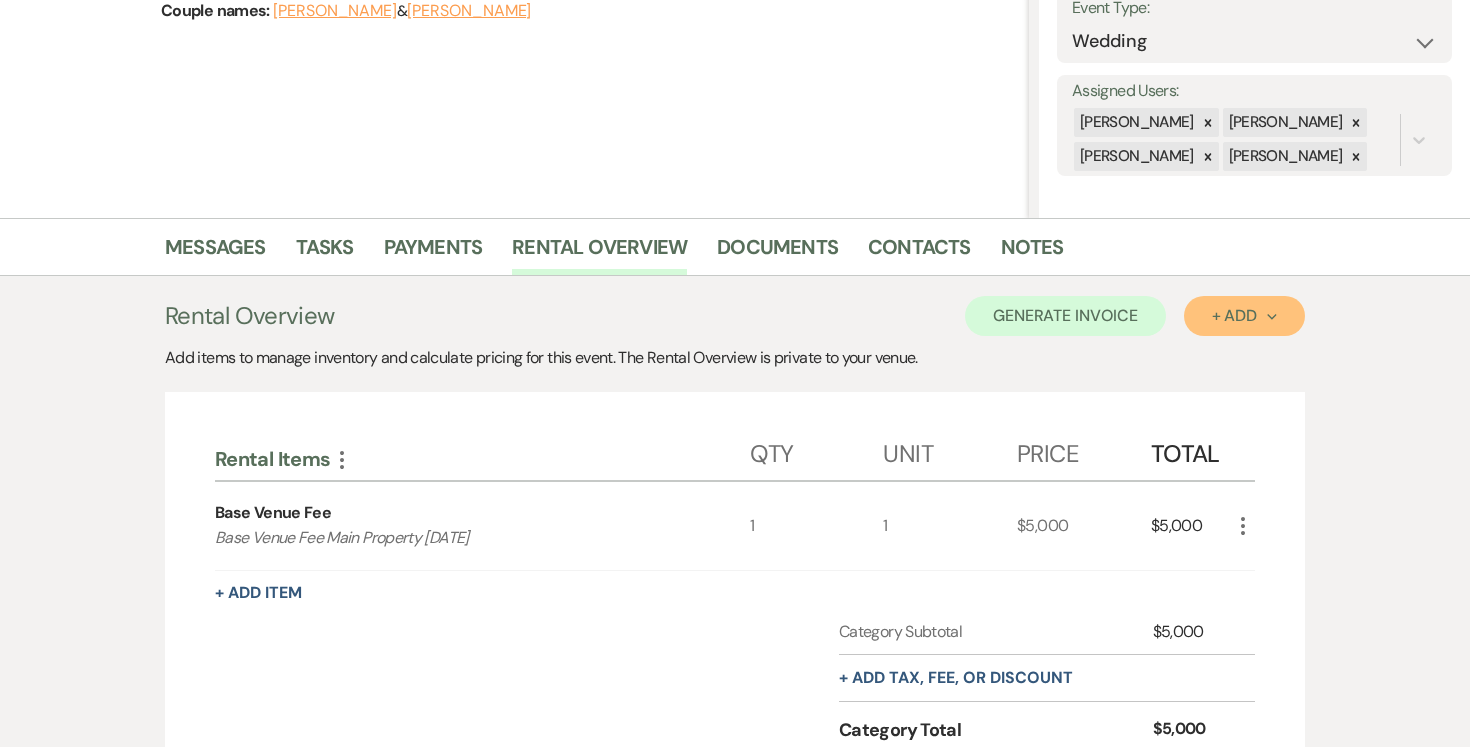 click on "Next" 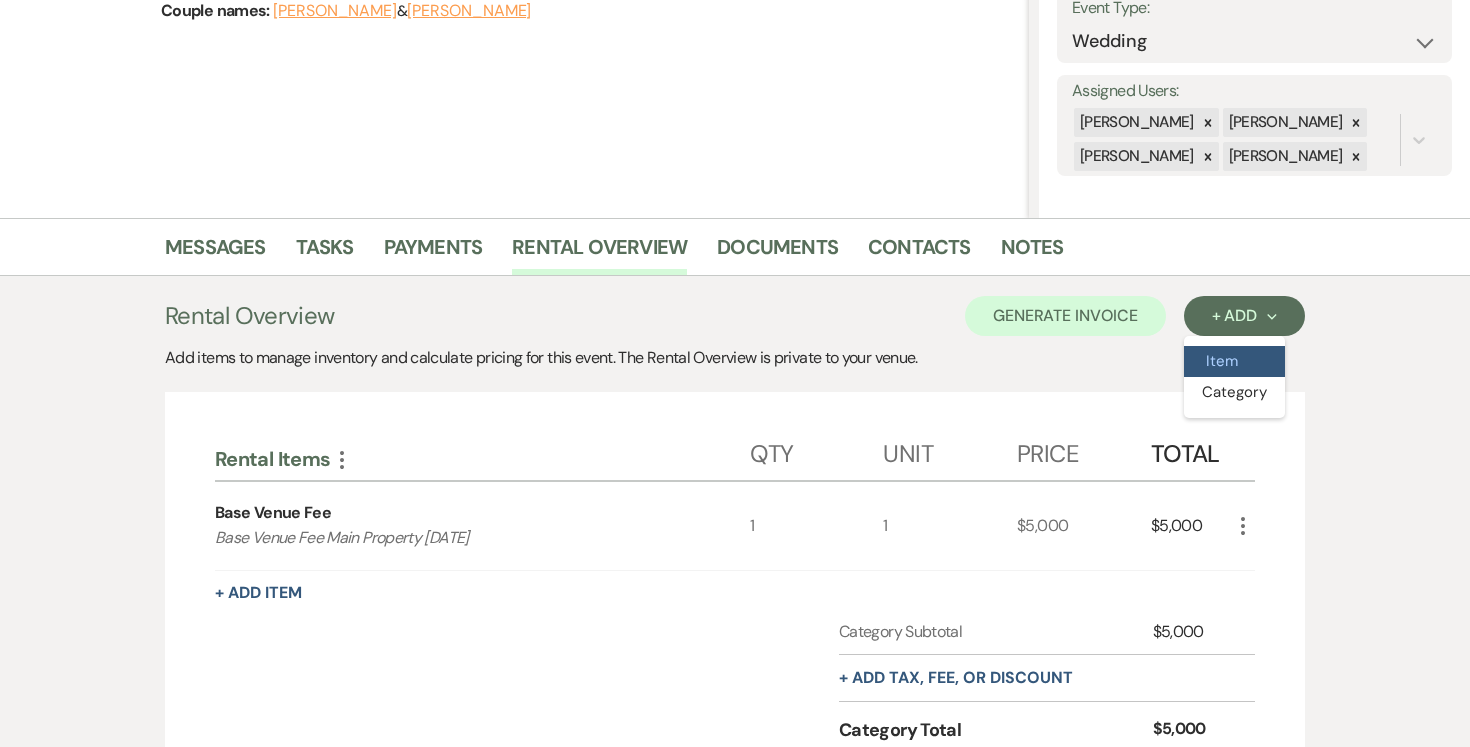 click on "Item" at bounding box center (1234, 361) 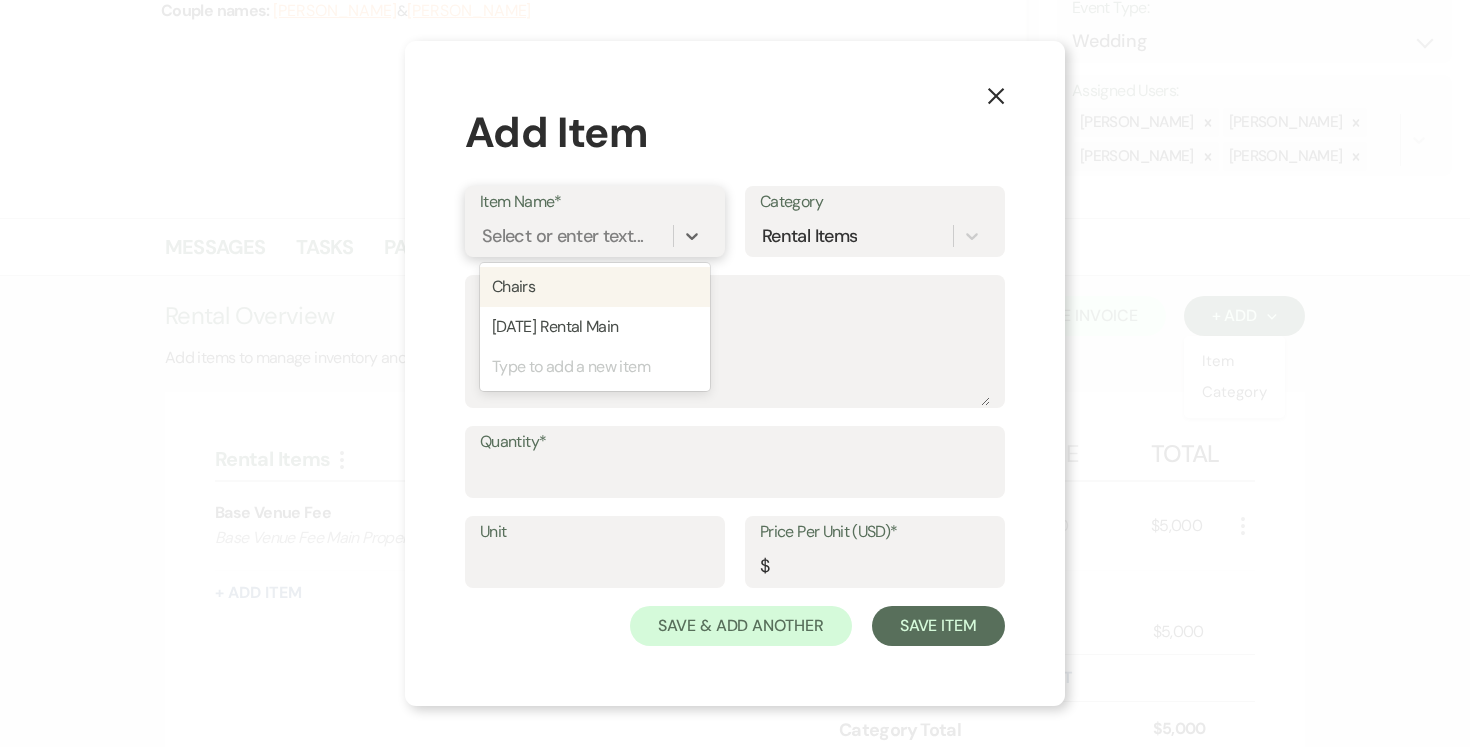 click on "Select or enter text..." at bounding box center (562, 236) 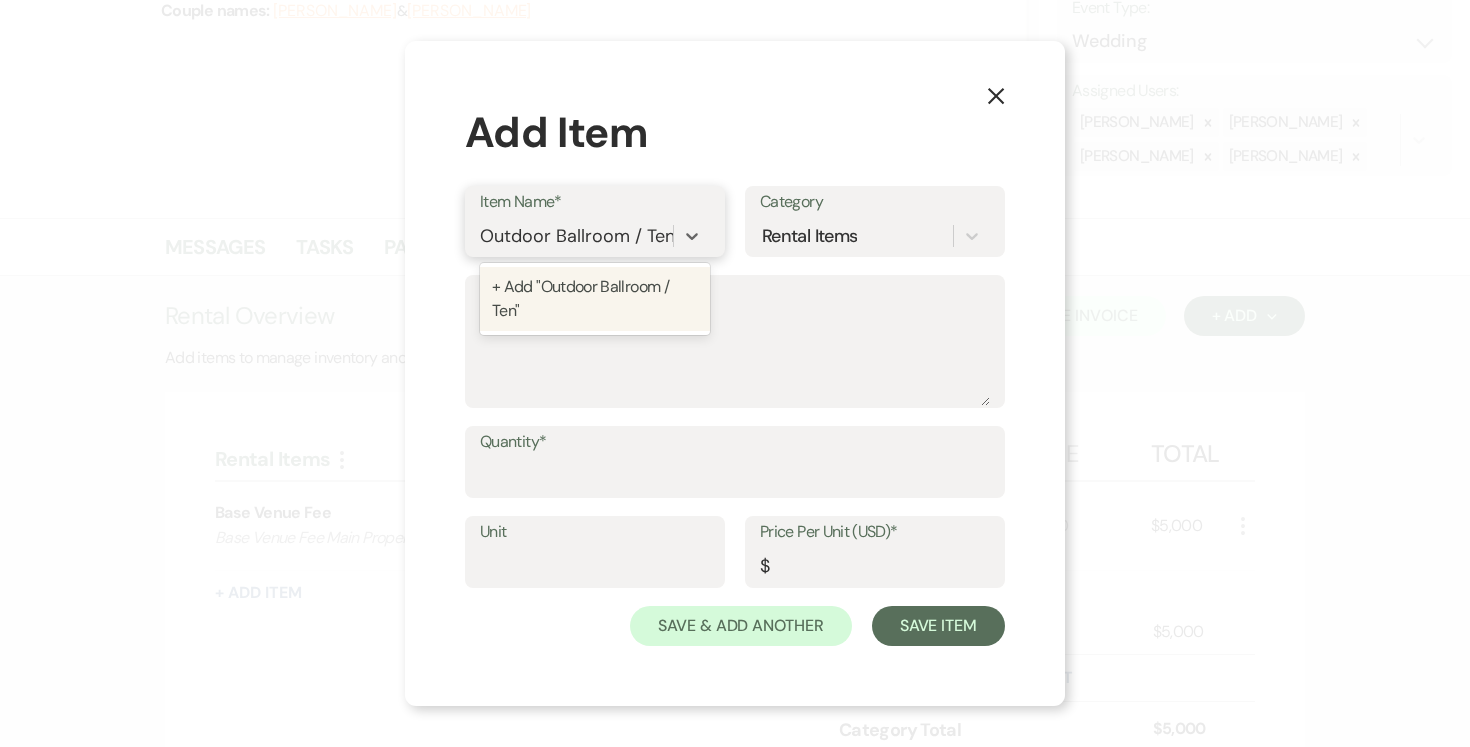 type on "Outdoor Ballroom / Tent" 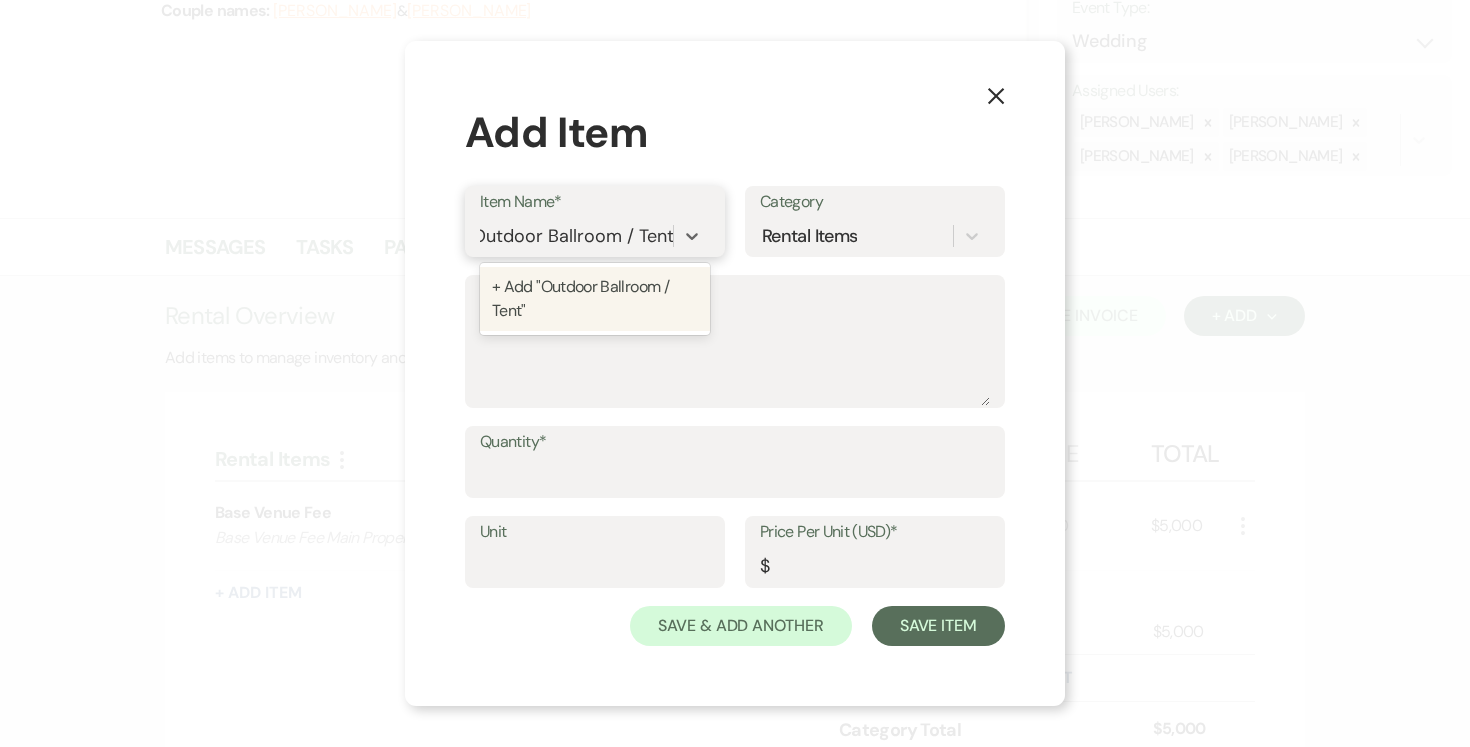 click on "+ Add "Outdoor Ballroom / Tent"" at bounding box center [595, 299] 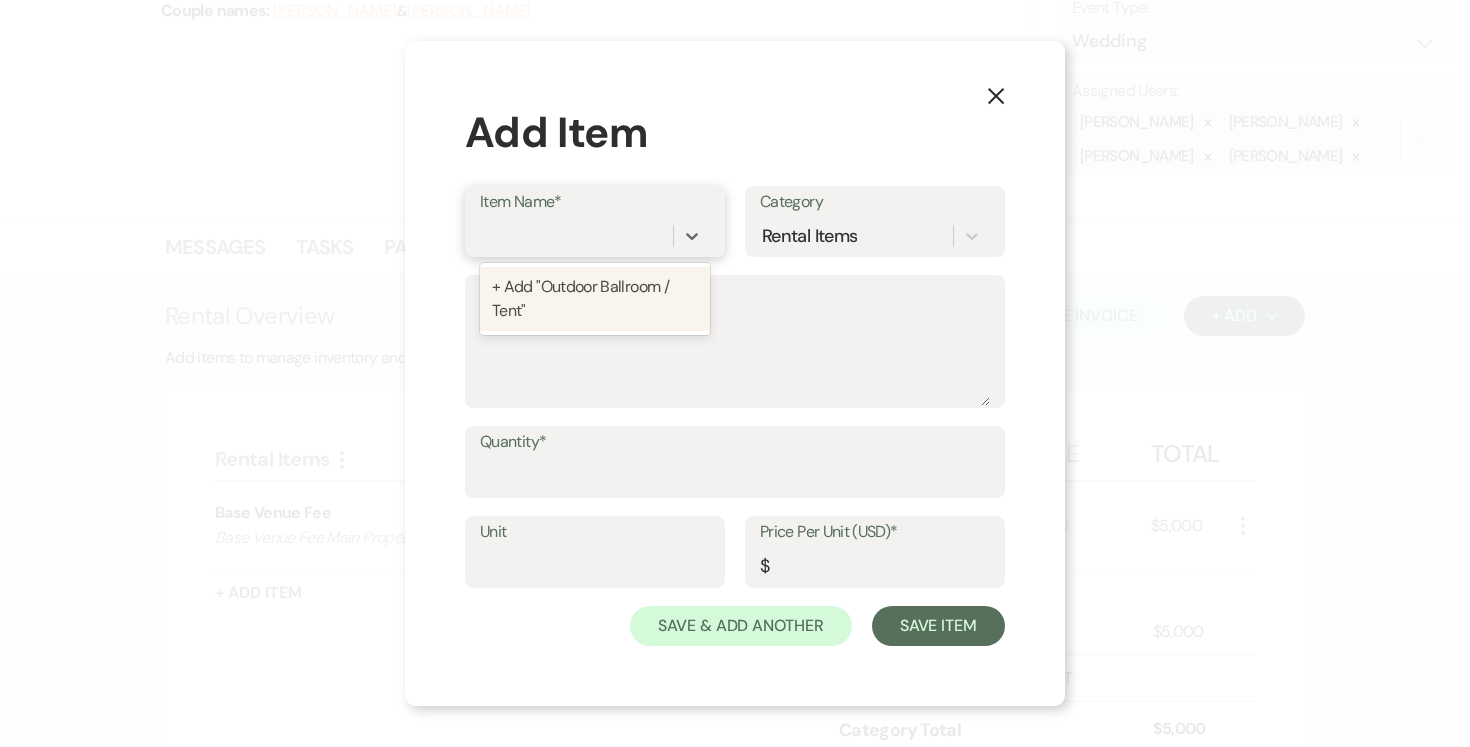scroll, scrollTop: 0, scrollLeft: 0, axis: both 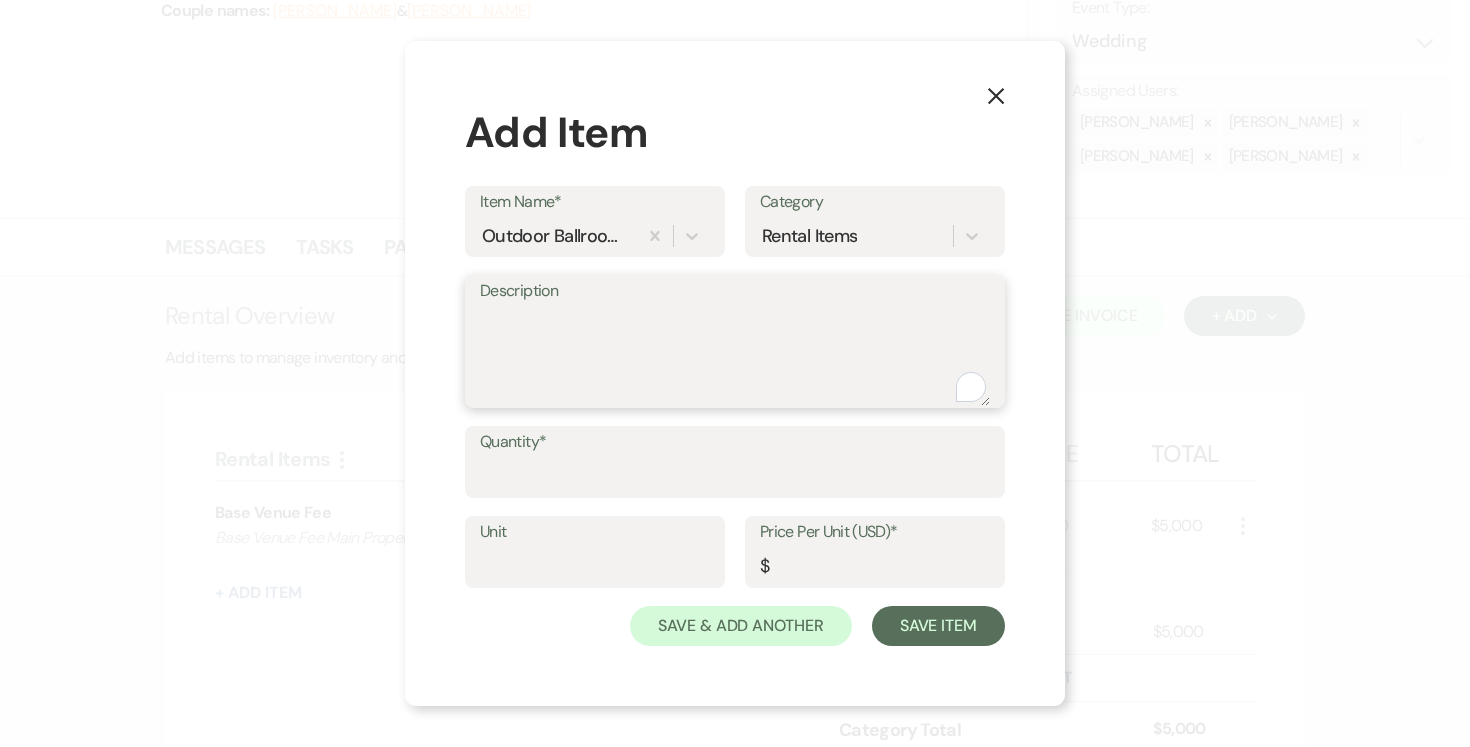 click on "Description" at bounding box center (735, 356) 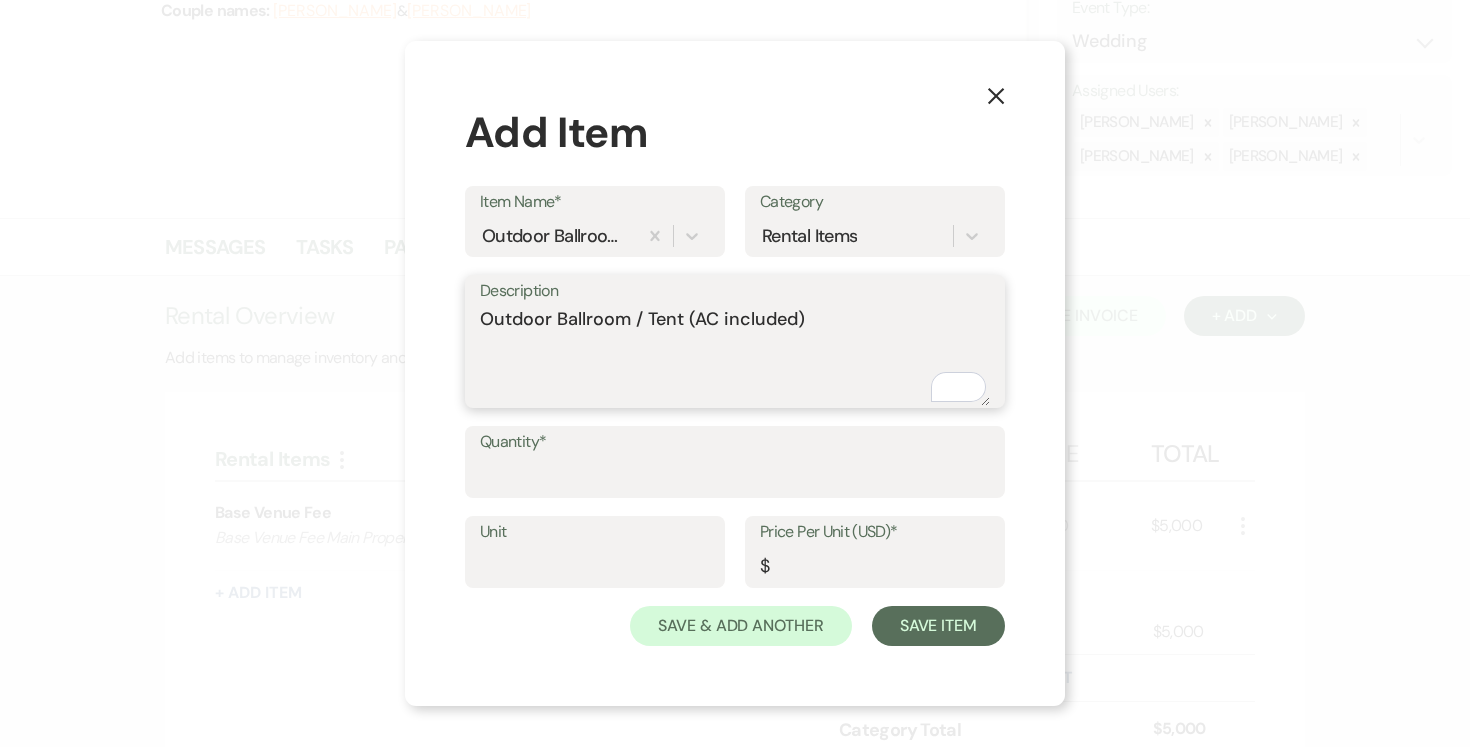 type on "Outdoor Ballroom / Tent (AC included)" 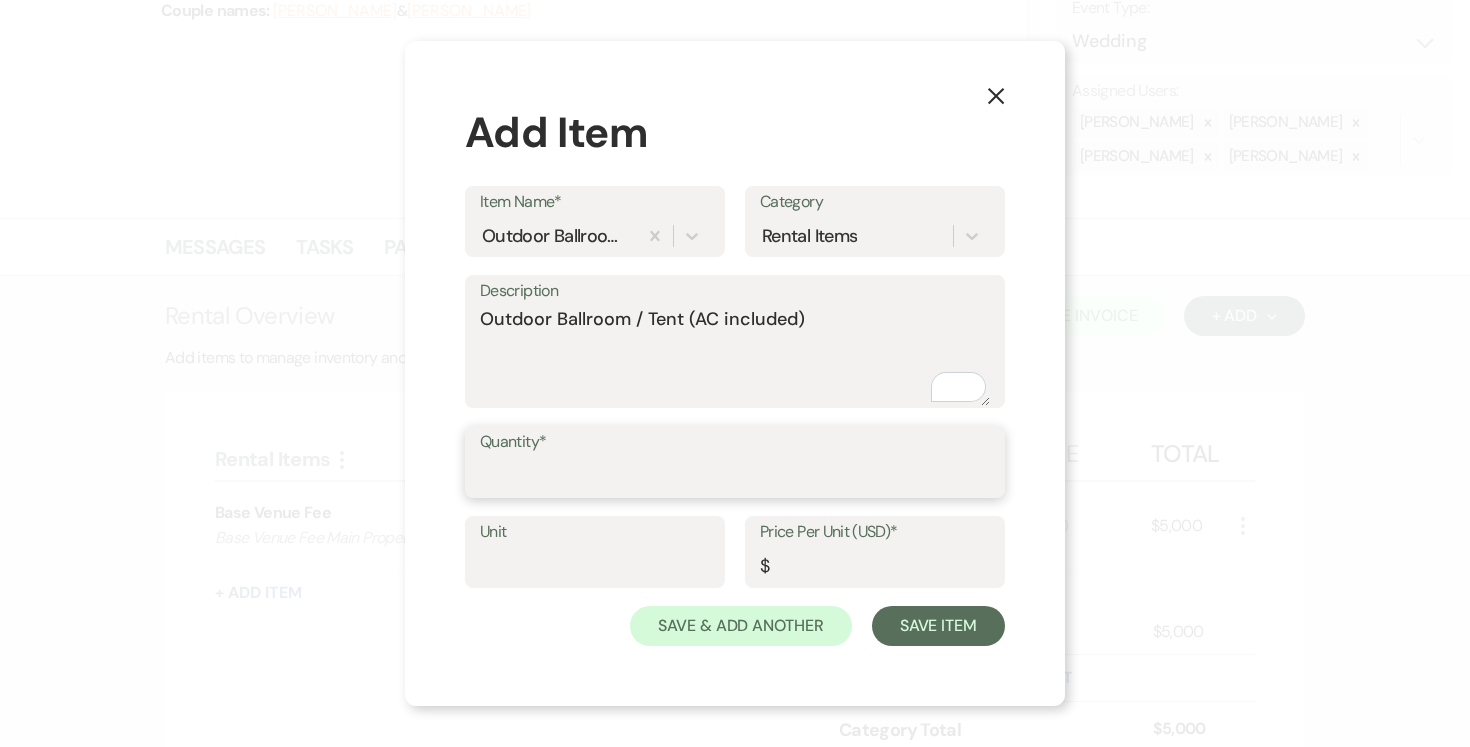 click on "Quantity*" at bounding box center (735, 476) 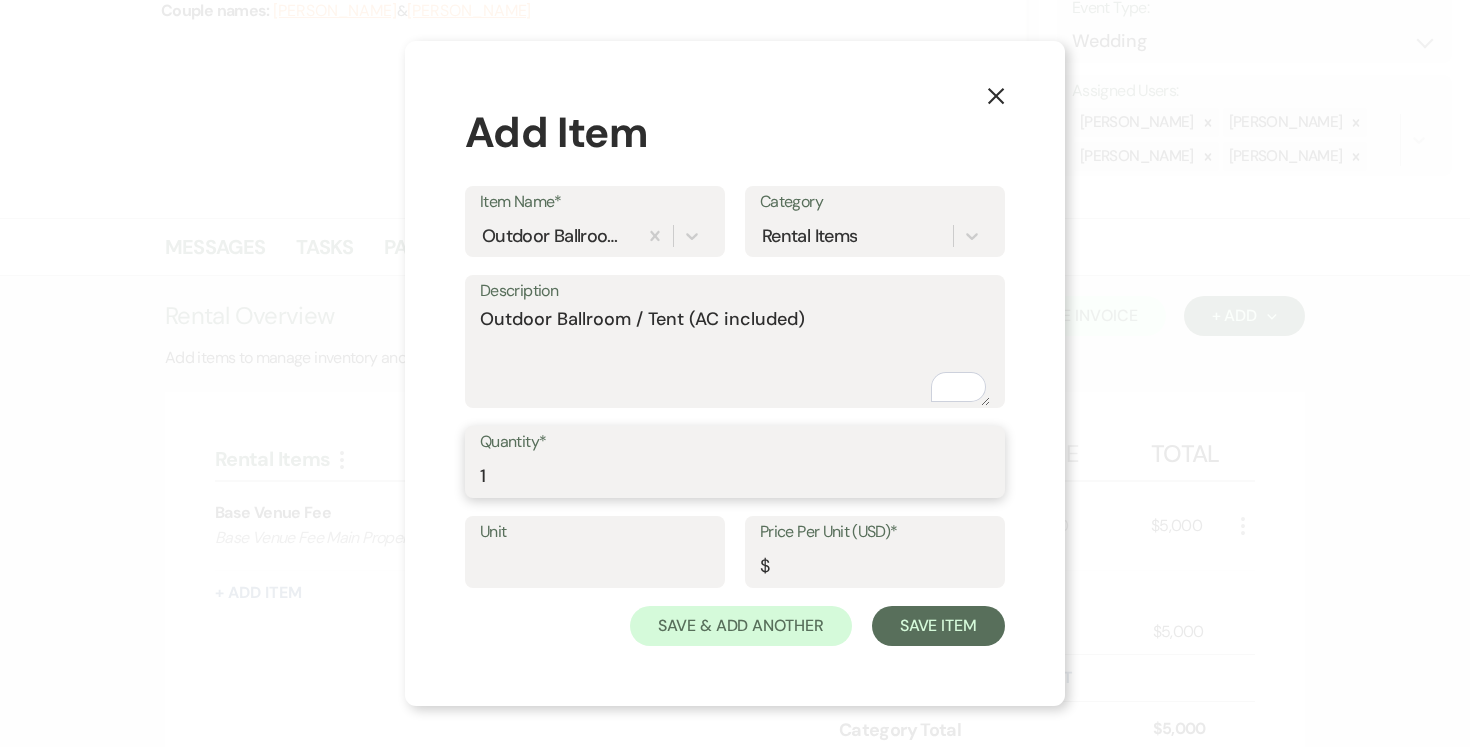 type on "1" 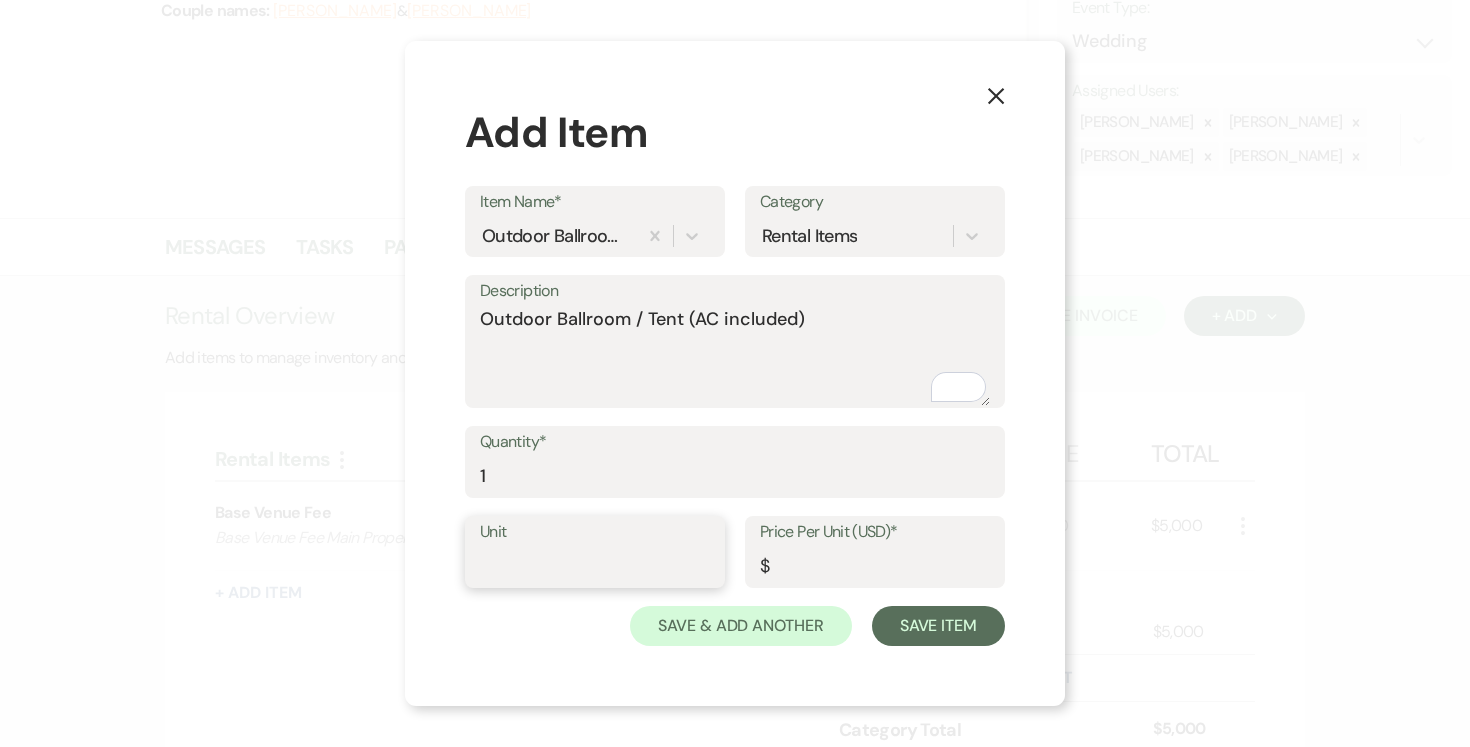 click on "Unit" at bounding box center [595, 566] 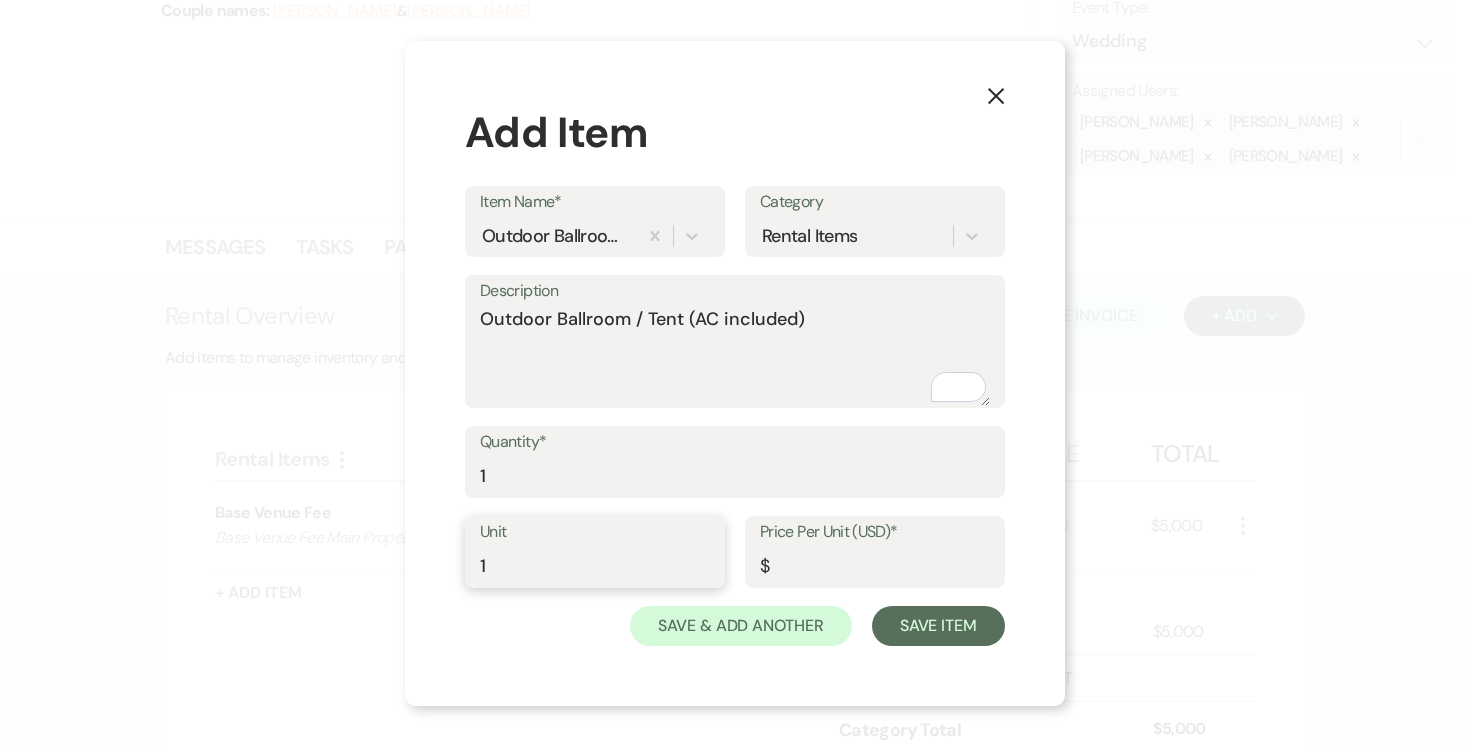 type on "1" 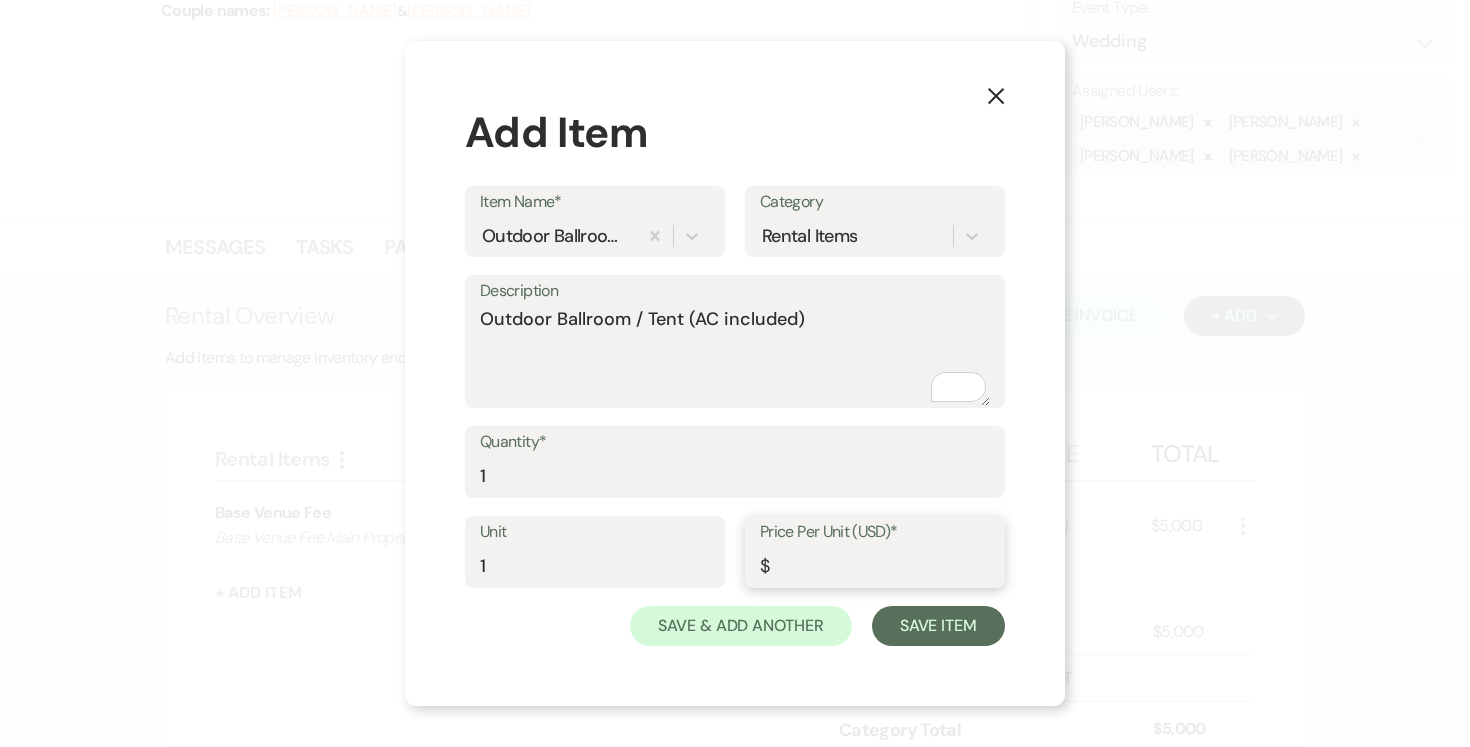 click on "Price Per Unit (USD)*" at bounding box center [875, 566] 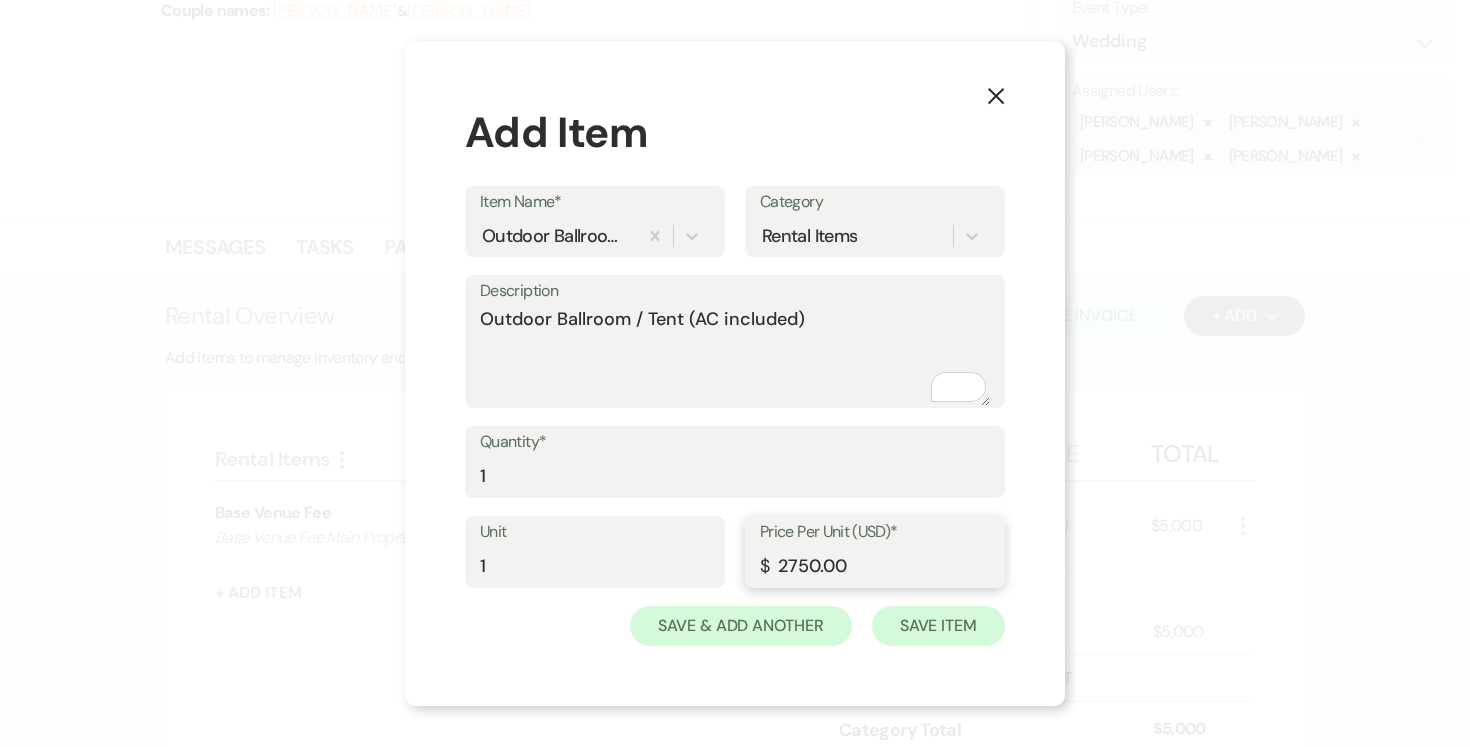 type on "2750.00" 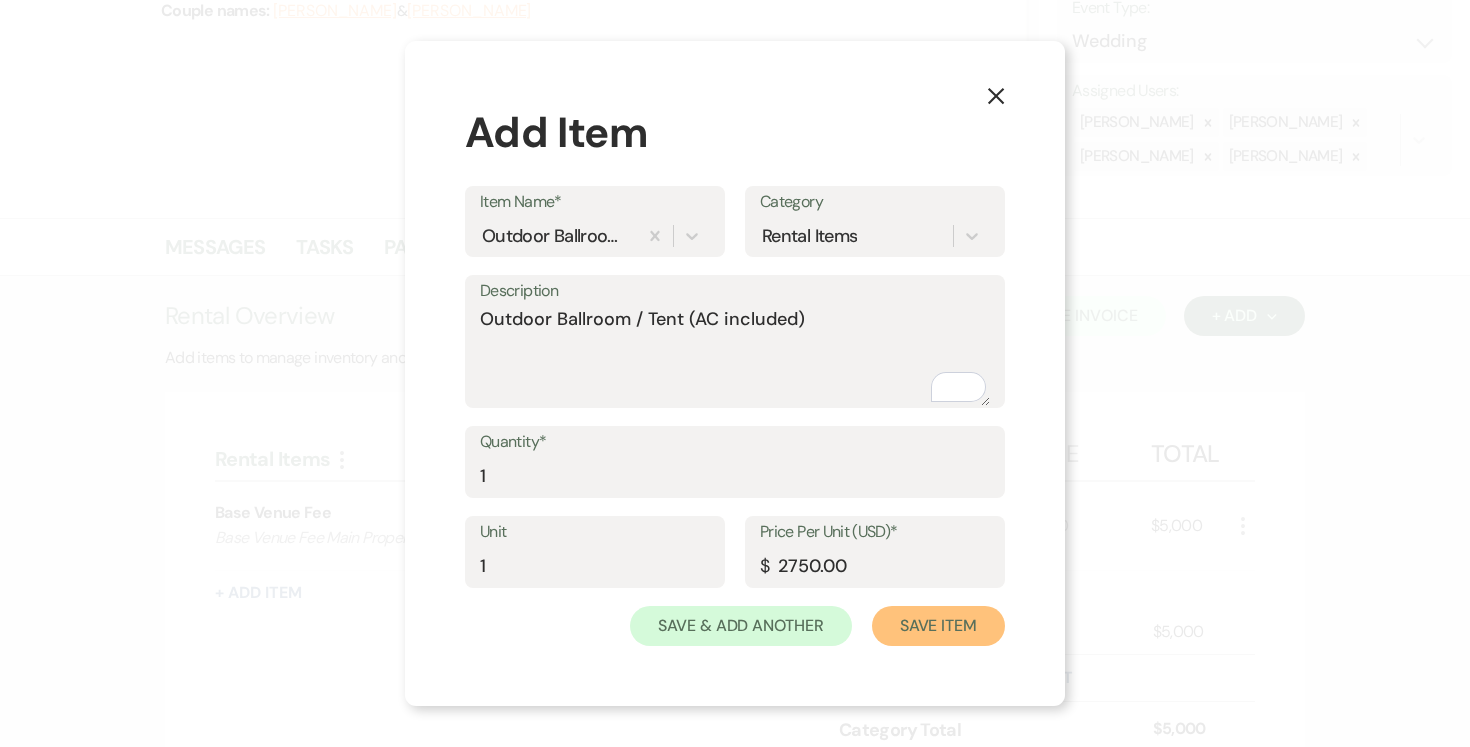 click on "Save Item" at bounding box center [938, 626] 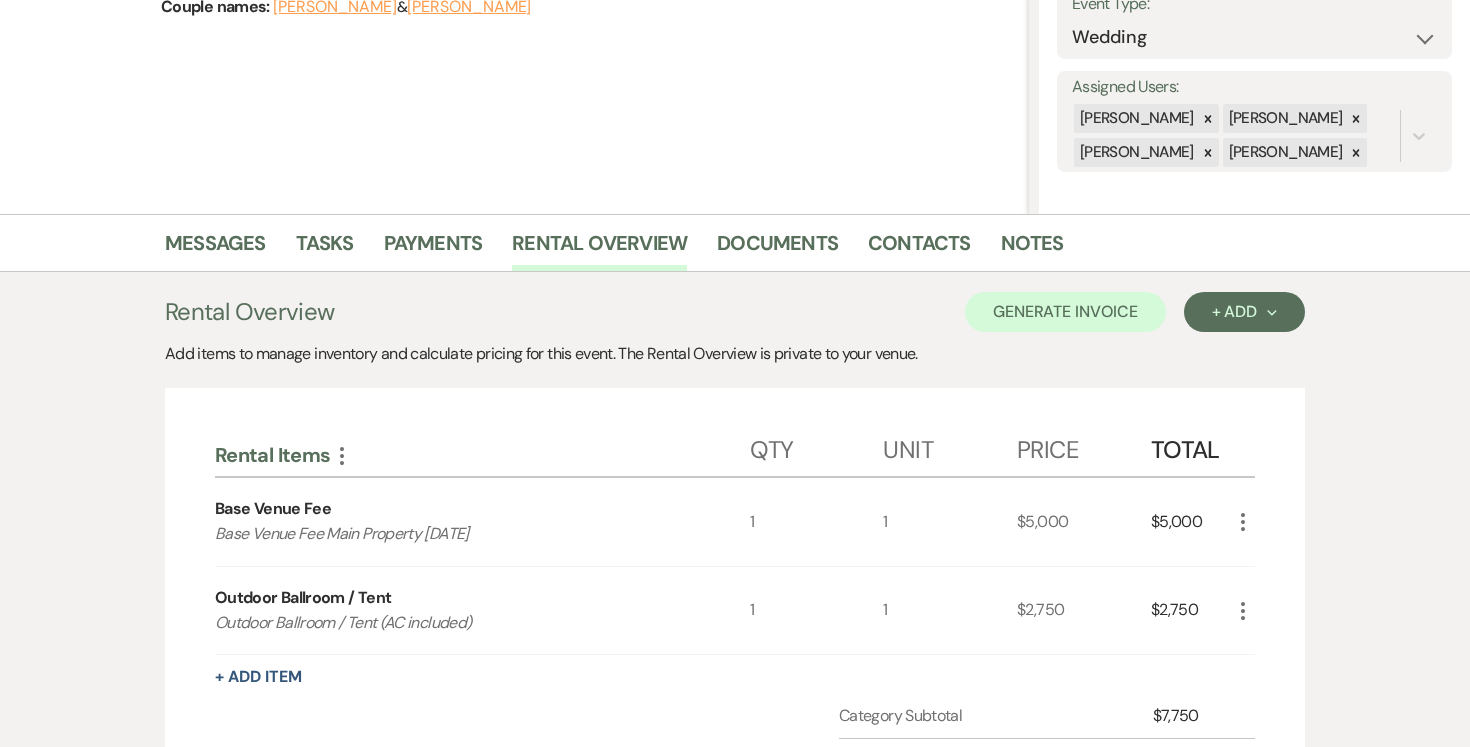 scroll, scrollTop: 287, scrollLeft: 0, axis: vertical 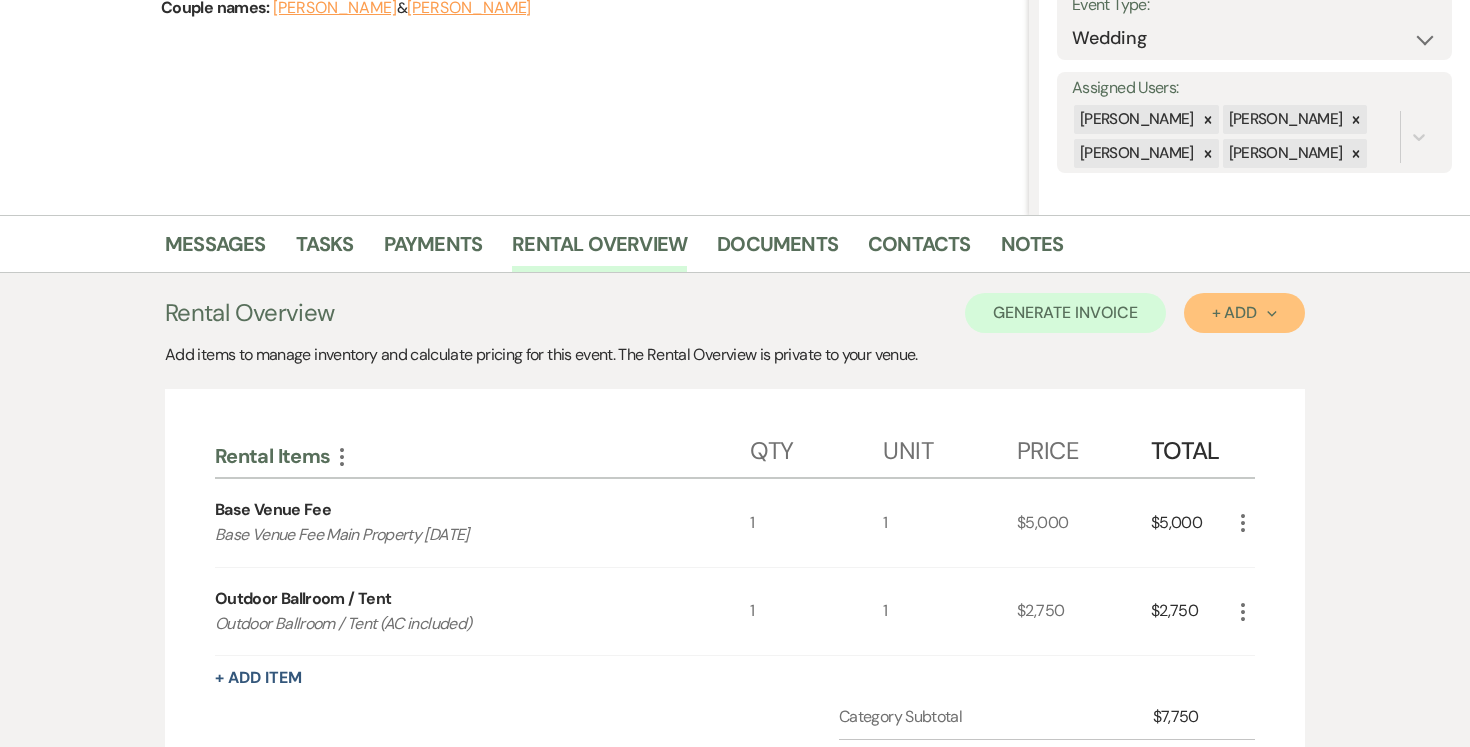 click on "+ Add Next" at bounding box center [1244, 313] 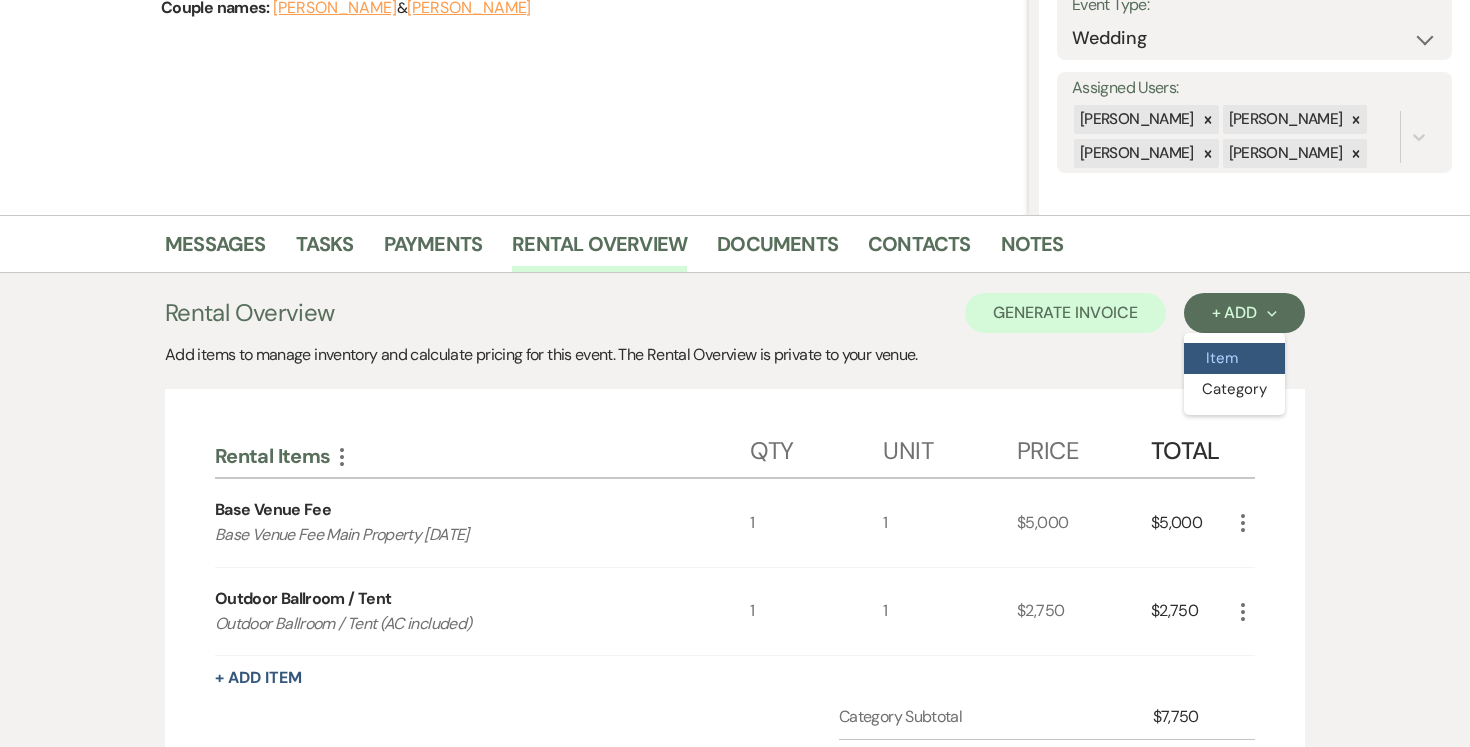 click on "Item" at bounding box center (1234, 358) 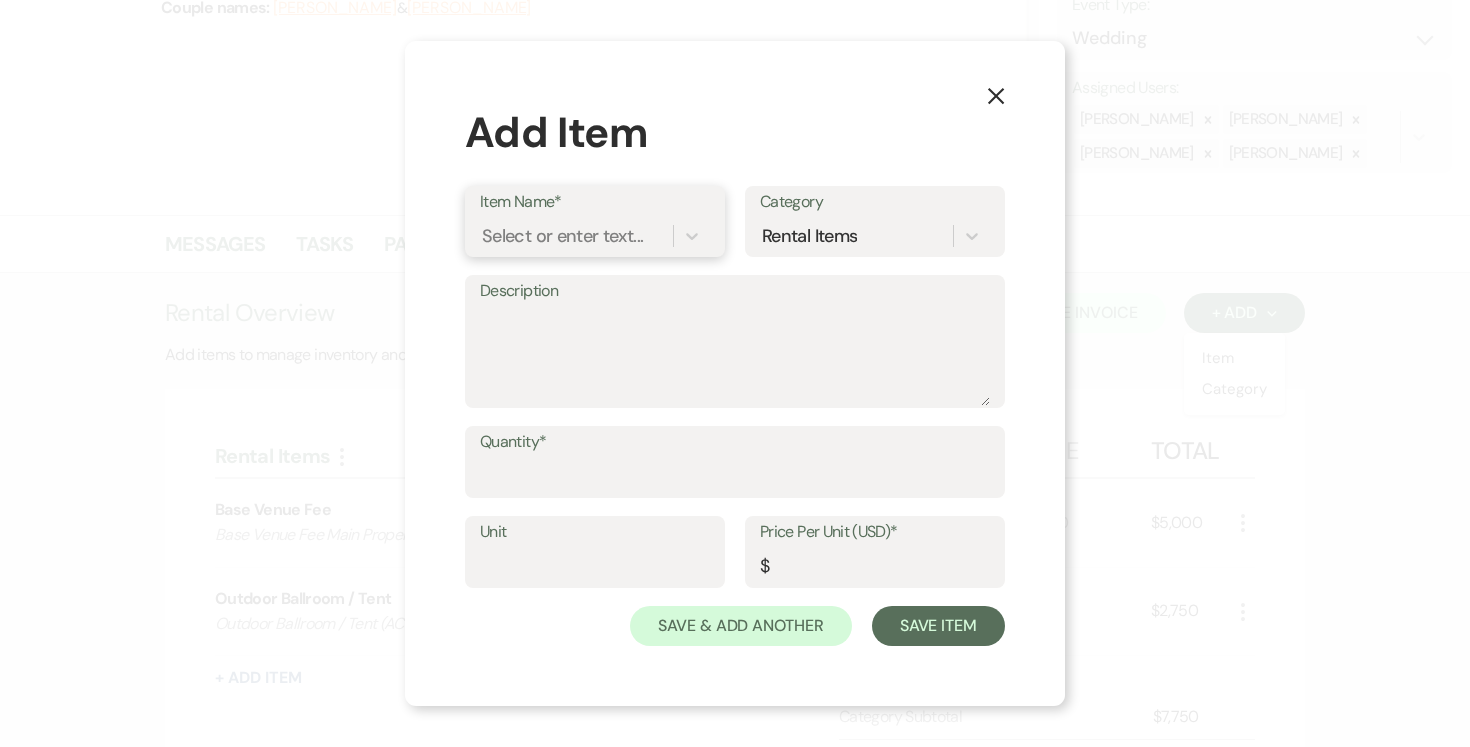 click on "Select or enter text..." at bounding box center [562, 236] 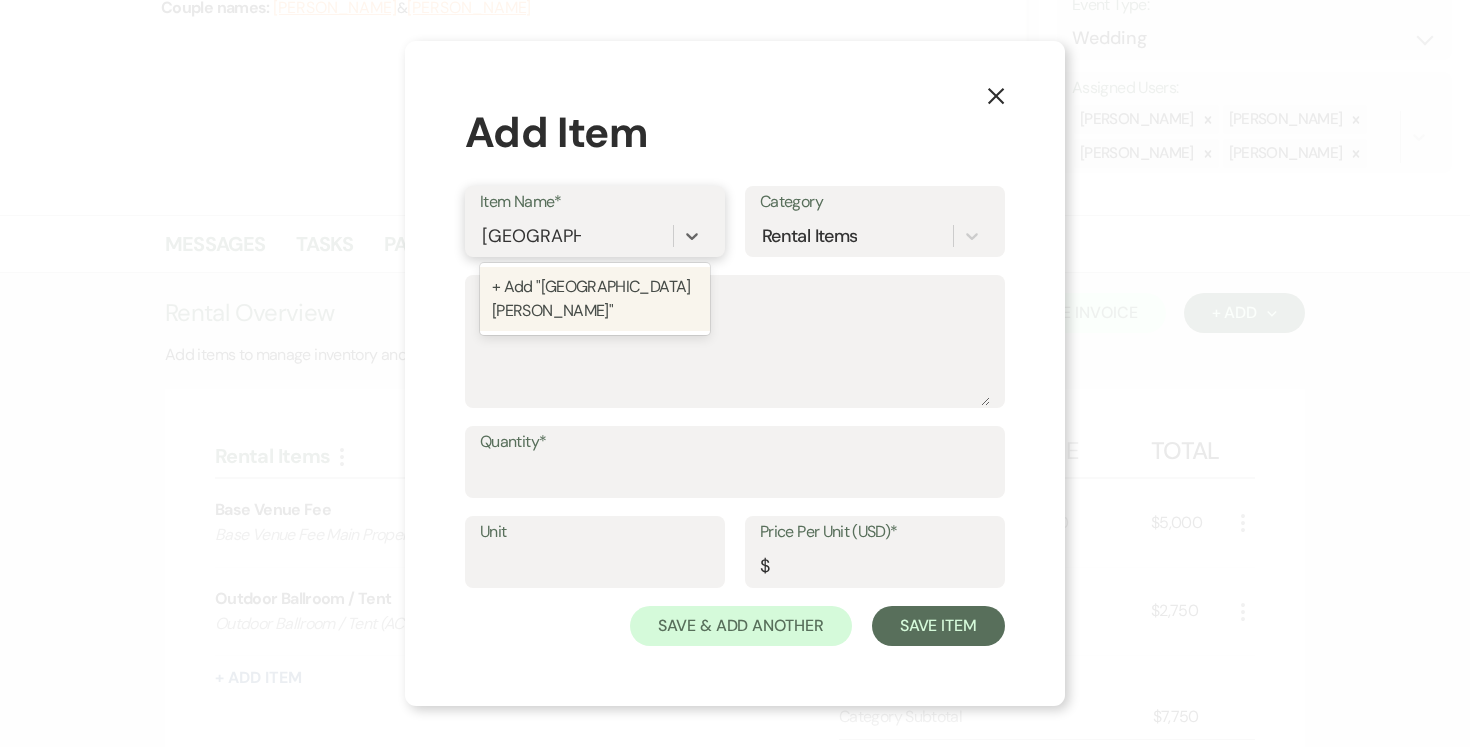 type on "Valet Parking" 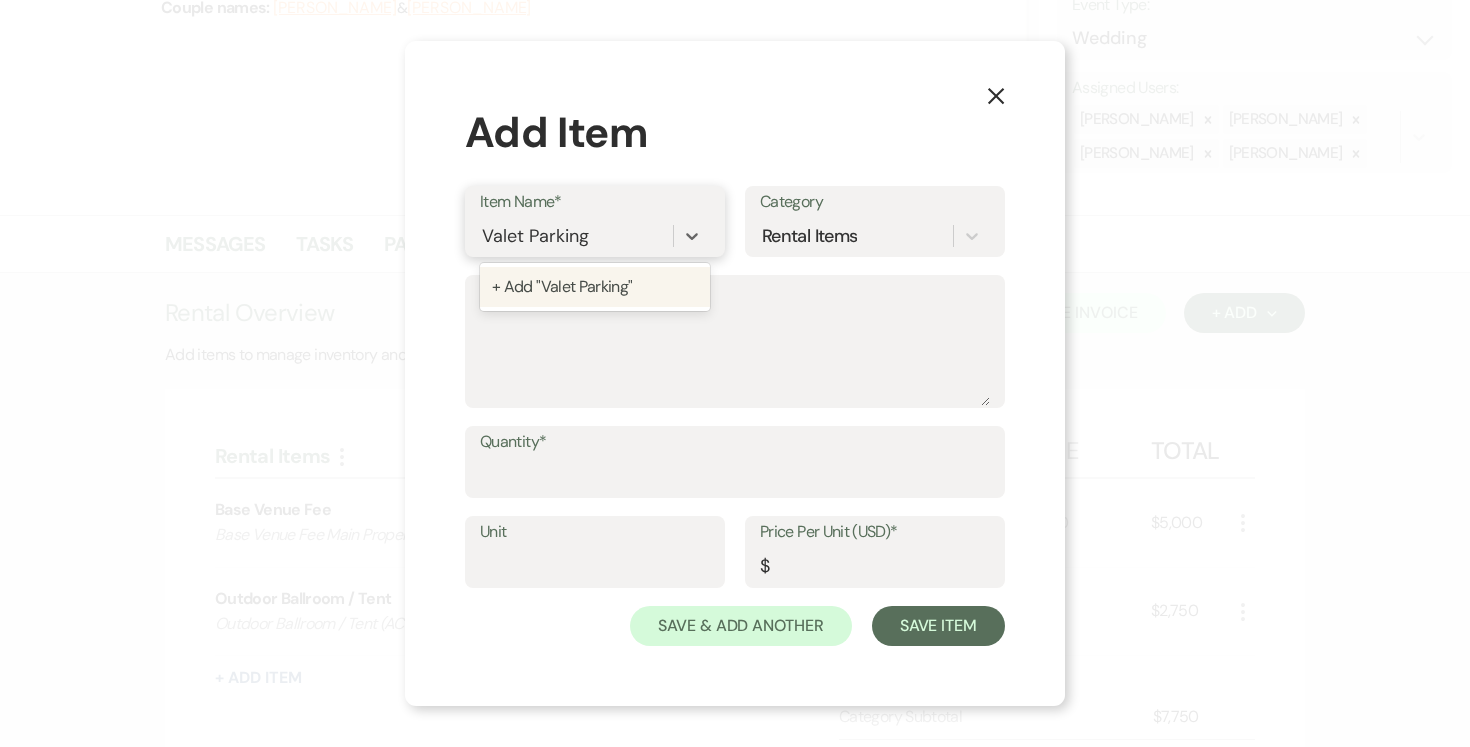 click on "+ Add "Valet Parking"" at bounding box center [595, 287] 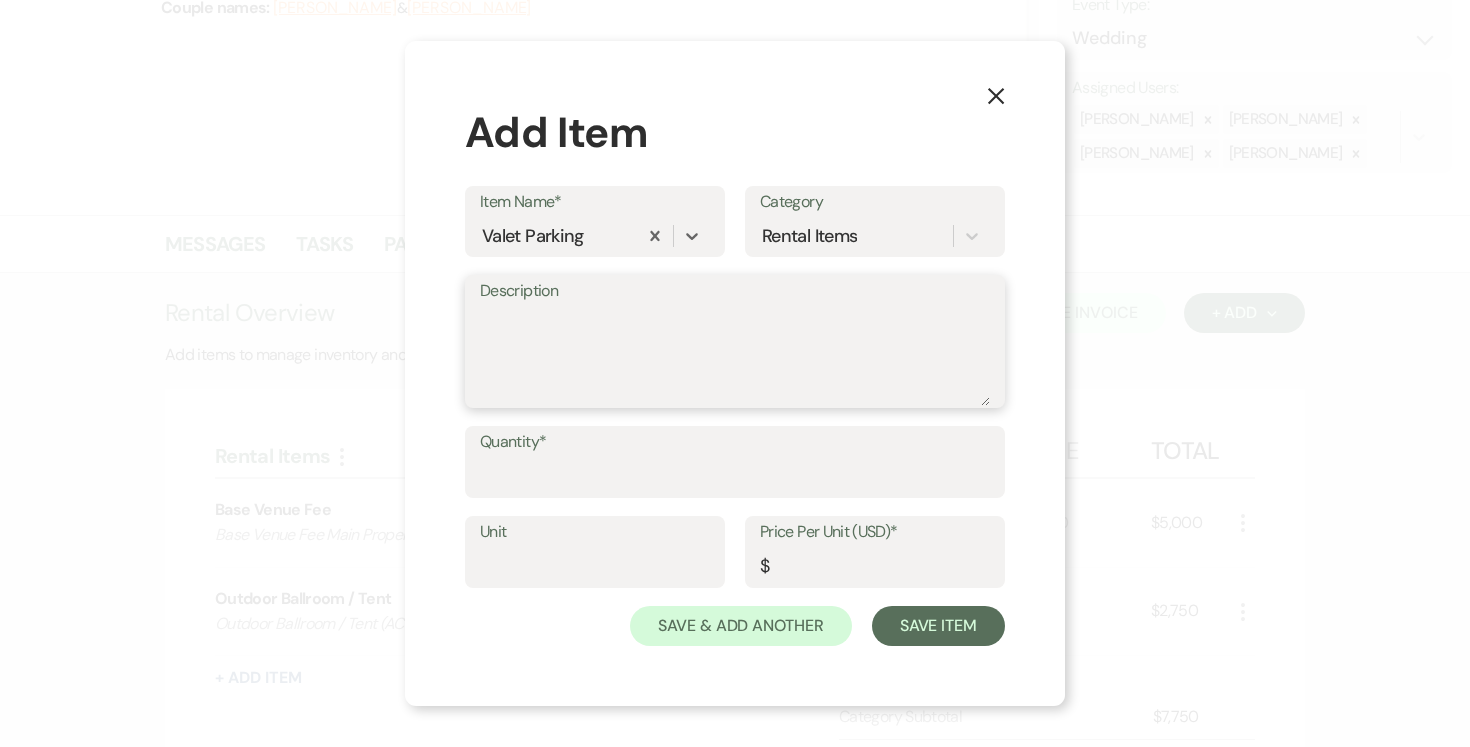 click on "Description" at bounding box center [735, 356] 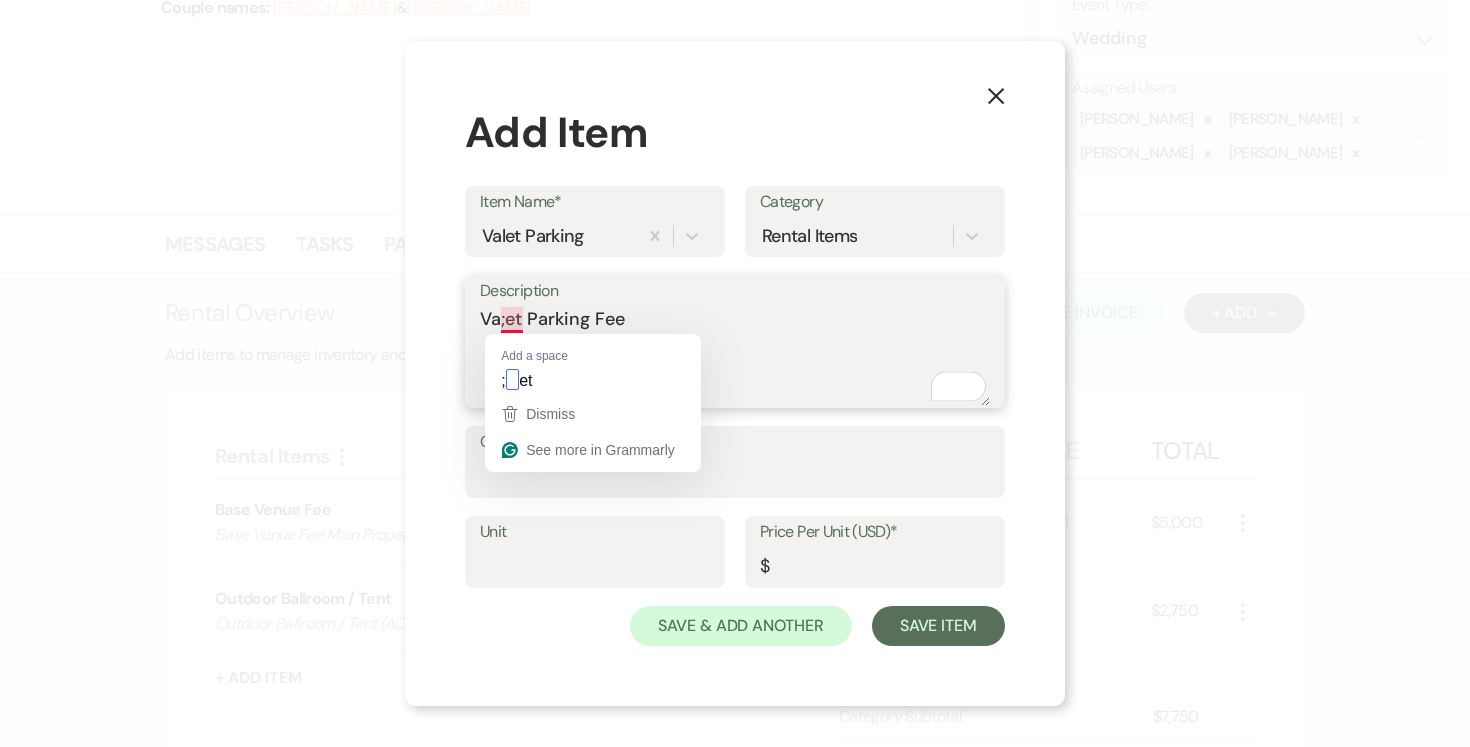 drag, startPoint x: 503, startPoint y: 314, endPoint x: 526, endPoint y: 324, distance: 25.079872 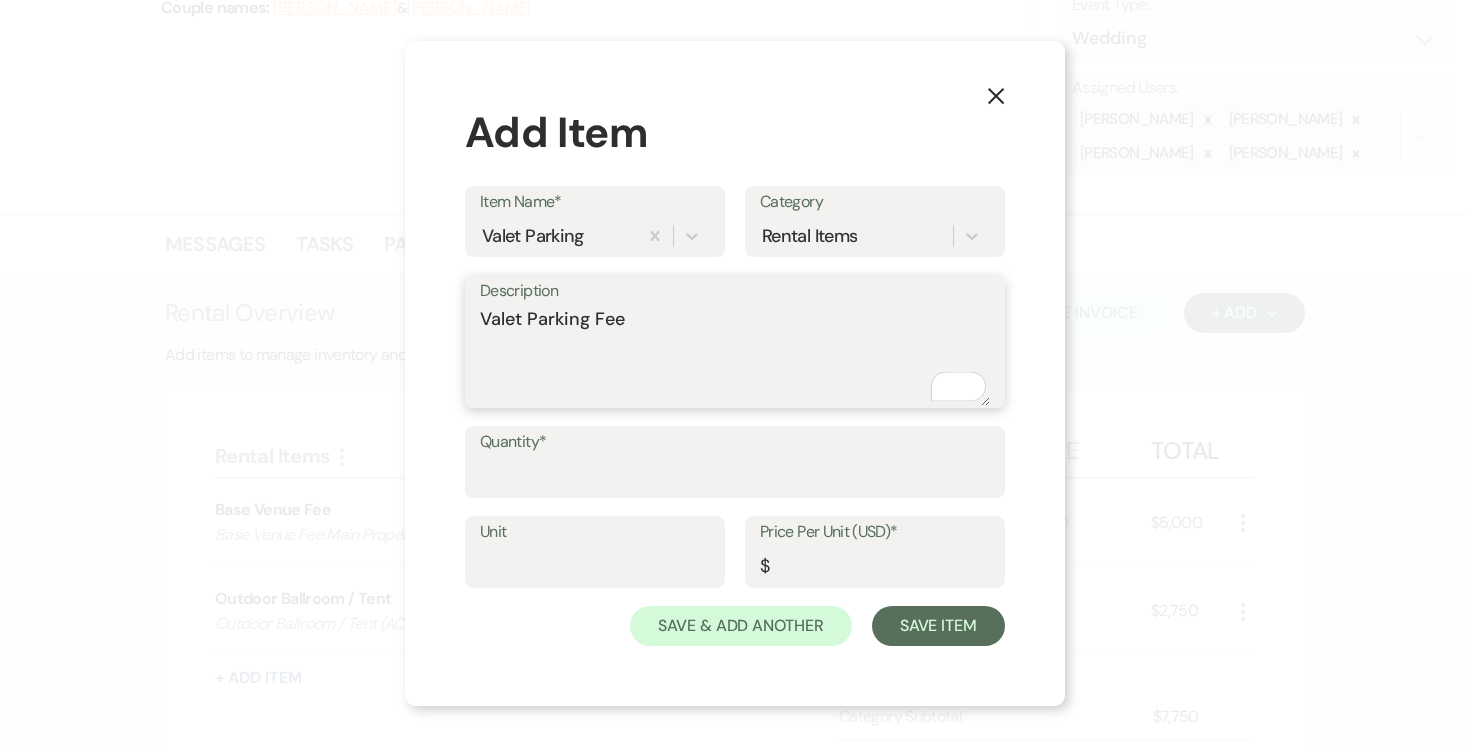 click on "Valet Parking Fee" at bounding box center (735, 356) 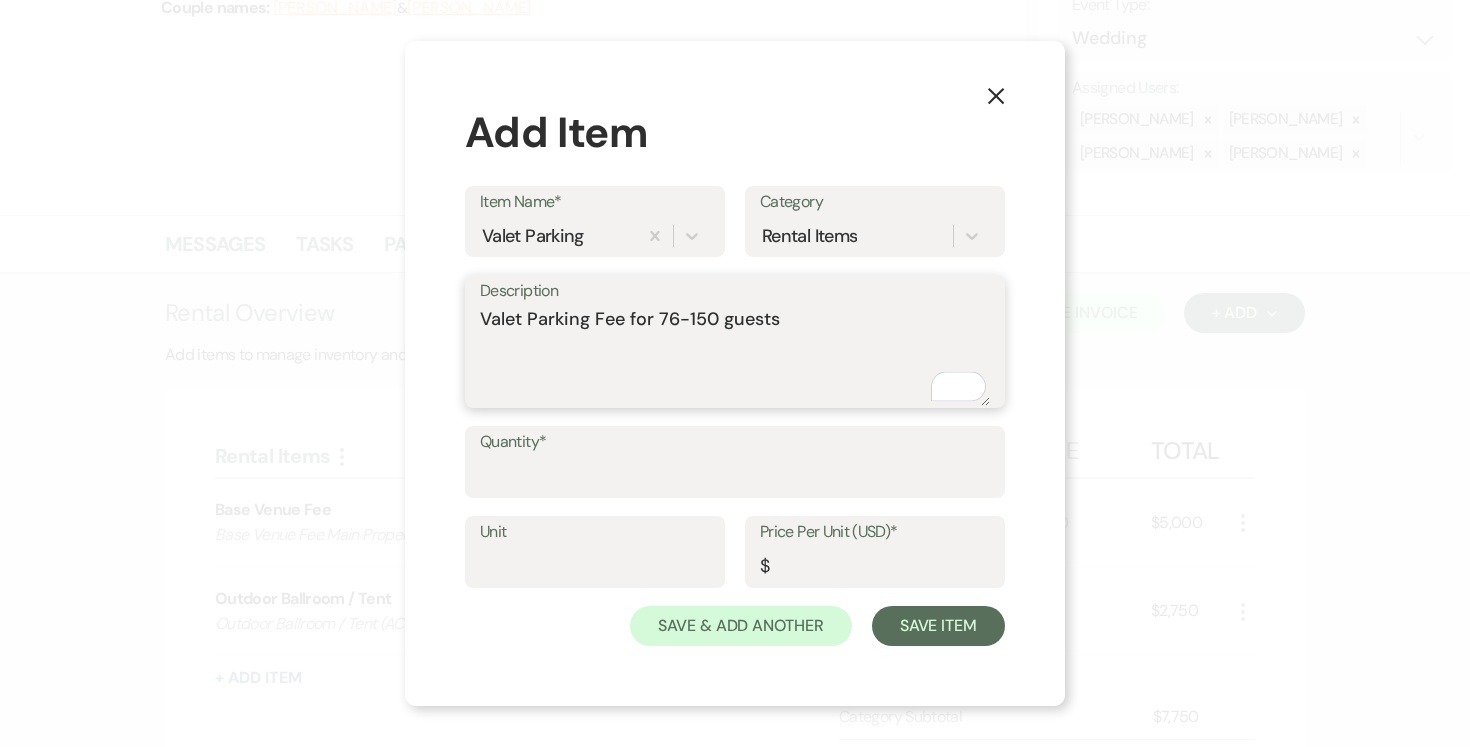 type on "Valet Parking Fee for 76-150 guests" 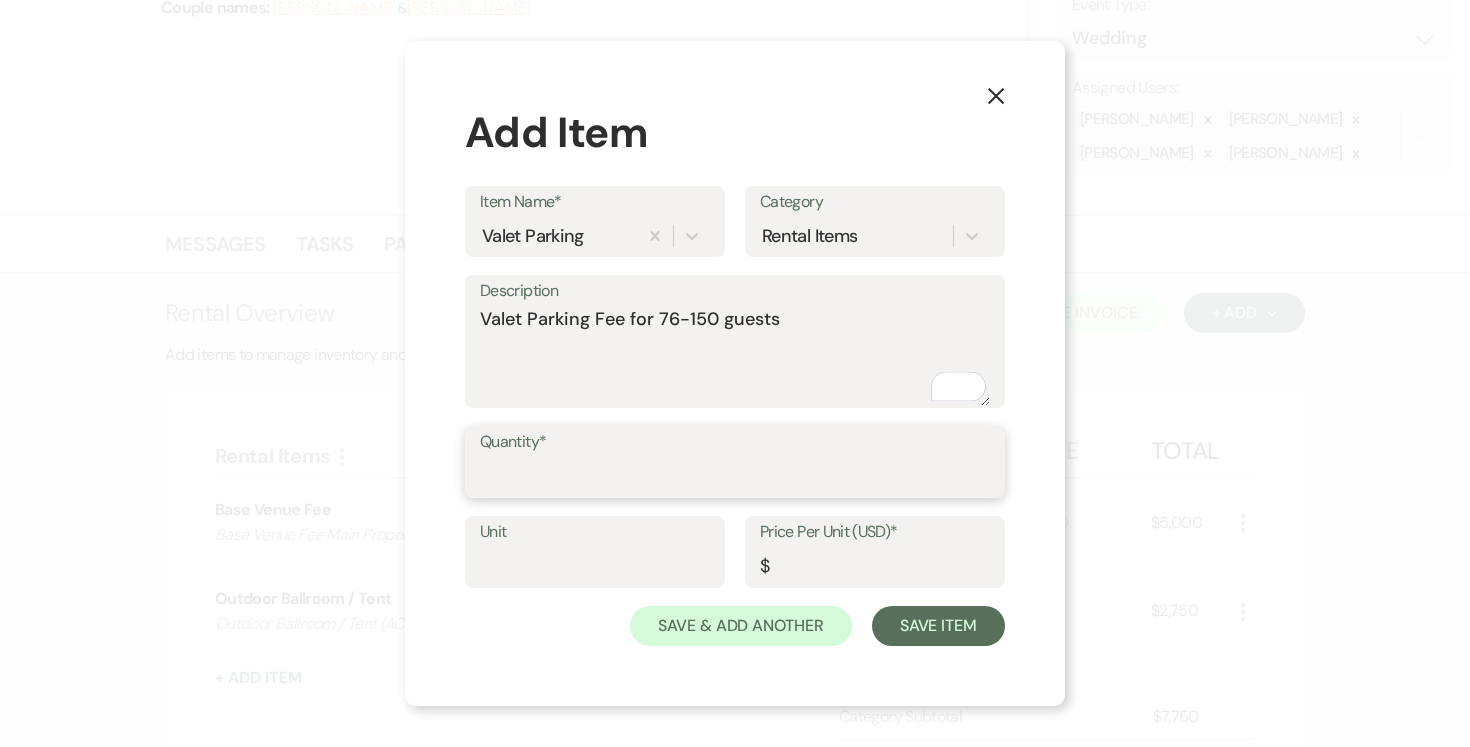 click on "Quantity*" at bounding box center (735, 476) 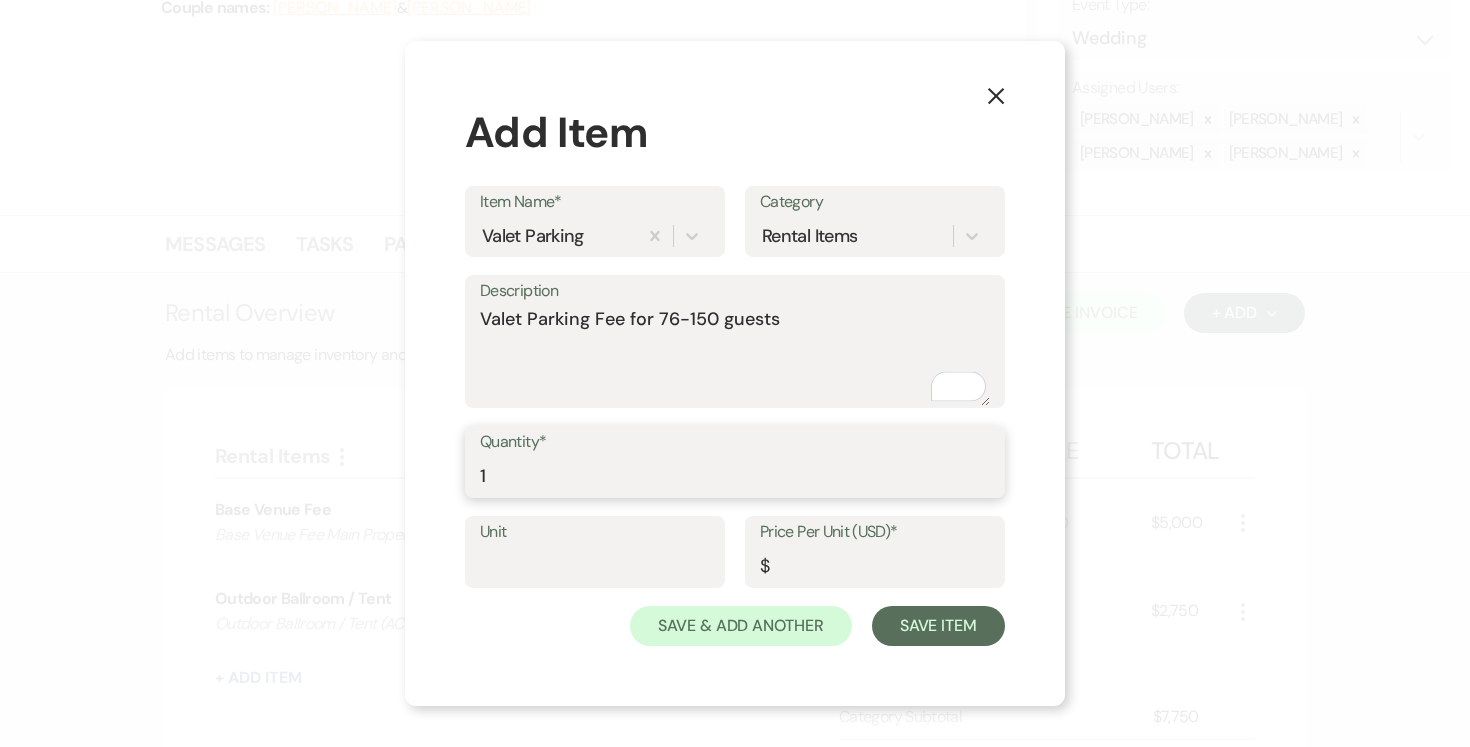 type on "1" 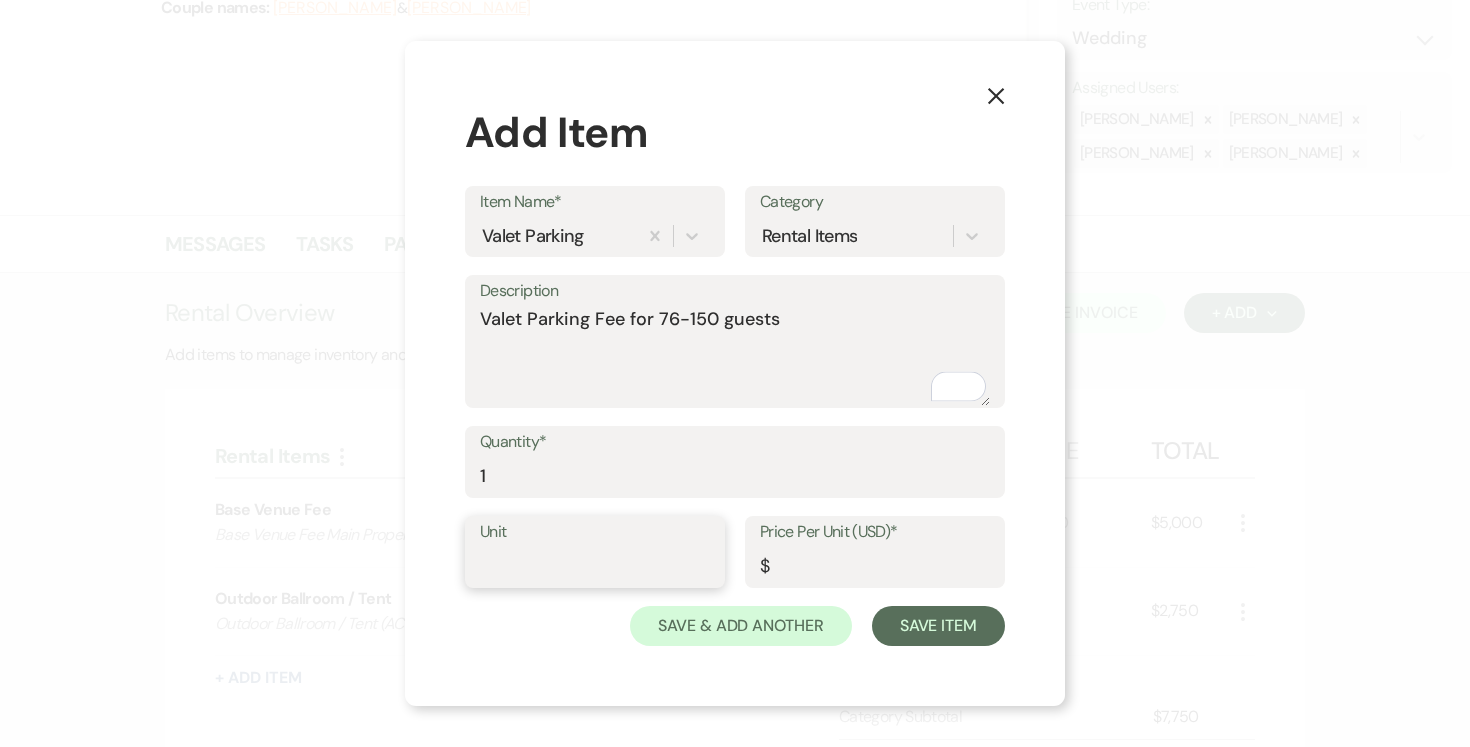 click on "Unit" at bounding box center [595, 566] 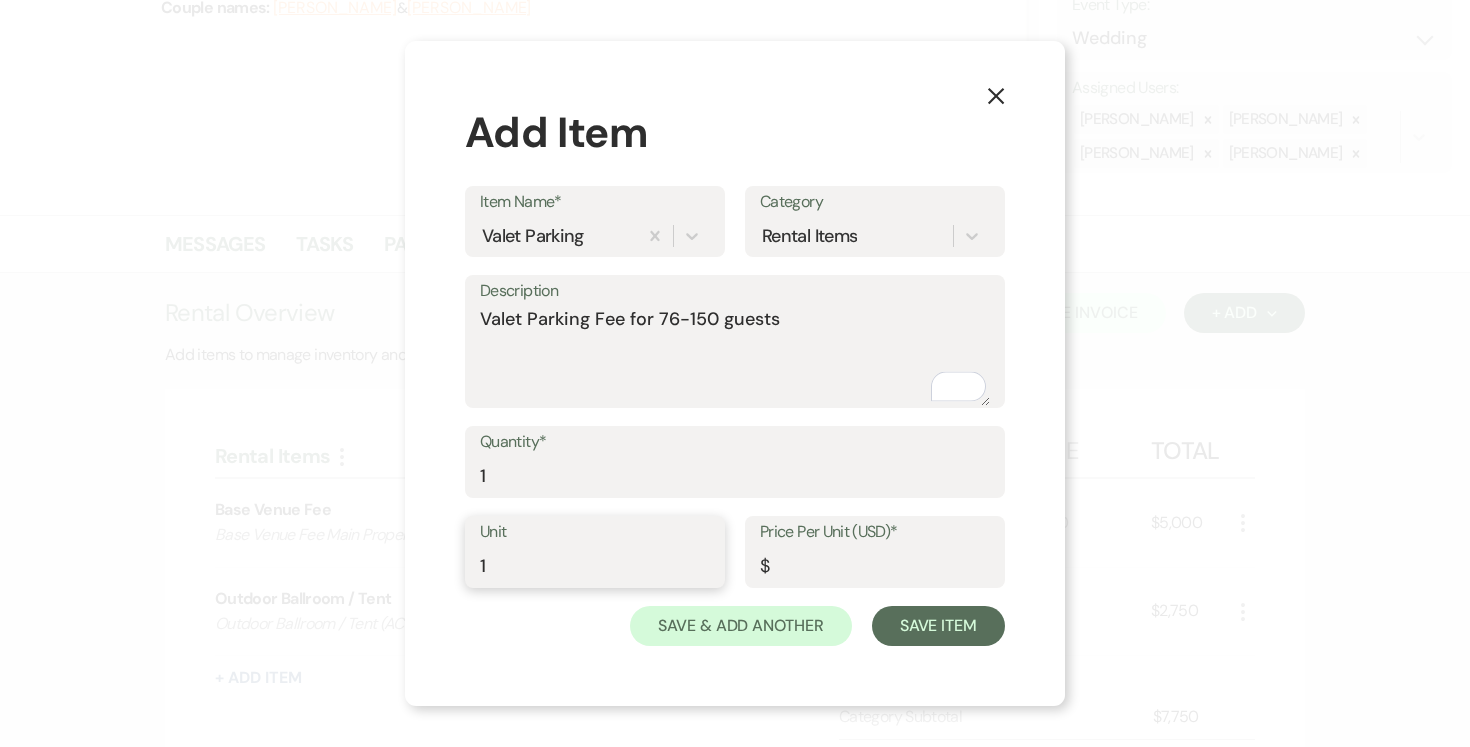 type on "1" 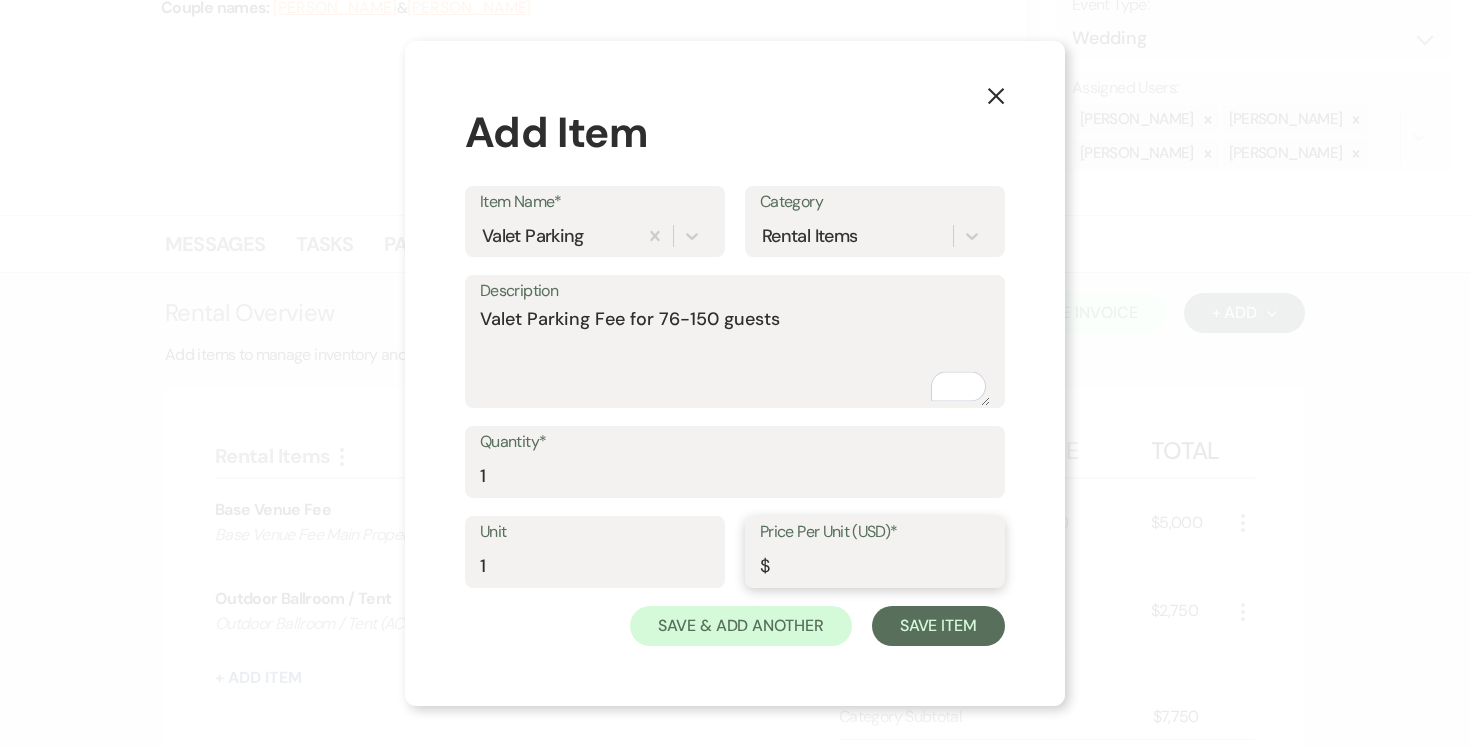 click on "Price Per Unit (USD)*" at bounding box center (875, 566) 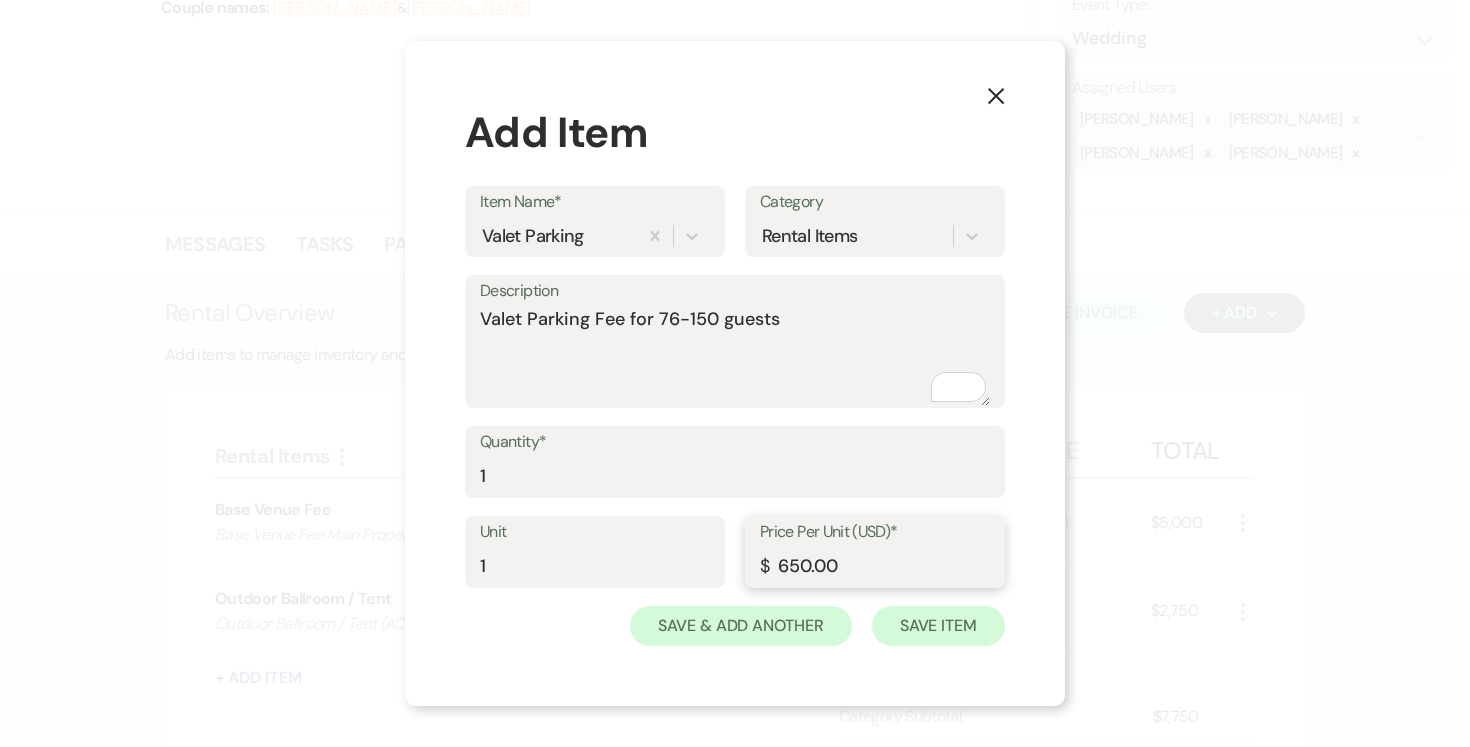 type on "650.00" 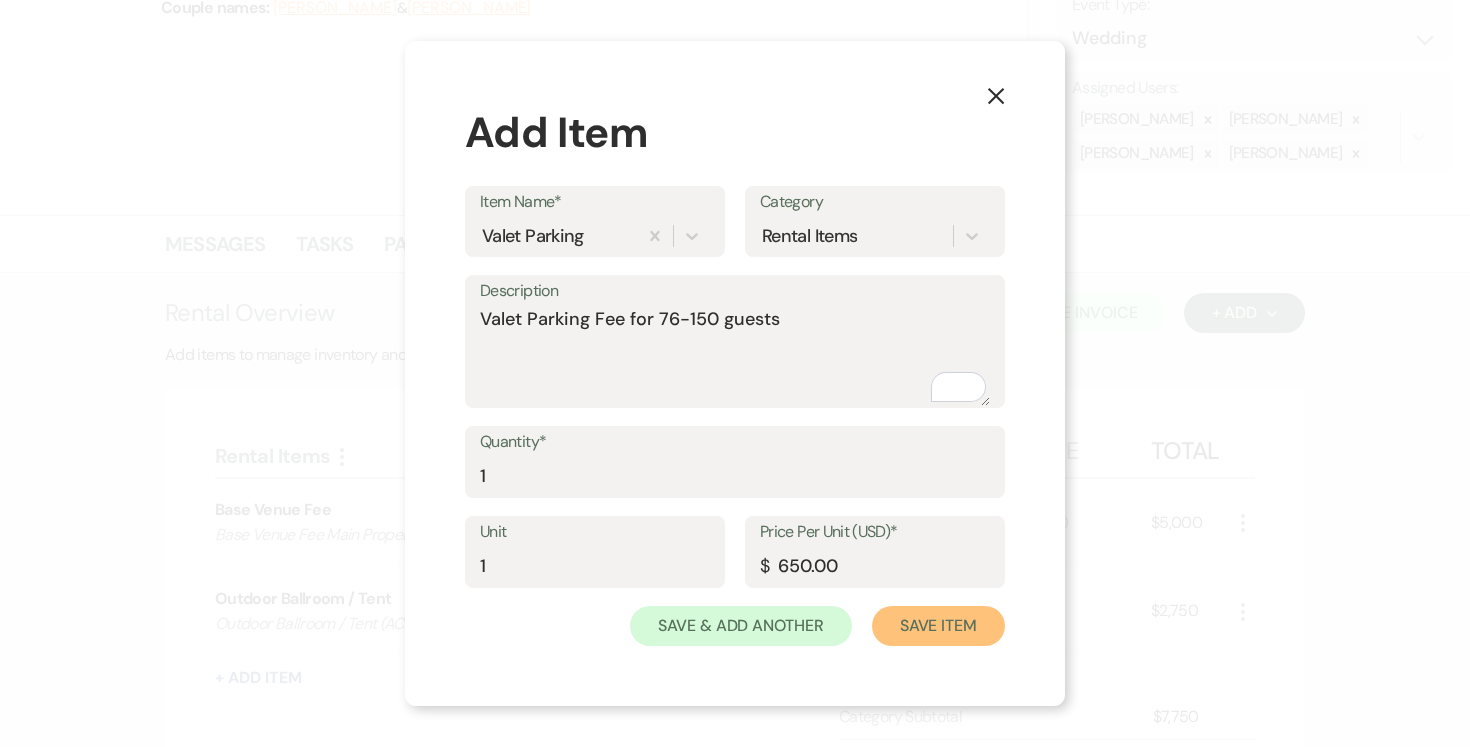 click on "Save Item" at bounding box center (938, 626) 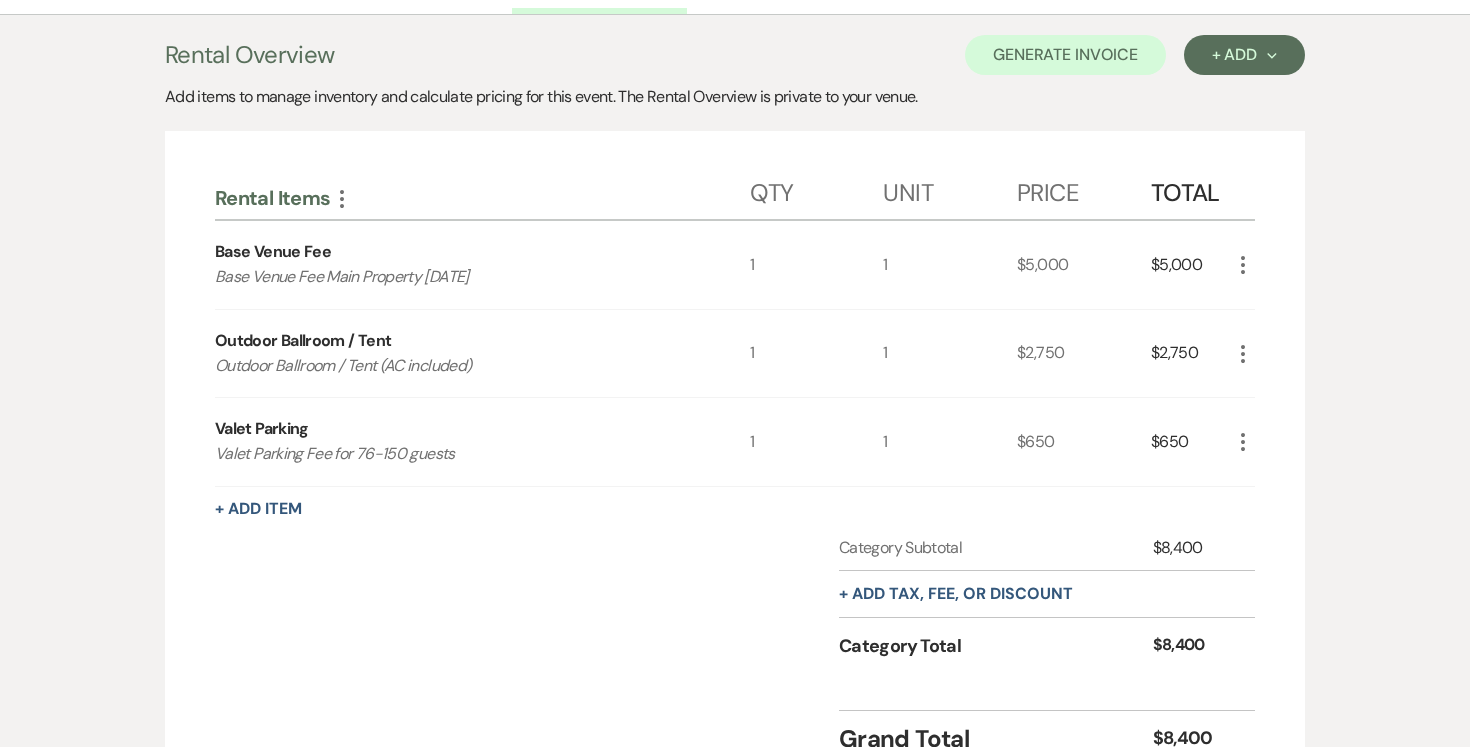 scroll, scrollTop: 640, scrollLeft: 0, axis: vertical 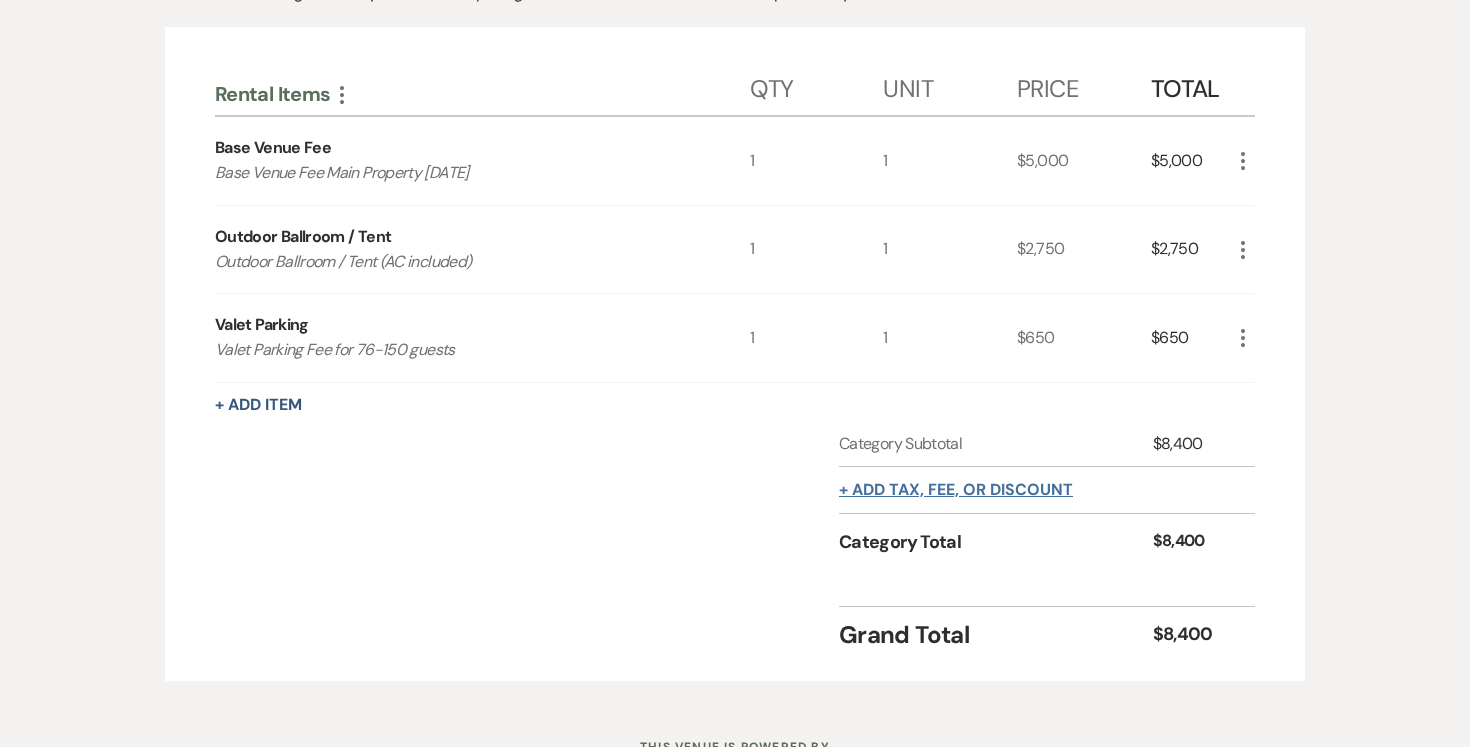 click on "+ Add tax, fee, or discount" at bounding box center [956, 490] 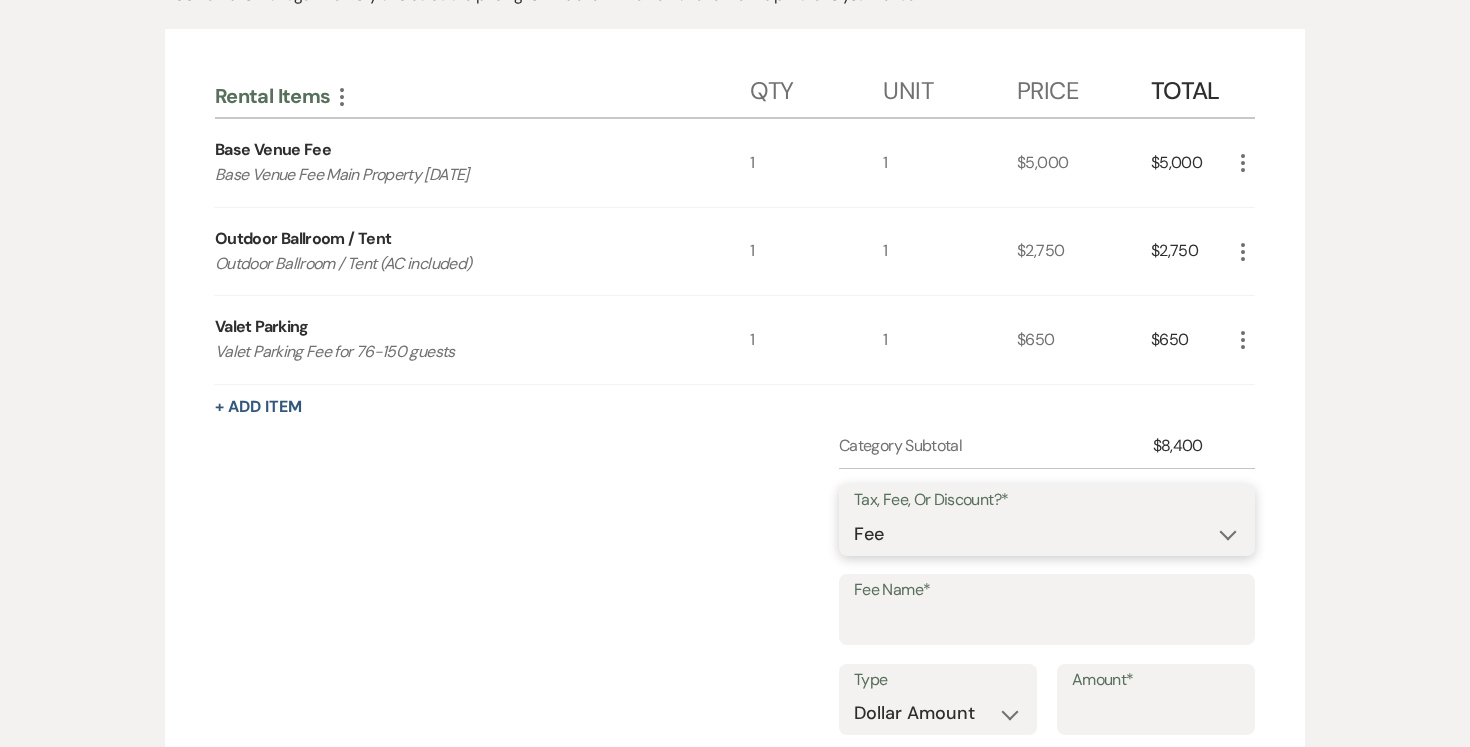 click on "Fee Discount Tax" at bounding box center (1047, 534) 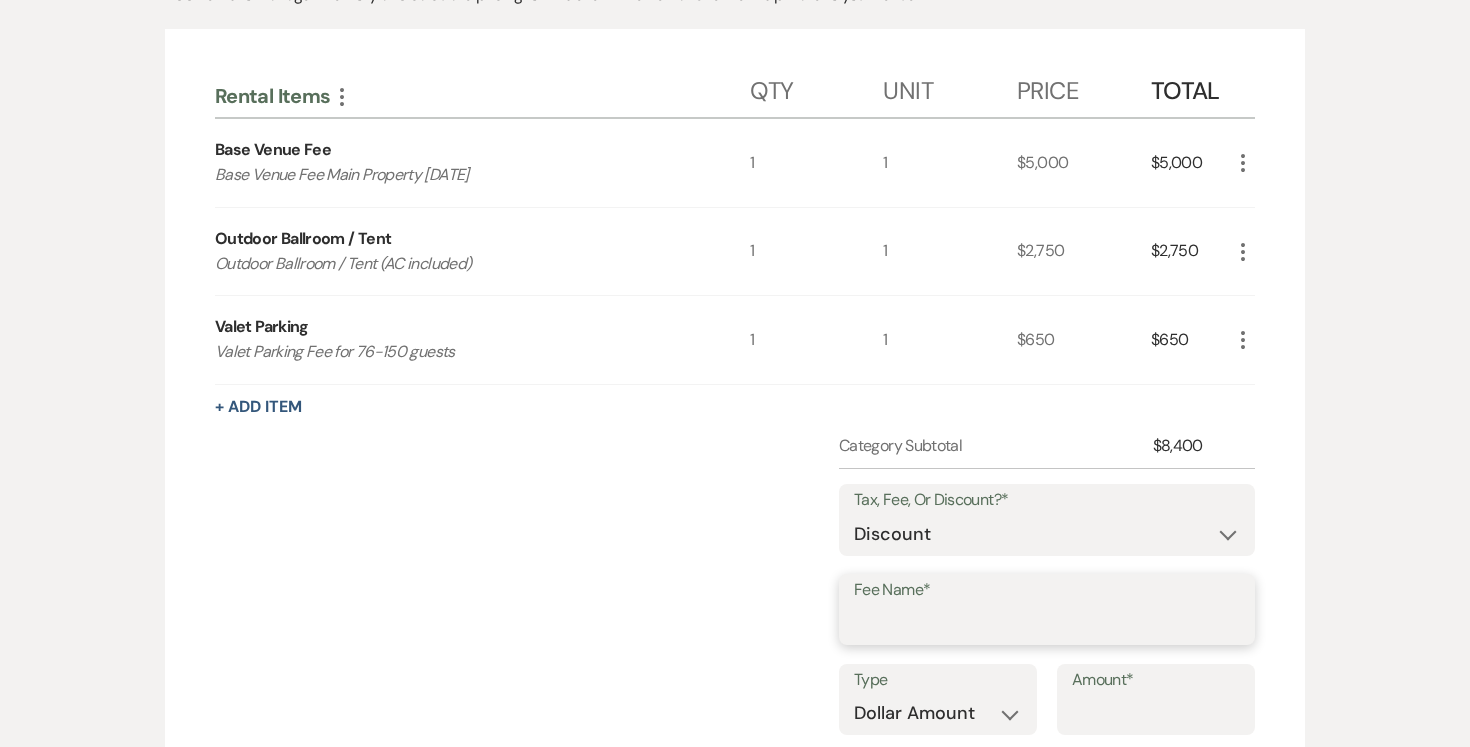 click on "Fee Name*" at bounding box center [1047, 623] 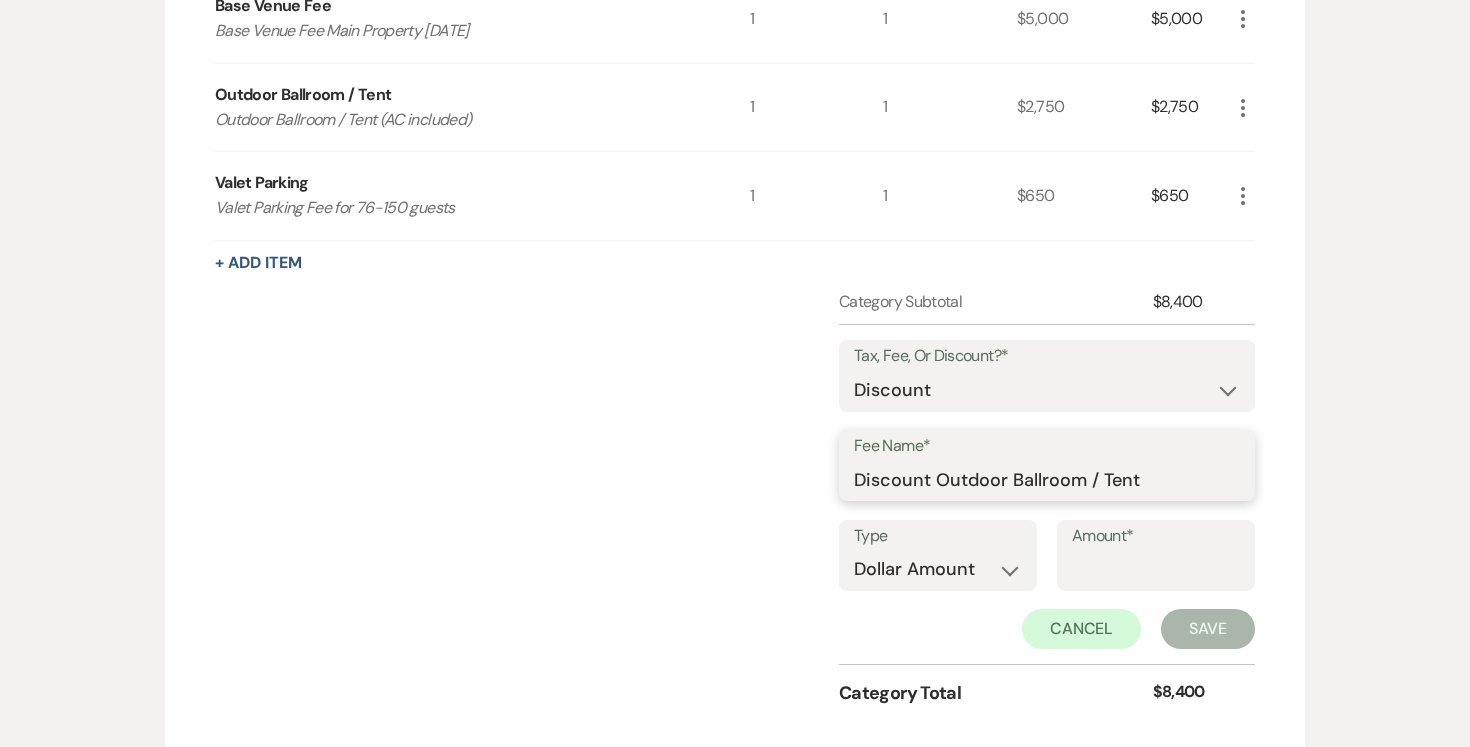 scroll, scrollTop: 808, scrollLeft: 0, axis: vertical 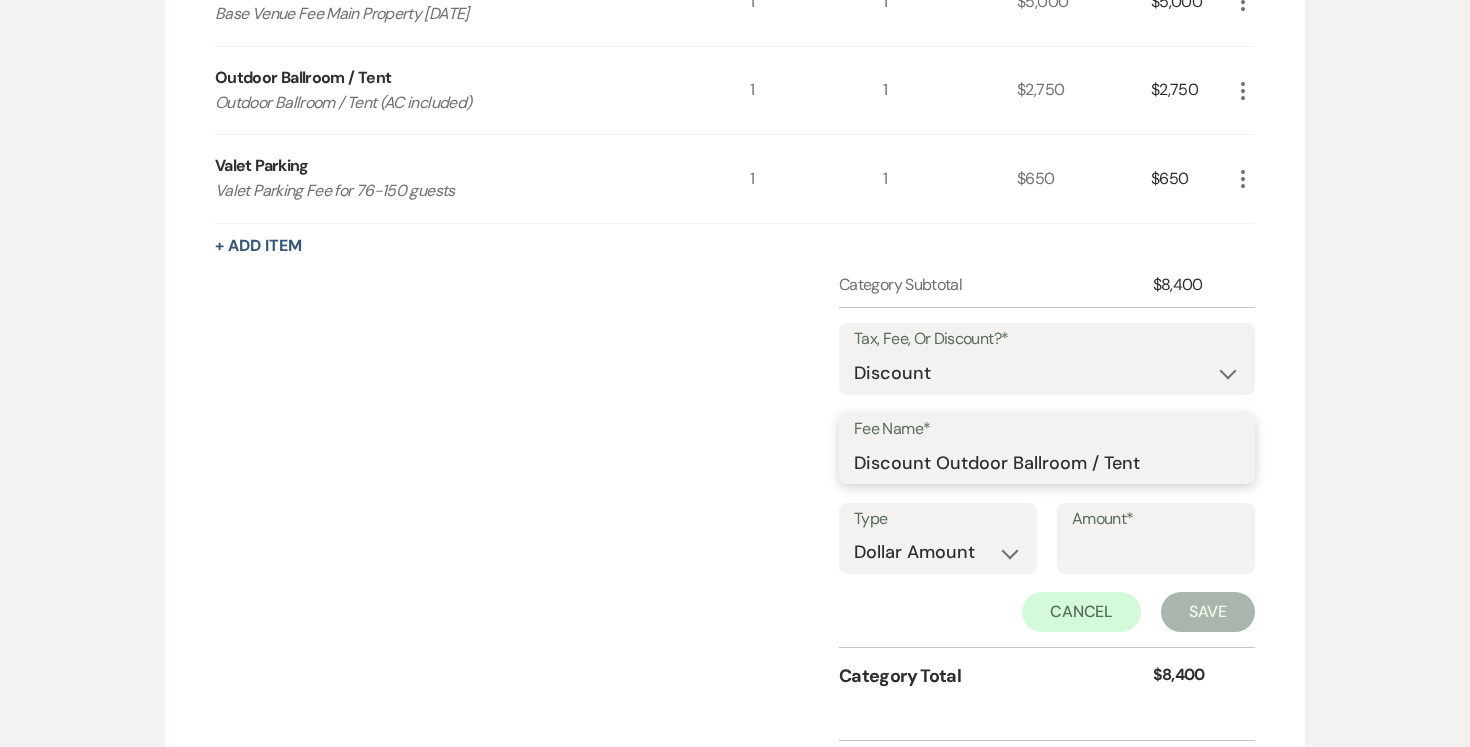 type on "Discount Outdoor Ballroom / Tent" 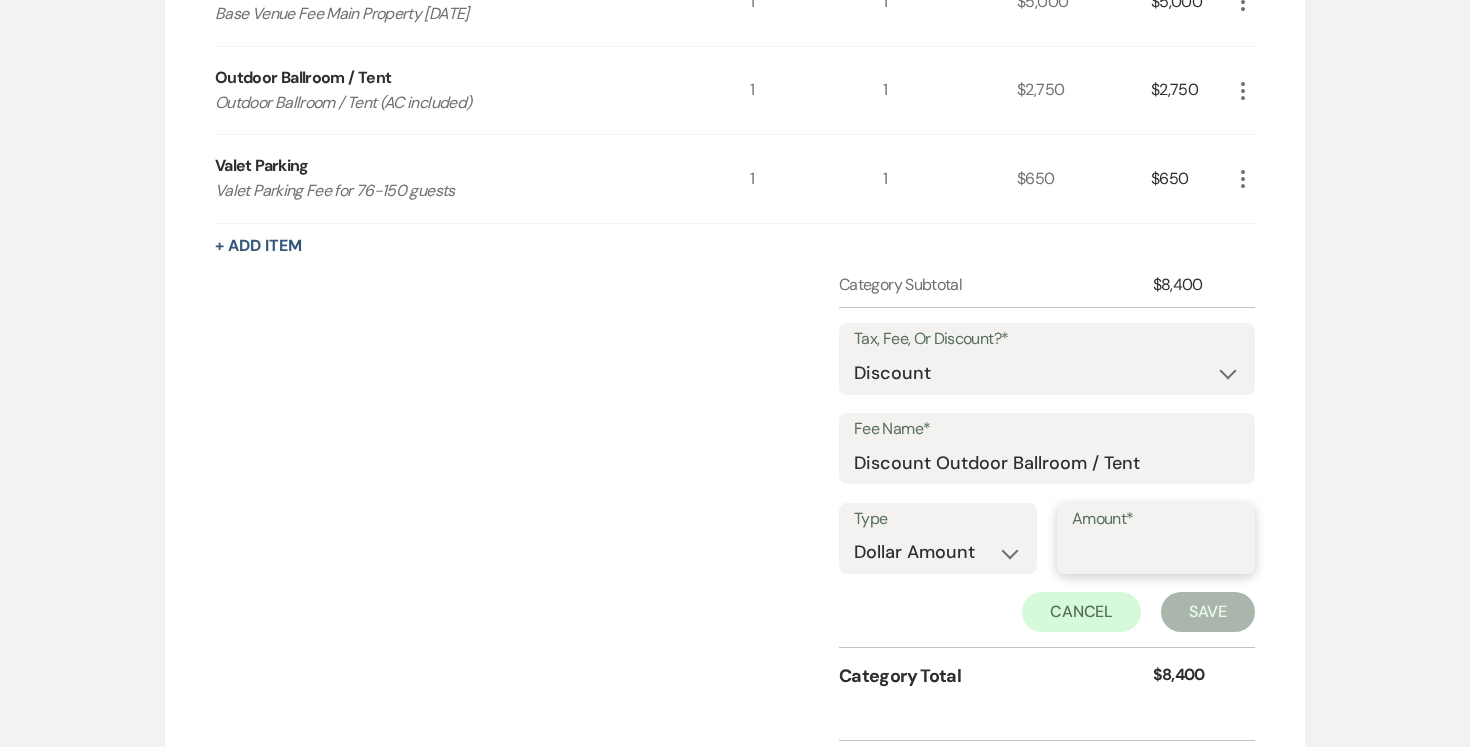 click on "Amount*" at bounding box center [1156, 552] 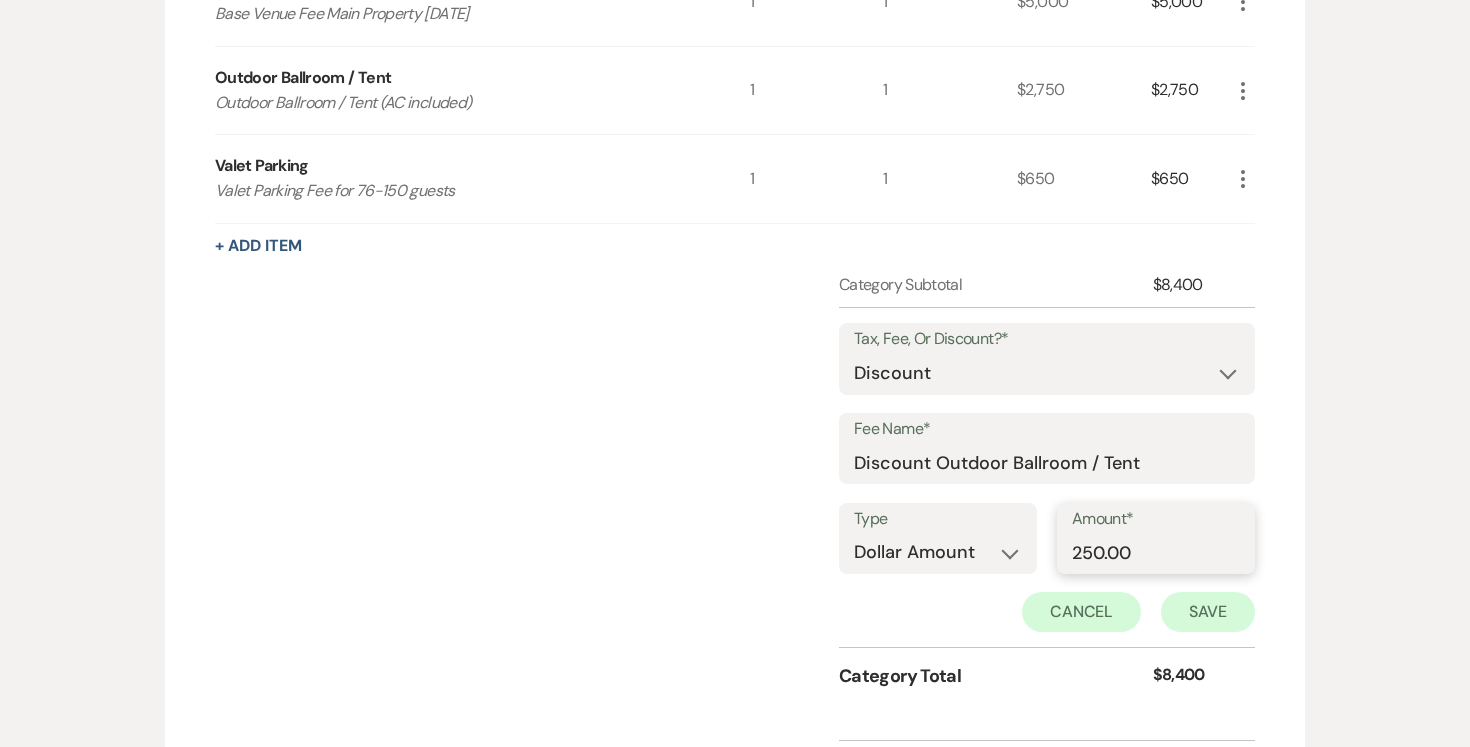 type on "250.00" 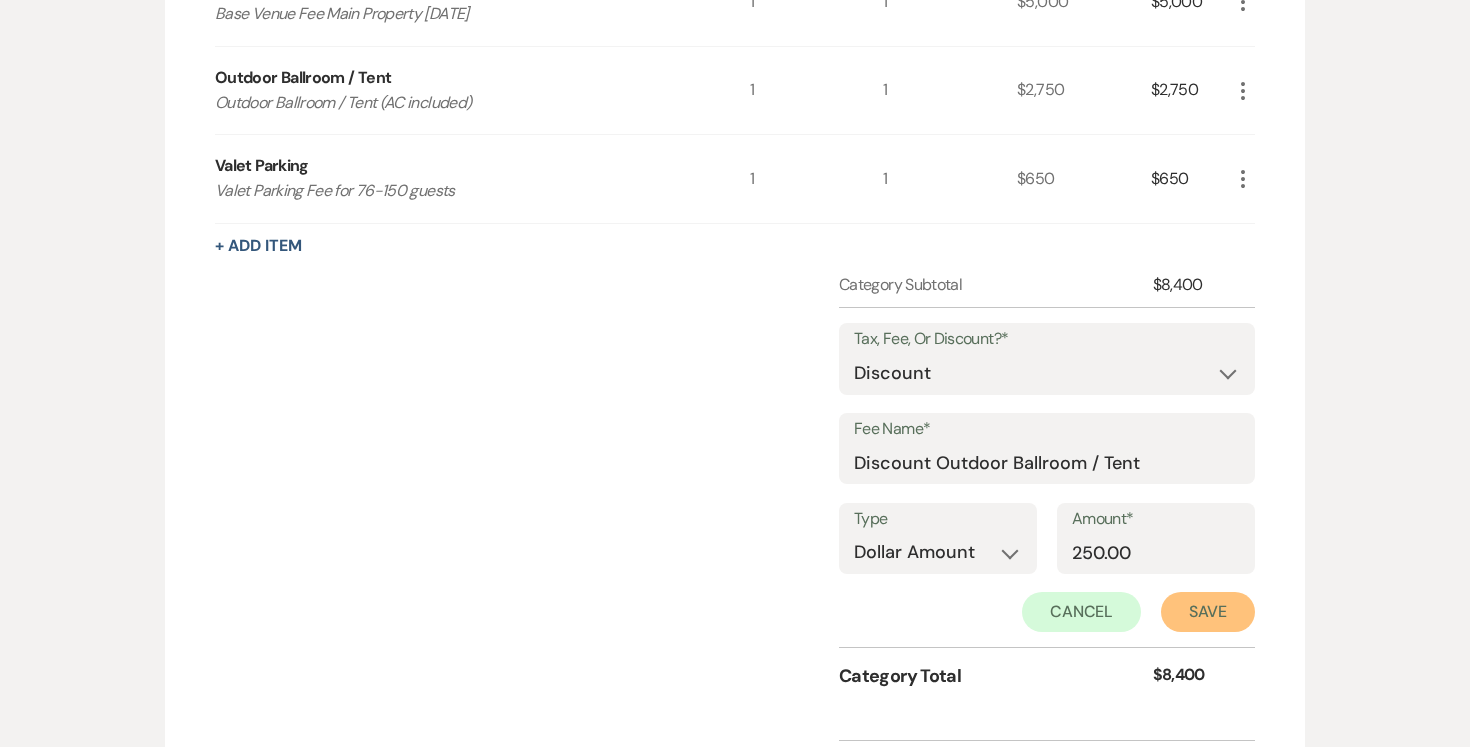 click on "Save" at bounding box center (1208, 612) 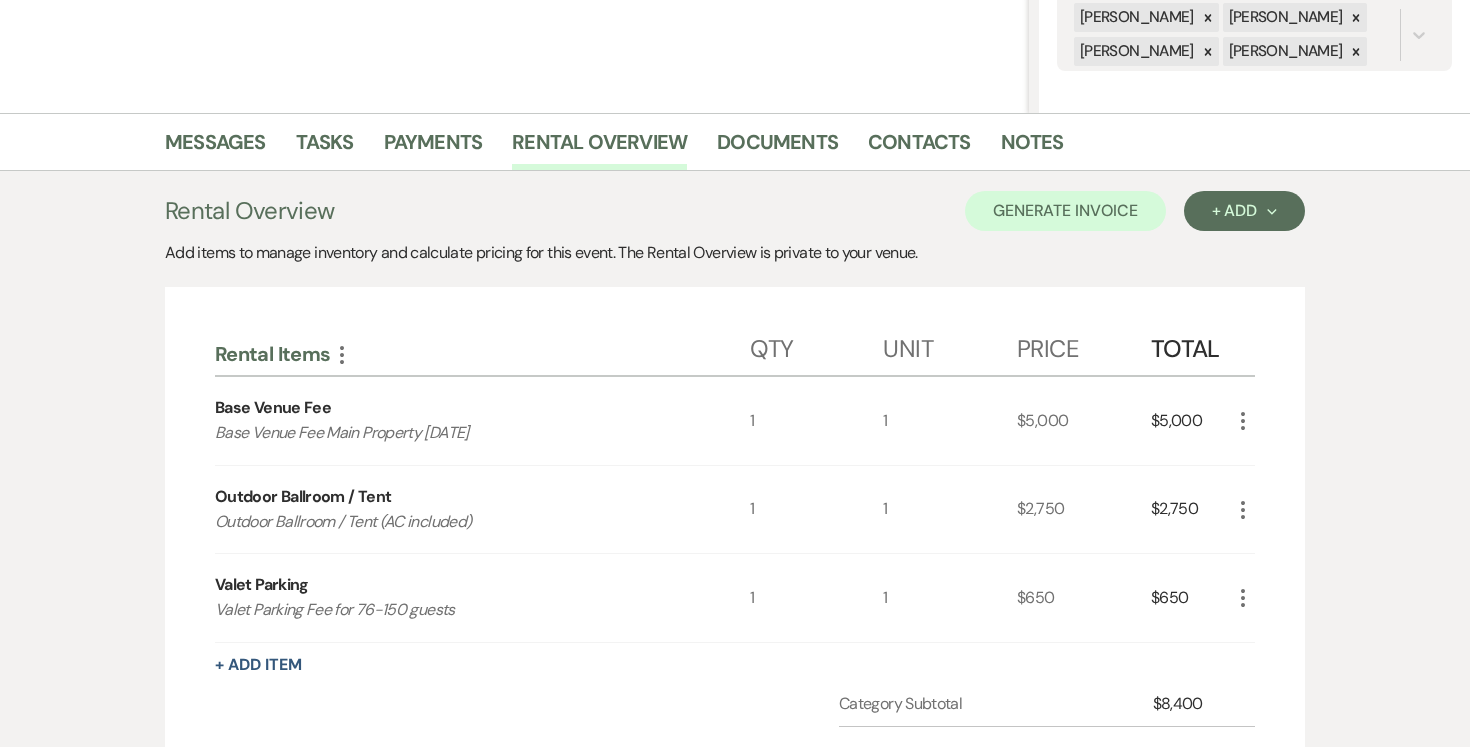 scroll, scrollTop: 333, scrollLeft: 0, axis: vertical 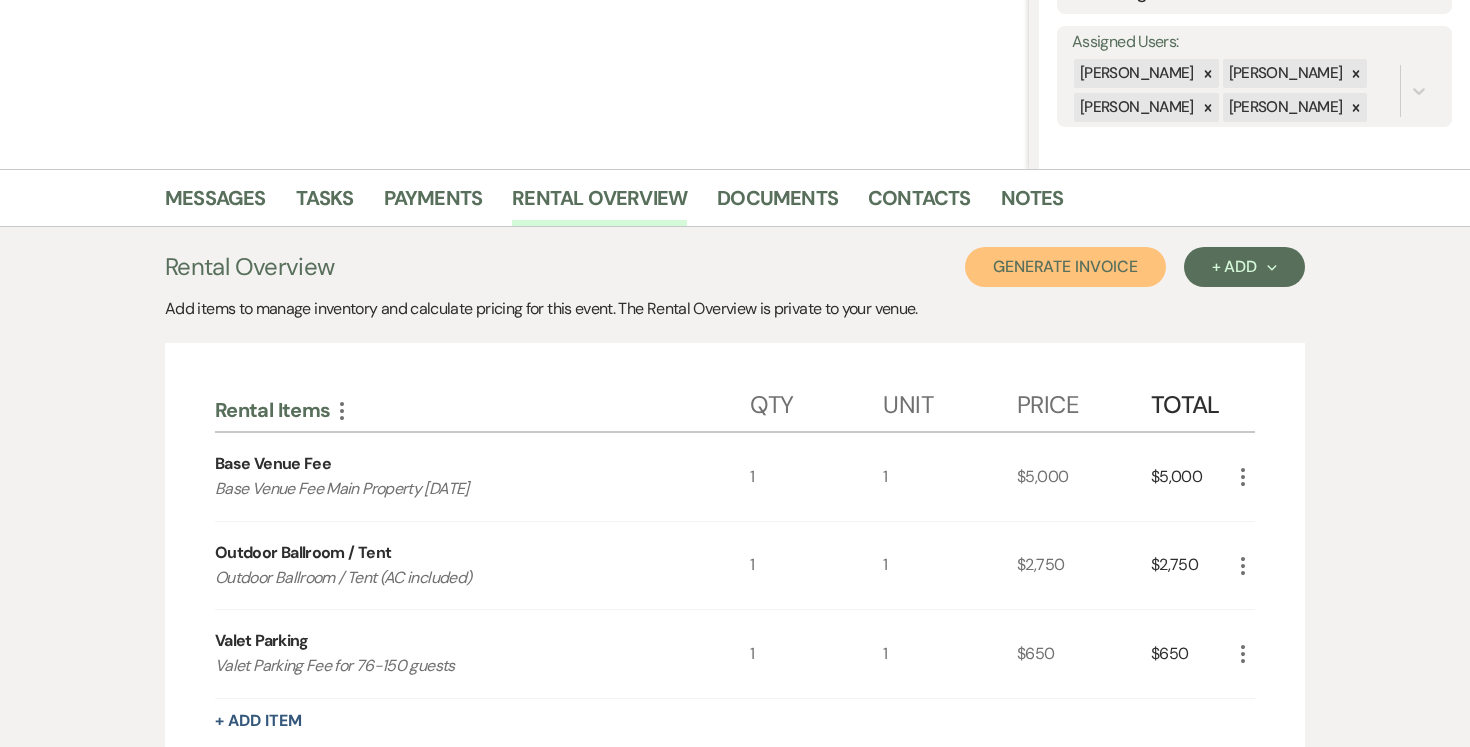 click on "Generate Invoice" at bounding box center (1065, 267) 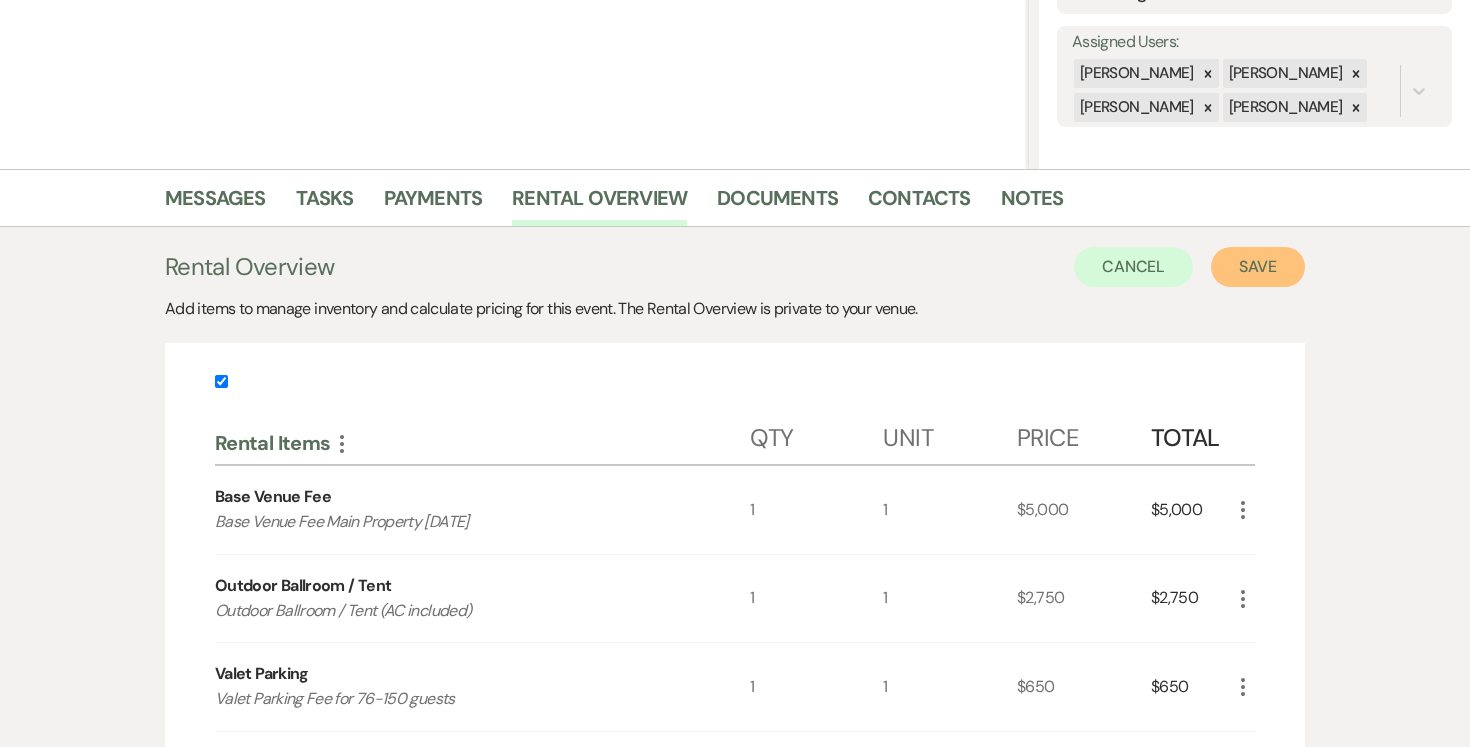 click on "Save" at bounding box center [1258, 267] 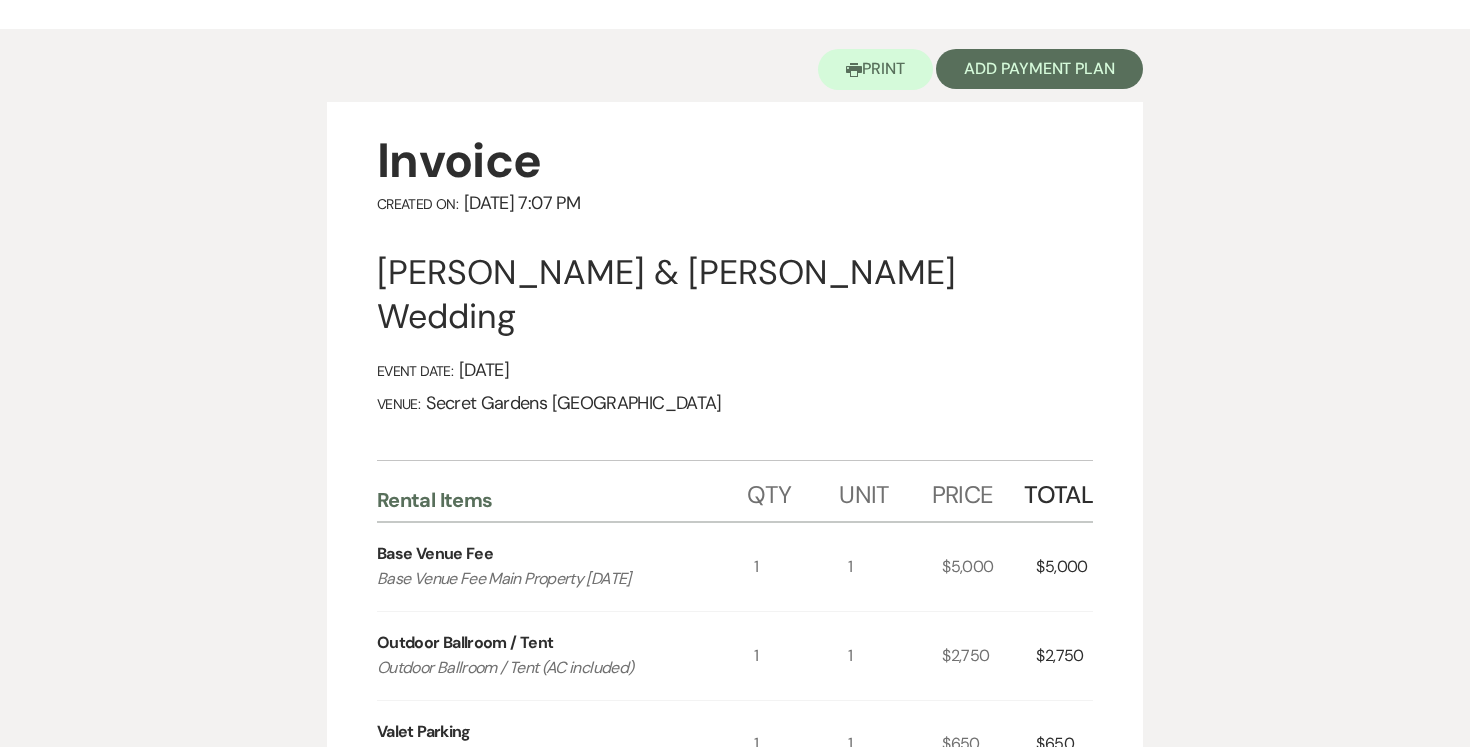 scroll, scrollTop: 0, scrollLeft: 0, axis: both 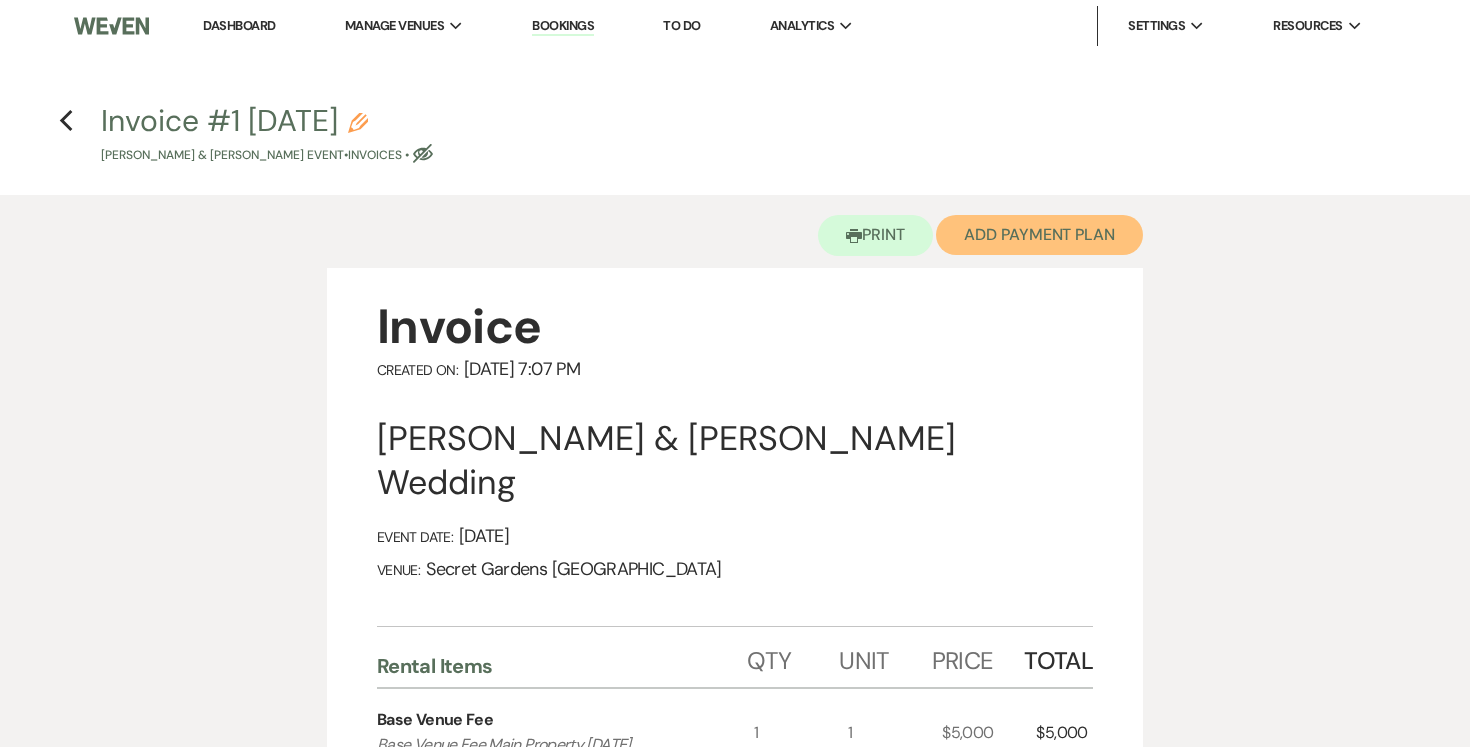 click on "Add Payment Plan" at bounding box center [1039, 235] 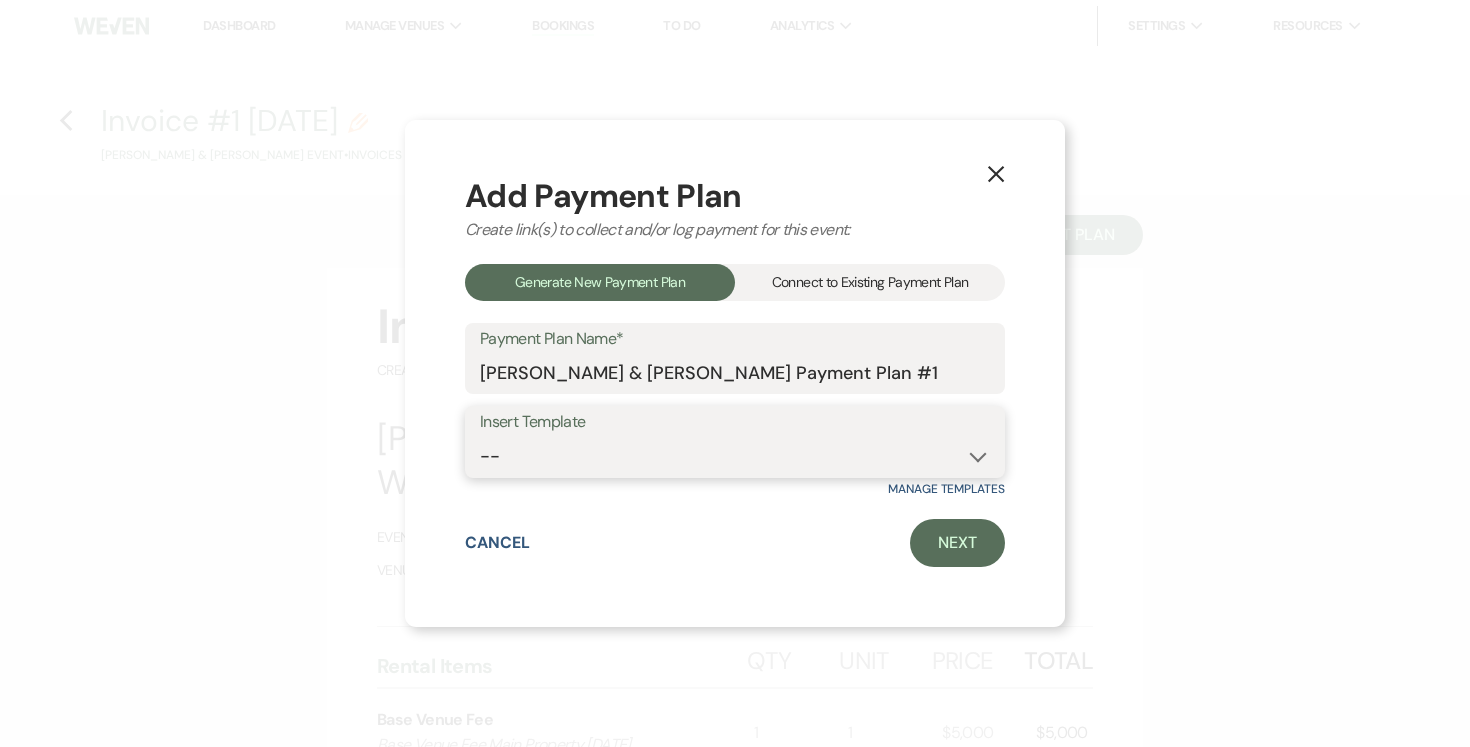click on "-- Test Standard Payment Plan Balance Security Early Access Bridal Suite" at bounding box center [735, 456] 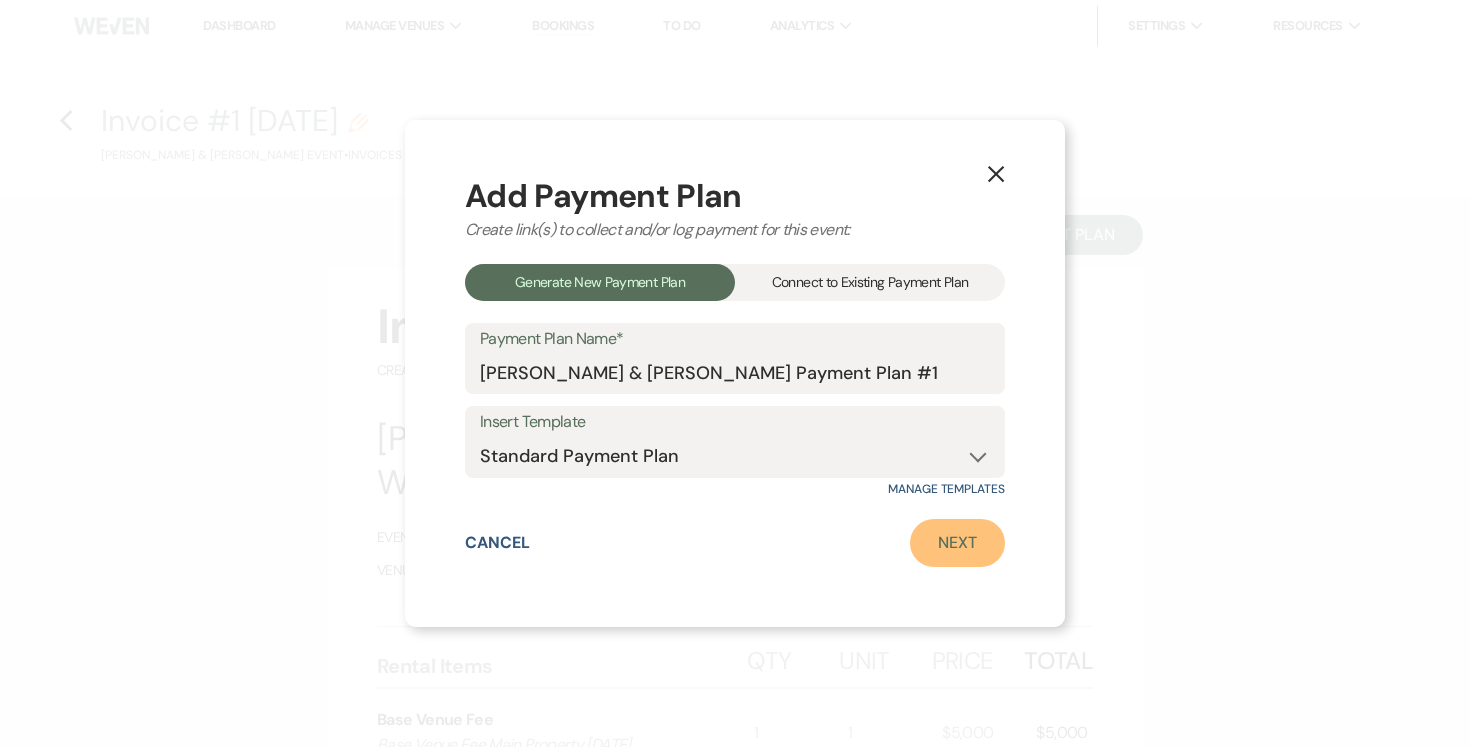 click on "Next" at bounding box center (957, 543) 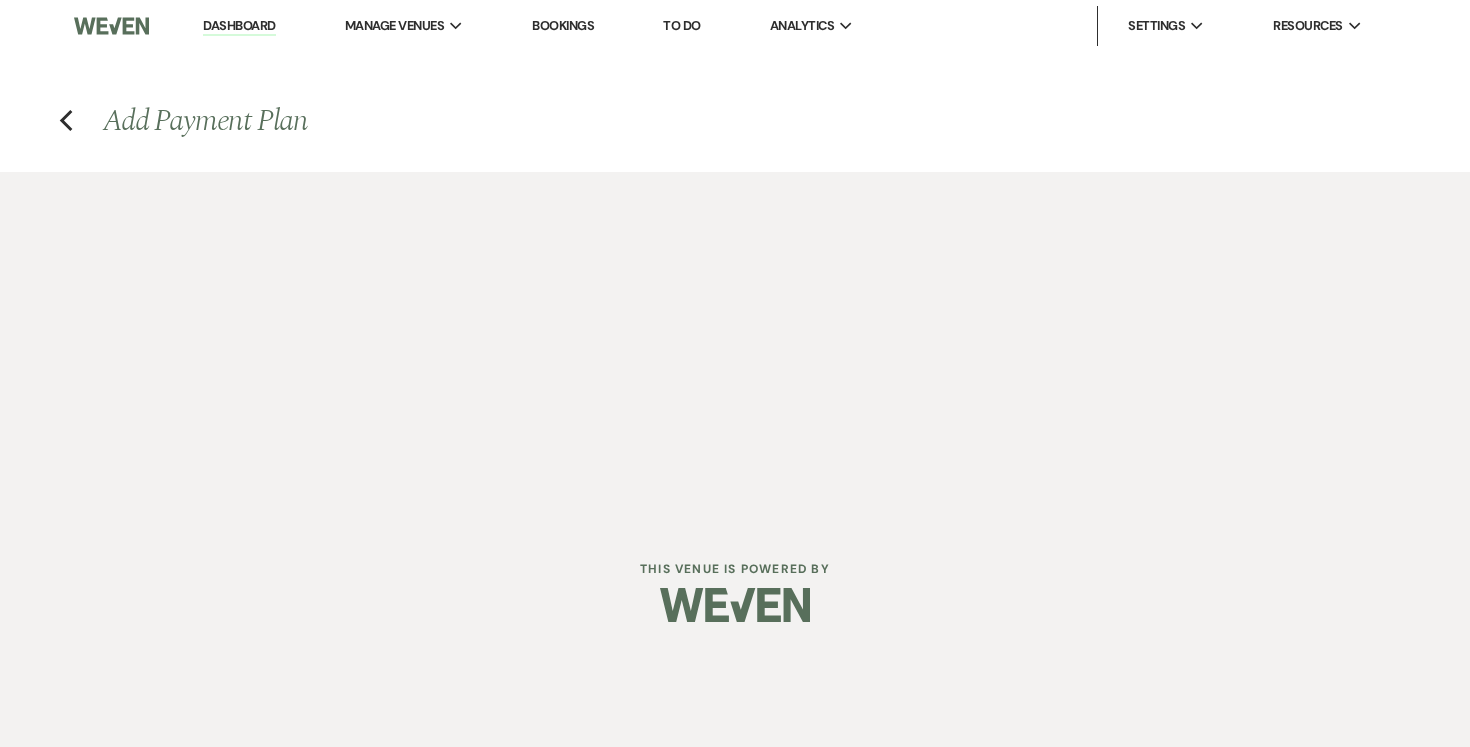 select on "25845" 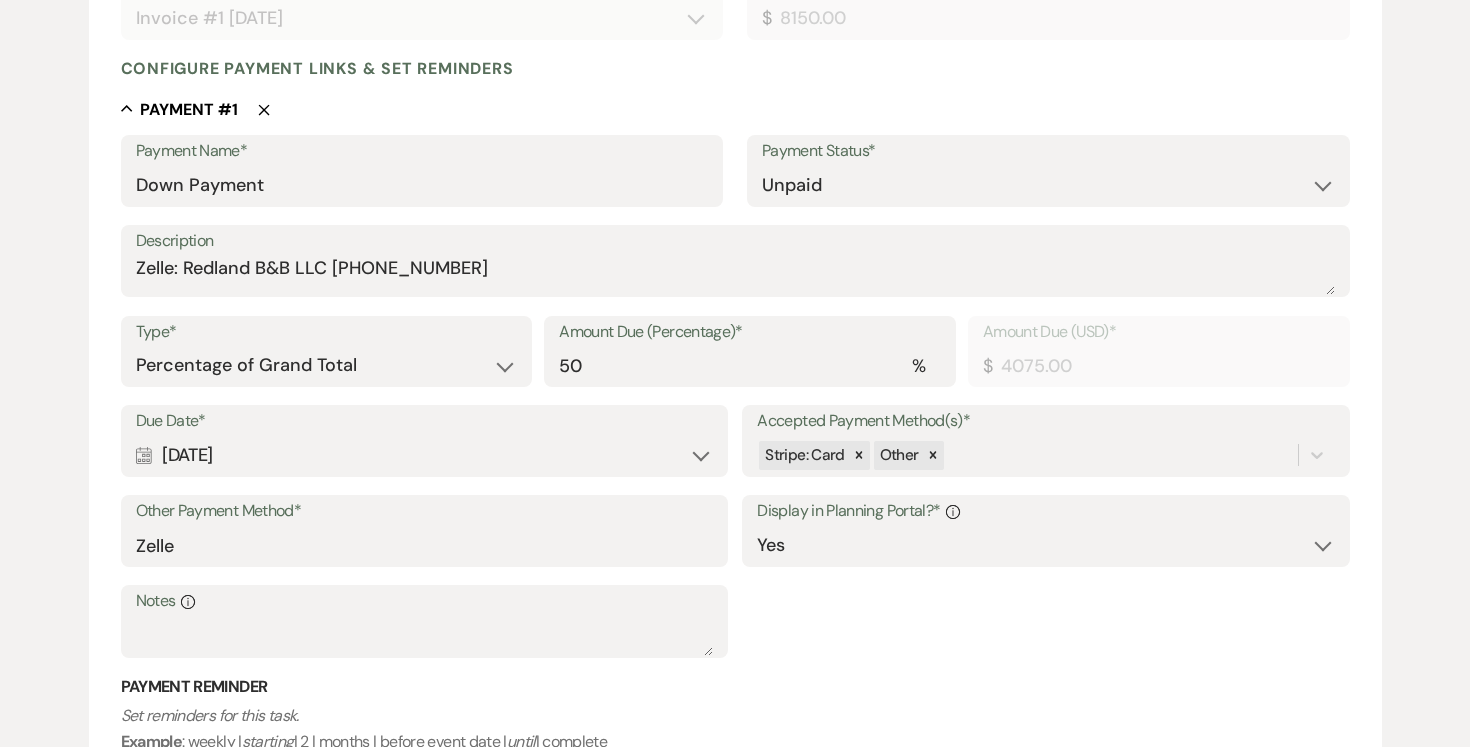 scroll, scrollTop: 481, scrollLeft: 0, axis: vertical 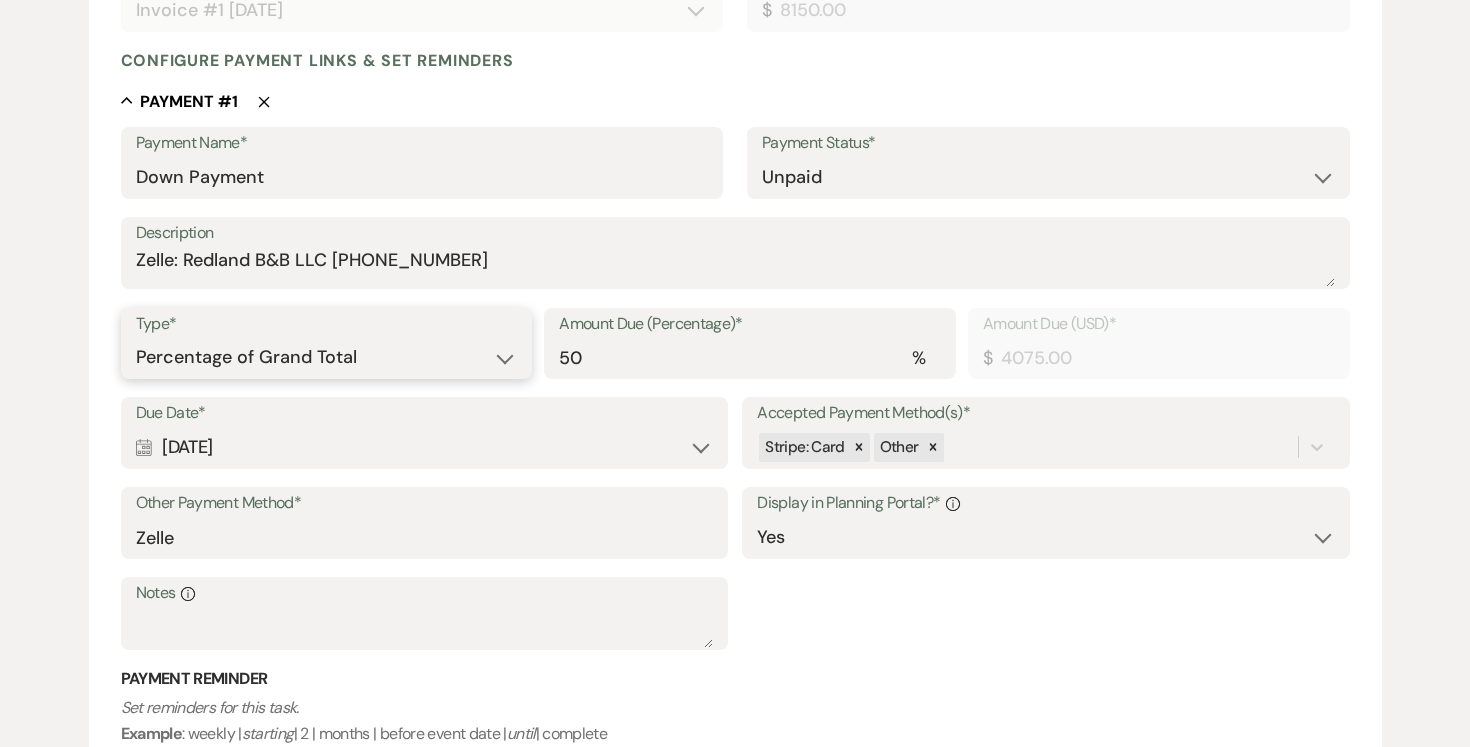 click on "Dollar Amount Percentage of Grand Total" at bounding box center (327, 357) 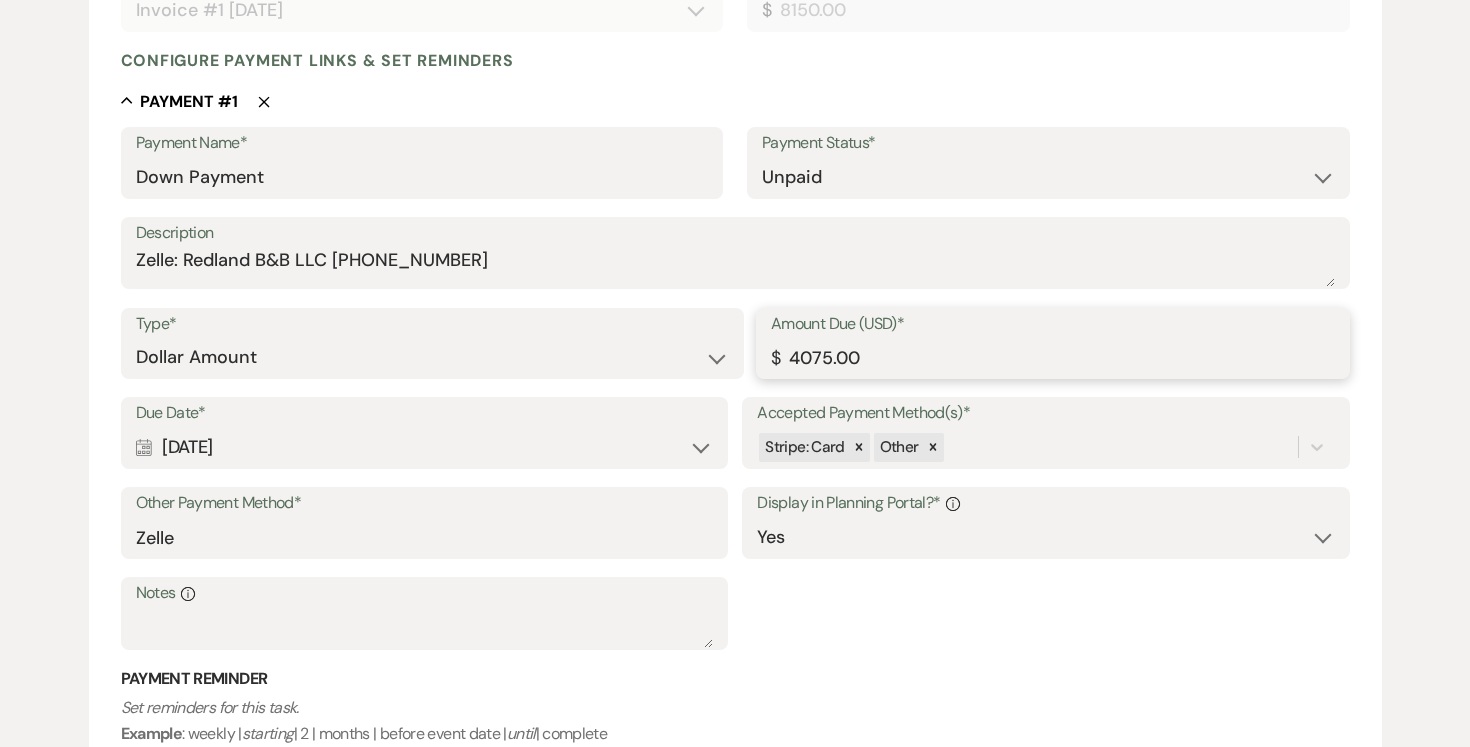 click on "4075.00" at bounding box center [1053, 357] 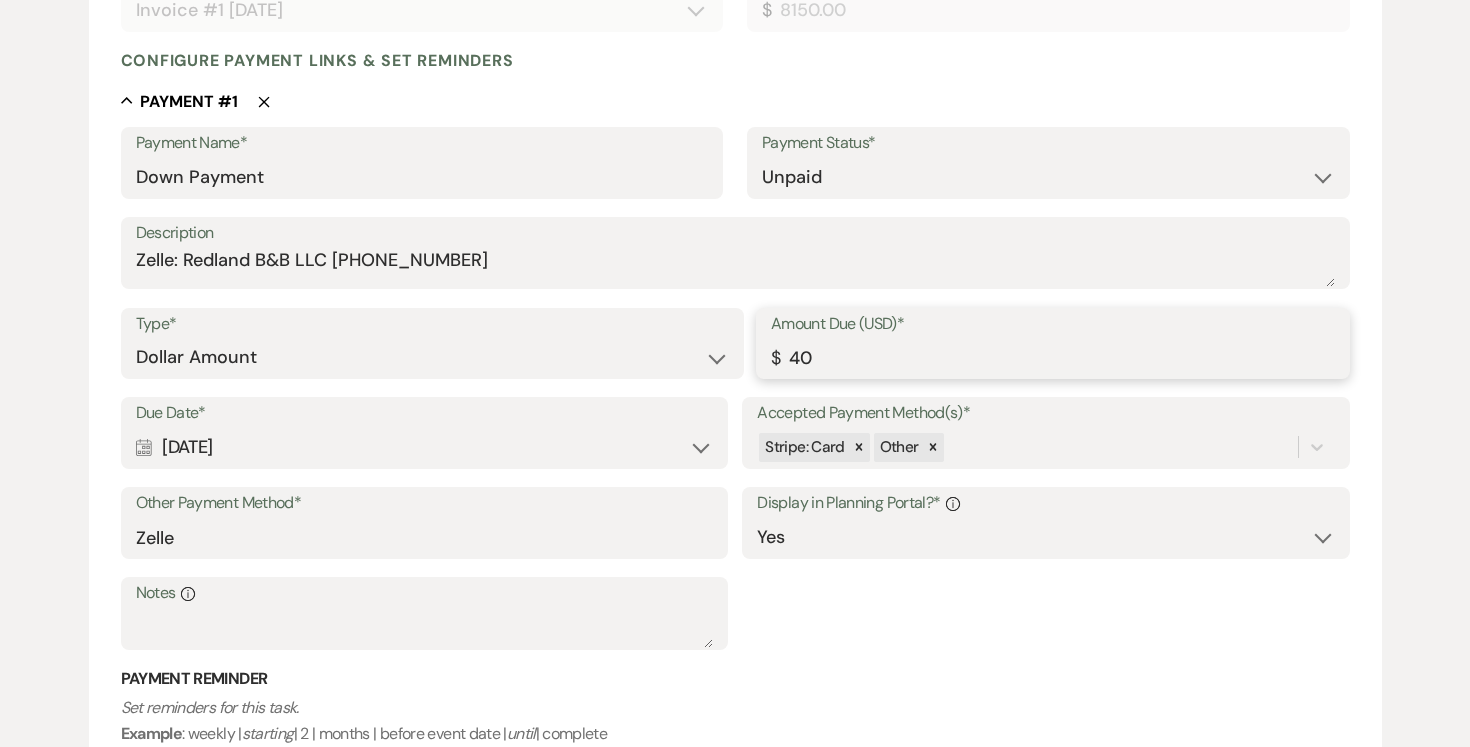 type on "4" 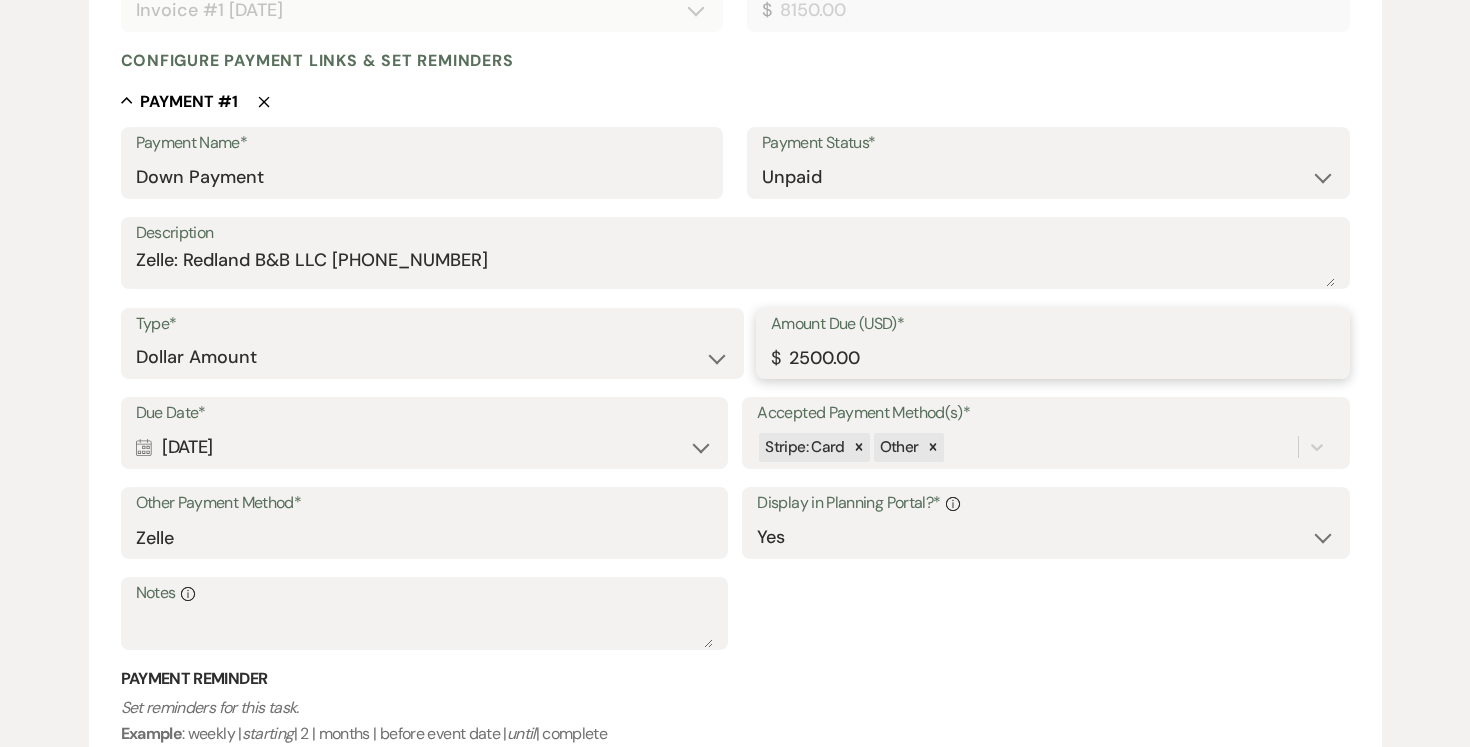 type on "2500.00" 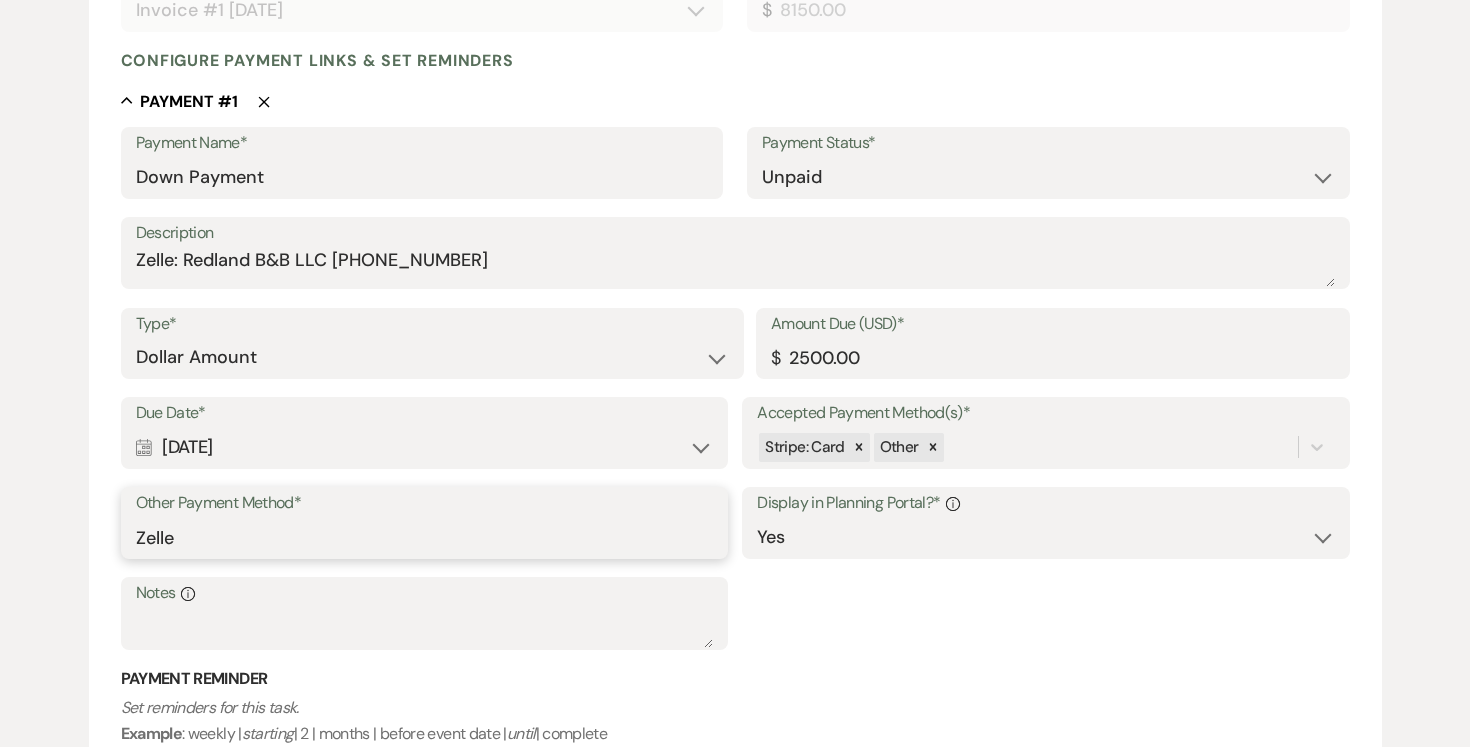 click on "Zelle" at bounding box center [424, 537] 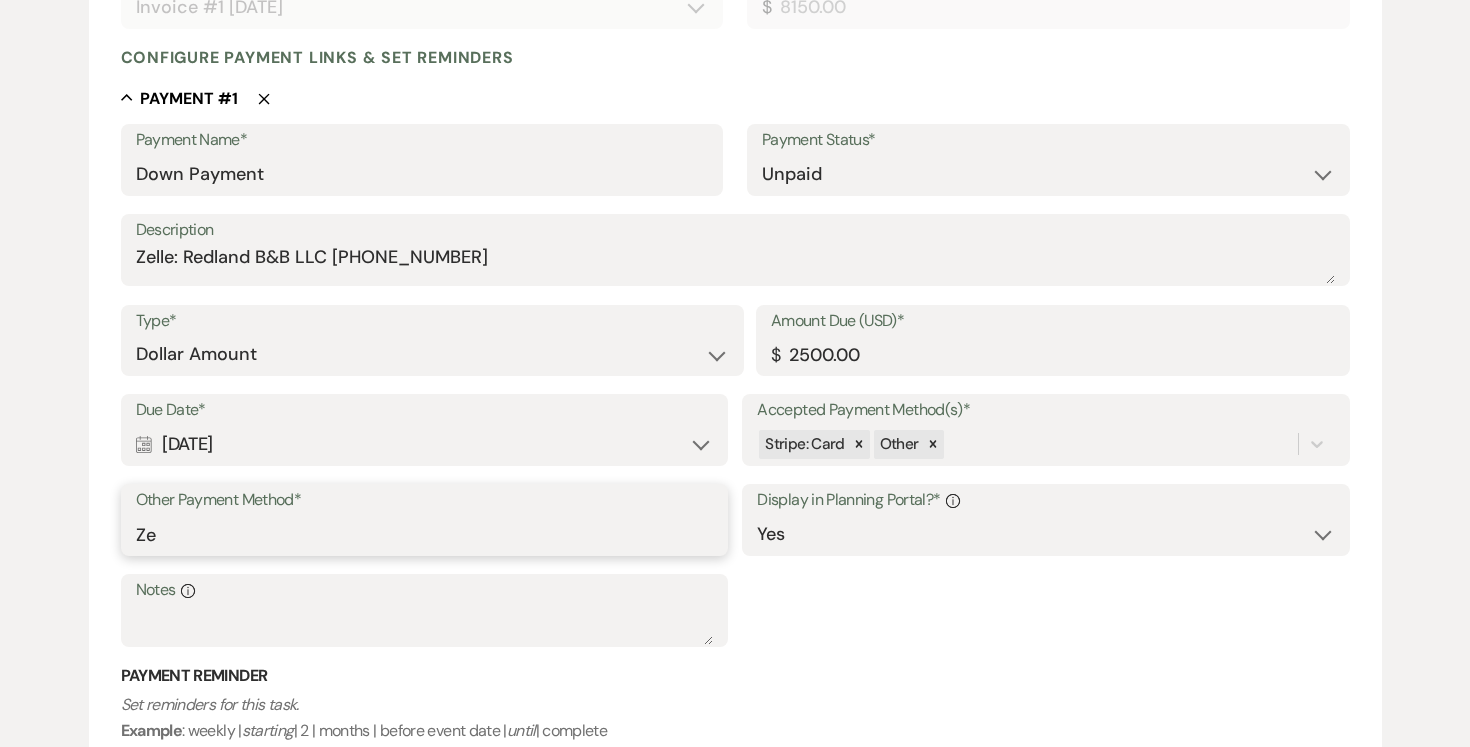 type on "Z" 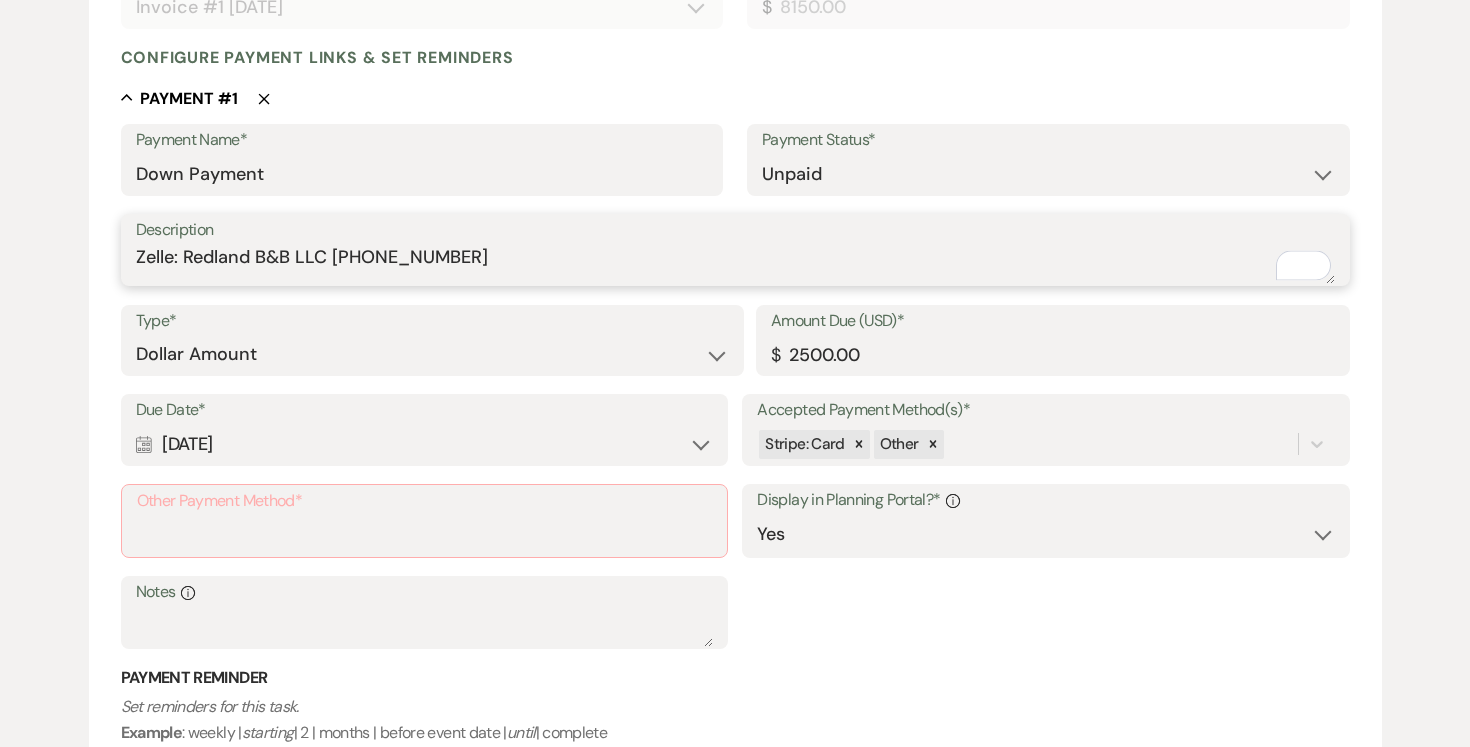 drag, startPoint x: 157, startPoint y: 252, endPoint x: 470, endPoint y: 250, distance: 313.00638 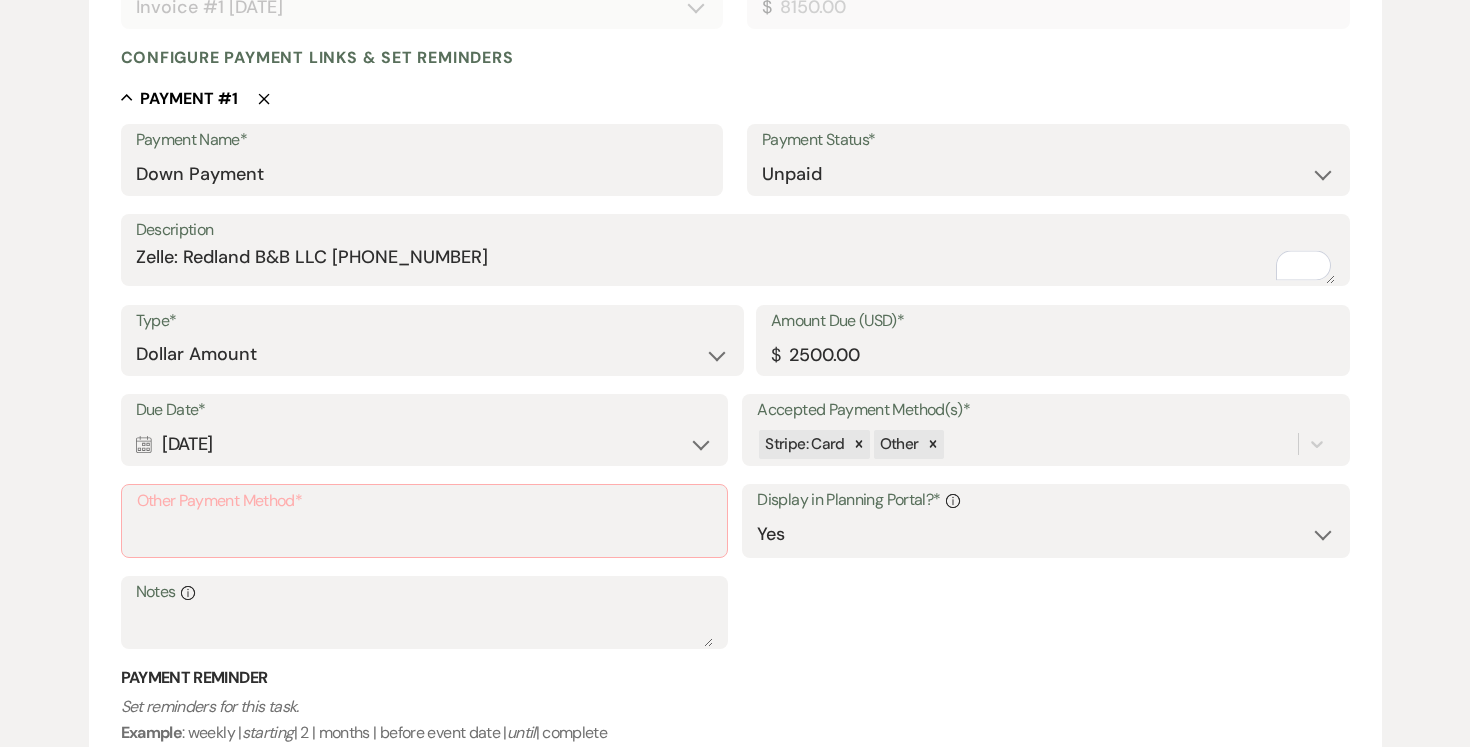click on "Other Payment Method*" at bounding box center [424, 501] 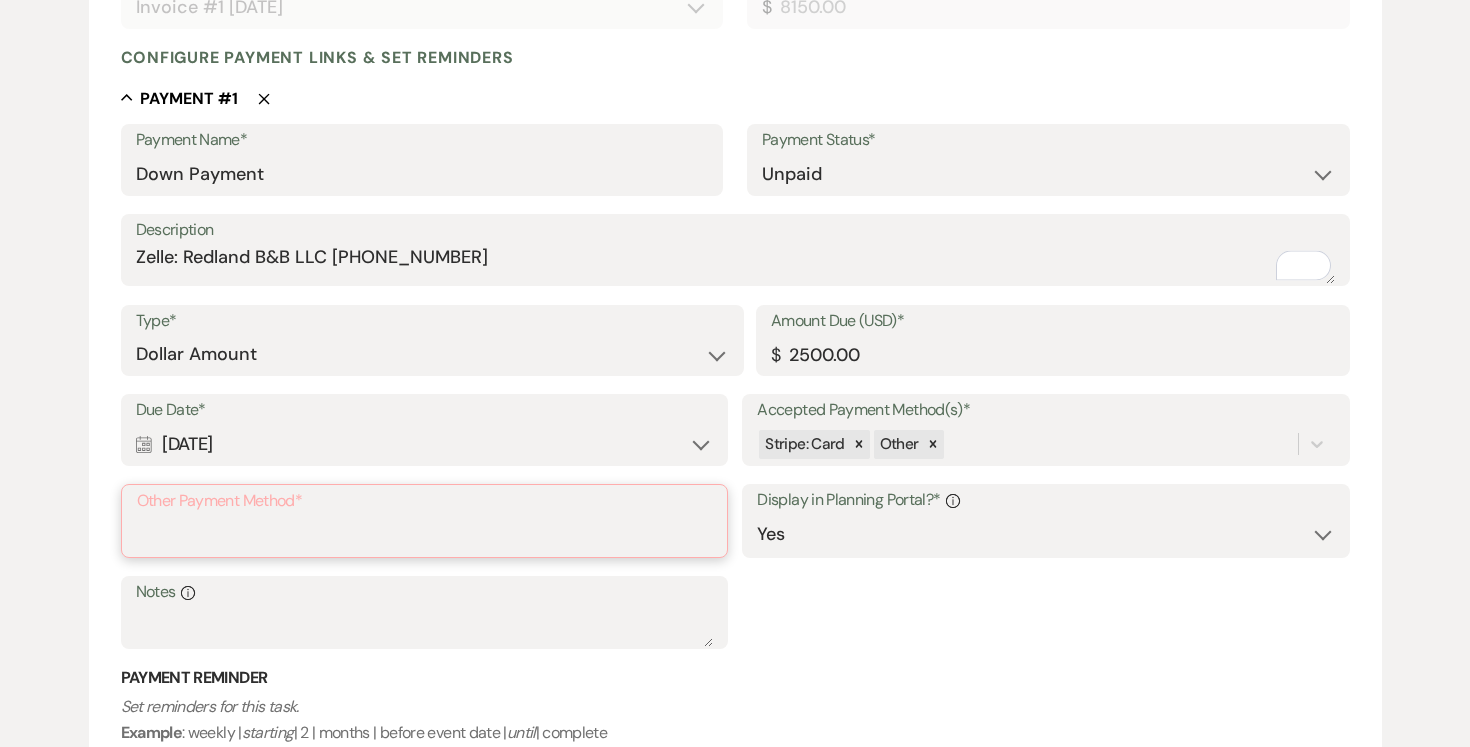 click on "Other Payment Method*" at bounding box center (424, 535) 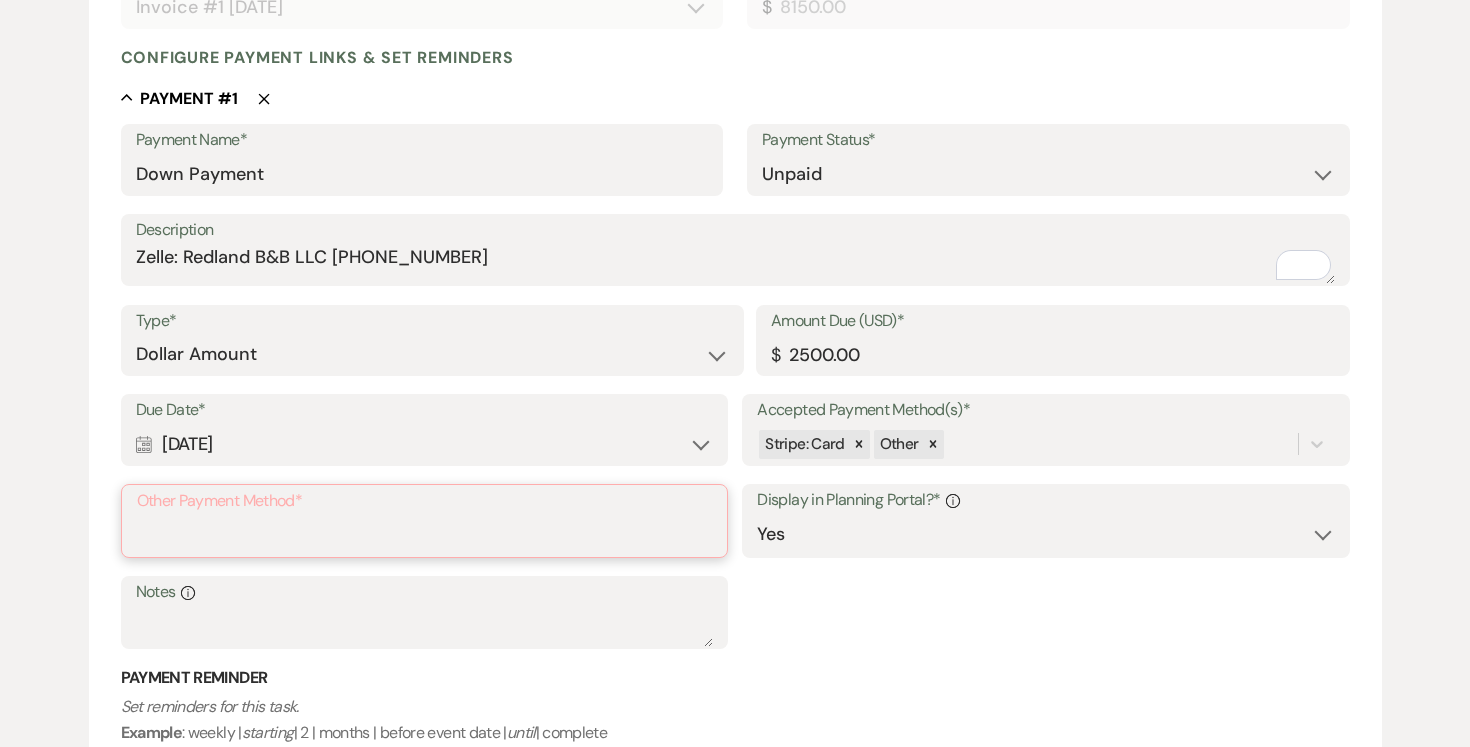 paste on "Zelle: Redland B&B LLC [PHONE_NUMBER]" 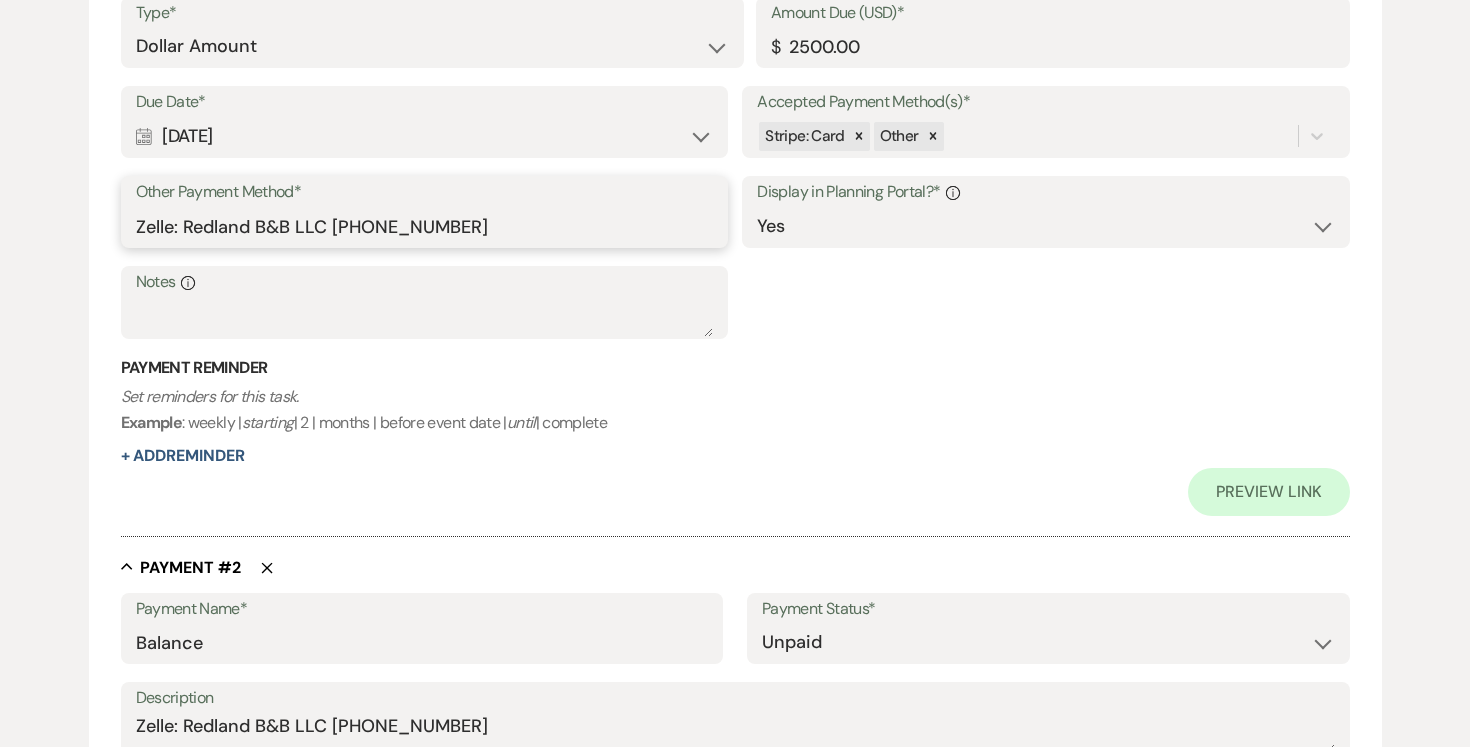 scroll, scrollTop: 820, scrollLeft: 0, axis: vertical 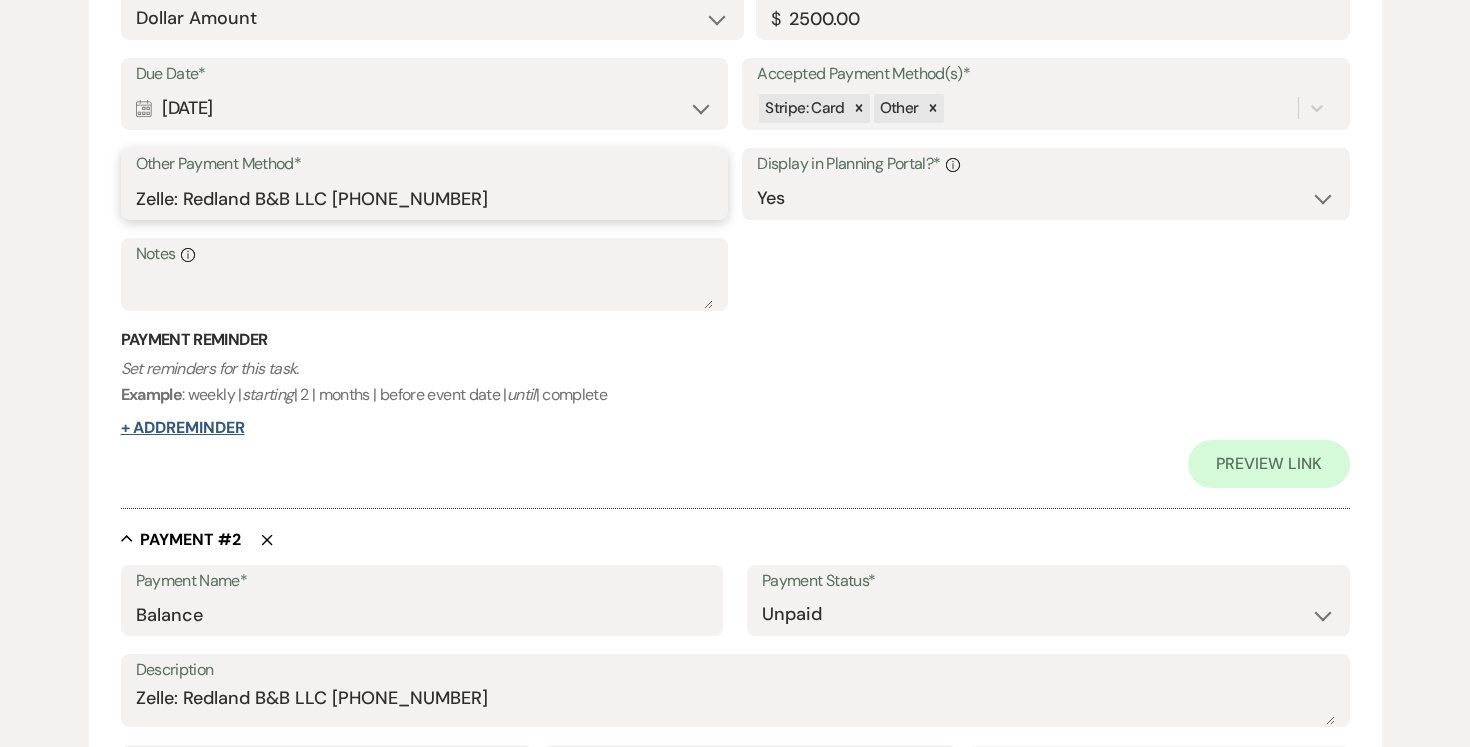 type on "Zelle: Redland B&B LLC [PHONE_NUMBER]" 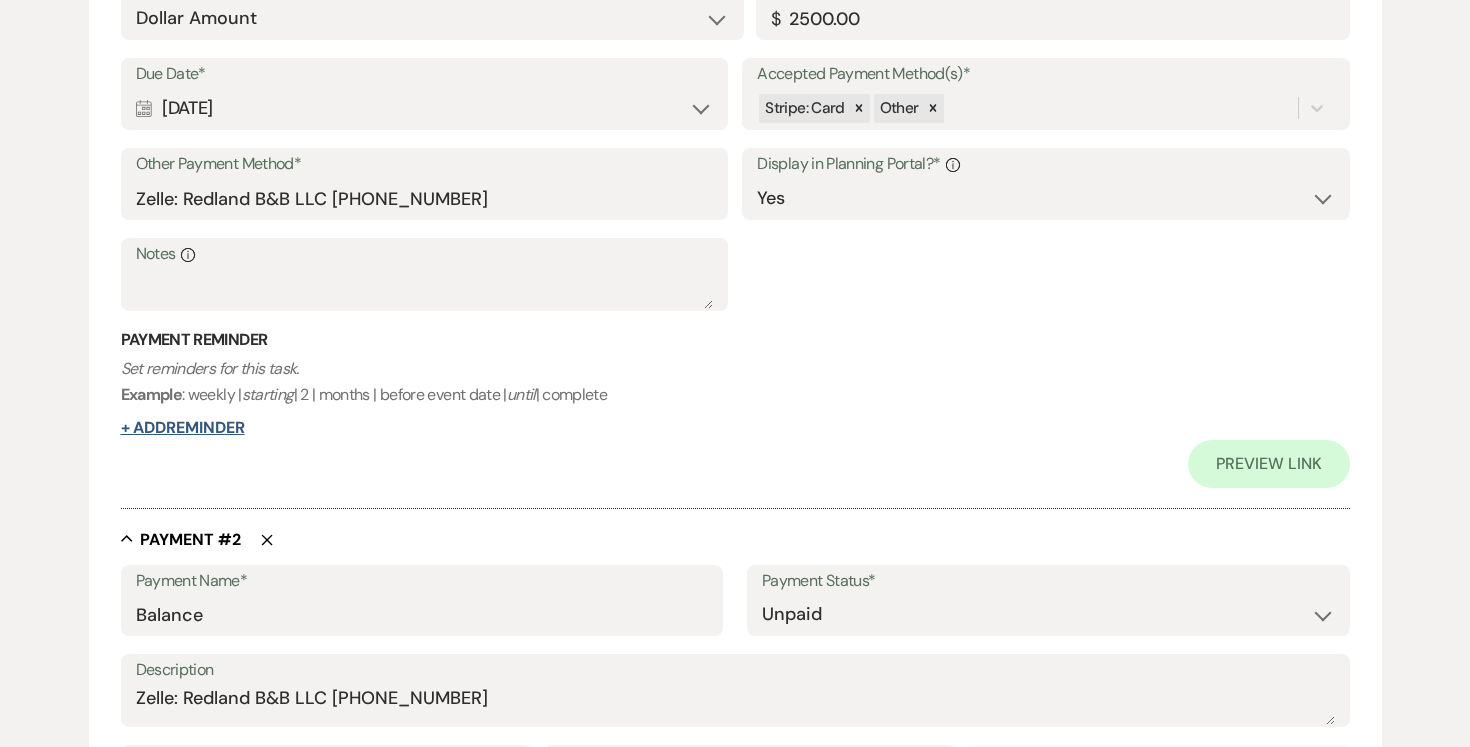 click on "+ Add  Reminder" at bounding box center [183, 428] 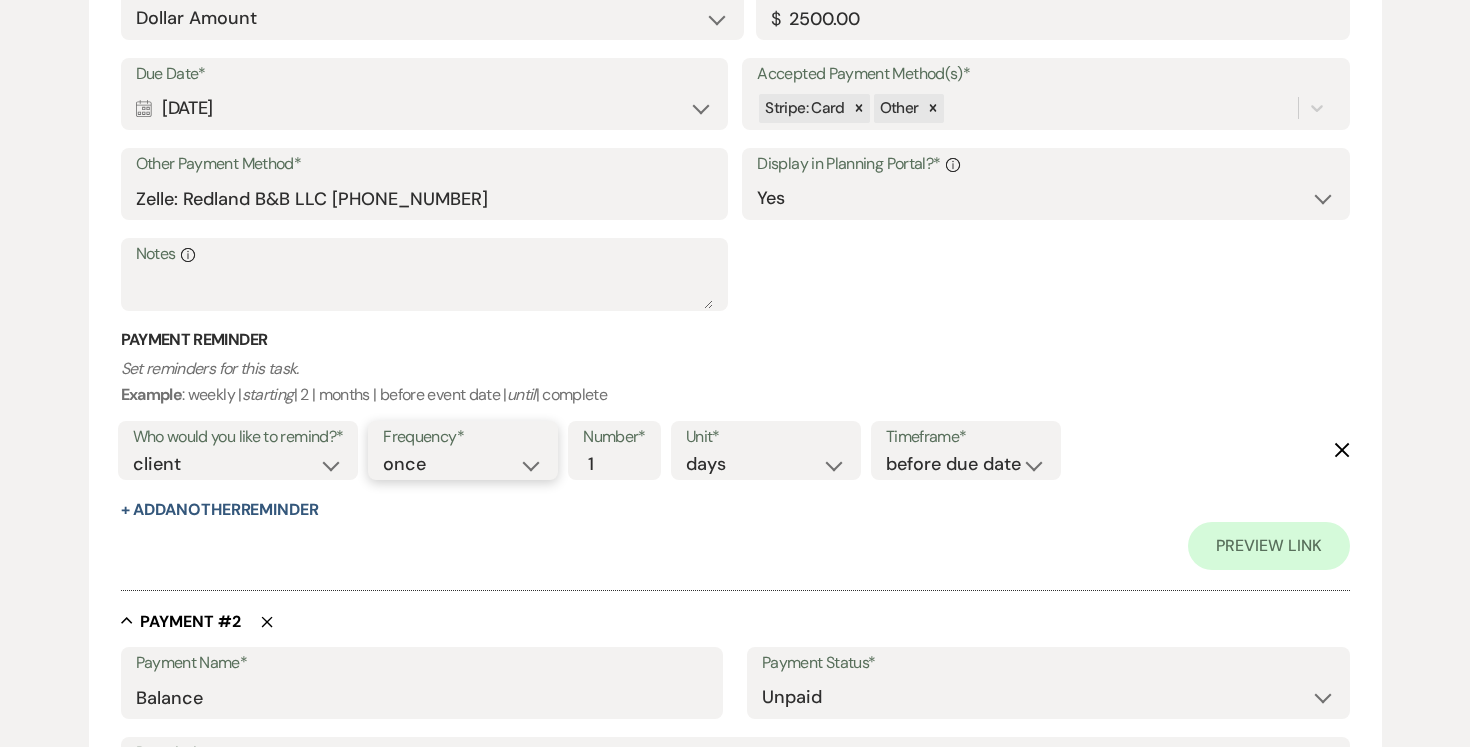 click on "once daily weekly monthly" at bounding box center [463, 464] 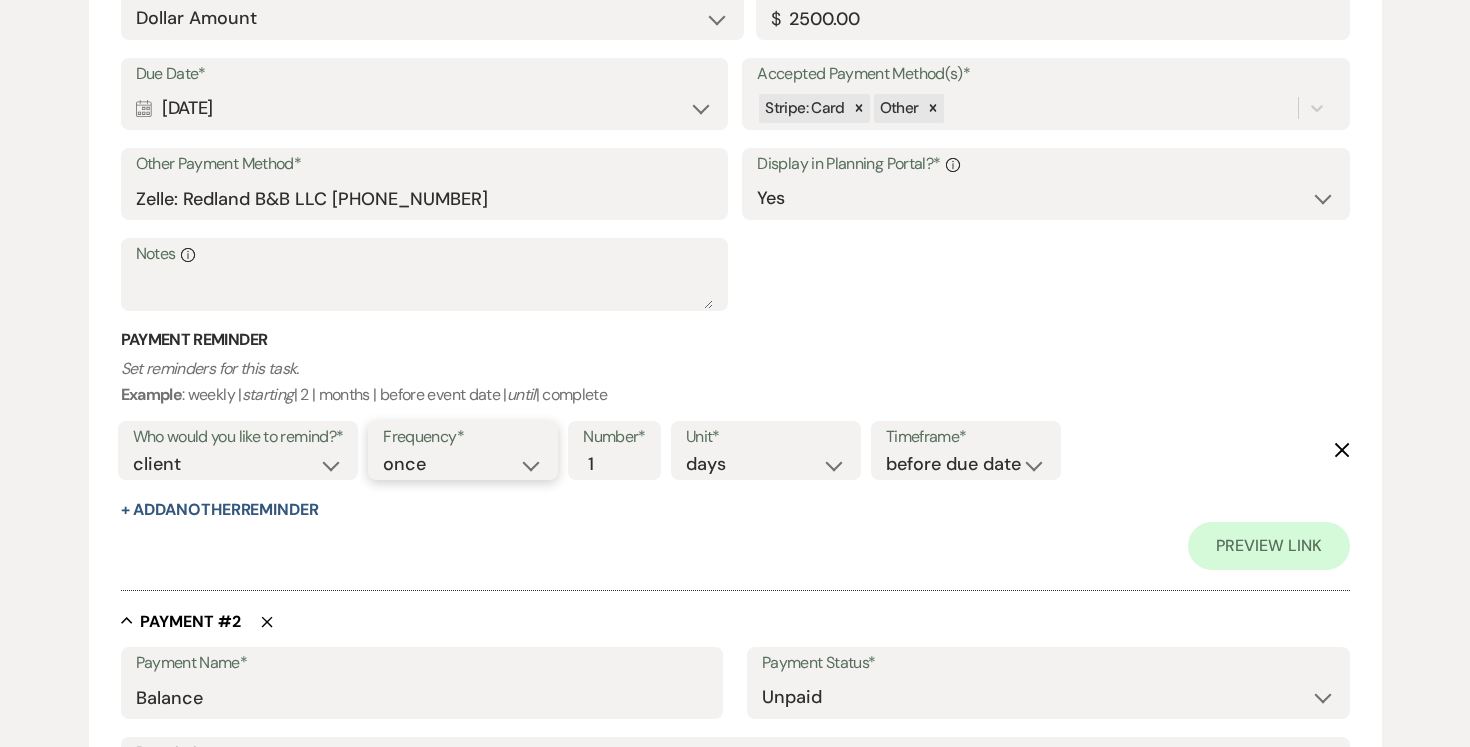 select on "daily" 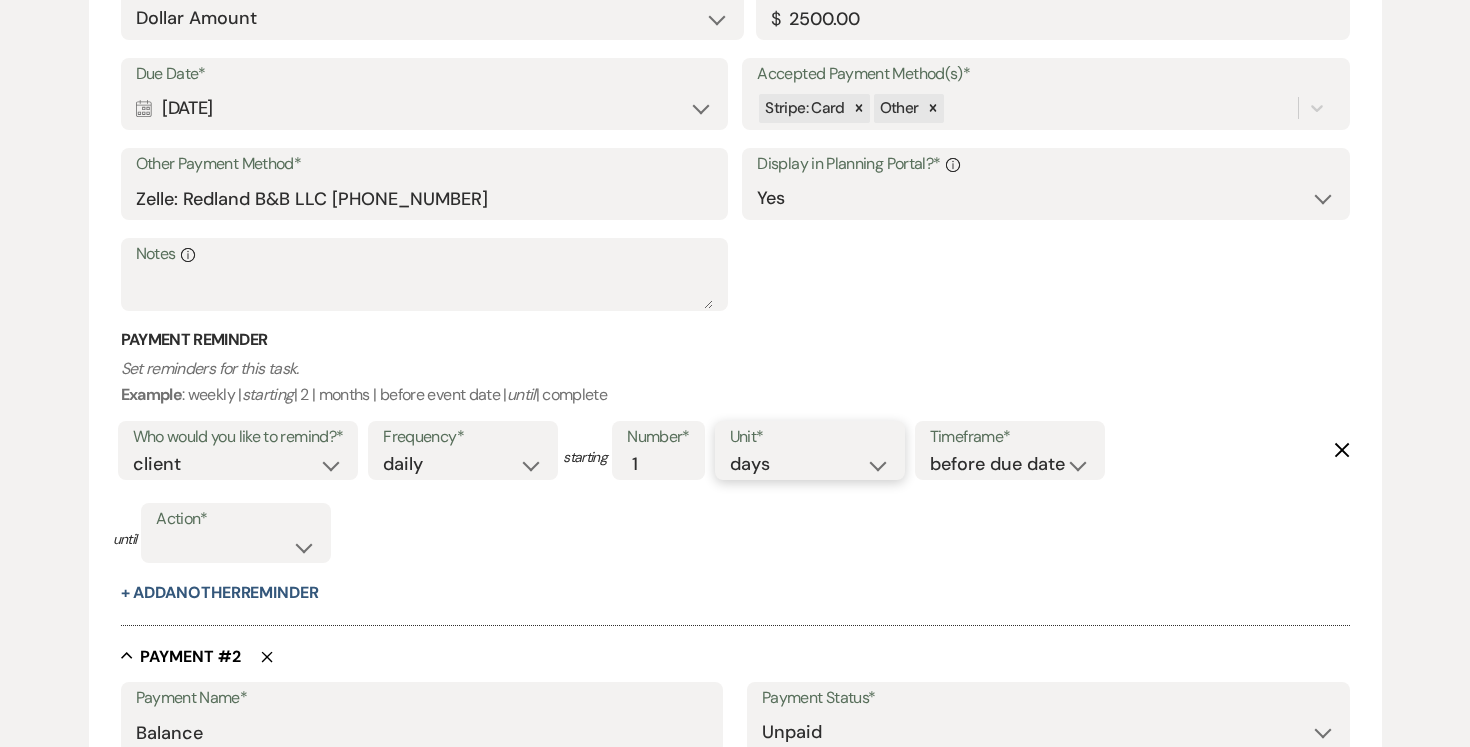 click on "days weeks months" at bounding box center [810, 464] 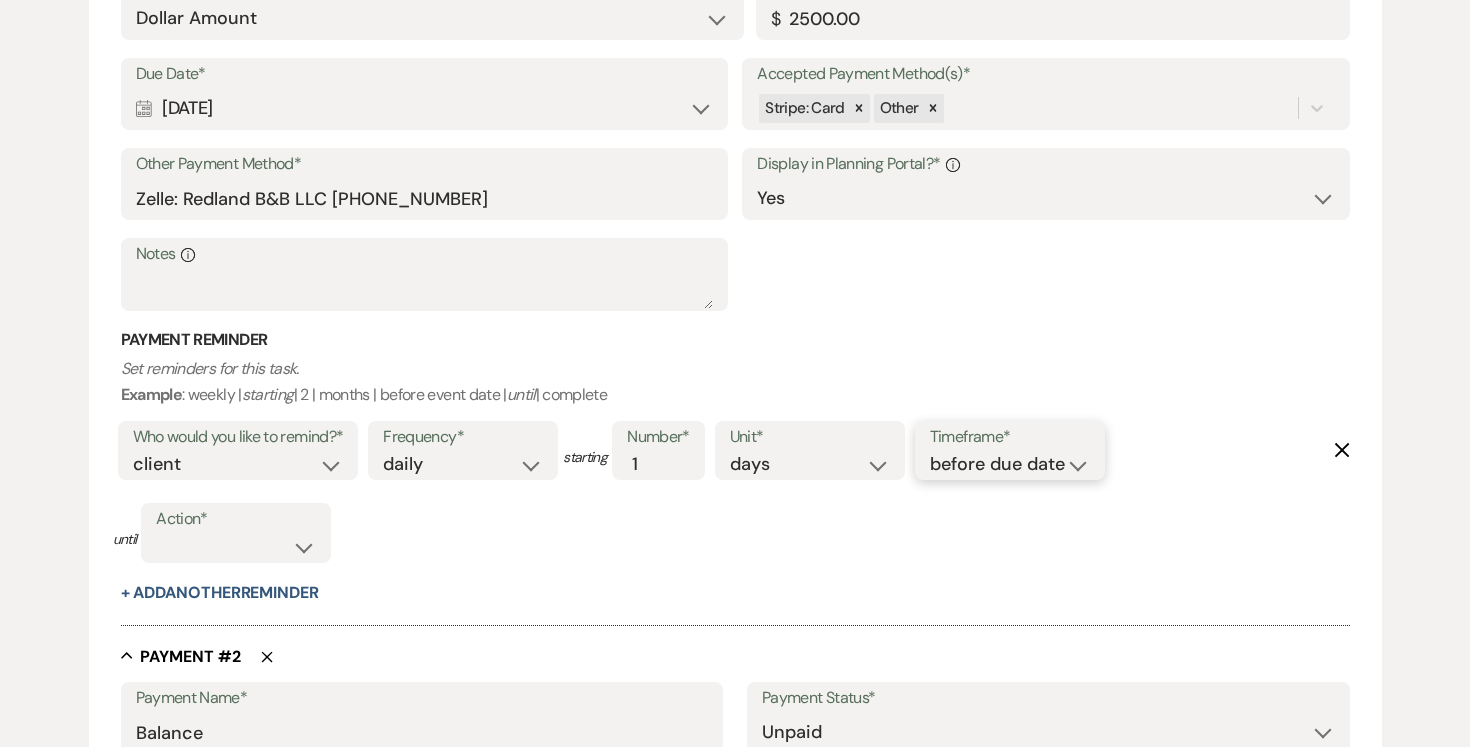 click on "before due date after due date on due date on custom date" at bounding box center (1010, 464) 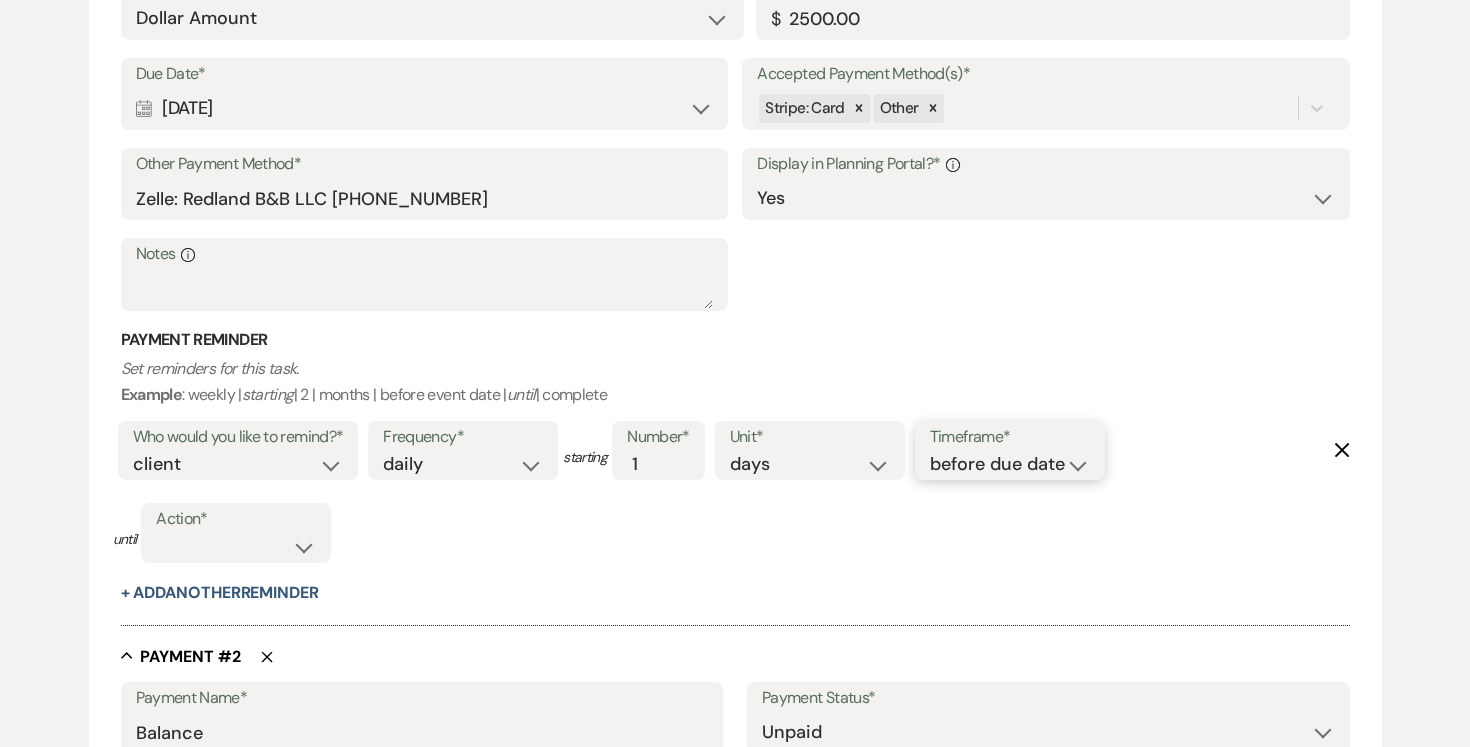 select on "afterDueDate" 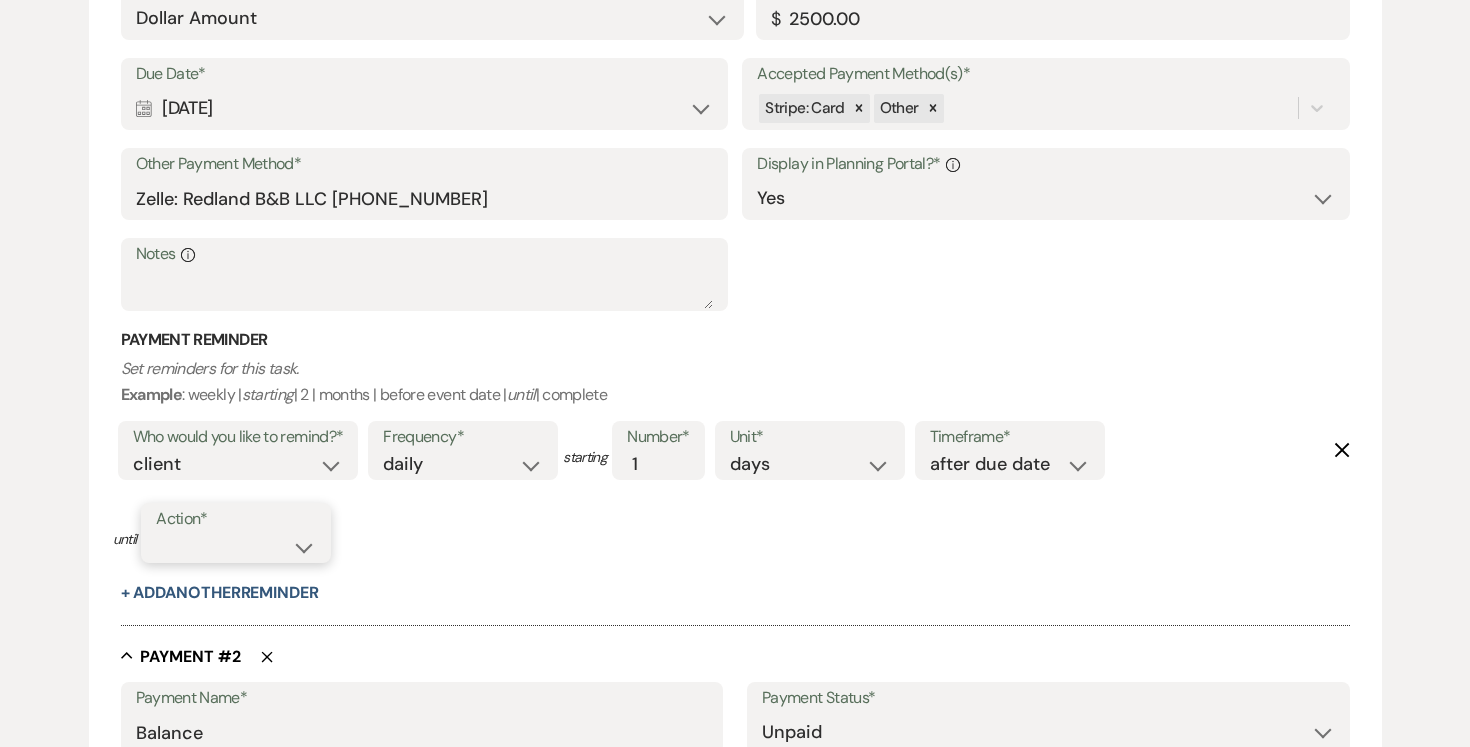 click on "complete due date custom date" at bounding box center [236, 547] 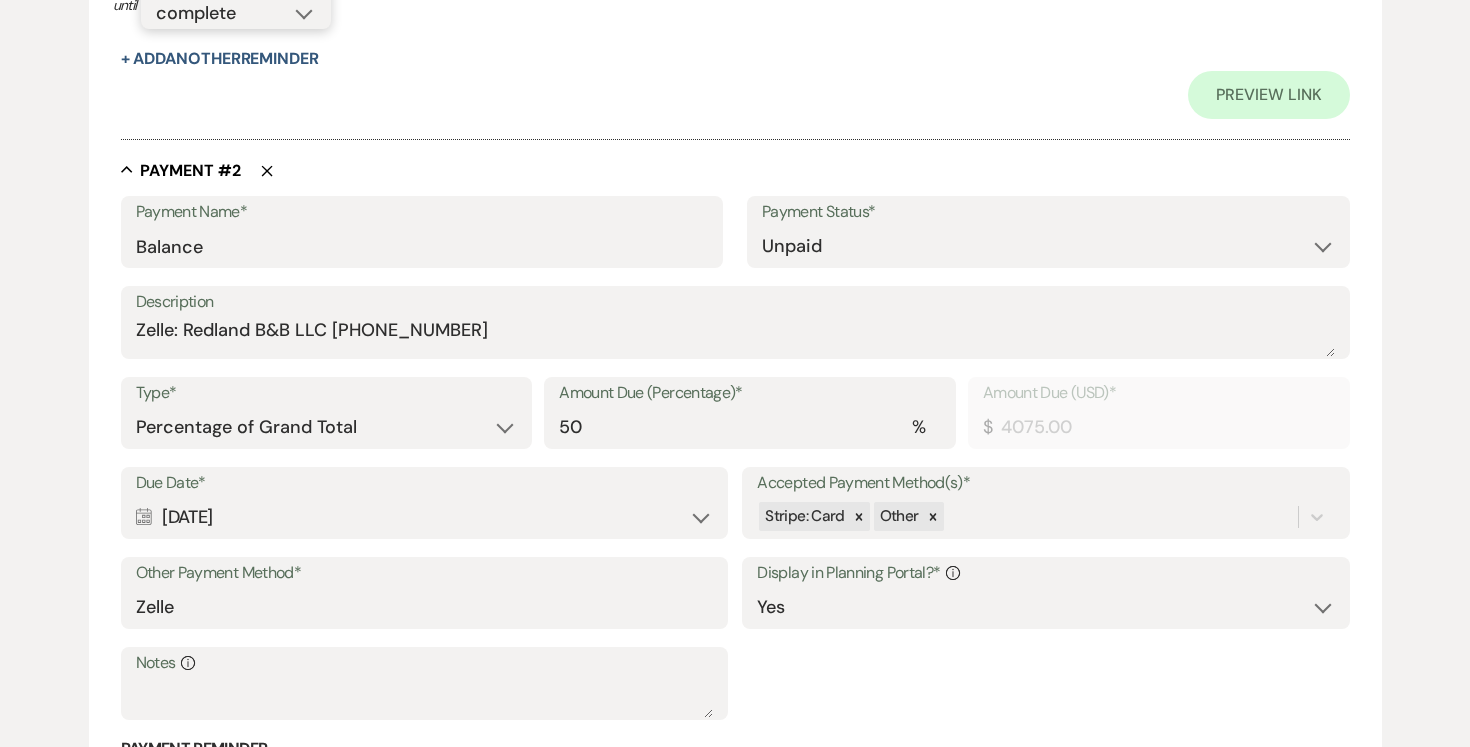 scroll, scrollTop: 1409, scrollLeft: 0, axis: vertical 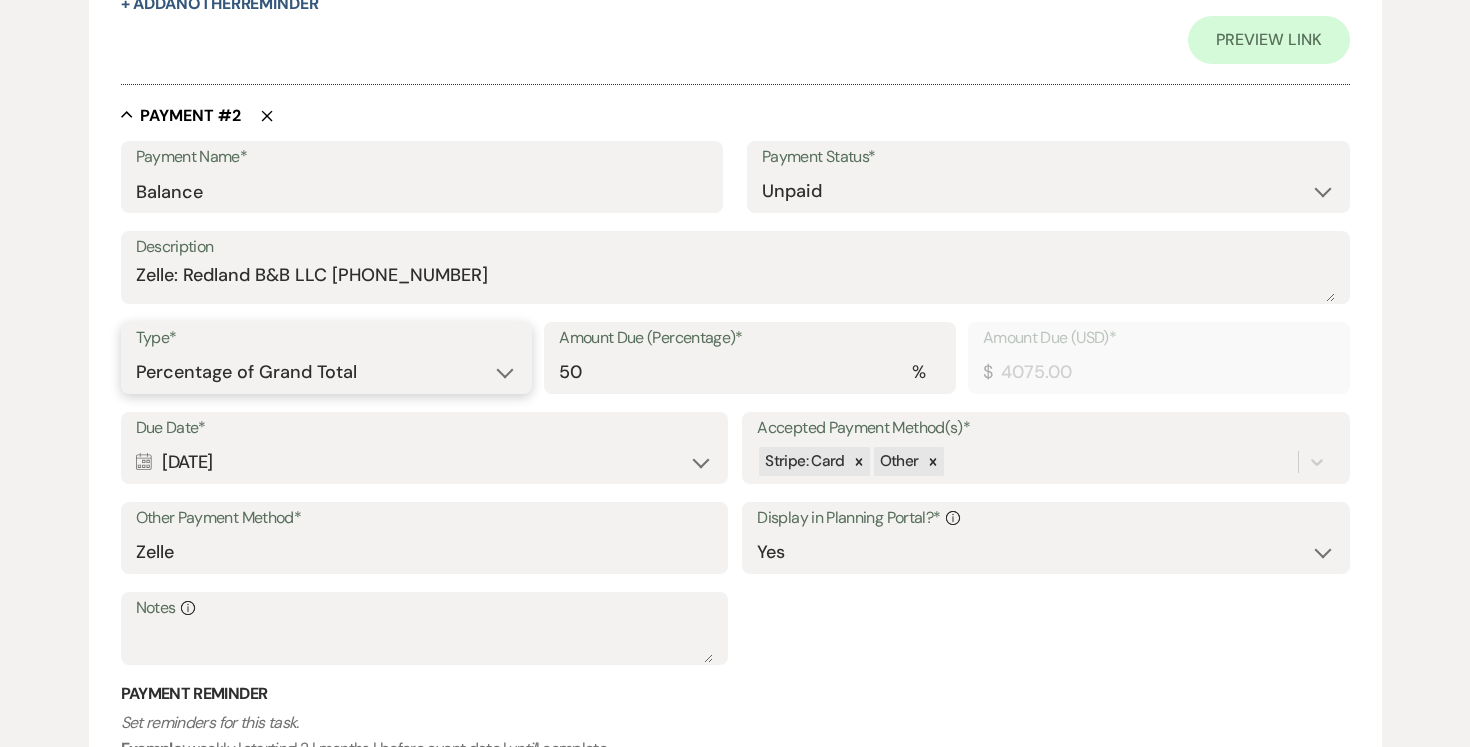 click on "Dollar Amount Percentage of Grand Total" at bounding box center (327, 372) 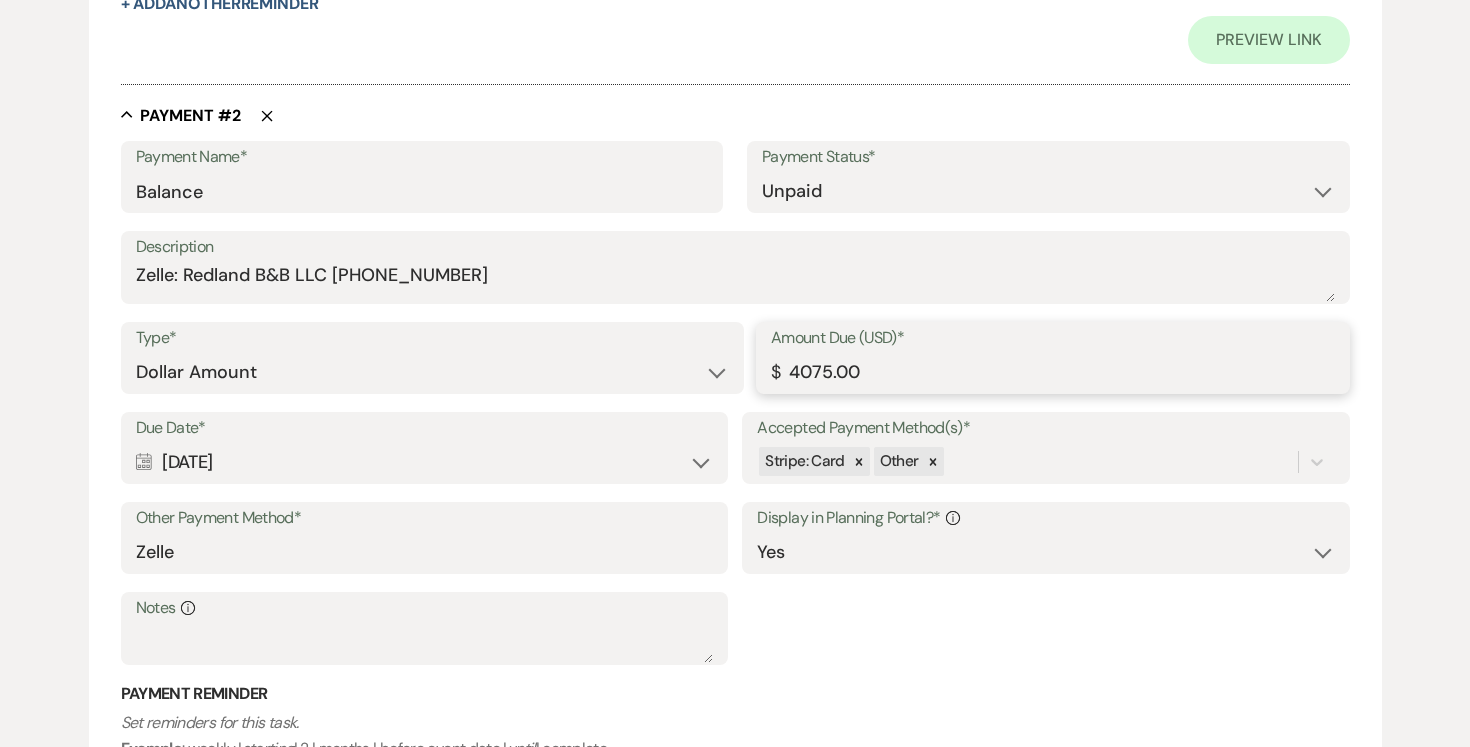 click on "4075.00" at bounding box center (1053, 372) 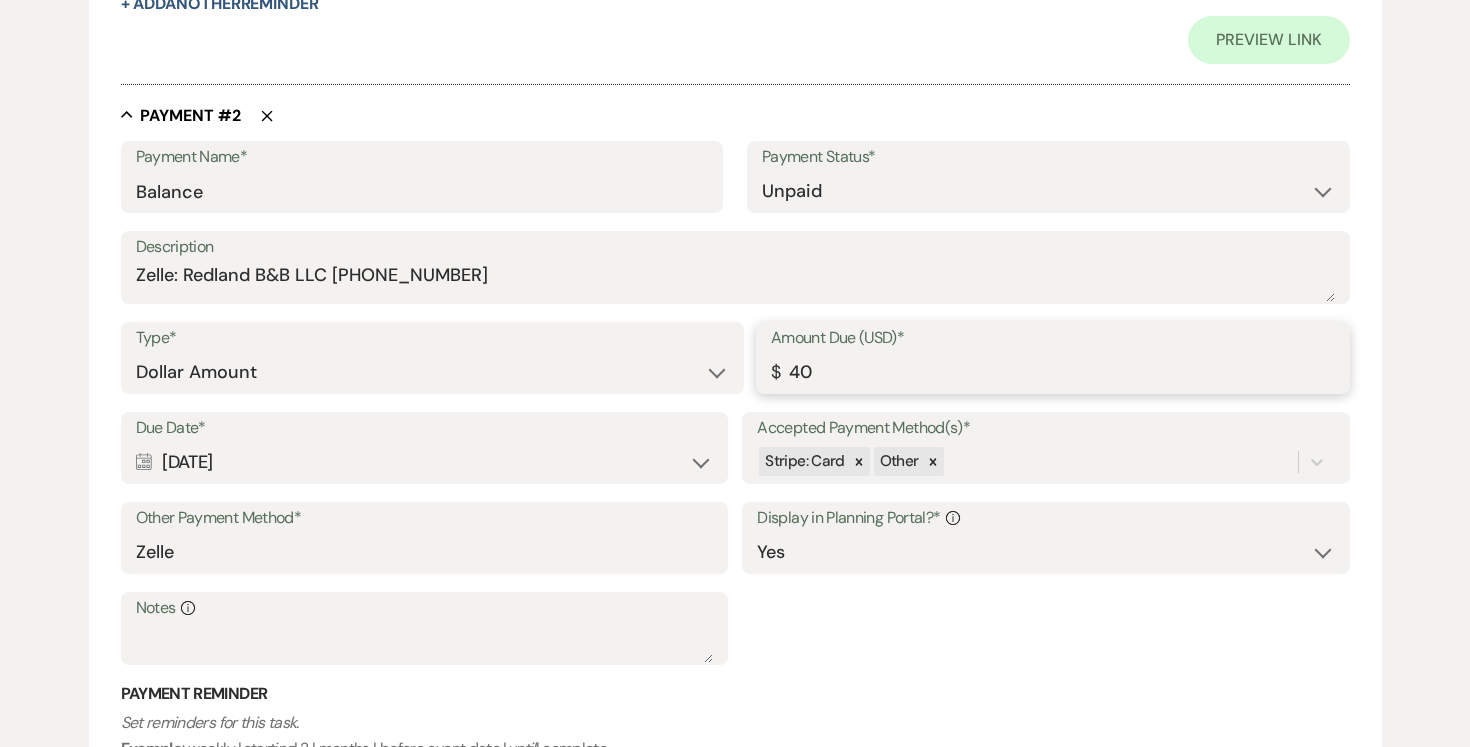 type on "4" 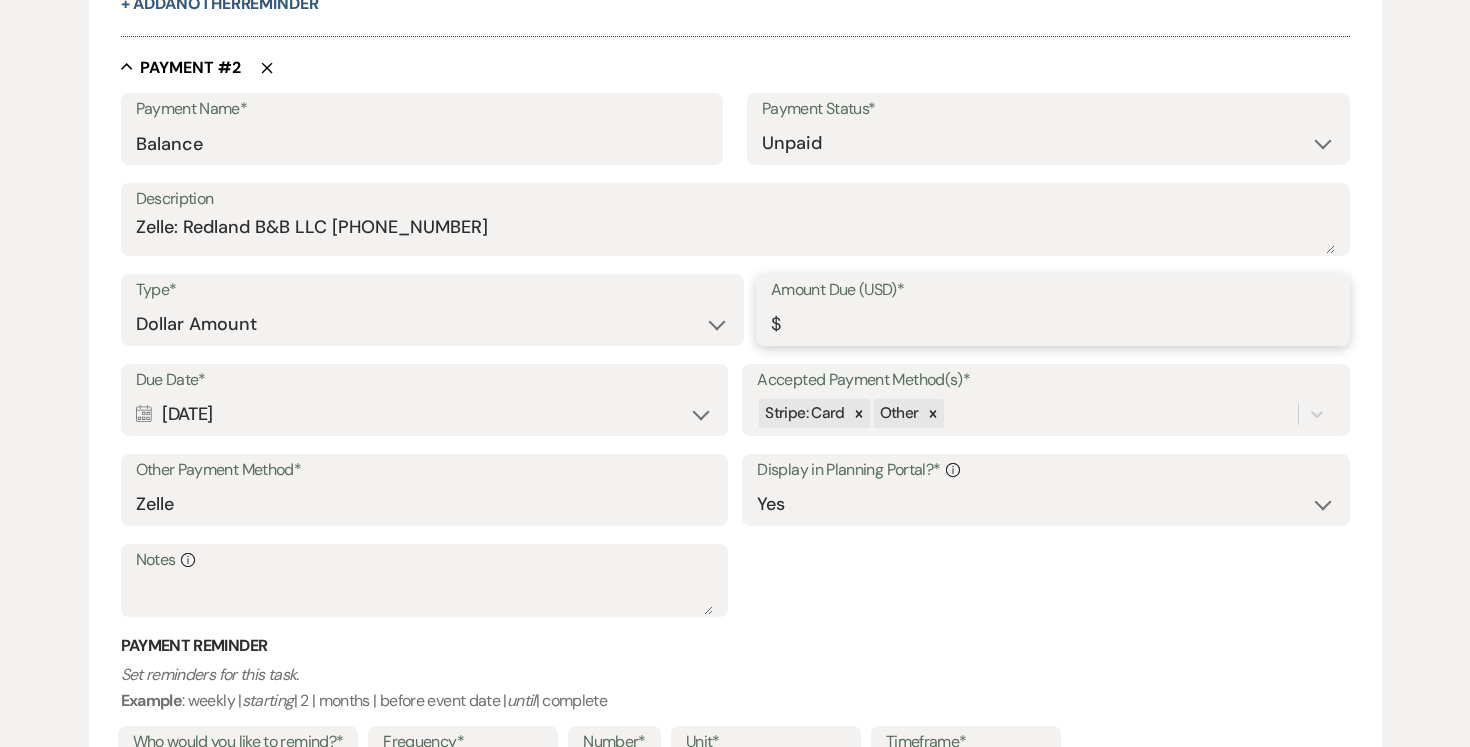 type 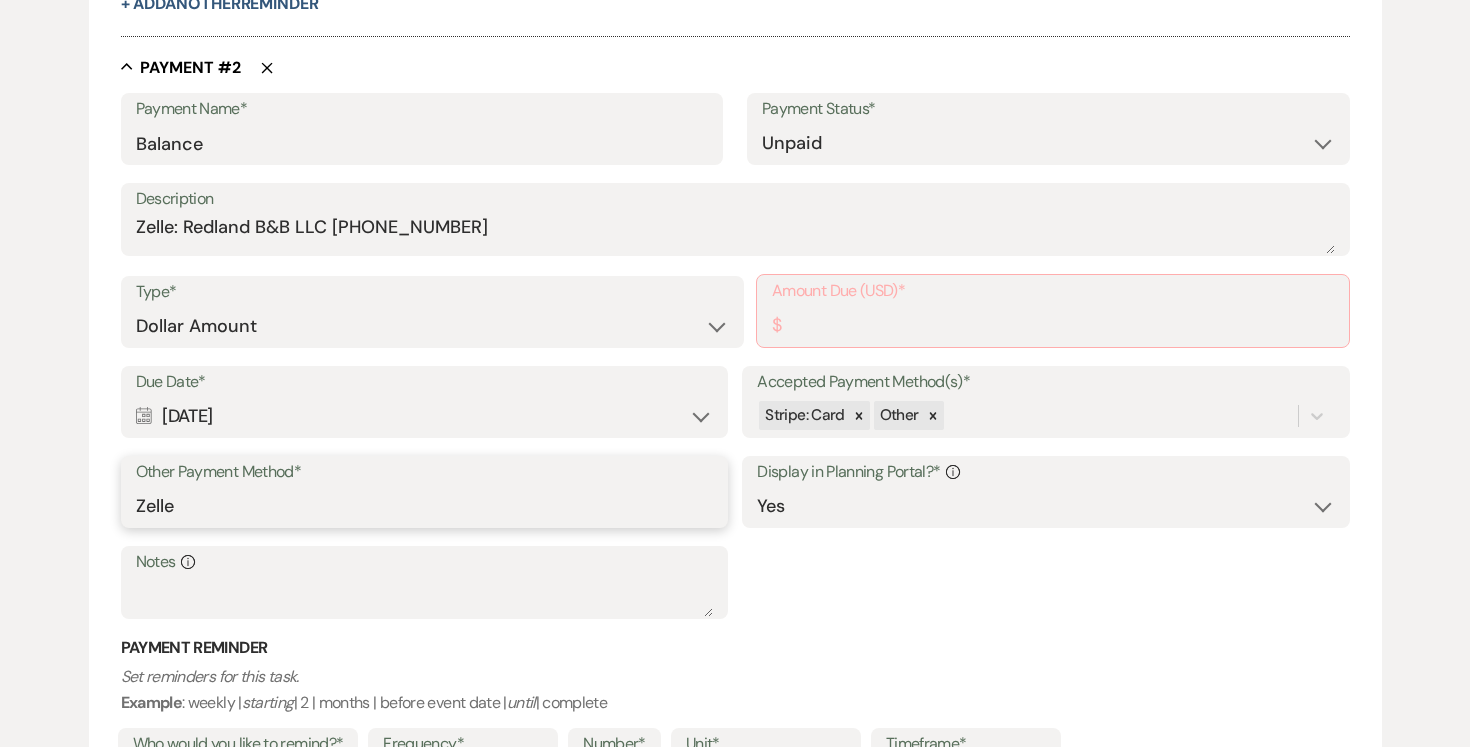 click on "Zelle" at bounding box center [424, 506] 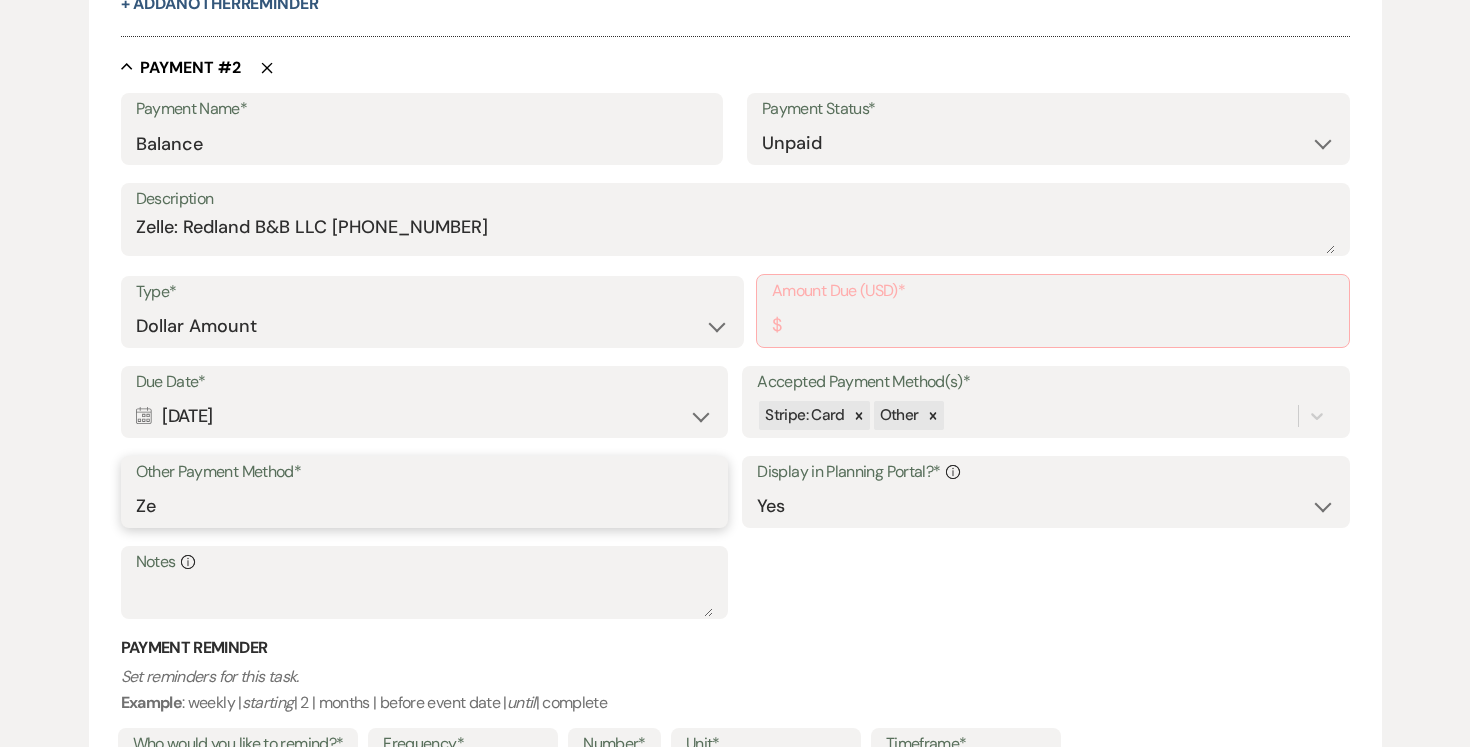 type on "Z" 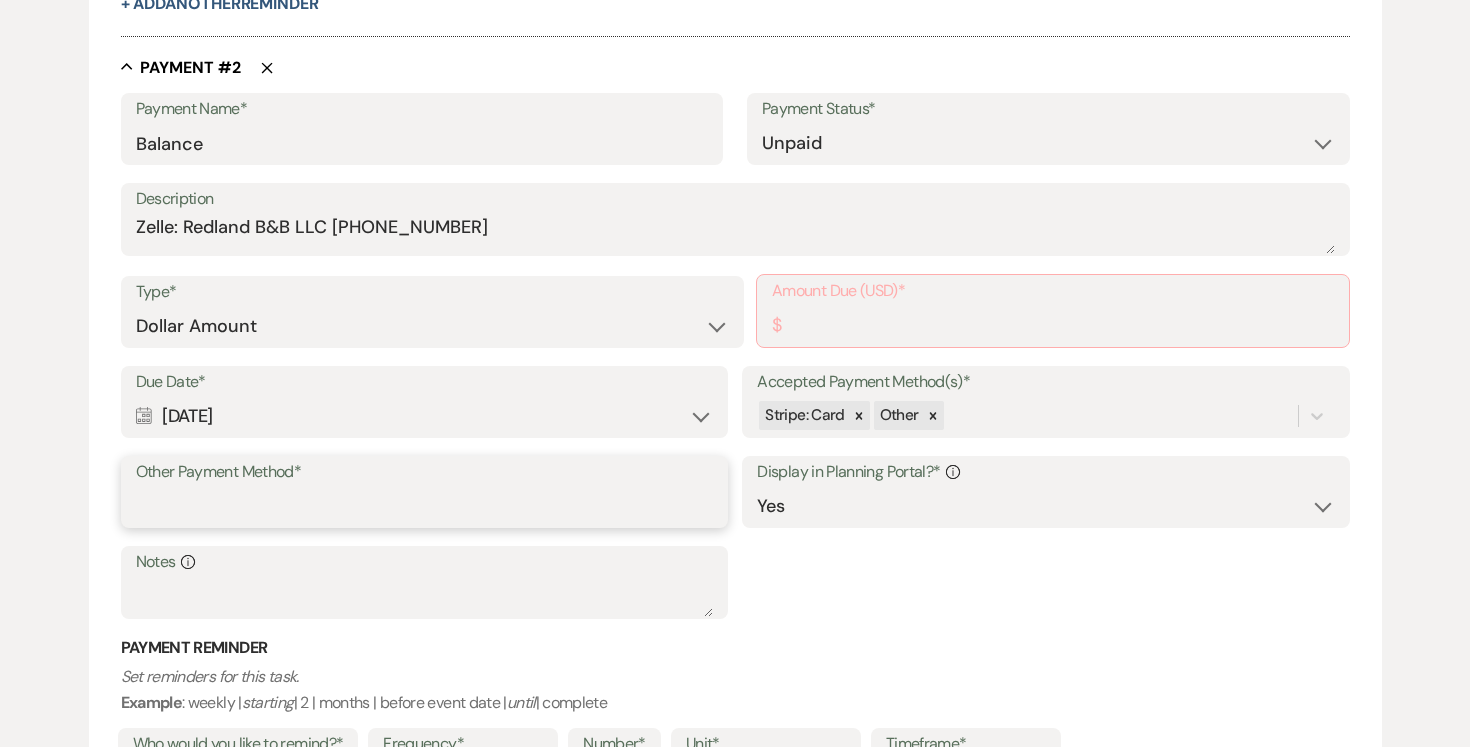 paste on "Zelle: Redland B&B LLC [PHONE_NUMBER]" 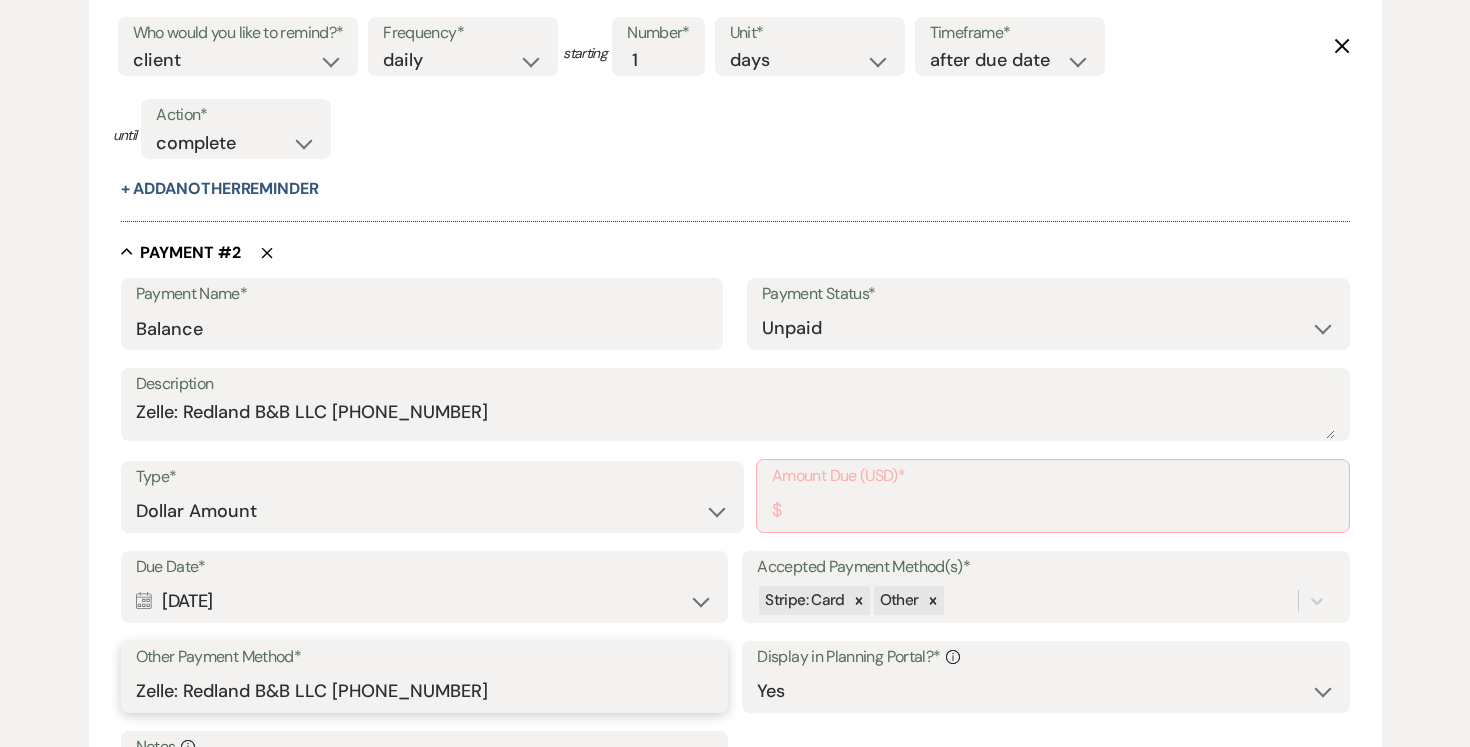 scroll, scrollTop: 1221, scrollLeft: 0, axis: vertical 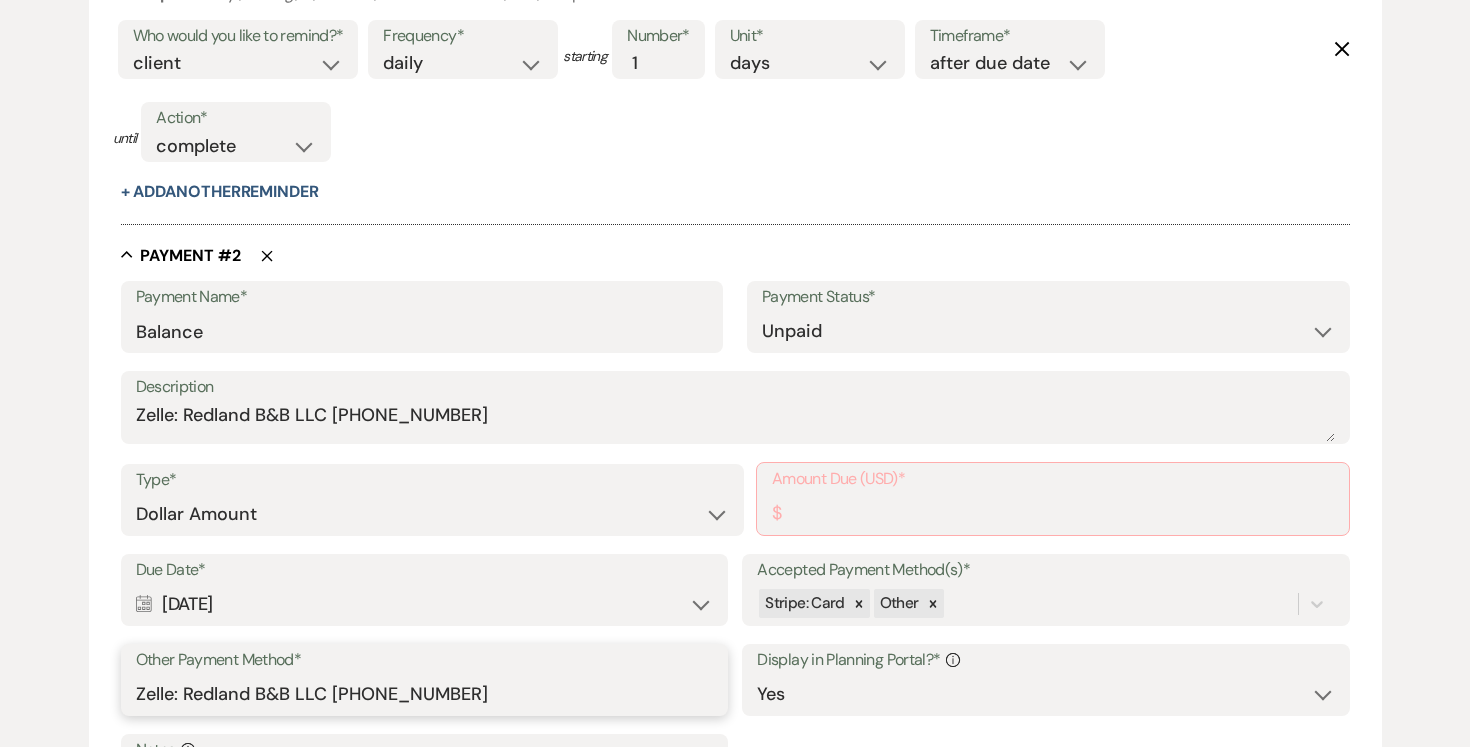 type on "Zelle: Redland B&B LLC [PHONE_NUMBER]" 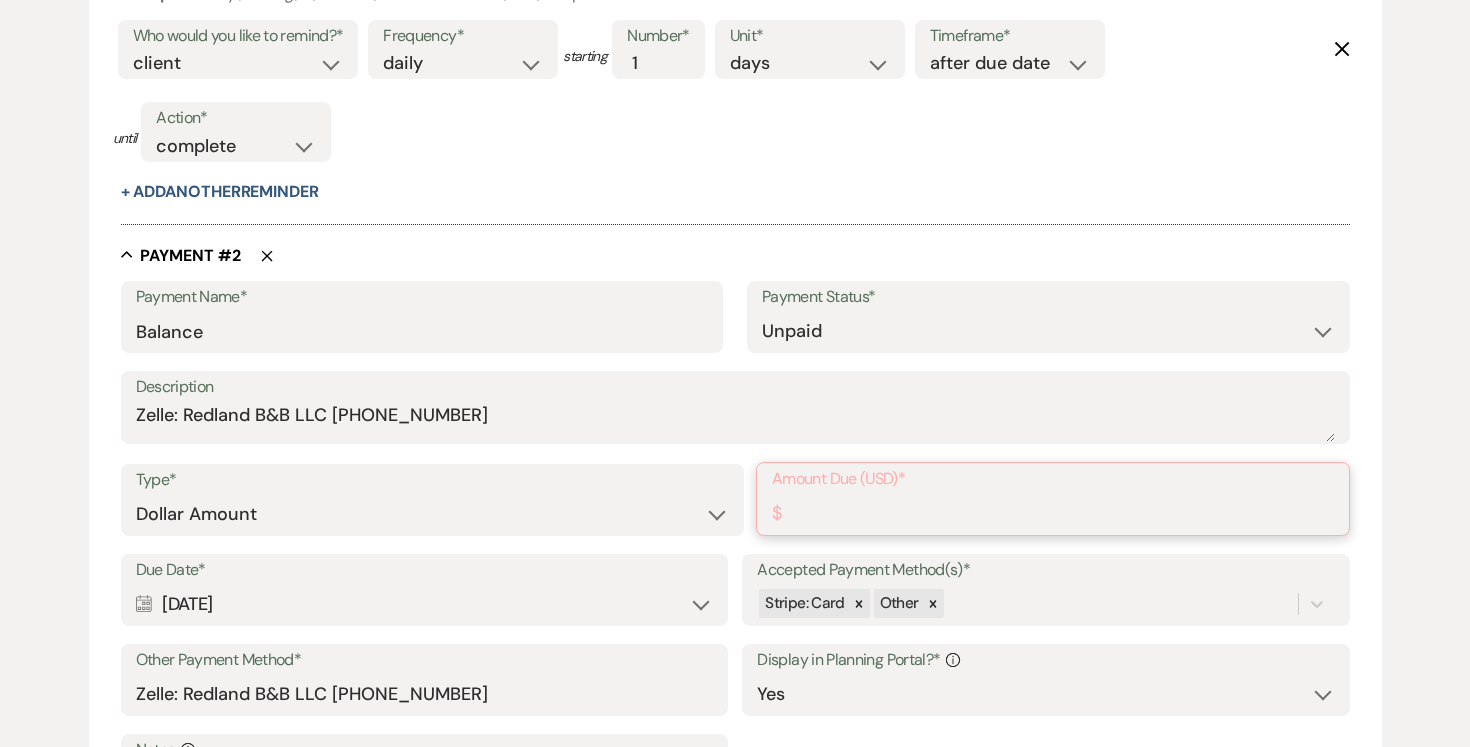 click on "Amount Due (USD)*" at bounding box center [1053, 513] 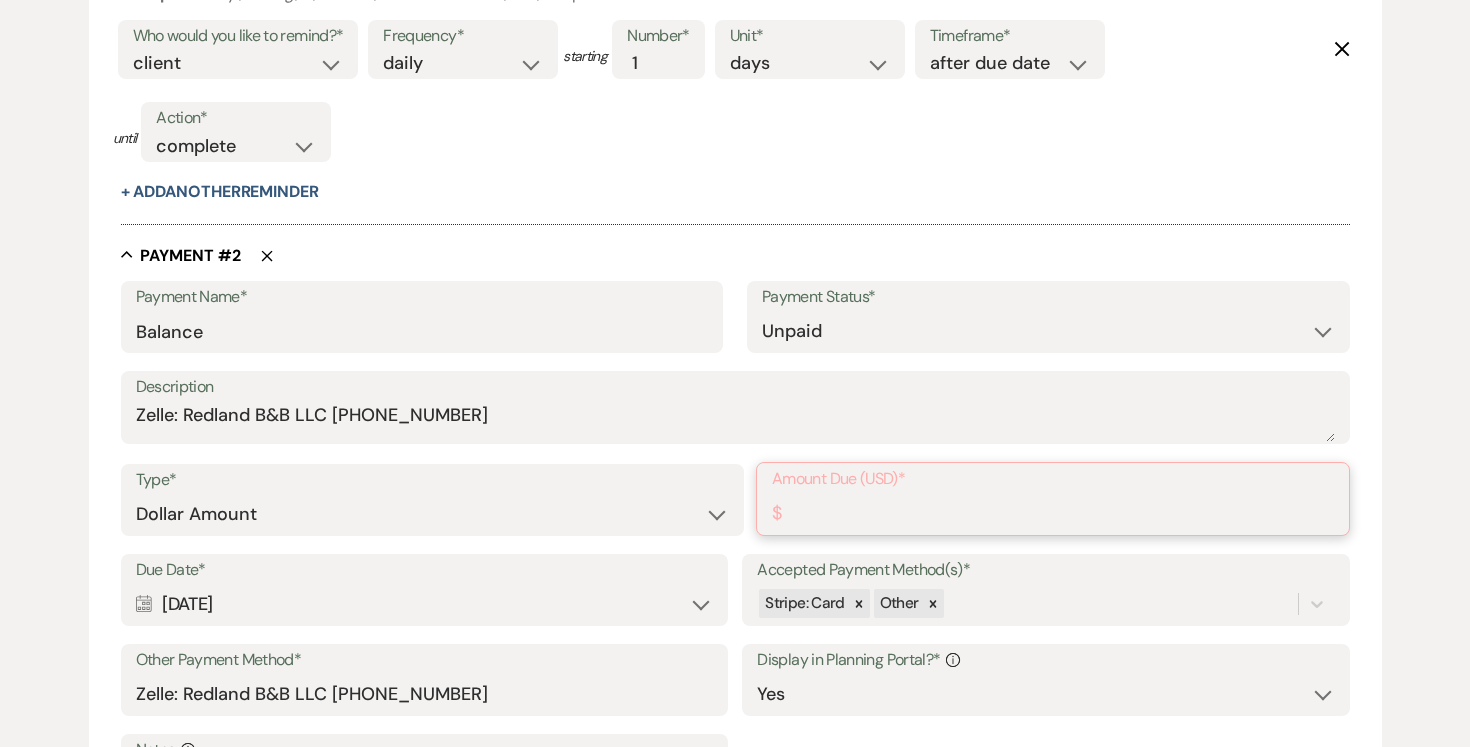 click on "Amount Due (USD)*" at bounding box center [1053, 513] 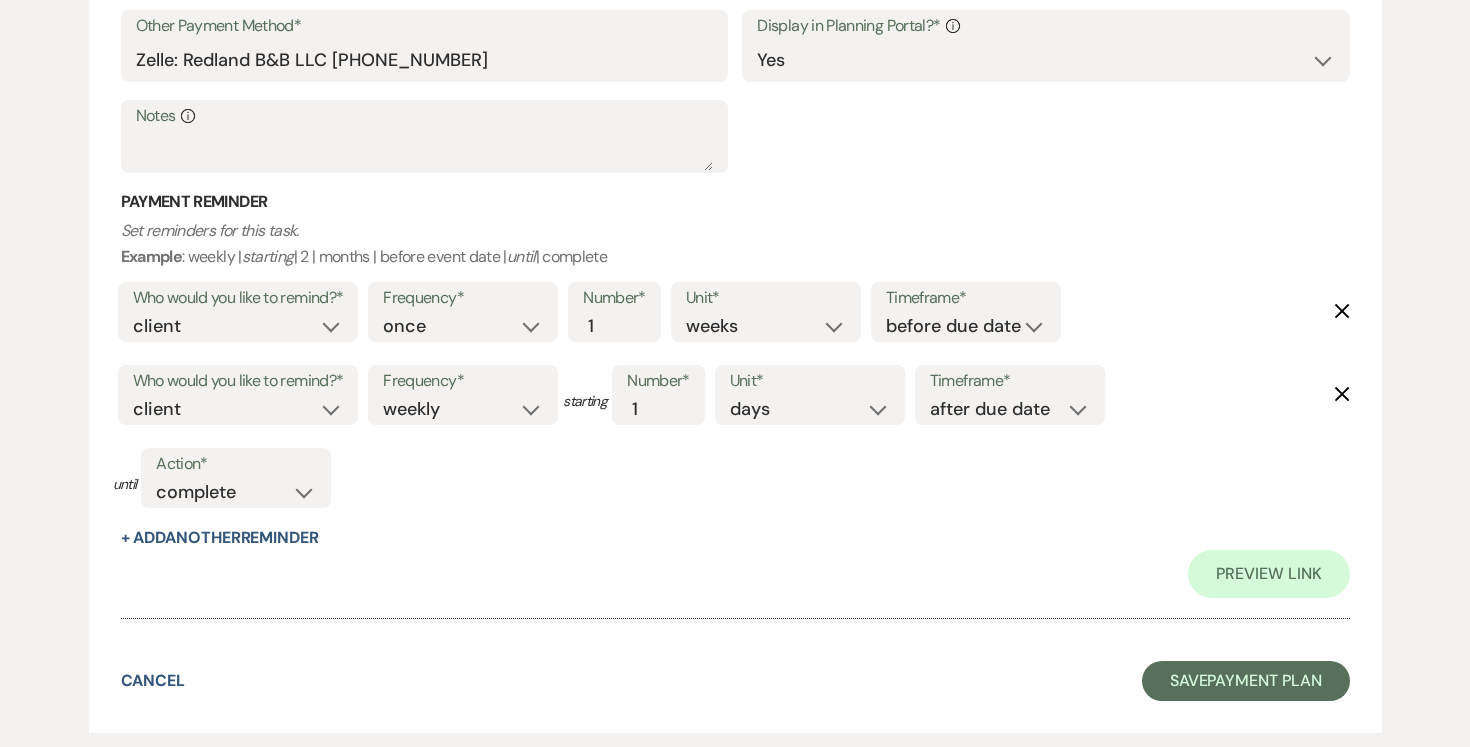 scroll, scrollTop: 2014, scrollLeft: 0, axis: vertical 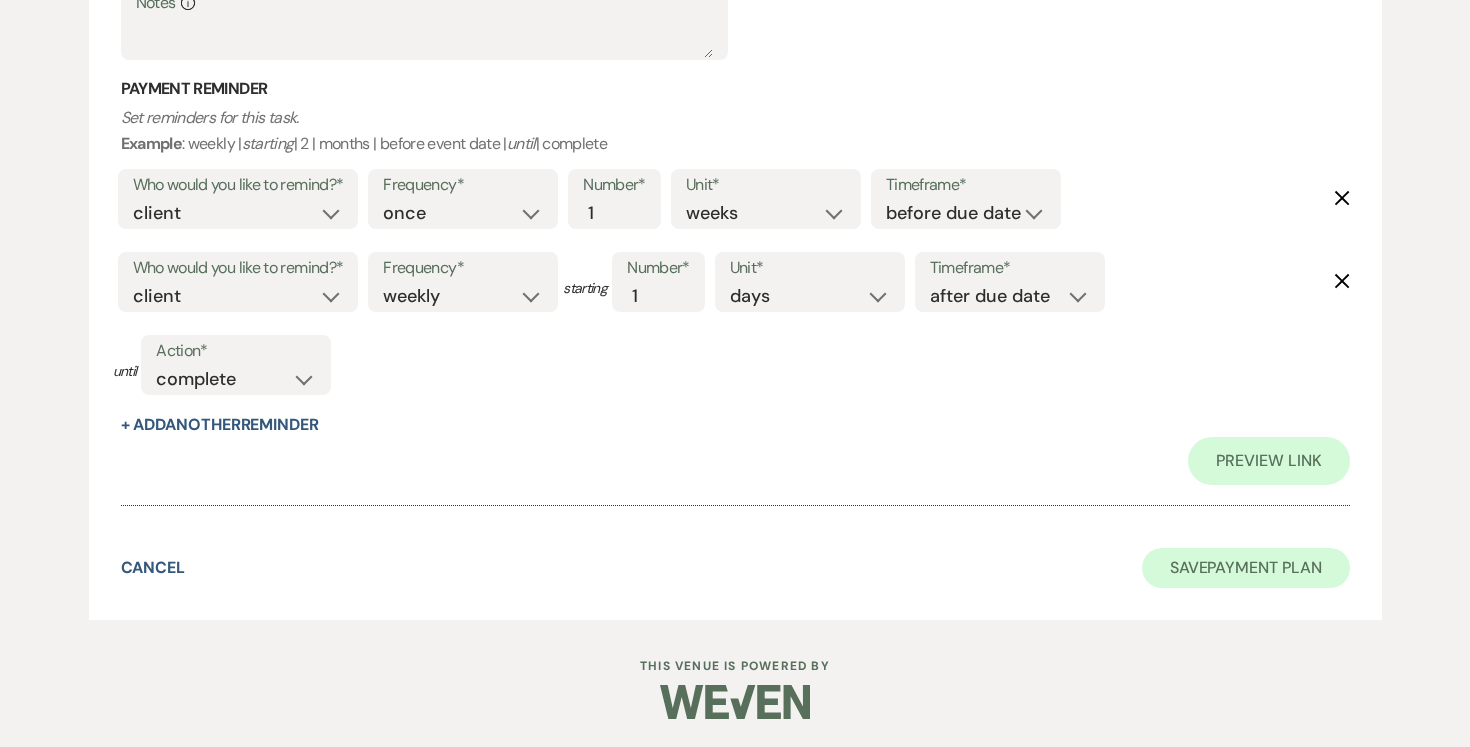 type on "5650.00" 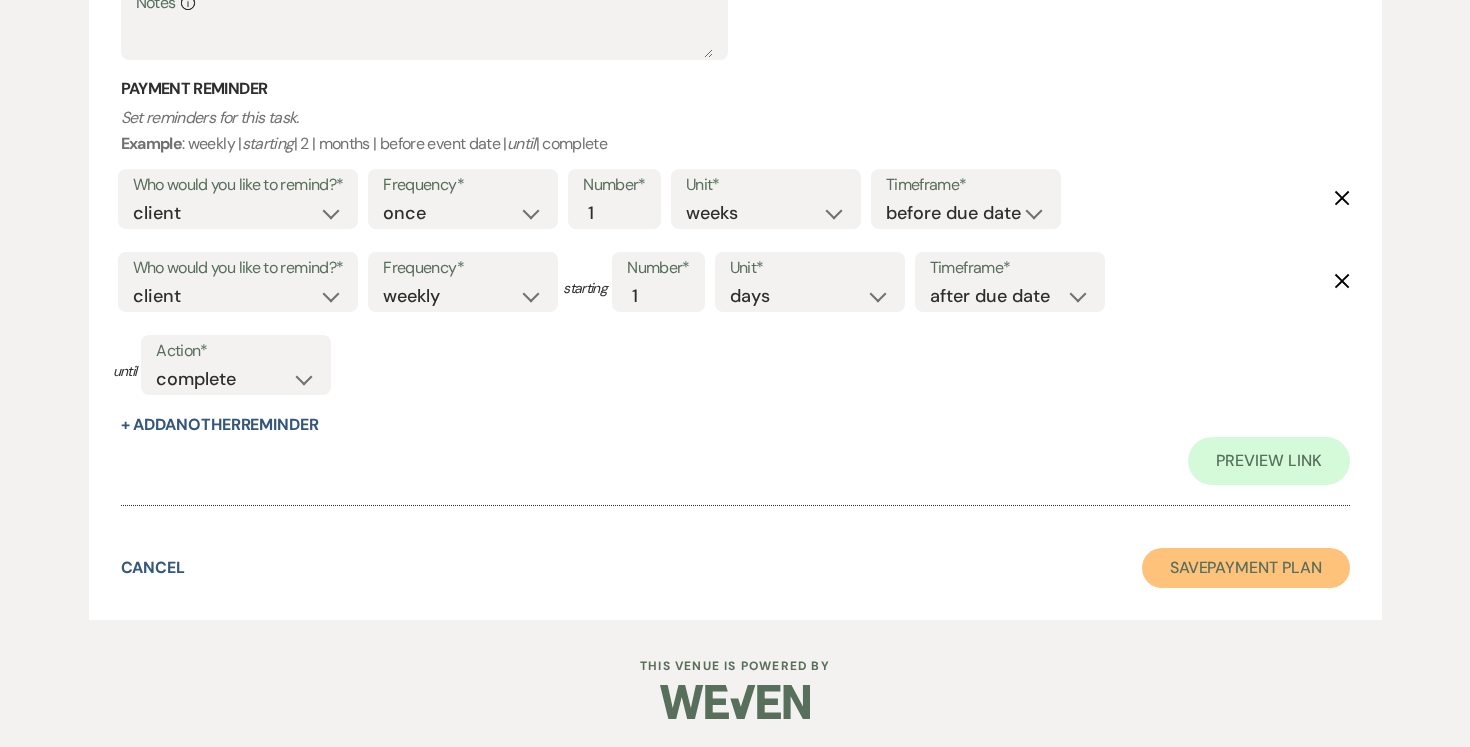 click on "Save  Payment Plan" at bounding box center (1246, 568) 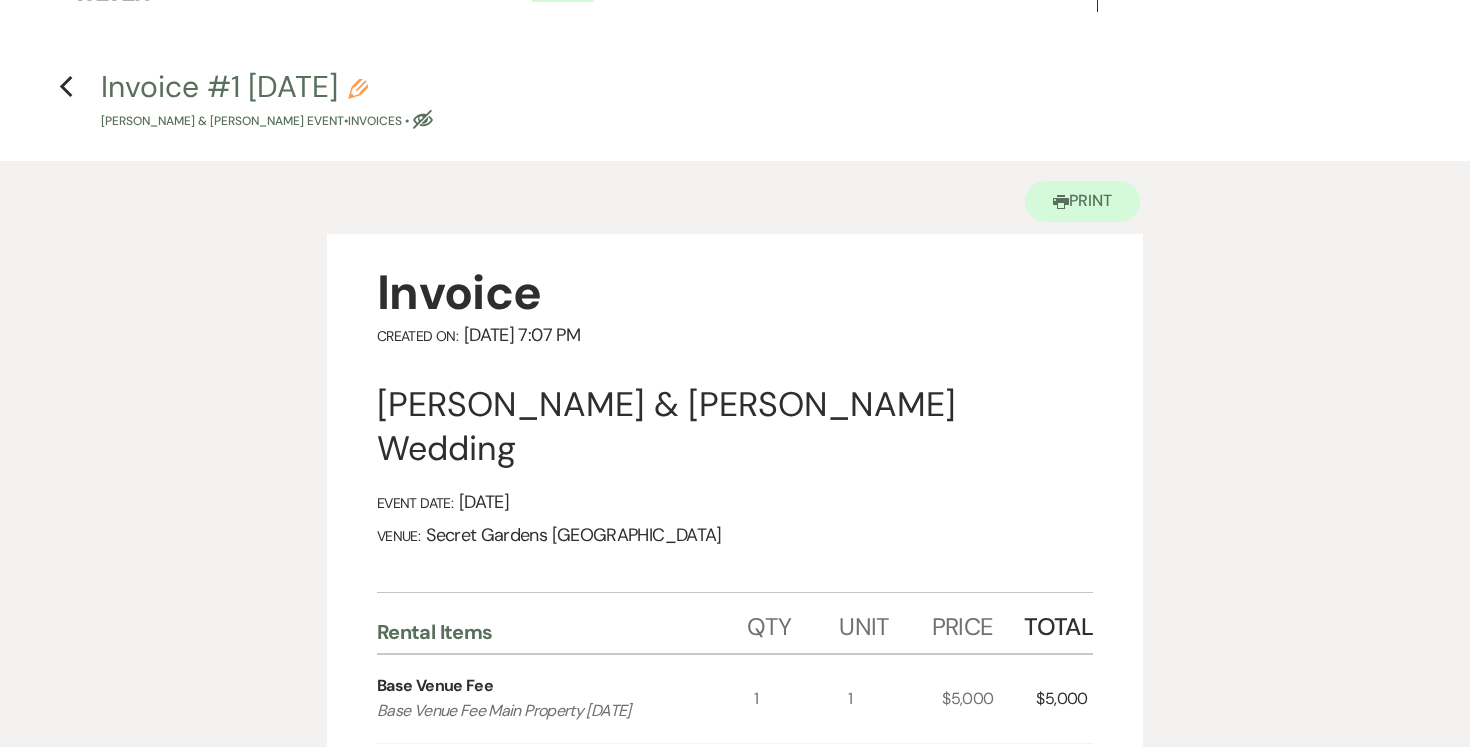 scroll, scrollTop: 37, scrollLeft: 0, axis: vertical 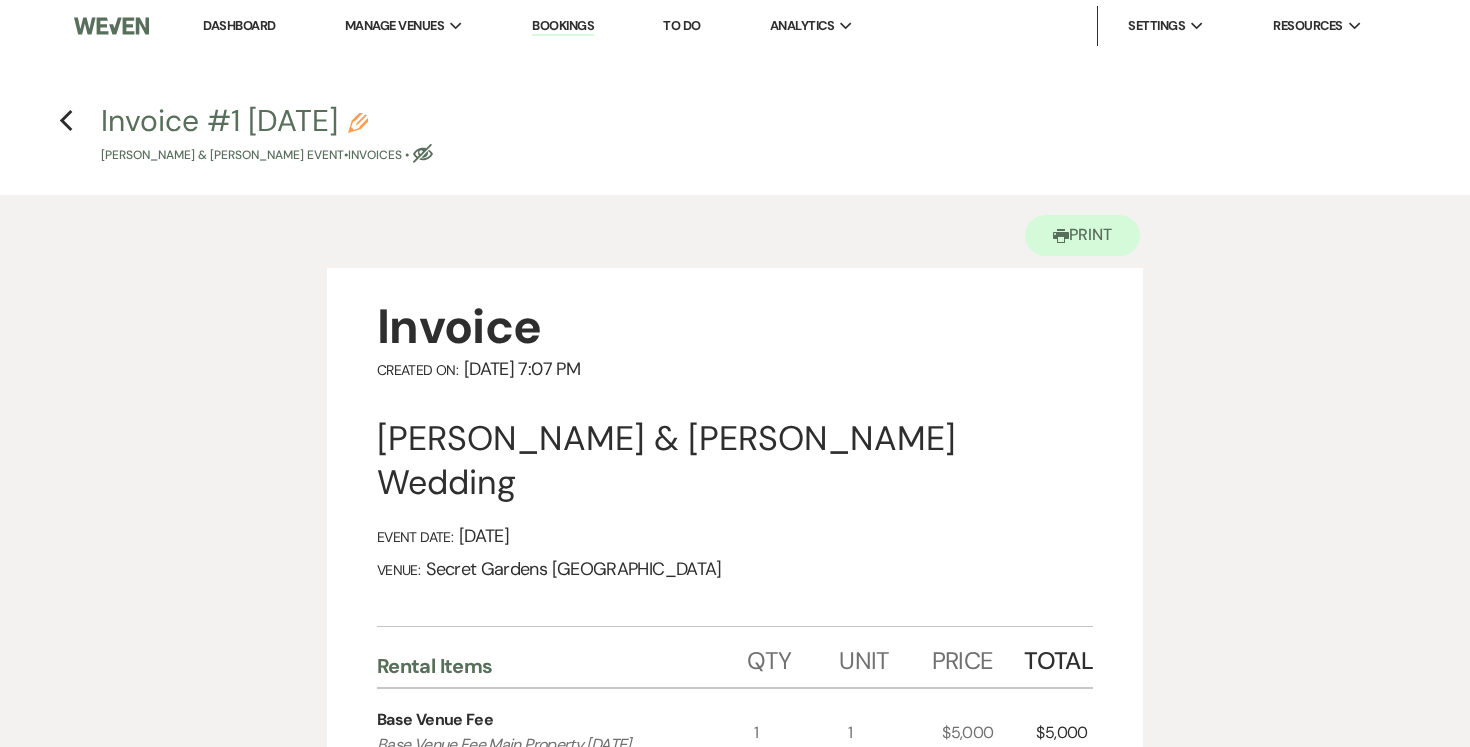click 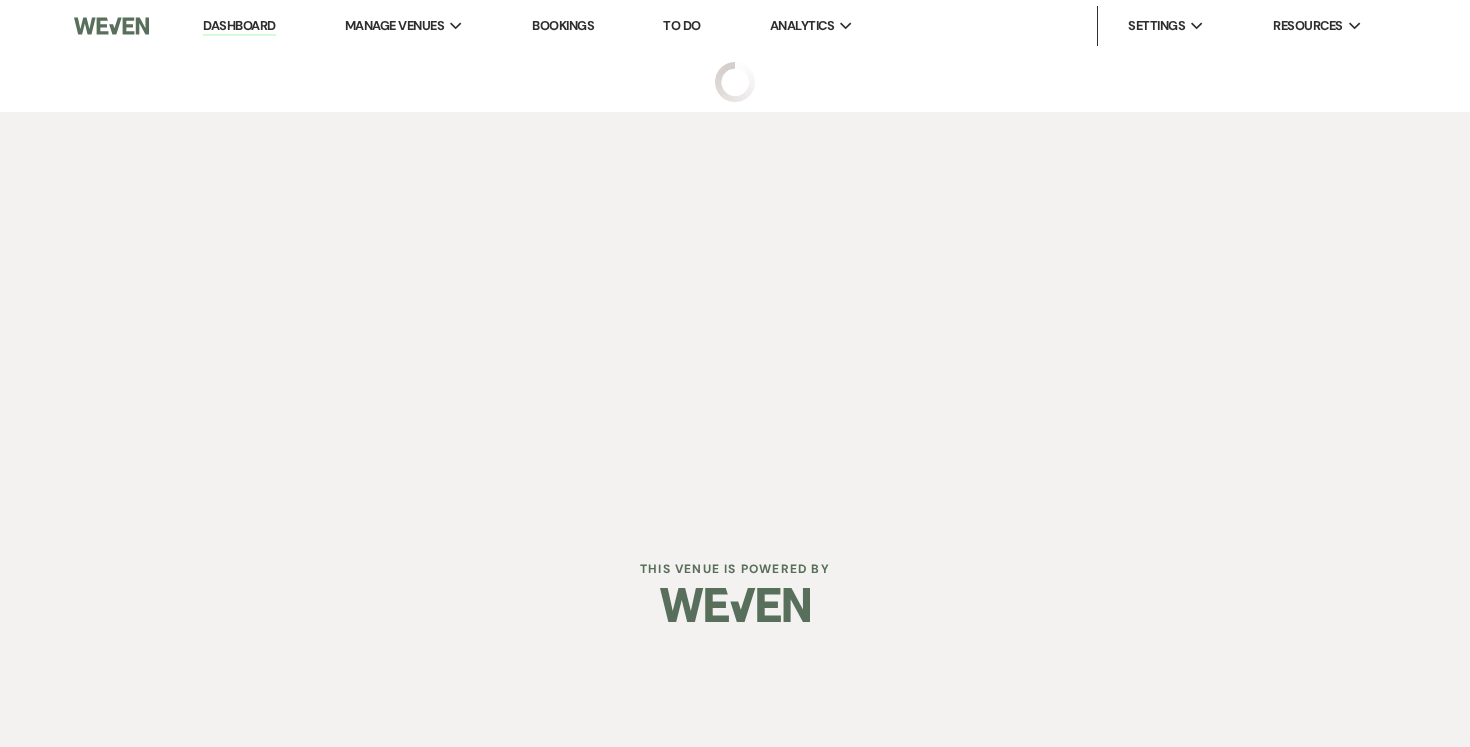select on "6" 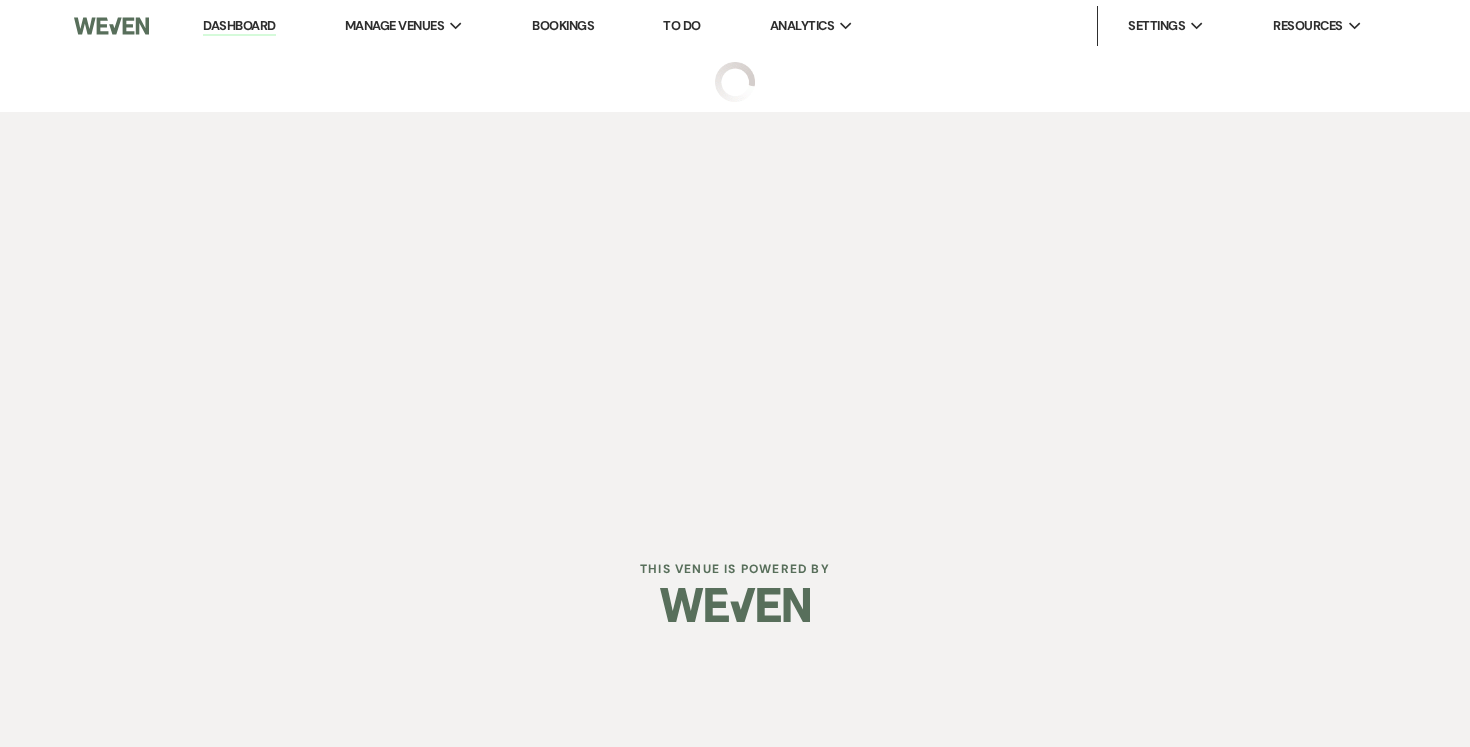 select on "6" 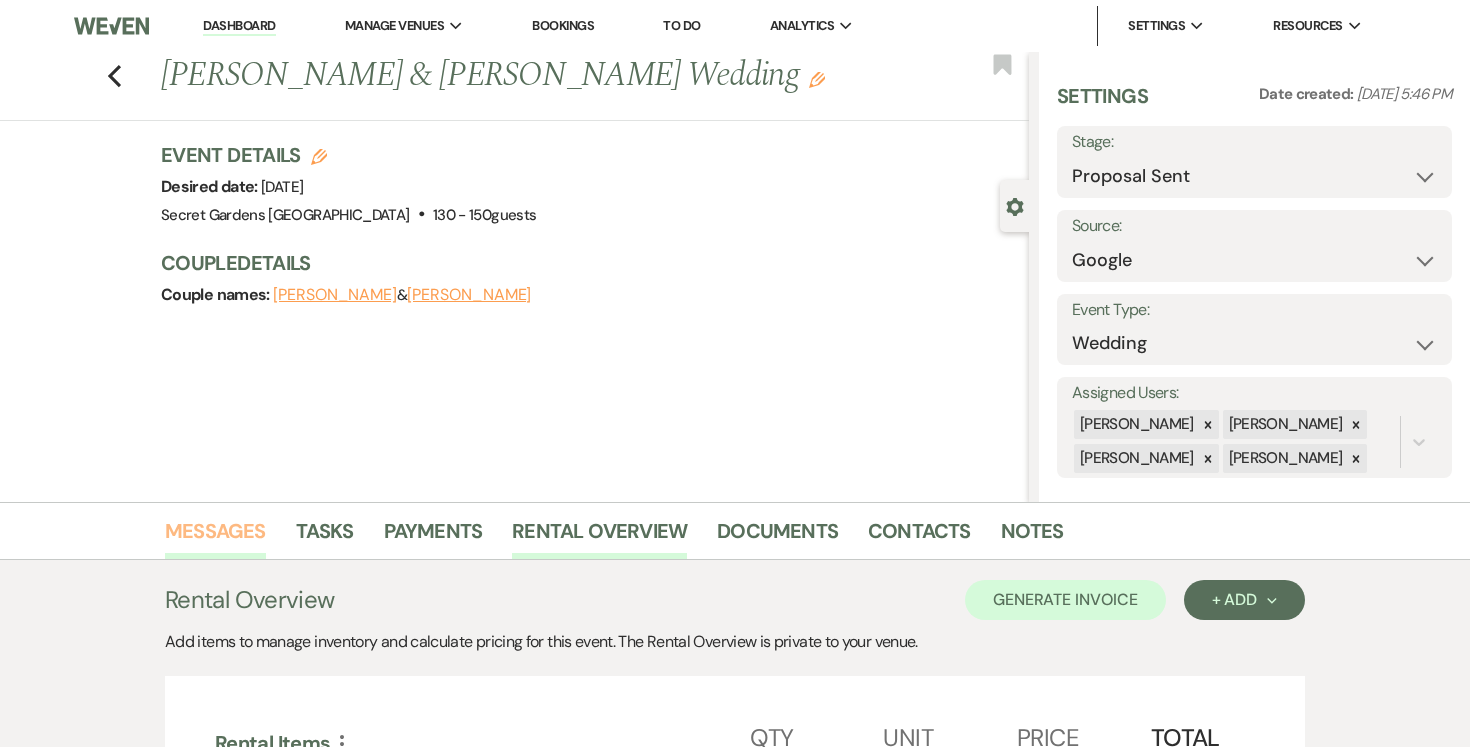 click on "Messages" at bounding box center [215, 537] 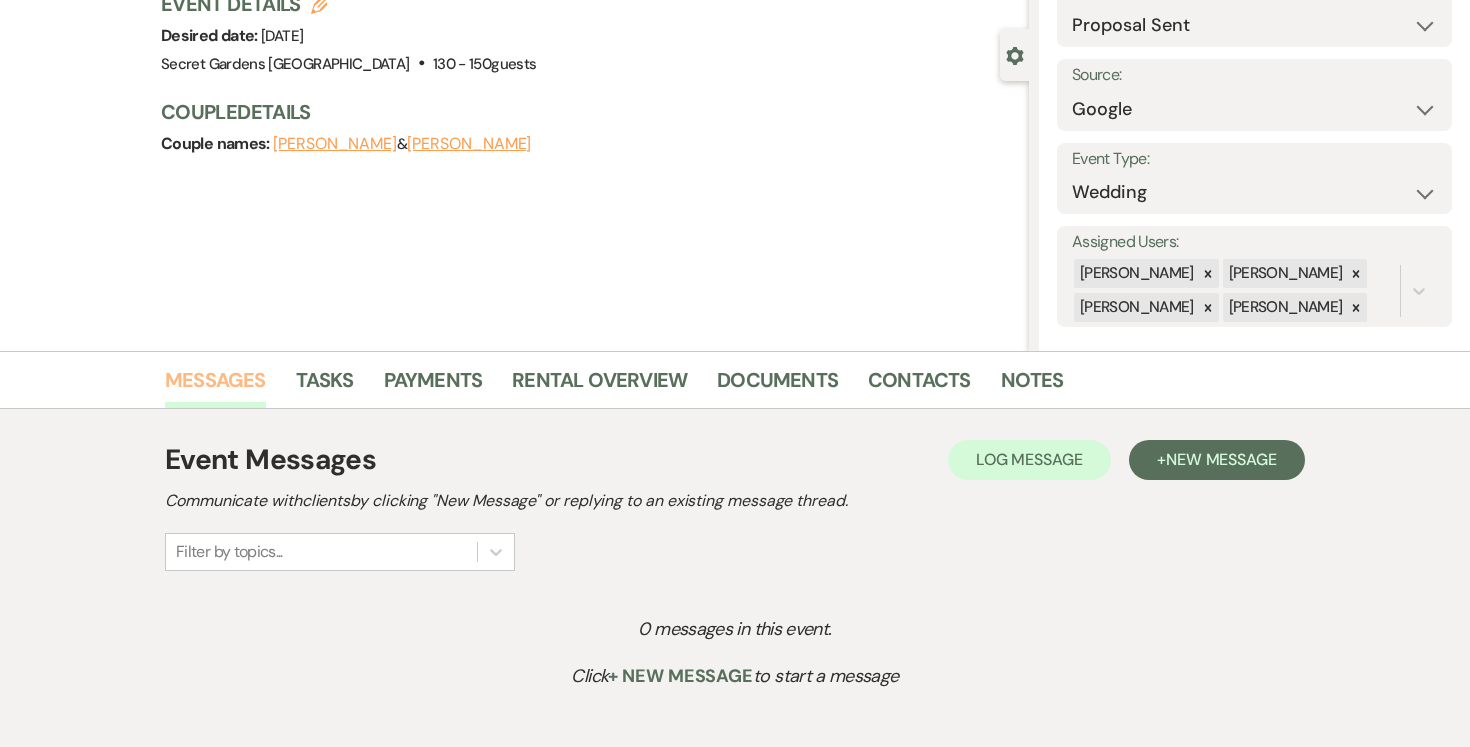 scroll, scrollTop: 288, scrollLeft: 0, axis: vertical 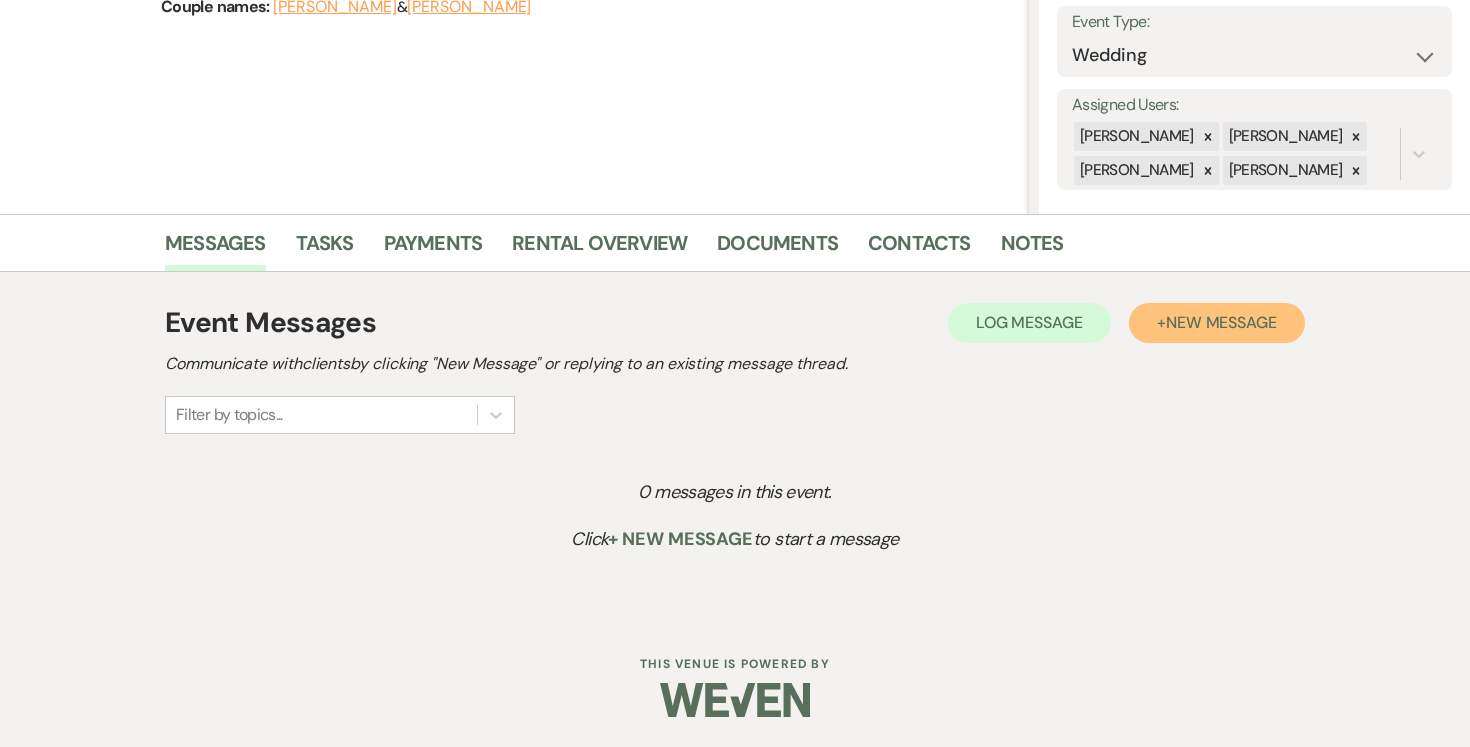 click on "New Message" at bounding box center (1221, 322) 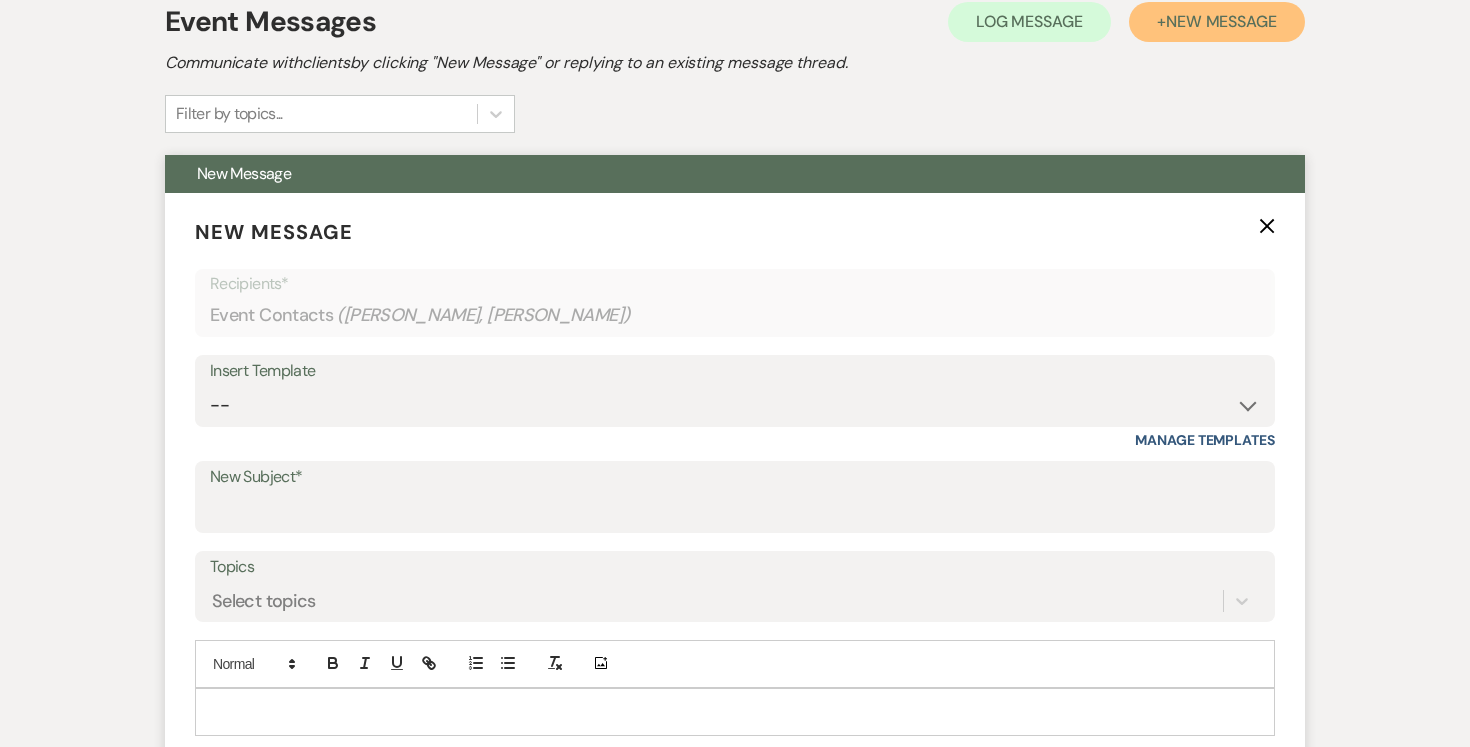 scroll, scrollTop: 622, scrollLeft: 0, axis: vertical 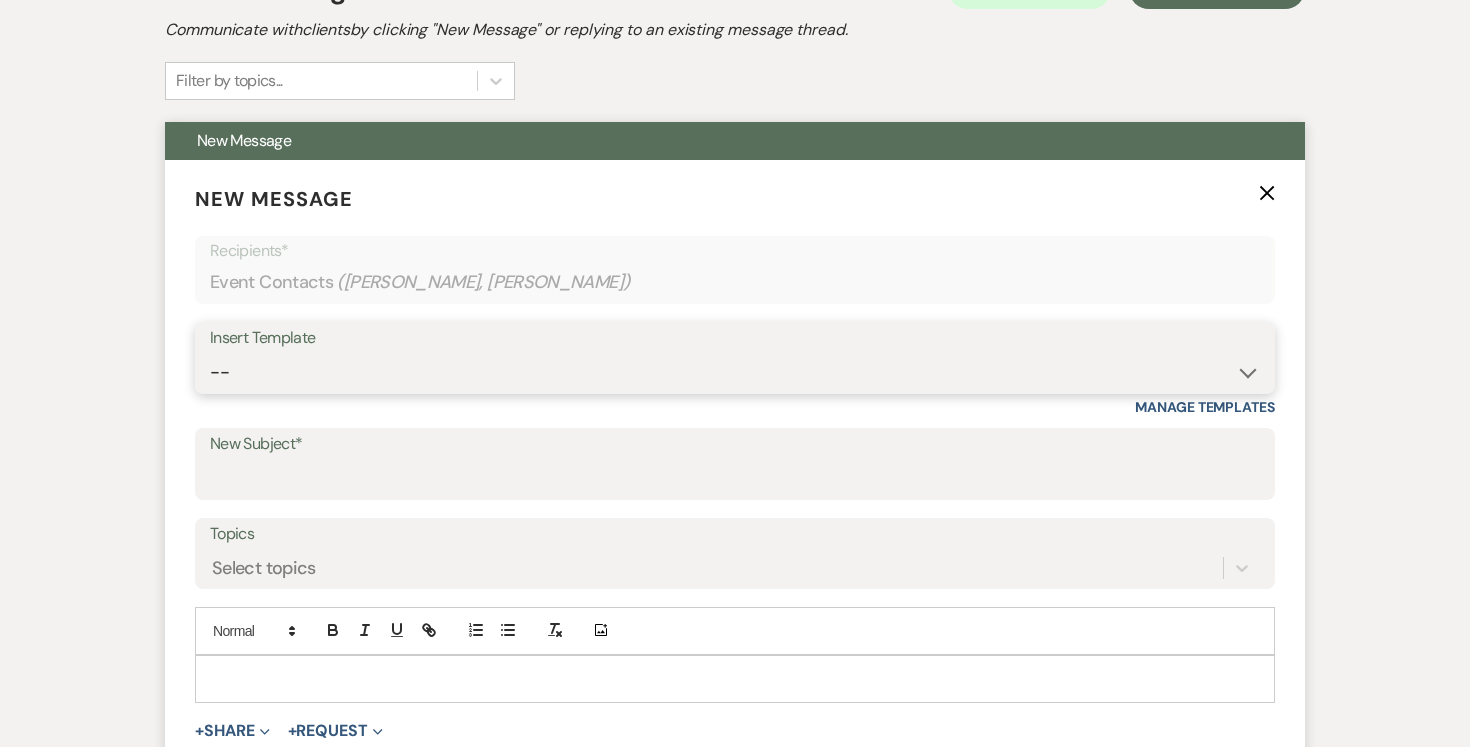 click on "-- Weven Planning Portal Introduction (Booked Events) Tour Request Response Follow Up Contract (Pre-Booked Leads) Expo Confirmation Inquiry Response Post-Event Photo Shoot Booked Preguntas Frecuentes Frequently Asked Questions Copy of Weven Planning Portal Introduction (Booked Events) 4-11-25 Weven Planning Portal Introduction (Booked Events) 4-11-25 (Alicia's version) Client Sheet Information NON-WEDDING Weven Planning Portal Introduction (Booked Events) 4-11-25 (Alicia's version) Tour Follow Up" at bounding box center (735, 372) 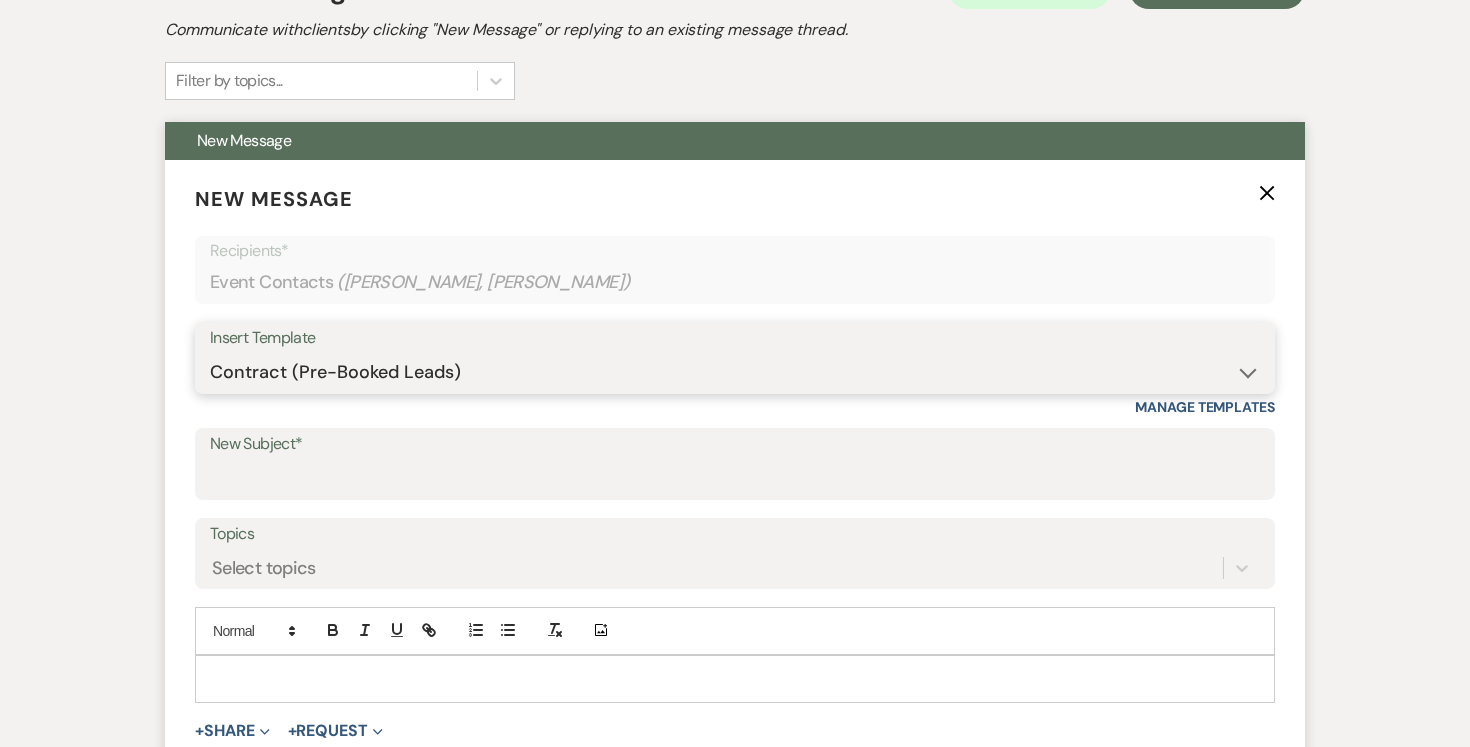 type on "Booking your event!" 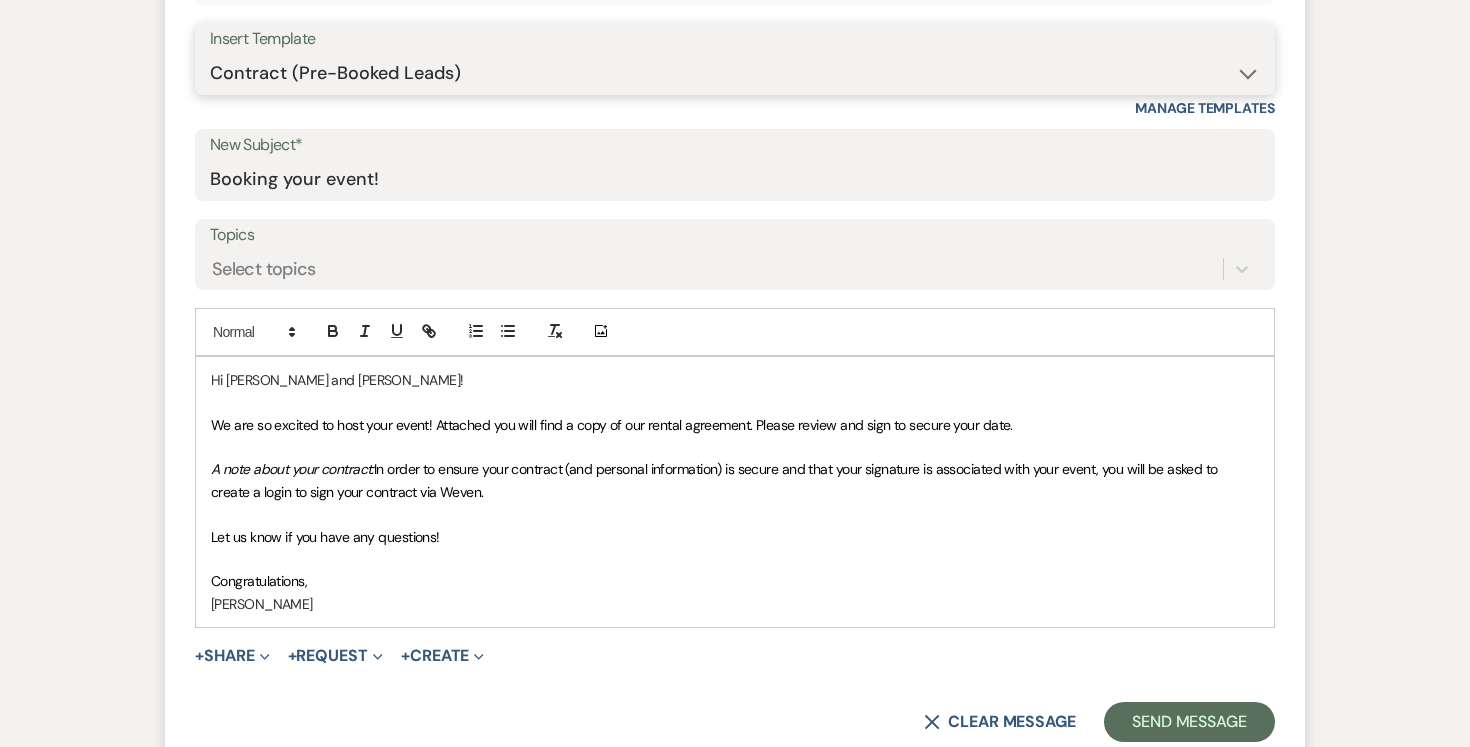 scroll, scrollTop: 938, scrollLeft: 0, axis: vertical 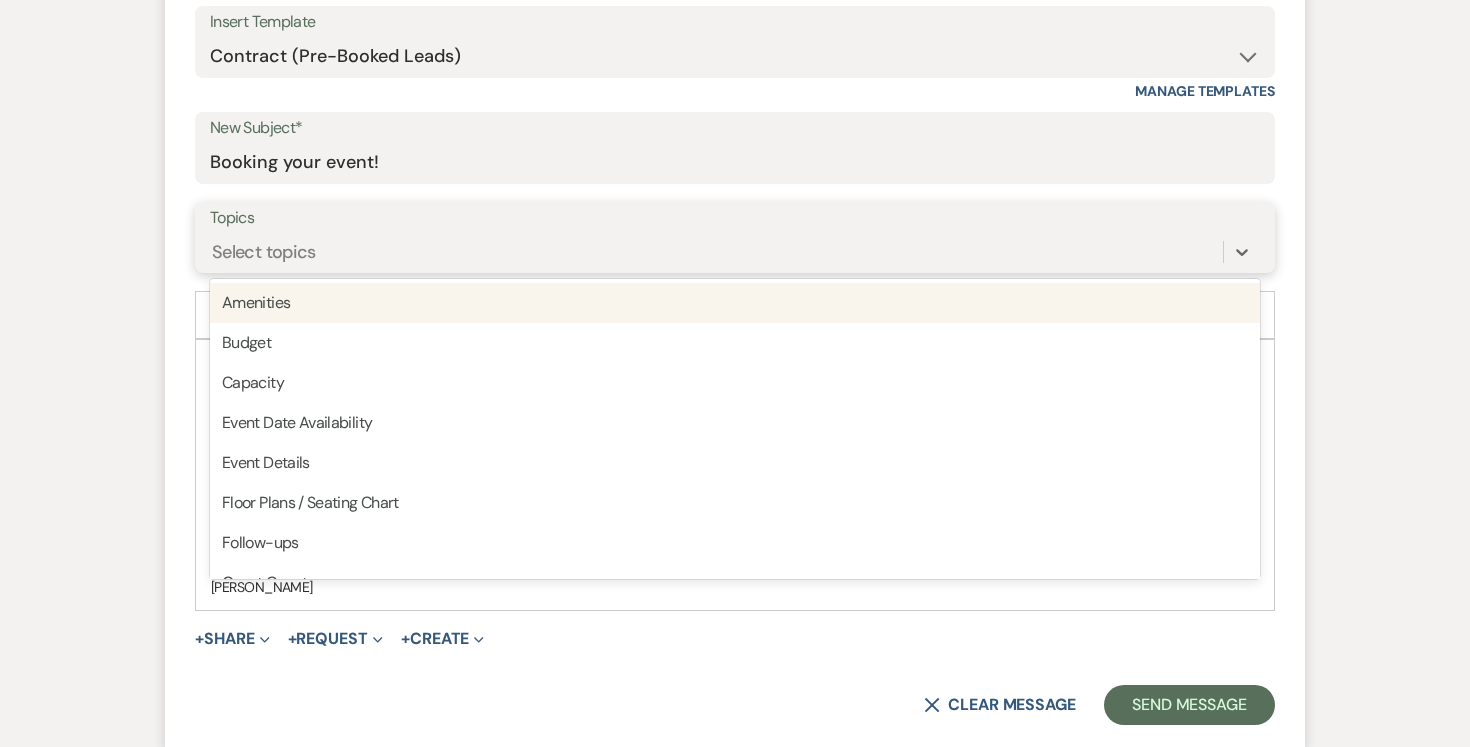 click on "Select topics" at bounding box center (716, 251) 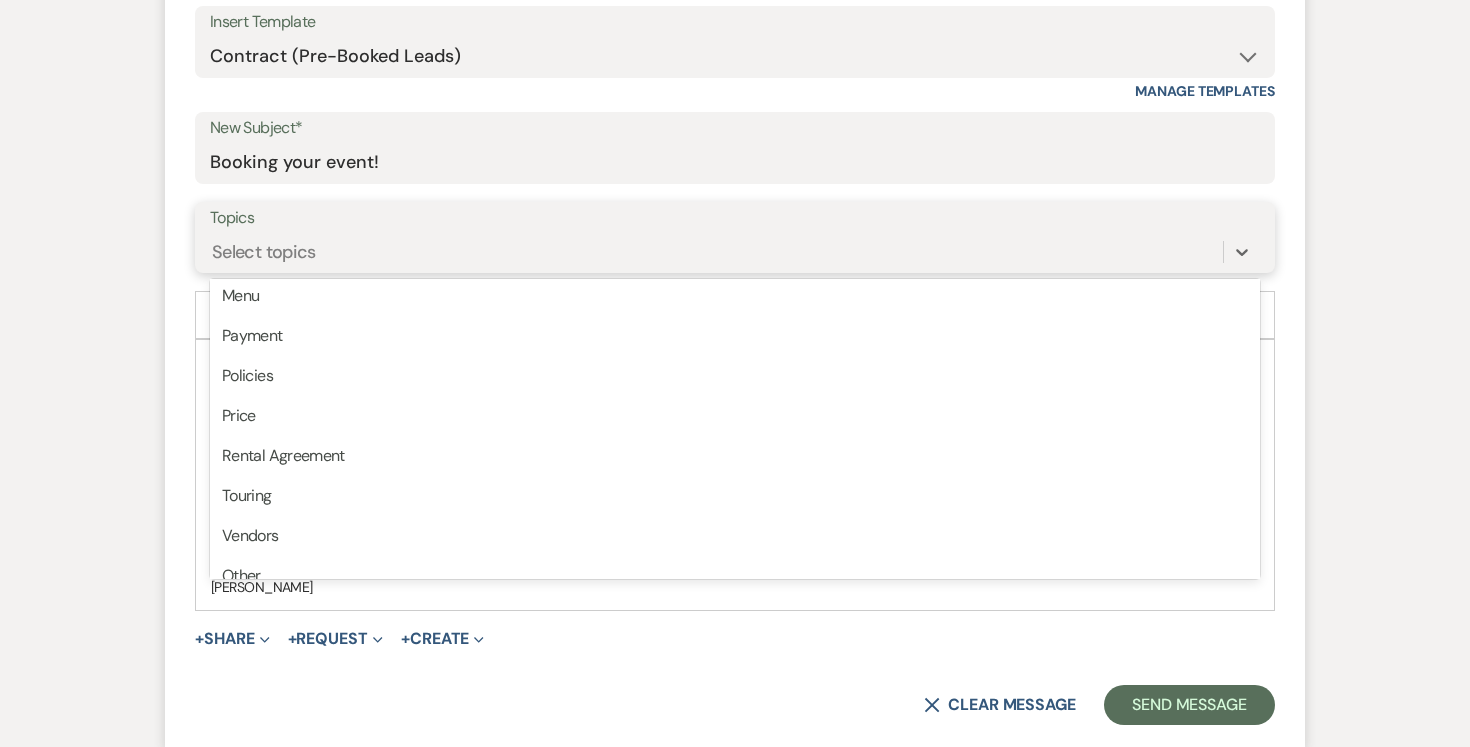 scroll, scrollTop: 508, scrollLeft: 0, axis: vertical 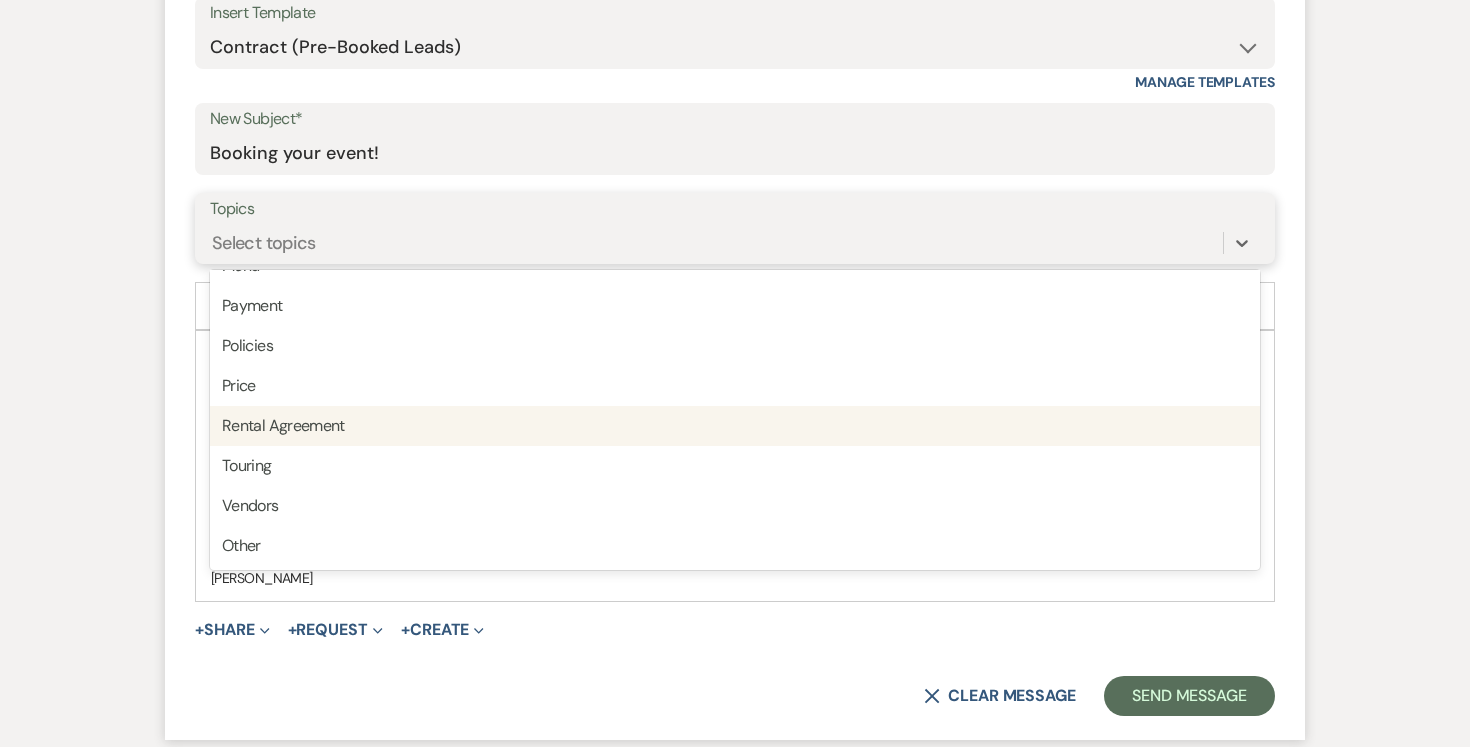 click on "Rental Agreement" at bounding box center [735, 426] 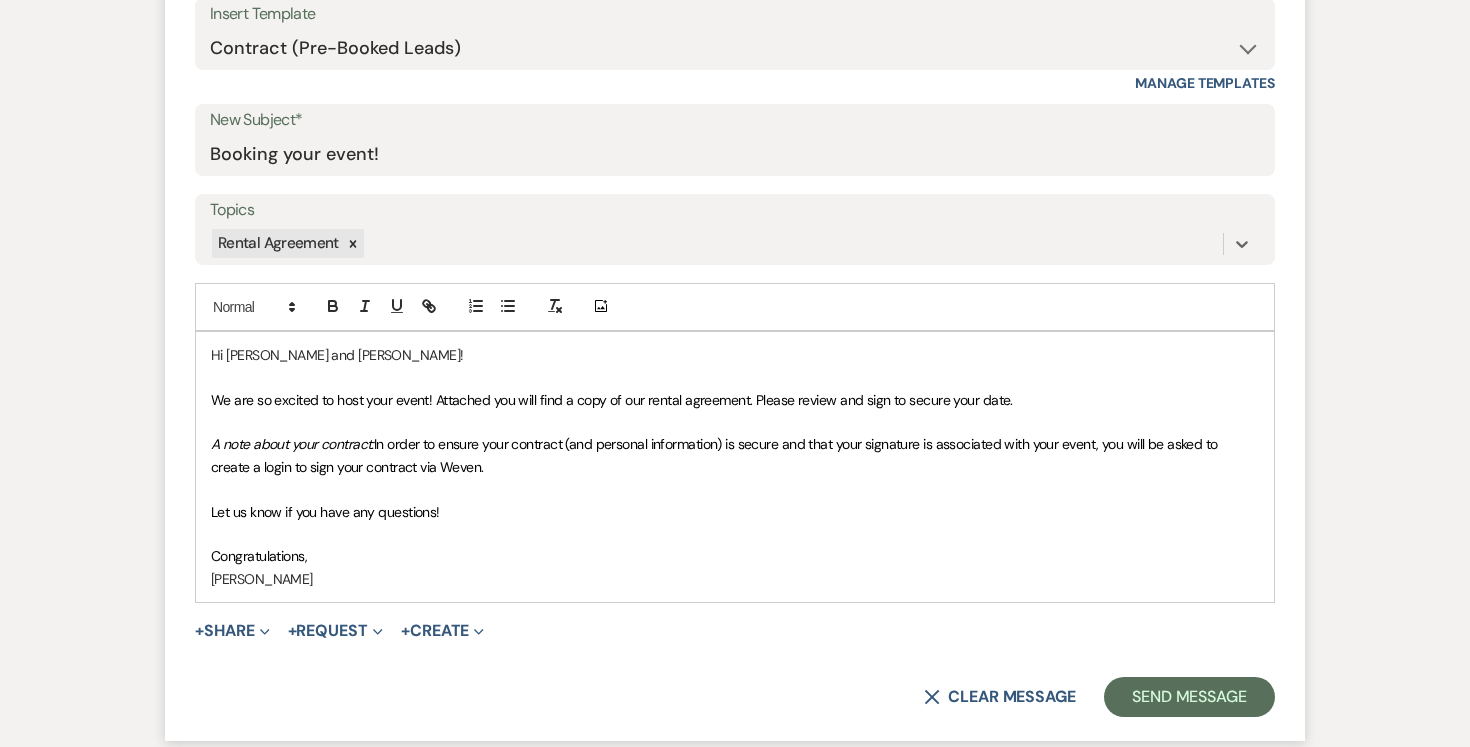 click on "We are so excited to host your event! Attached you will find a copy of our rental agreement. Please review and sign to secure your date." at bounding box center (612, 400) 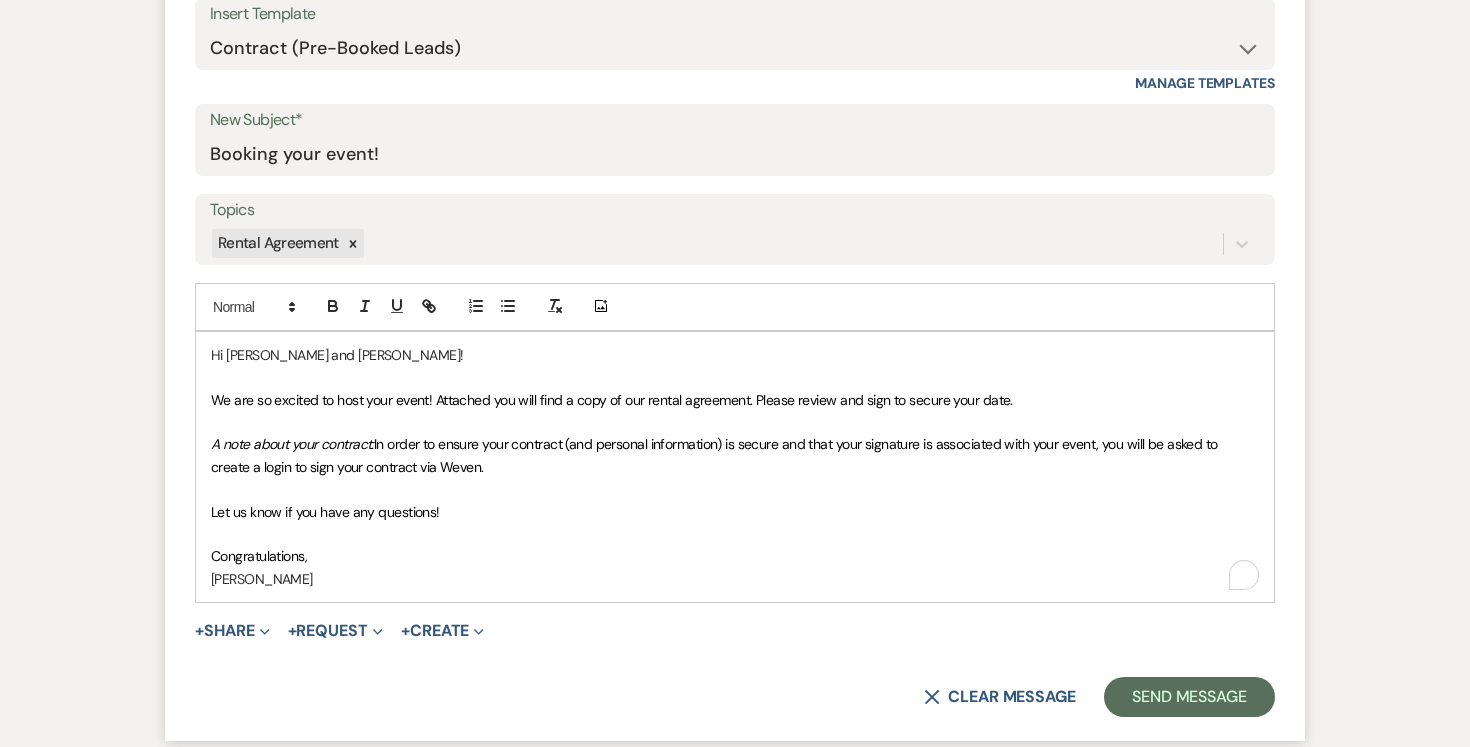 scroll, scrollTop: 948, scrollLeft: 0, axis: vertical 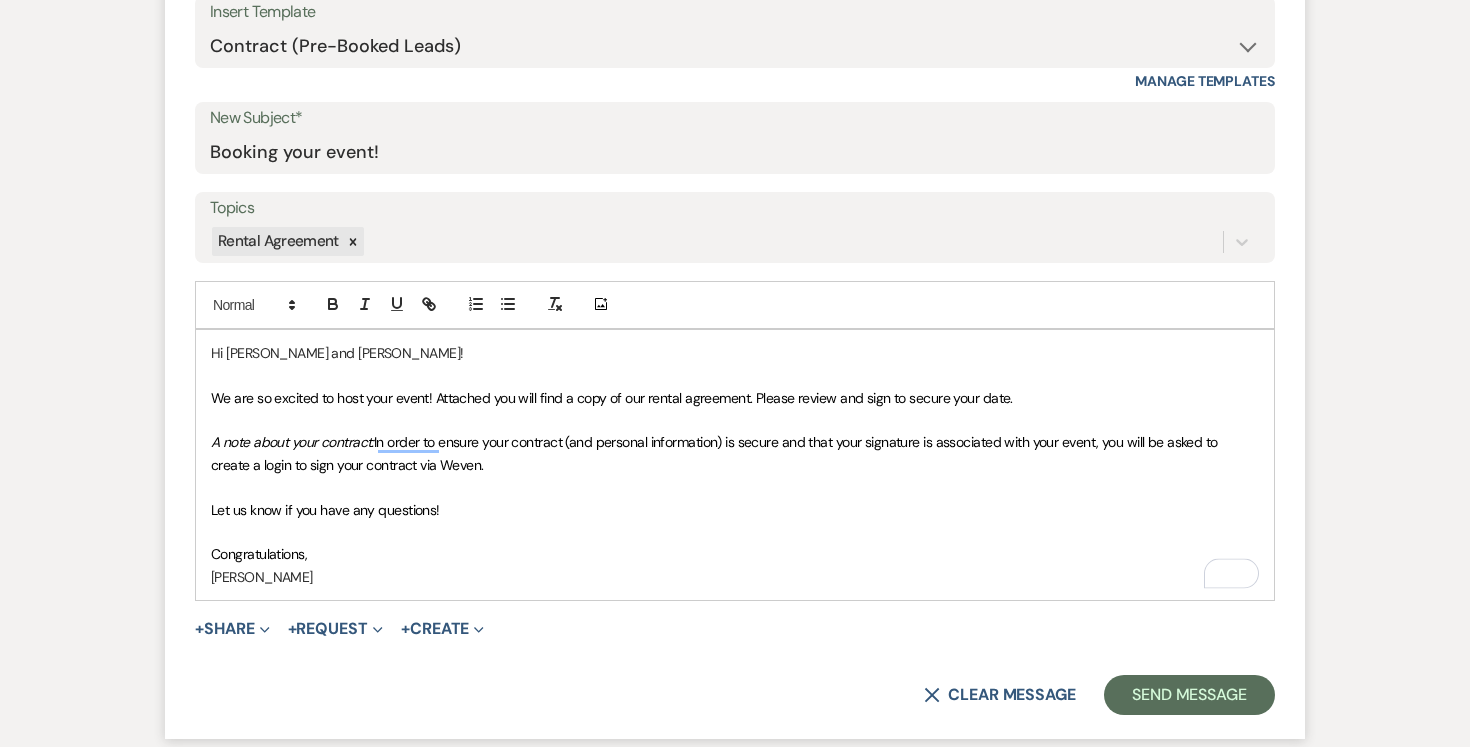 type 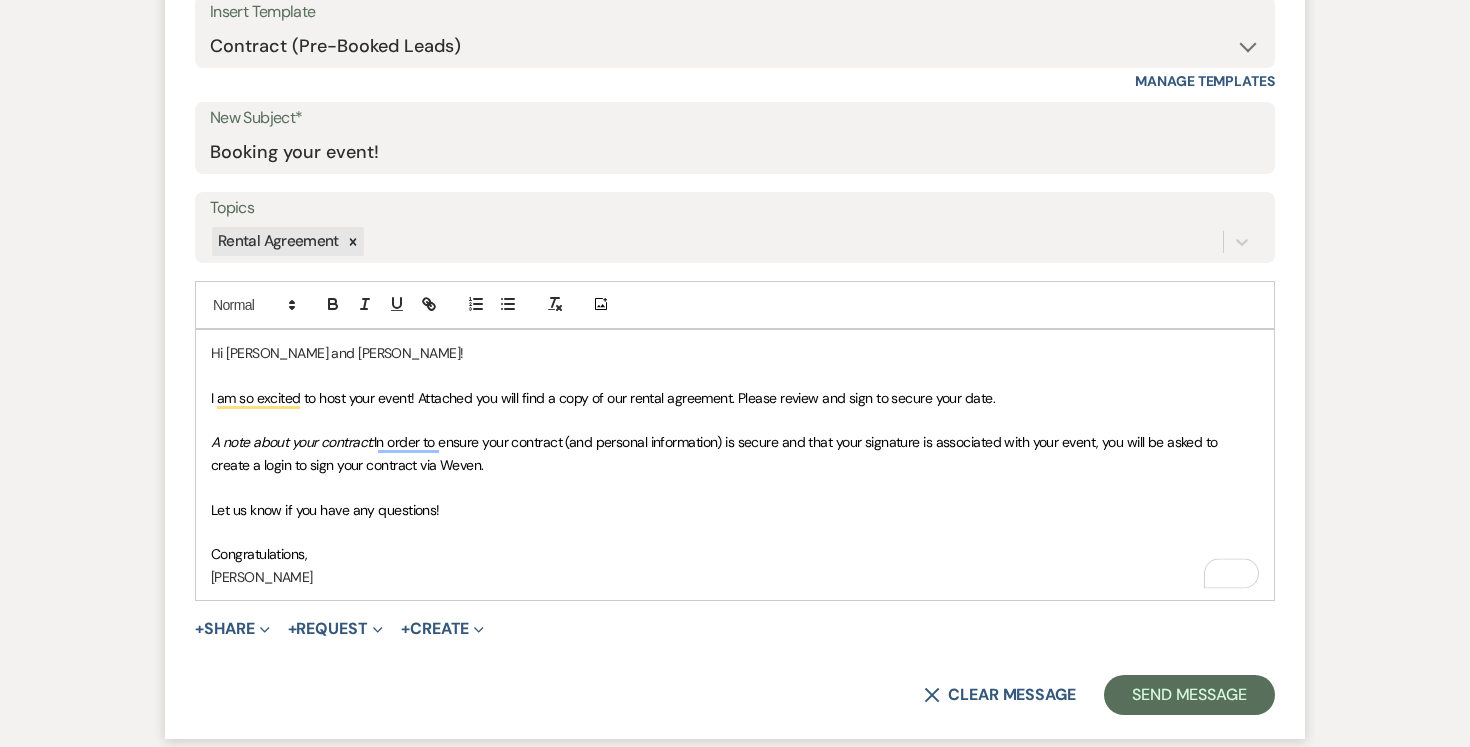click on "Let us know if you have any questions!" at bounding box center (325, 510) 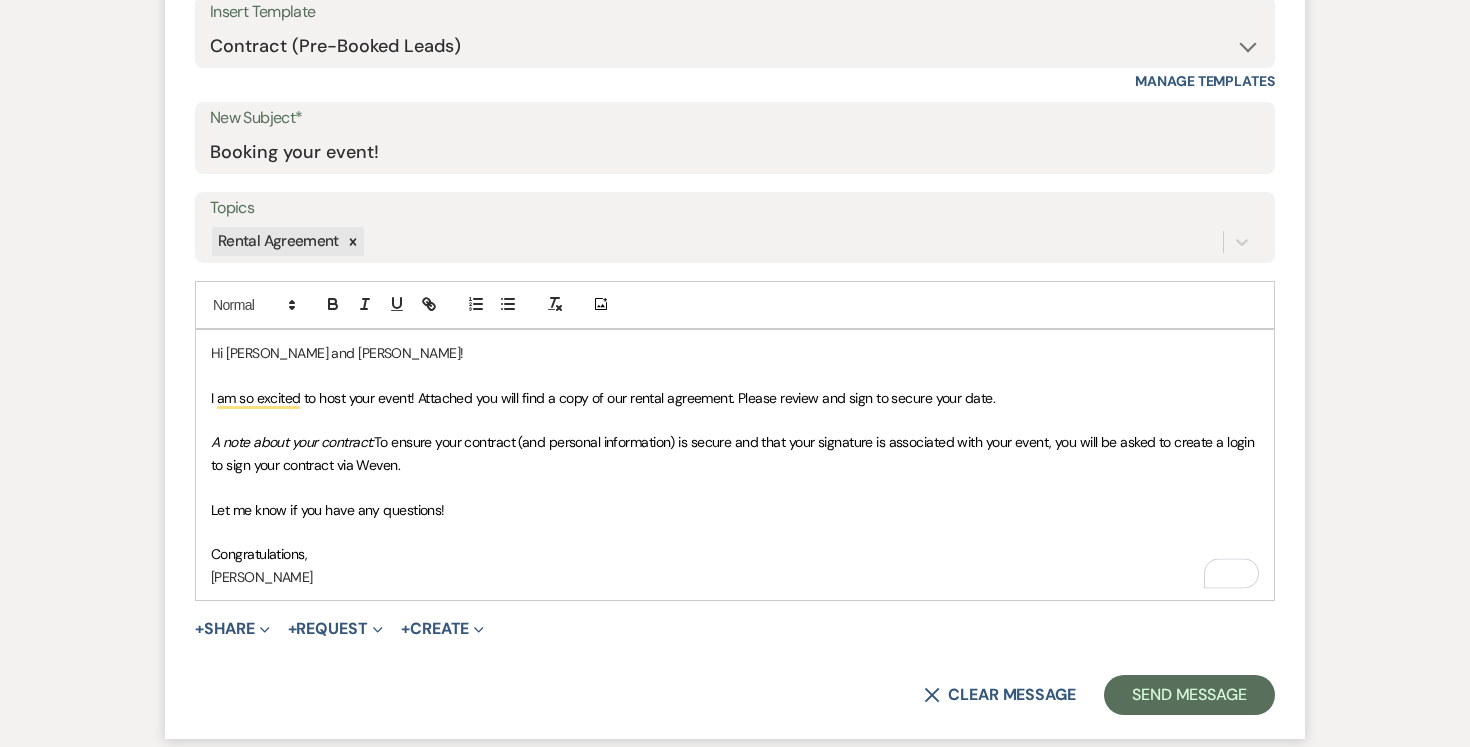 click on "Congratulations," at bounding box center [735, 554] 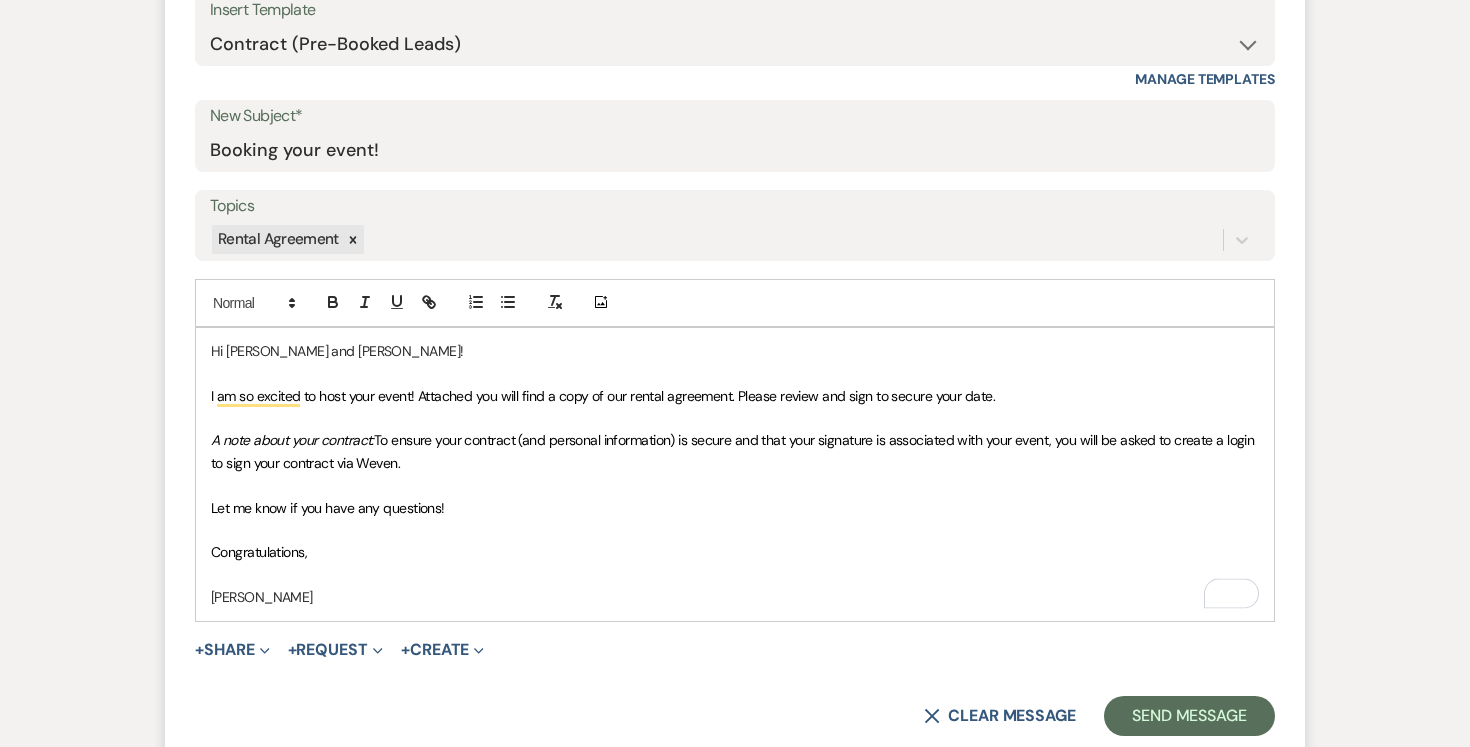 click on "[PERSON_NAME]" at bounding box center (735, 597) 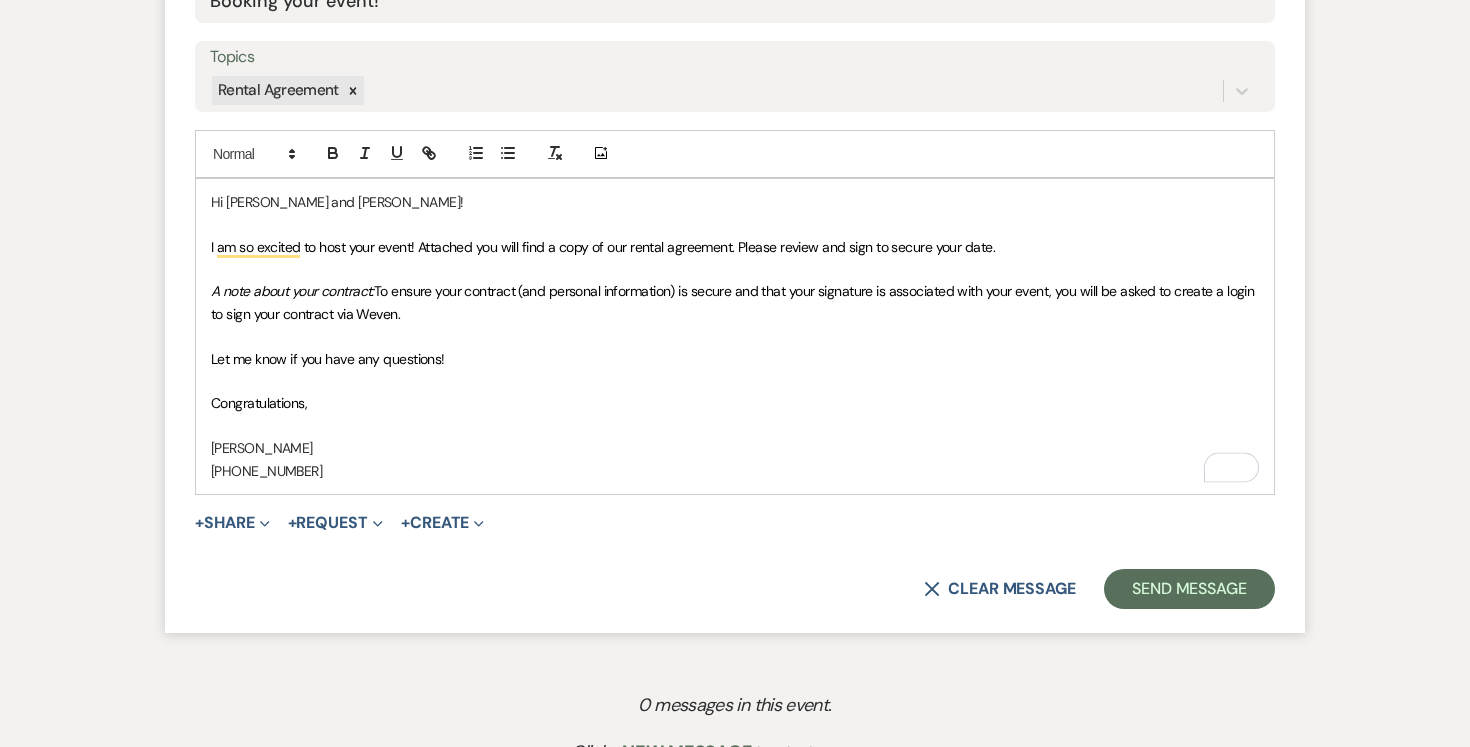 scroll, scrollTop: 1109, scrollLeft: 0, axis: vertical 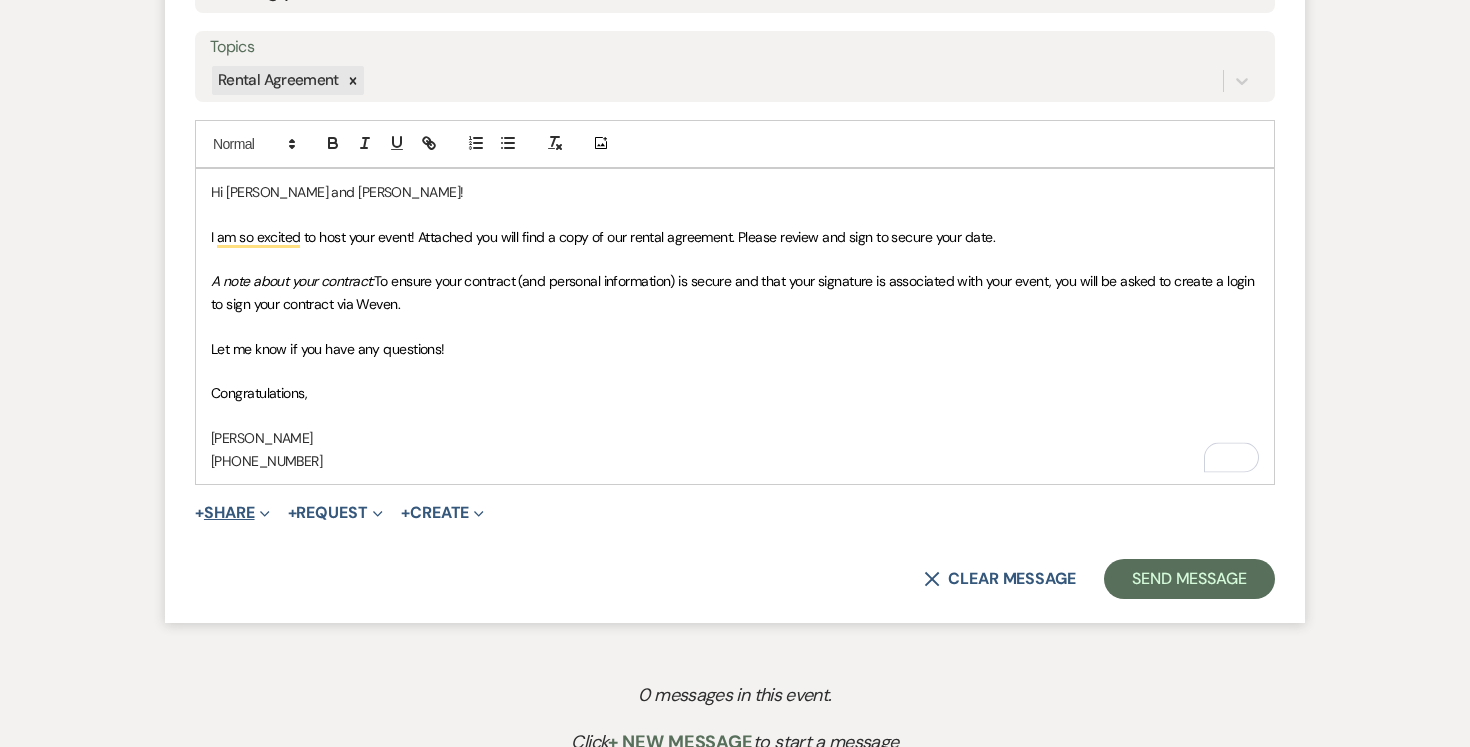 click on "+  Share Expand" at bounding box center (232, 513) 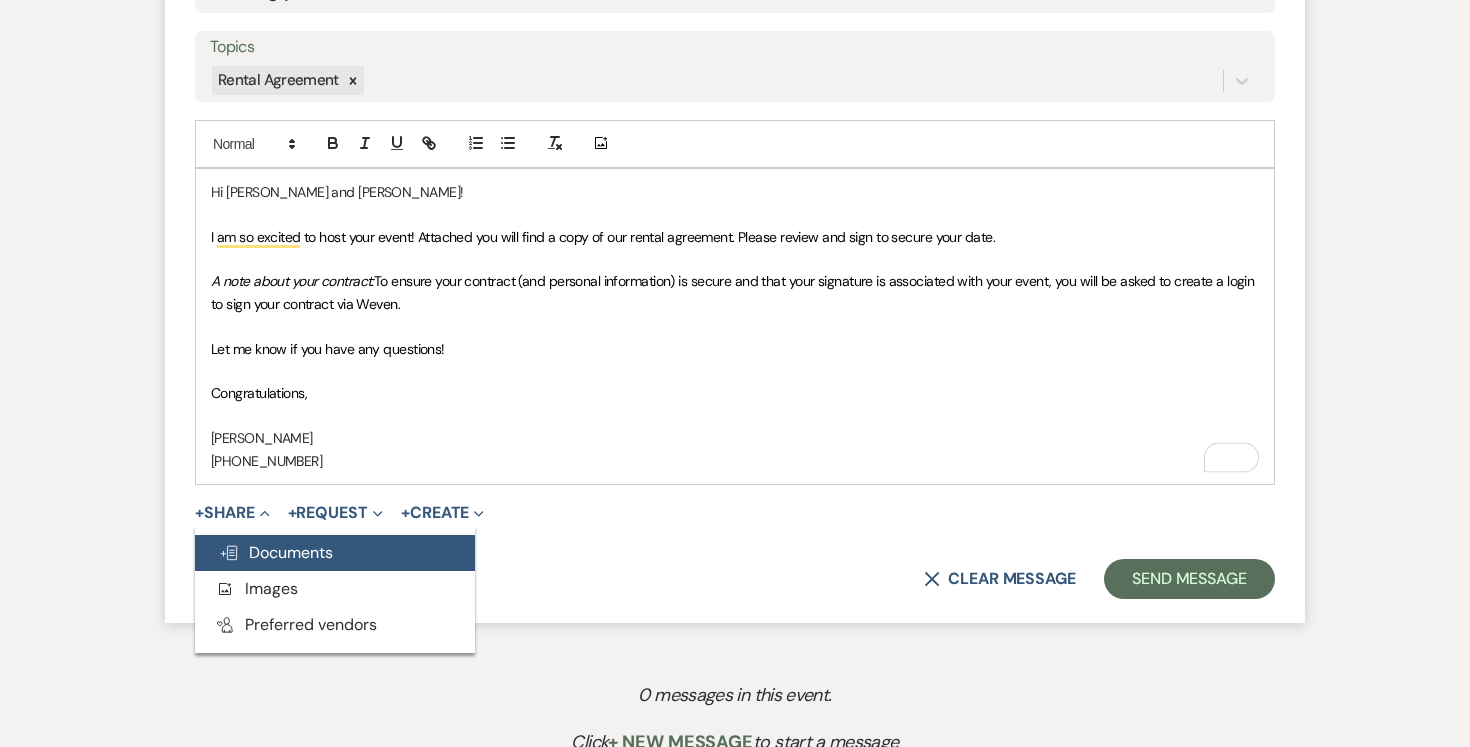 click on "Doc Upload Documents" at bounding box center (276, 552) 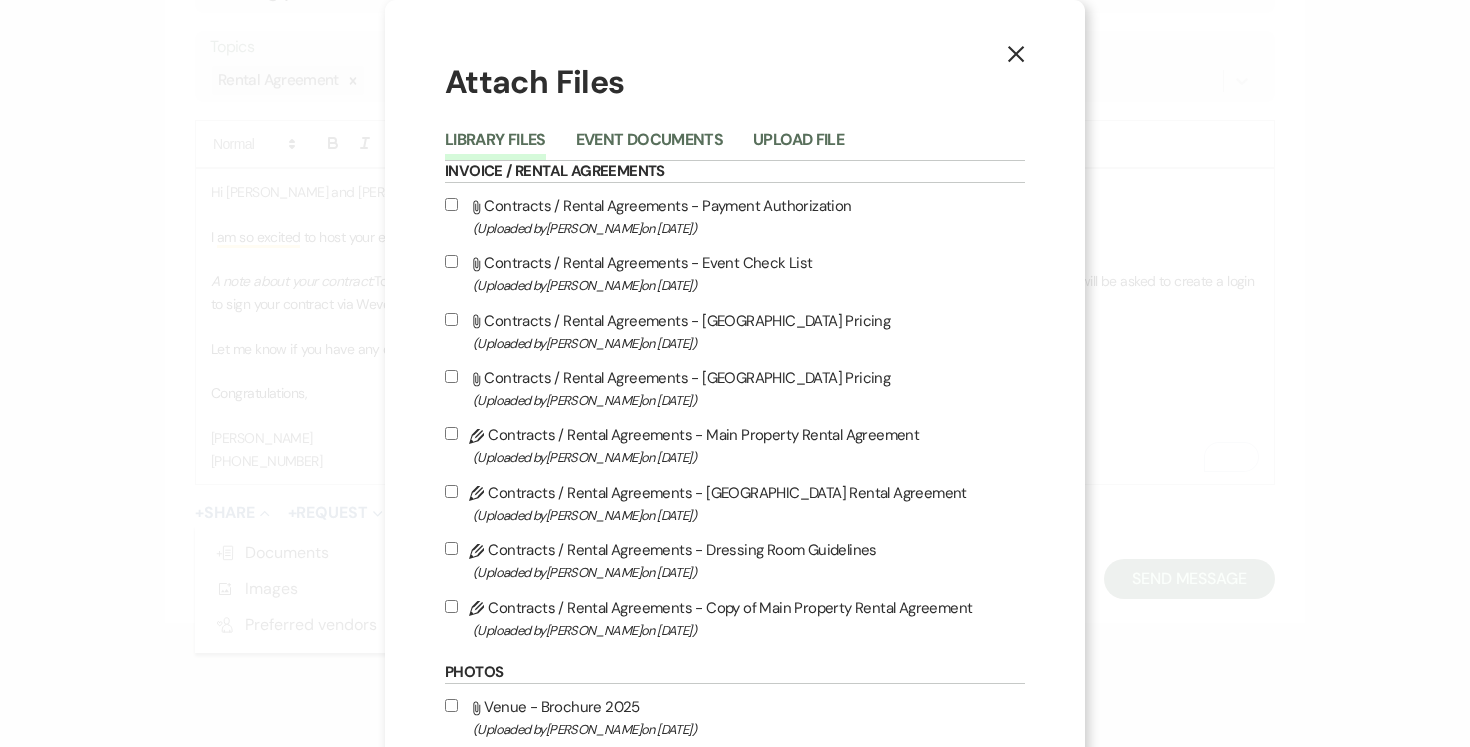 drag, startPoint x: 461, startPoint y: 607, endPoint x: 501, endPoint y: 602, distance: 40.311287 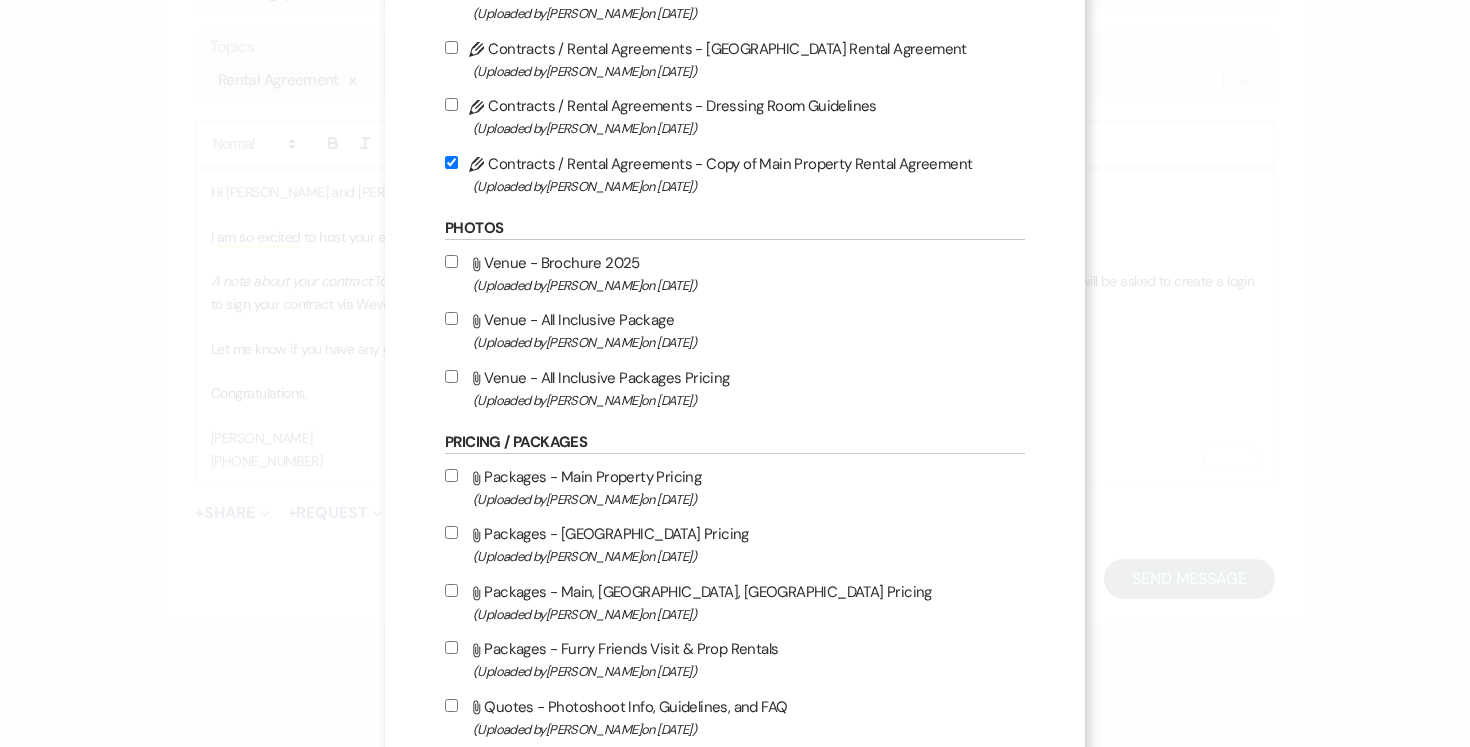 scroll, scrollTop: 449, scrollLeft: 0, axis: vertical 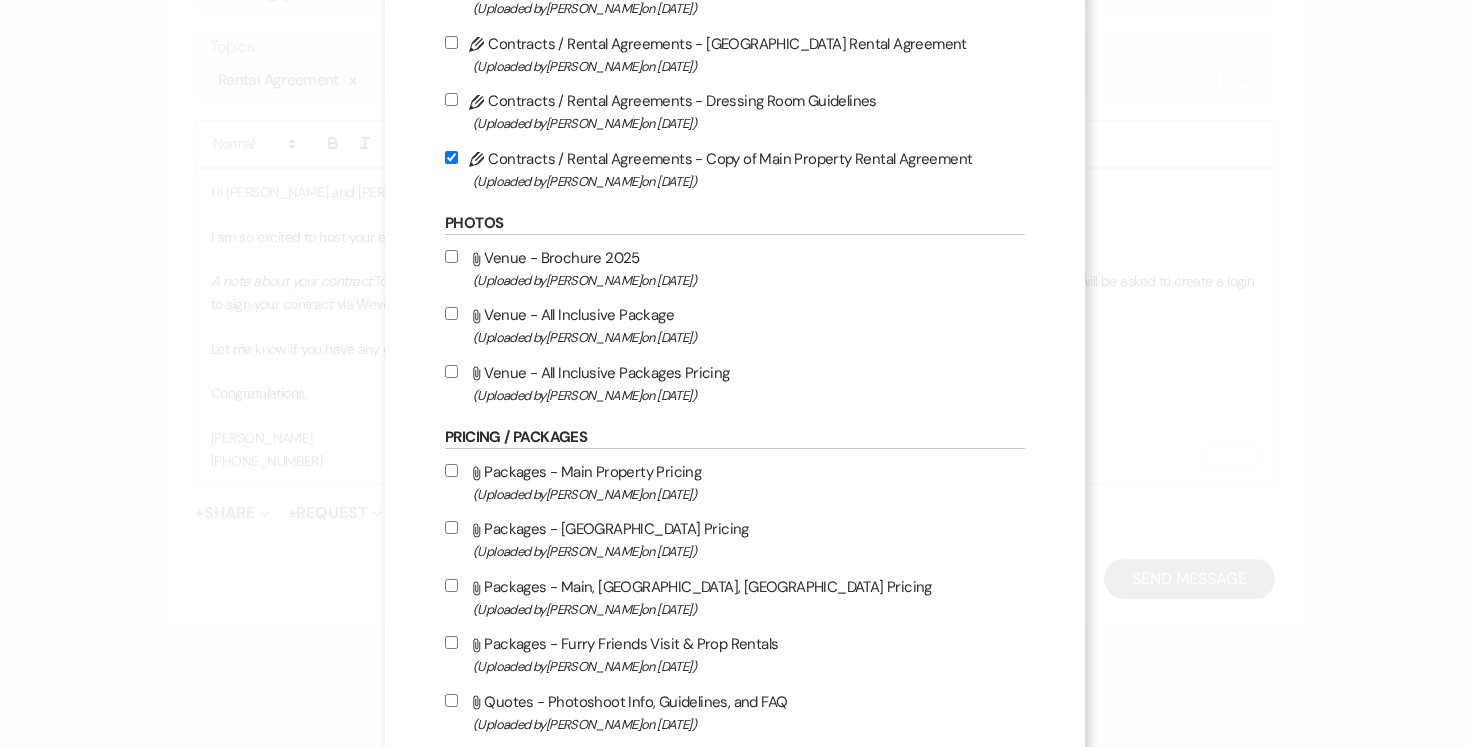 drag, startPoint x: 448, startPoint y: 321, endPoint x: 449, endPoint y: 336, distance: 15.033297 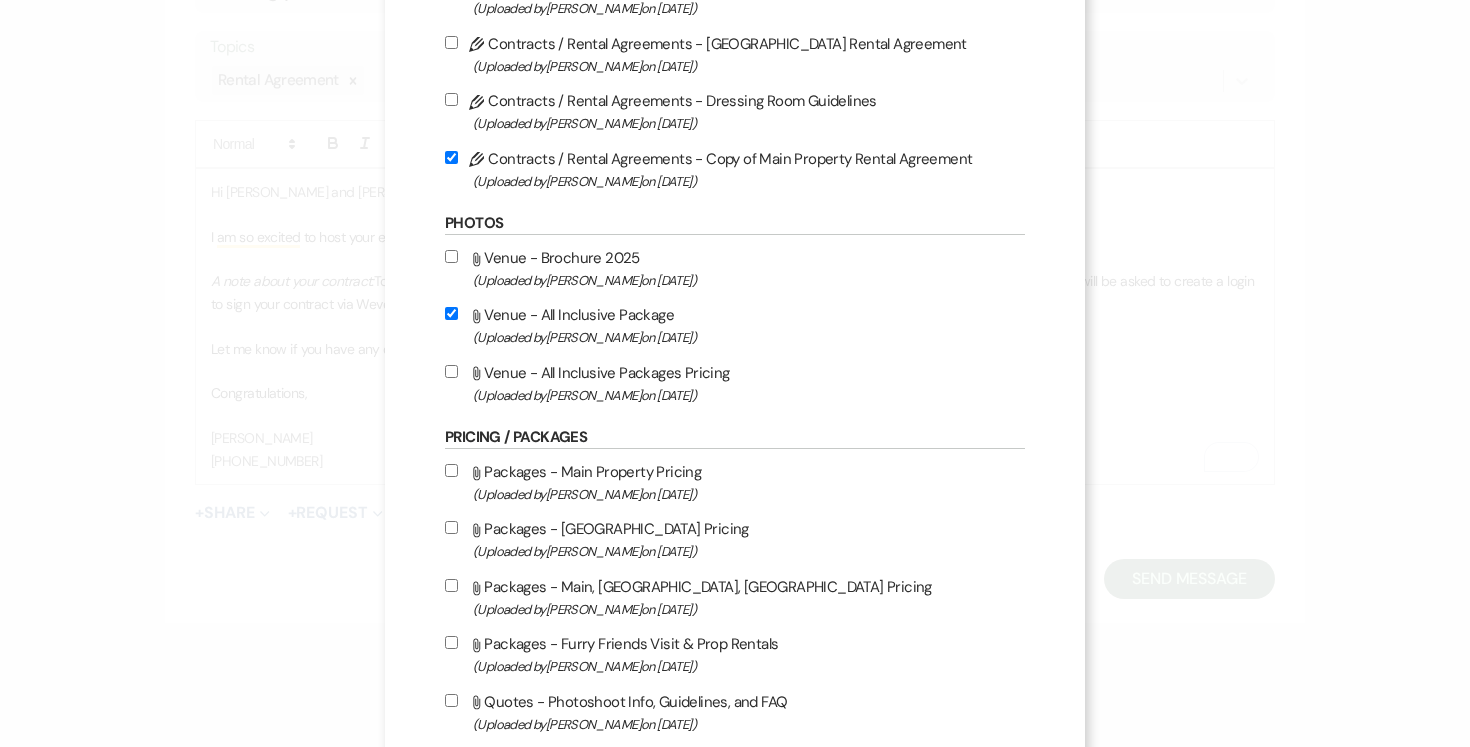 click on "Attach File Venue - All Inclusive Packages Pricing (Uploaded by  Joe Doyle  on   Jun 14th, 2025 )" at bounding box center [451, 371] 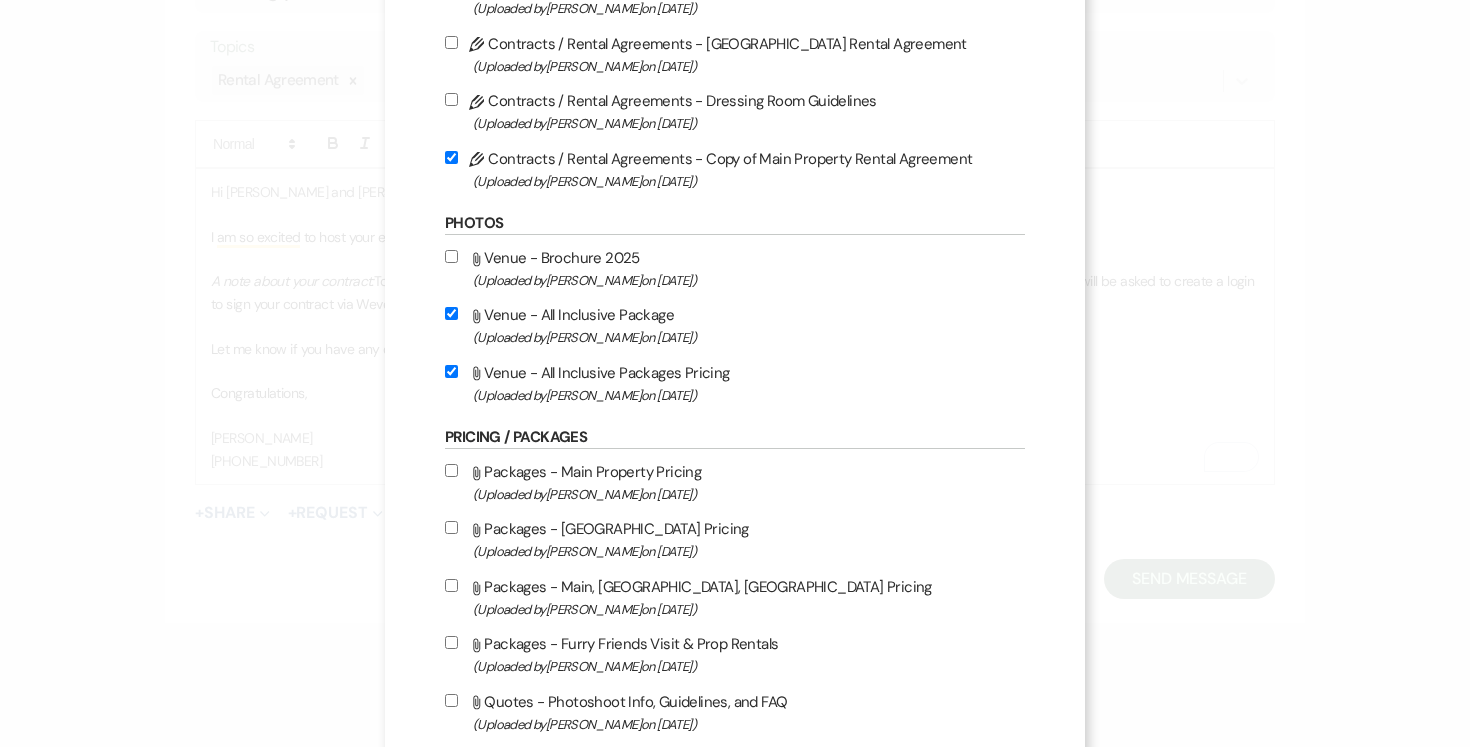 checkbox on "true" 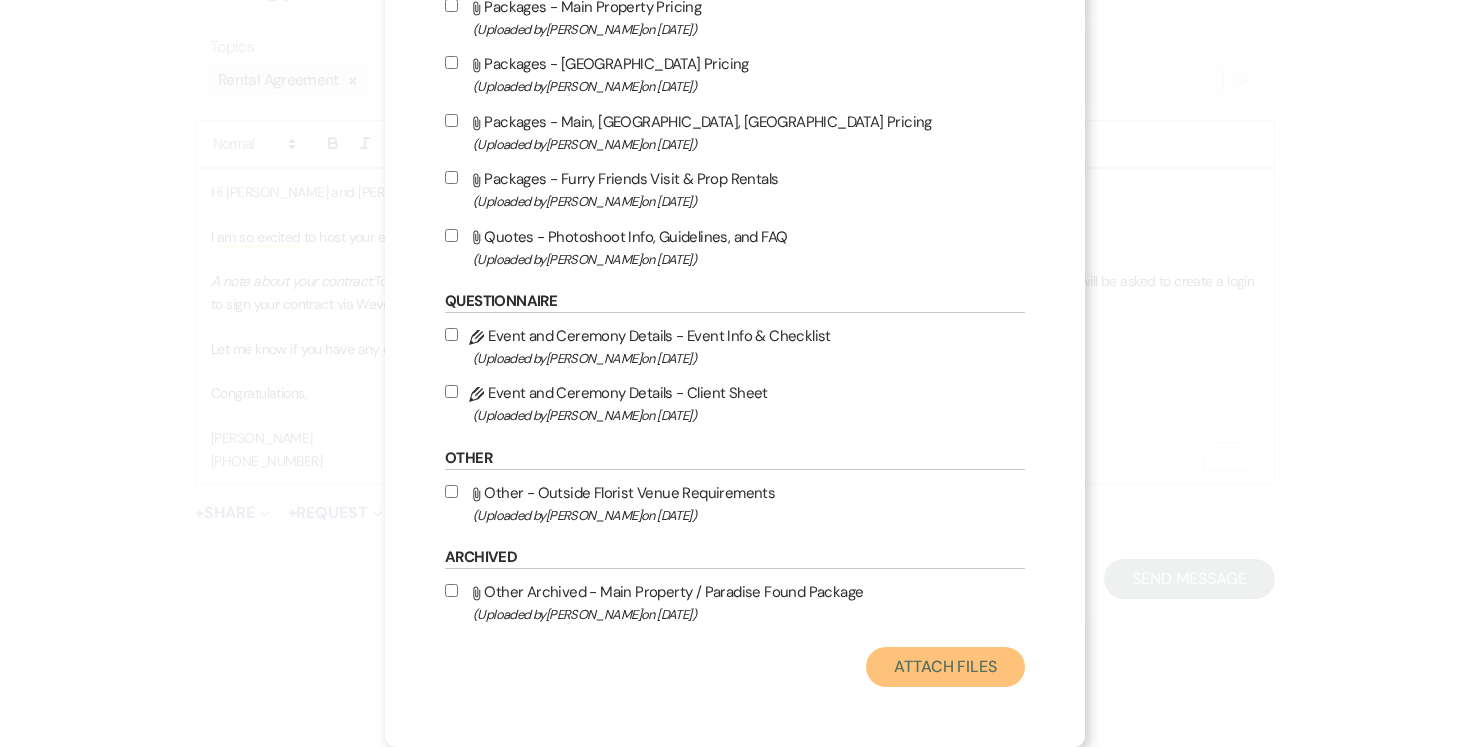 click on "Attach Files" at bounding box center [945, 667] 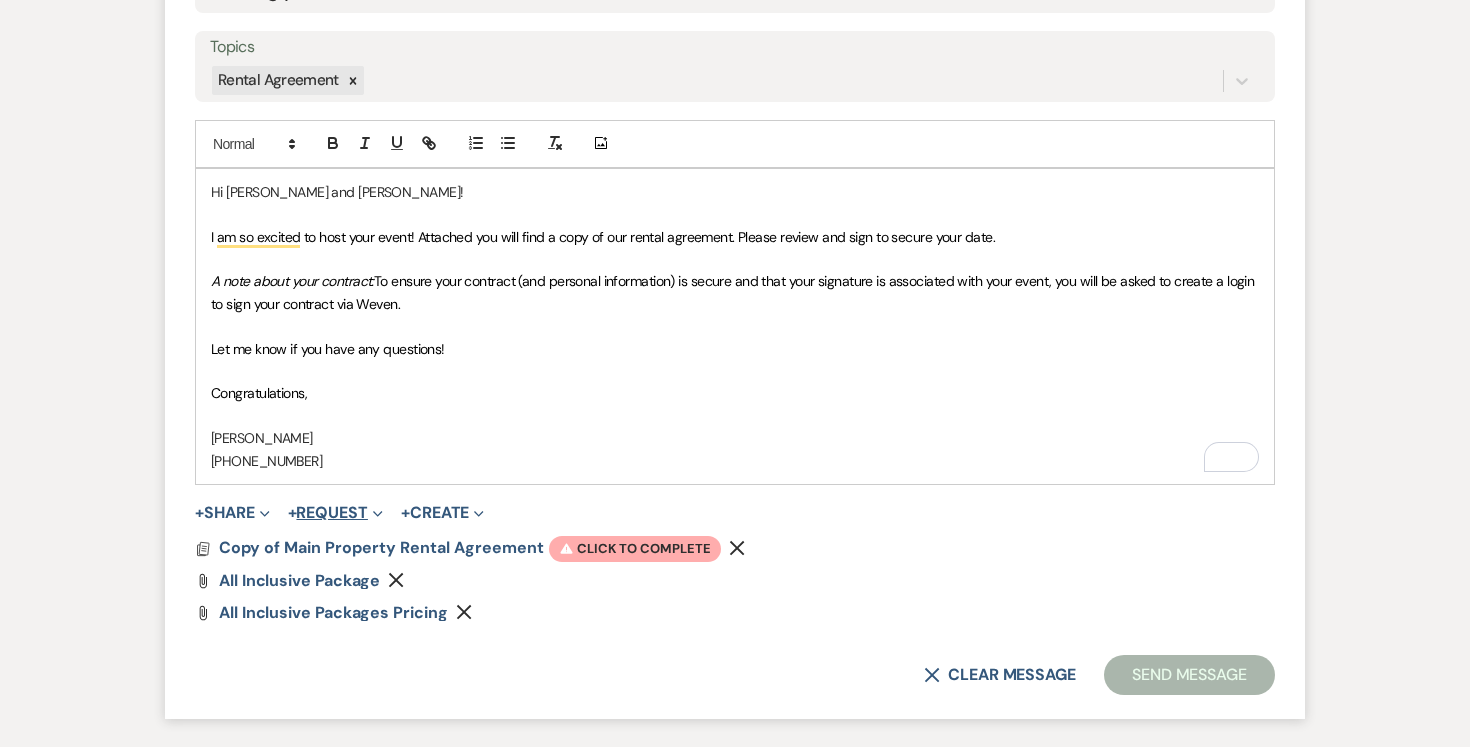 click on "+  Request Expand" at bounding box center (335, 513) 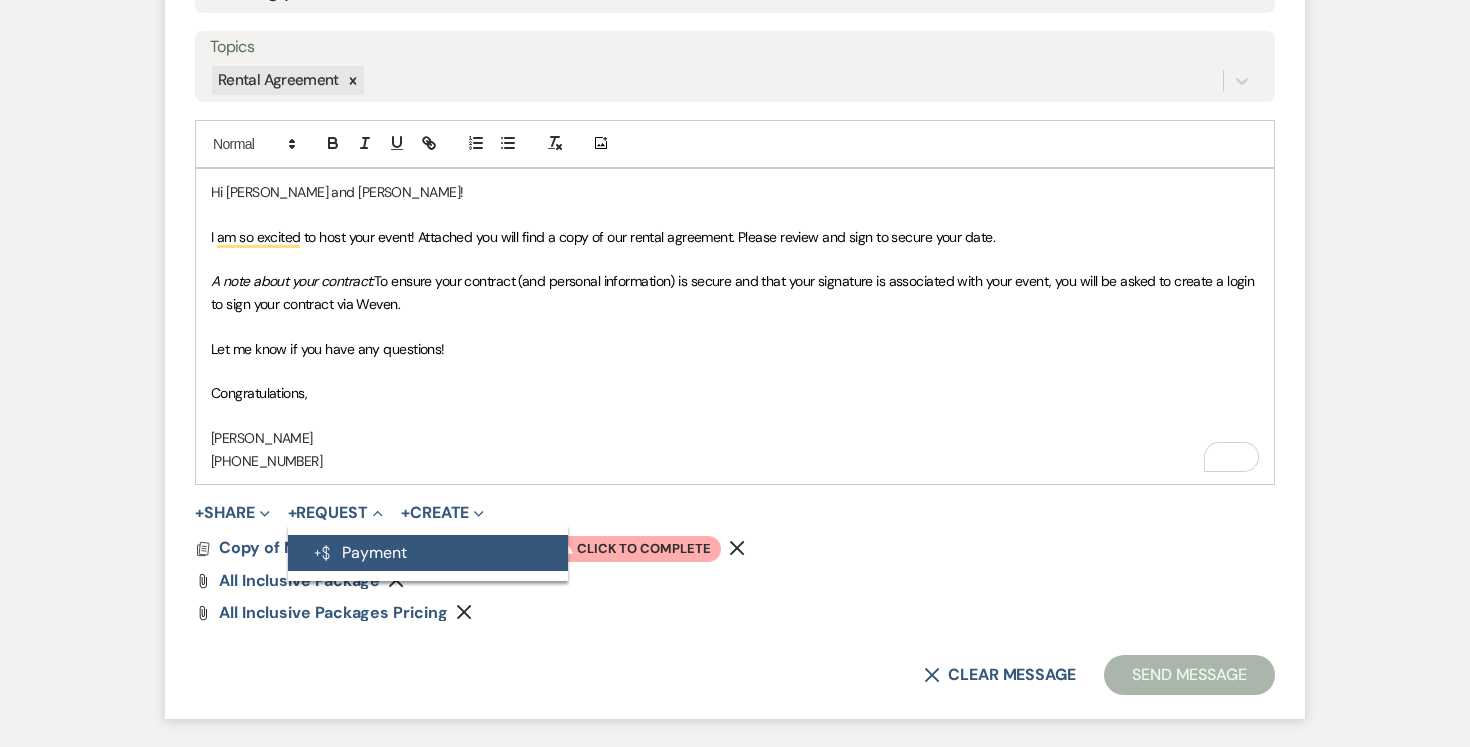 click on "Generate Payment Payment" at bounding box center (428, 553) 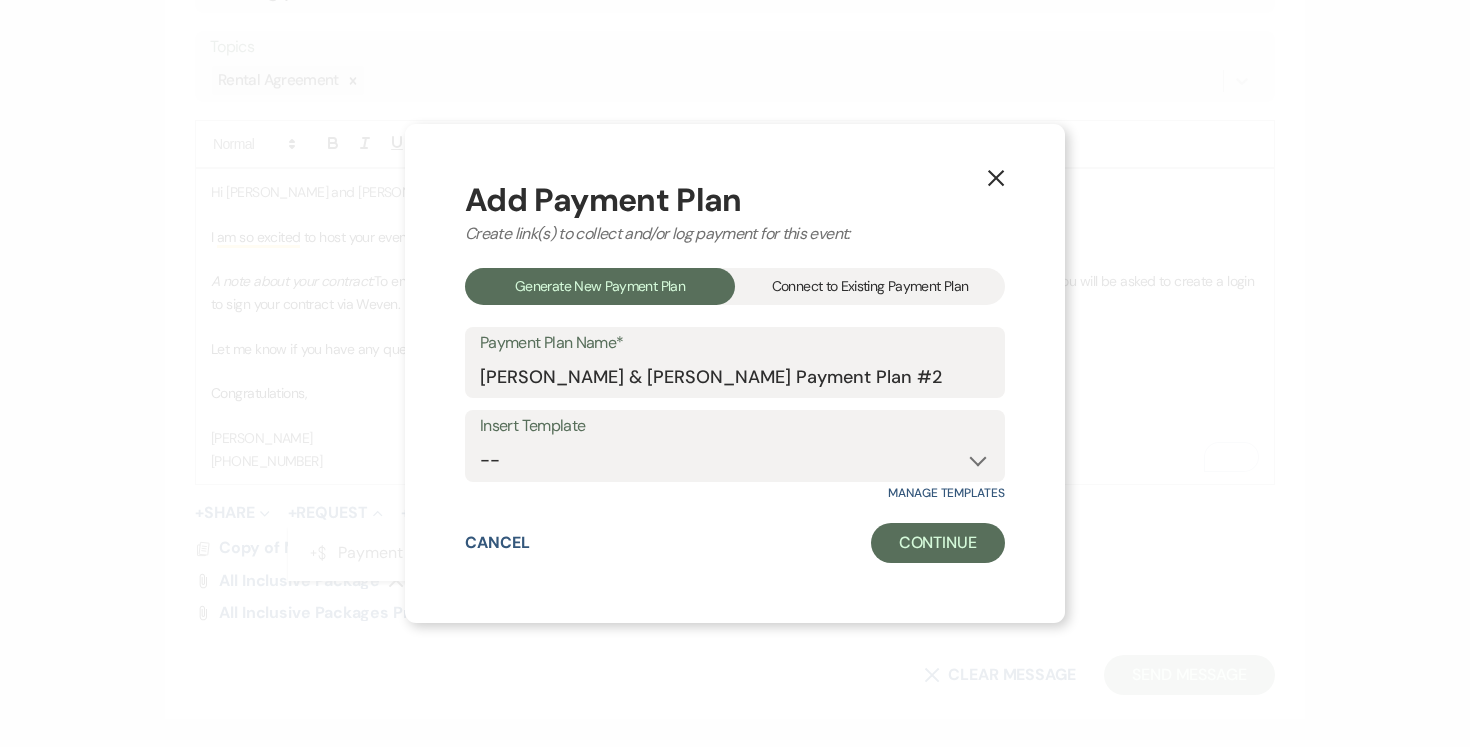 click on "Connect to Existing Payment Plan" at bounding box center (870, 286) 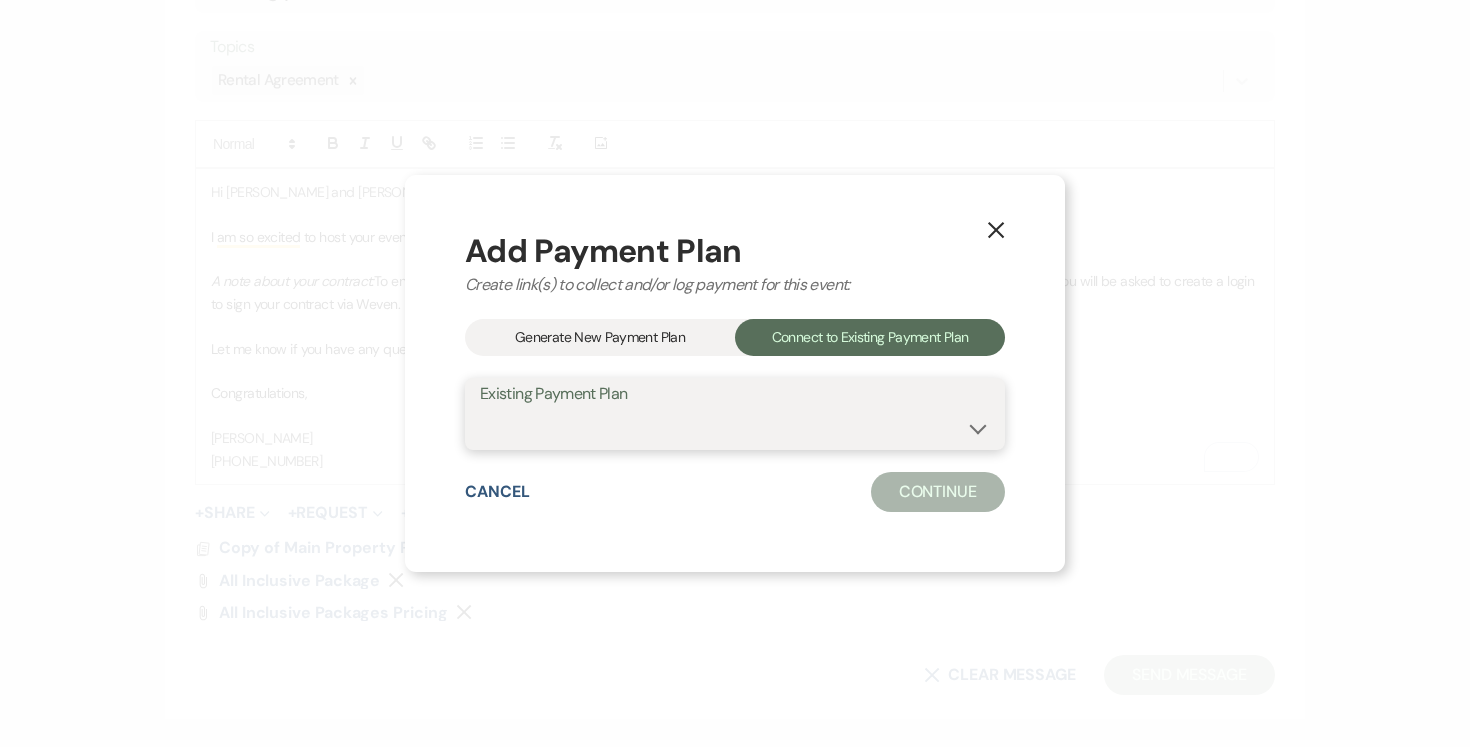 click on "[PERSON_NAME] & [PERSON_NAME] Payment Plan #1" at bounding box center (735, 428) 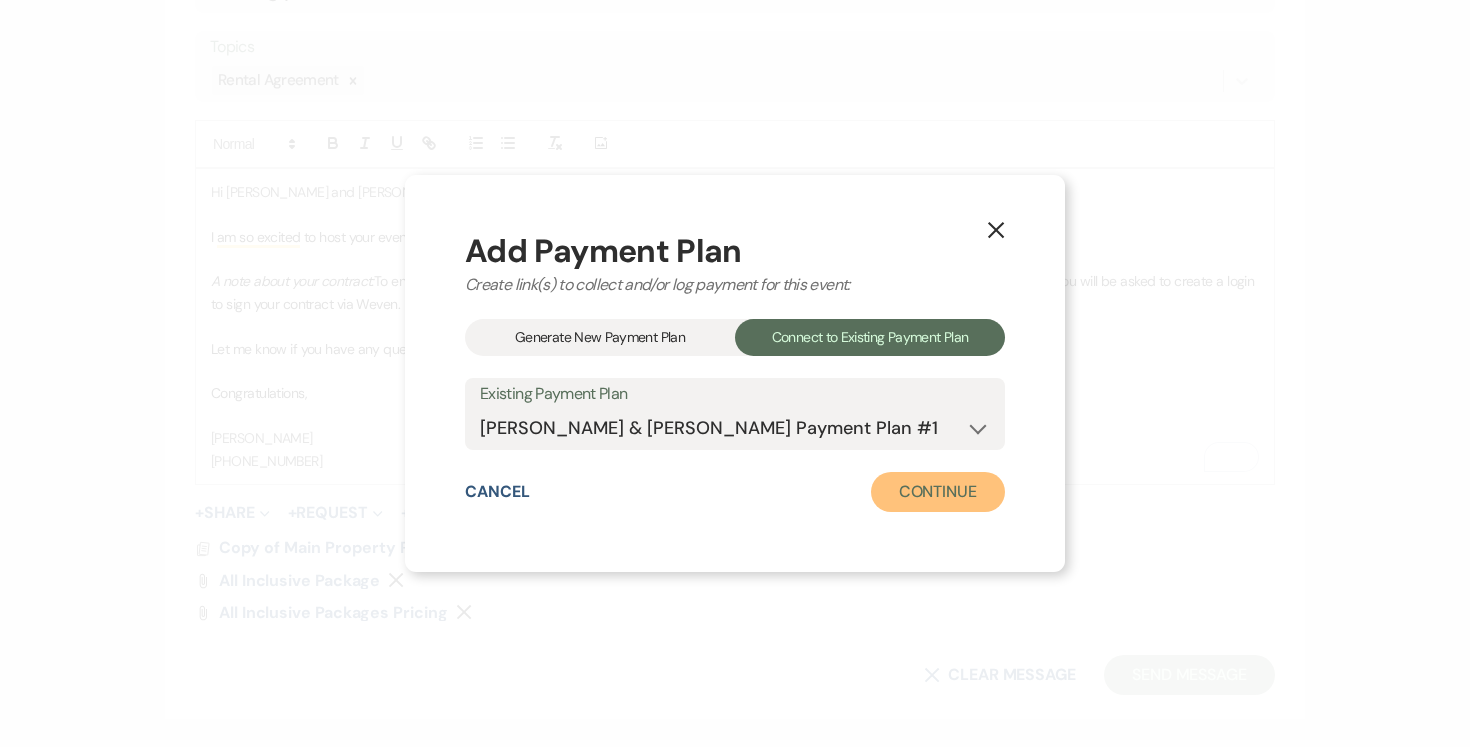 click on "Continue" at bounding box center (938, 492) 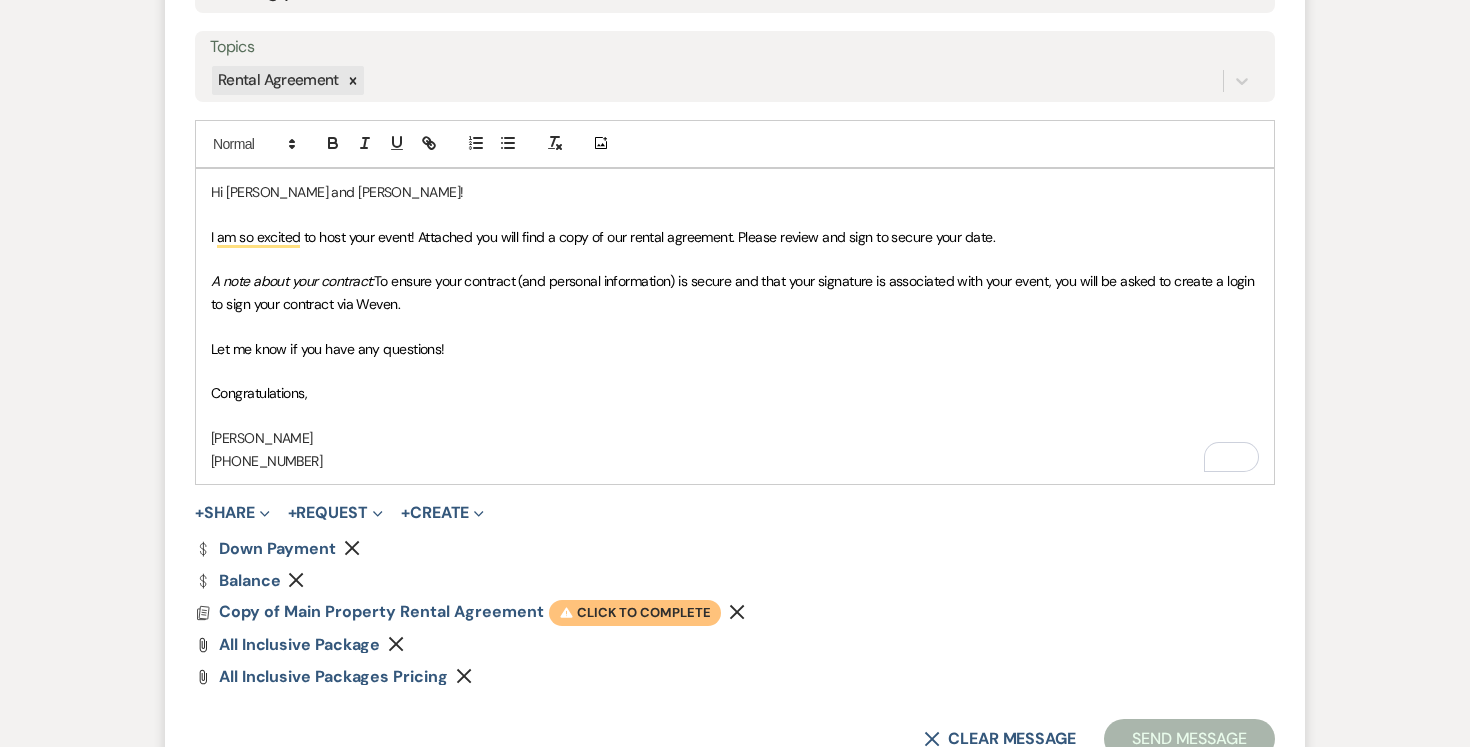 click on "Warning   Click to complete" at bounding box center [635, 613] 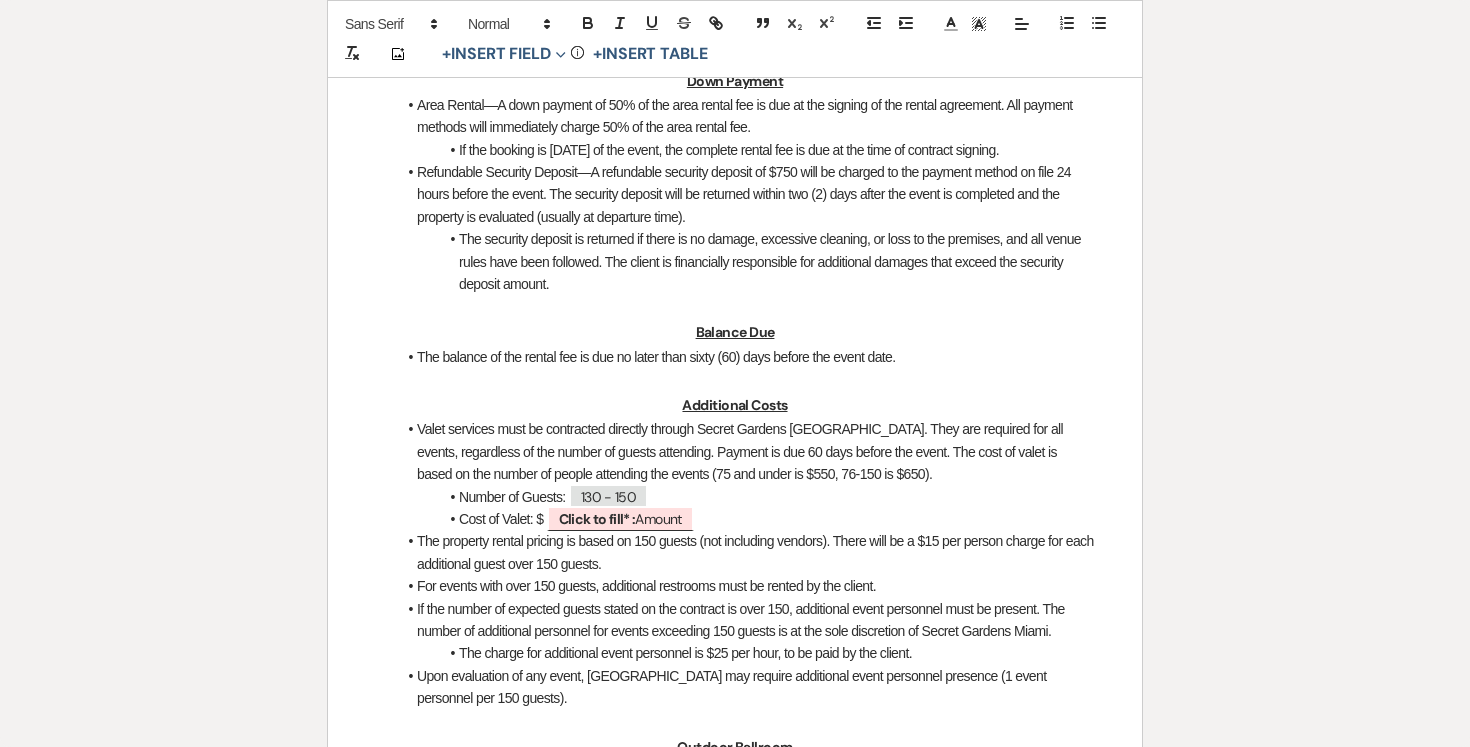 scroll, scrollTop: 1666, scrollLeft: 0, axis: vertical 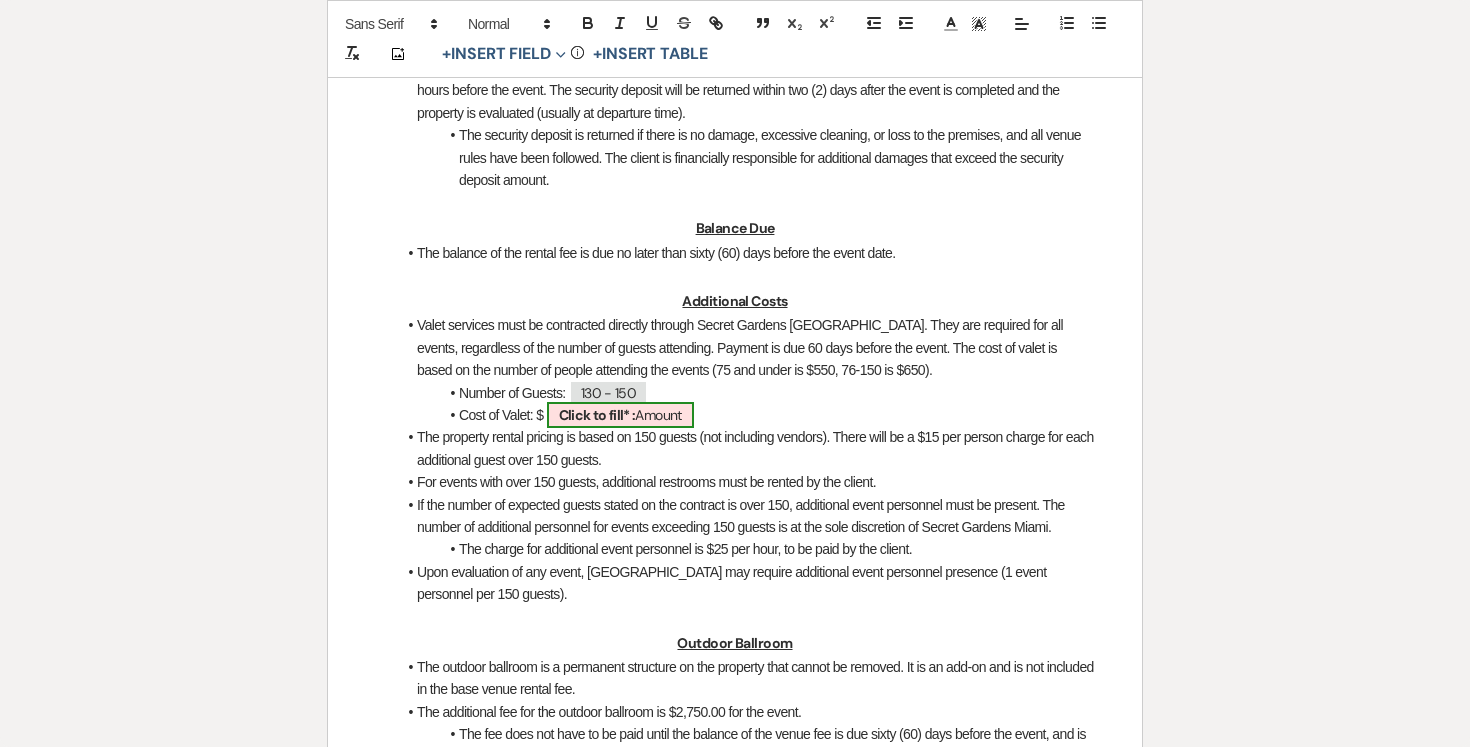 click on "Click to fill* :
Amount" at bounding box center (620, 415) 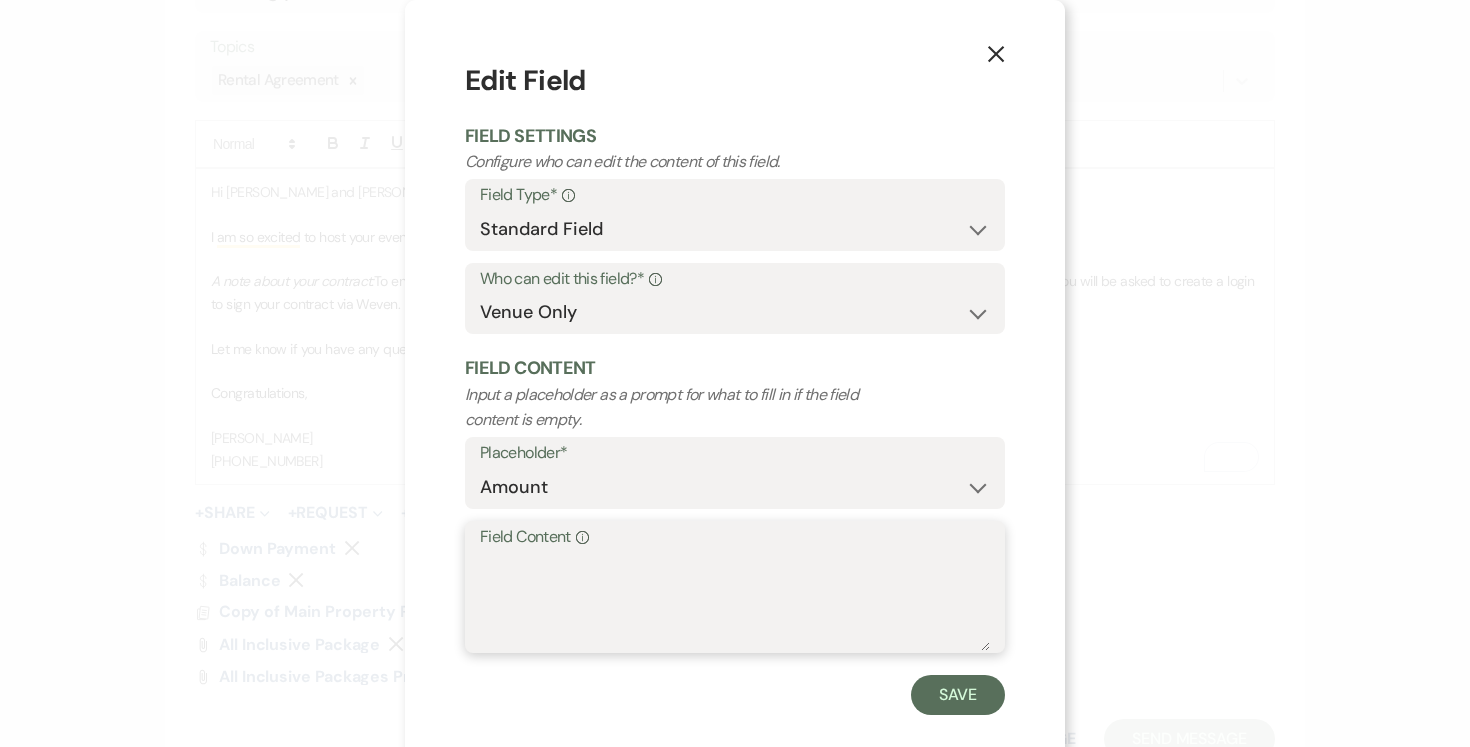 click on "Field Content Info" at bounding box center [735, 601] 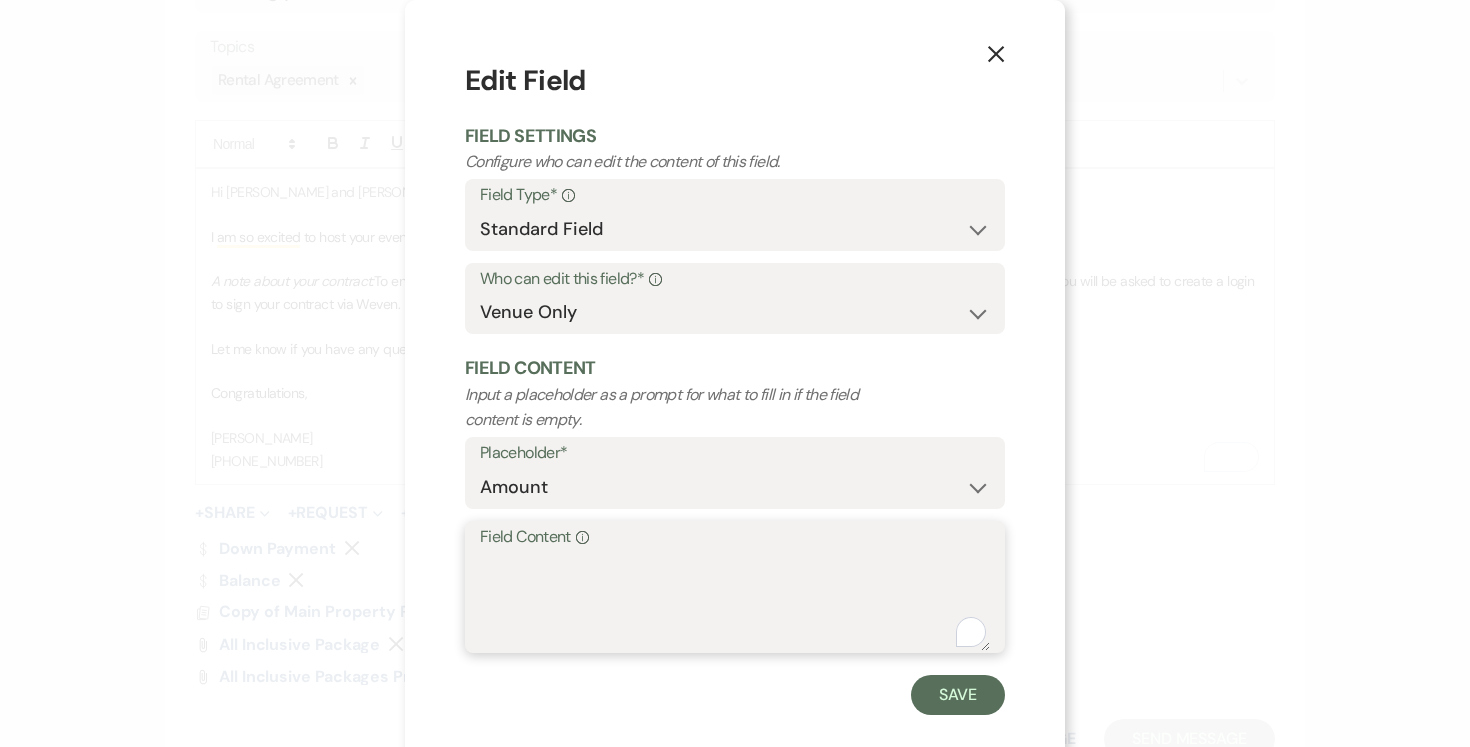 scroll, scrollTop: 3, scrollLeft: 0, axis: vertical 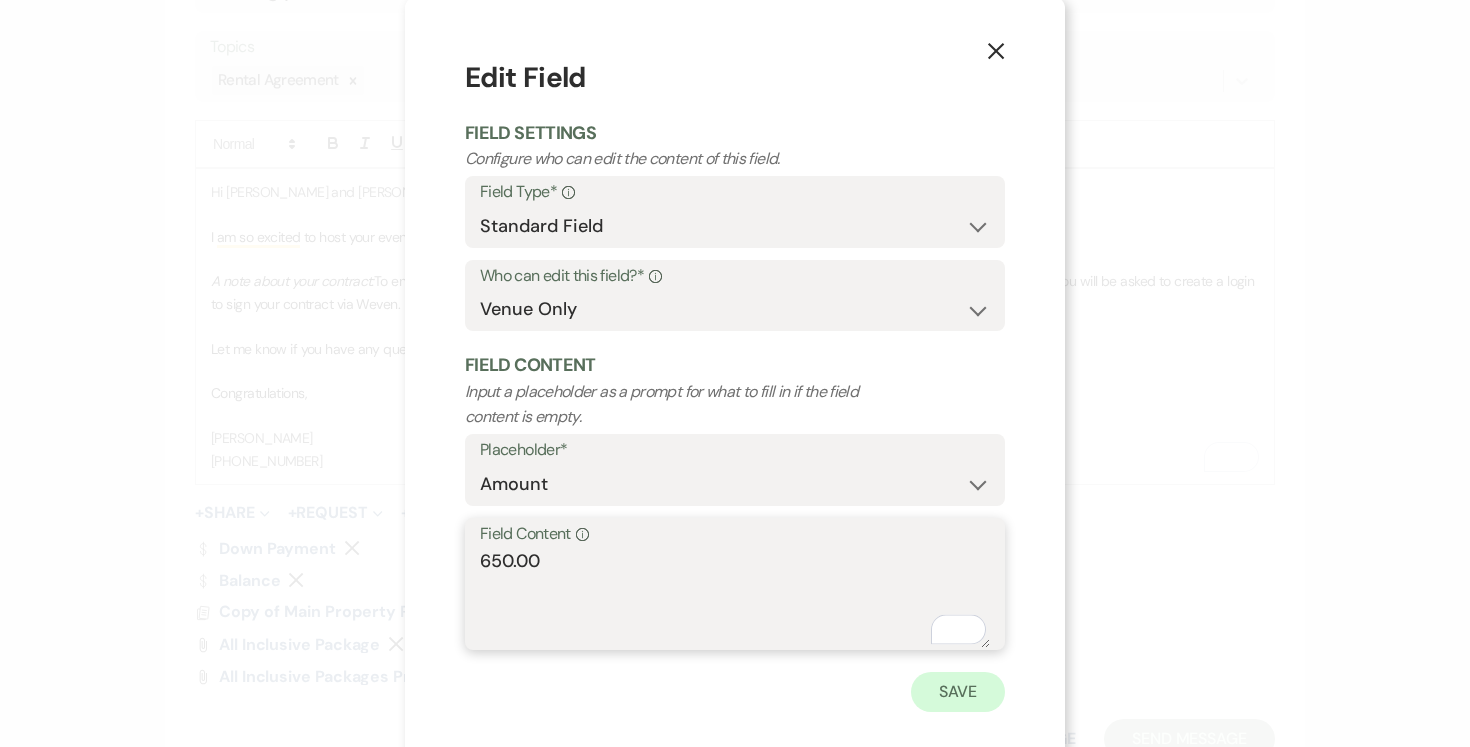 type on "650.00" 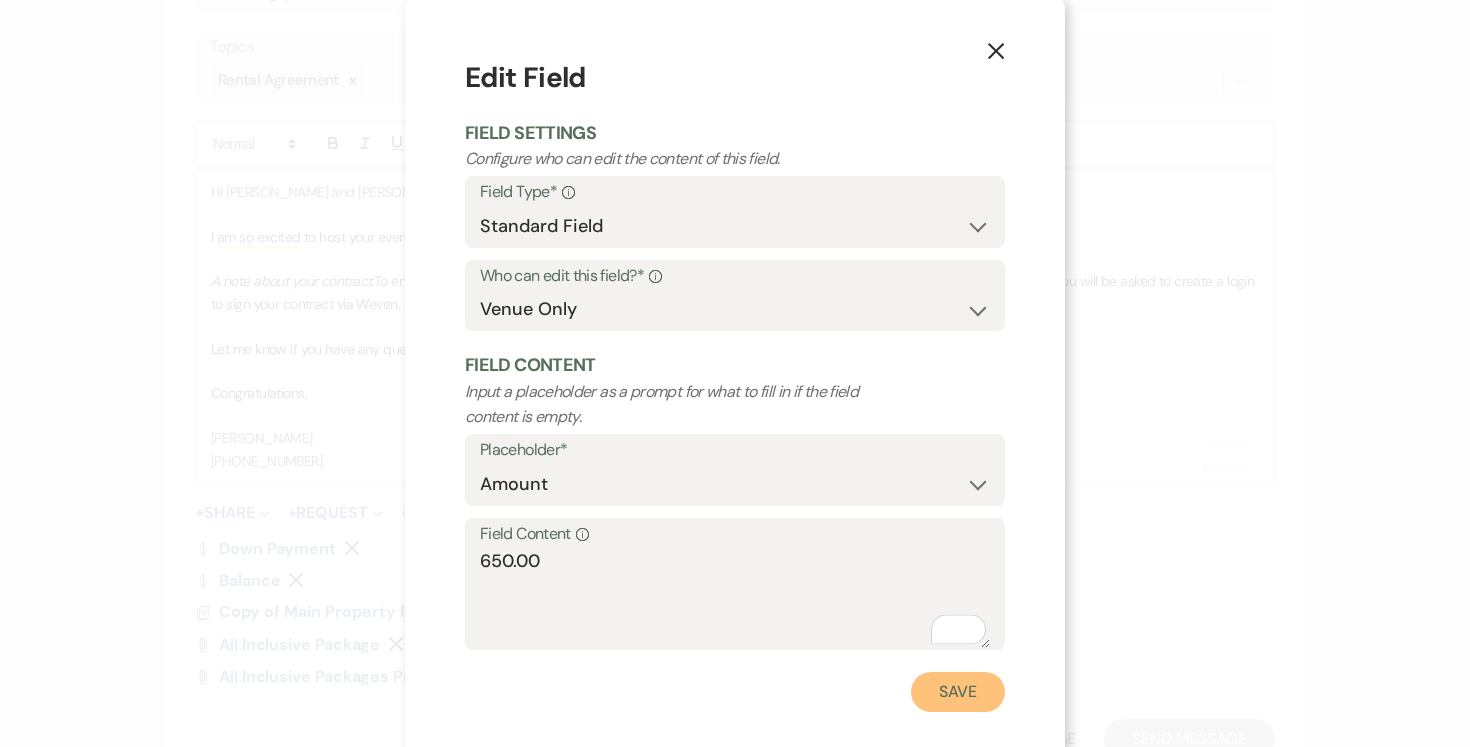 click on "Save" at bounding box center [958, 692] 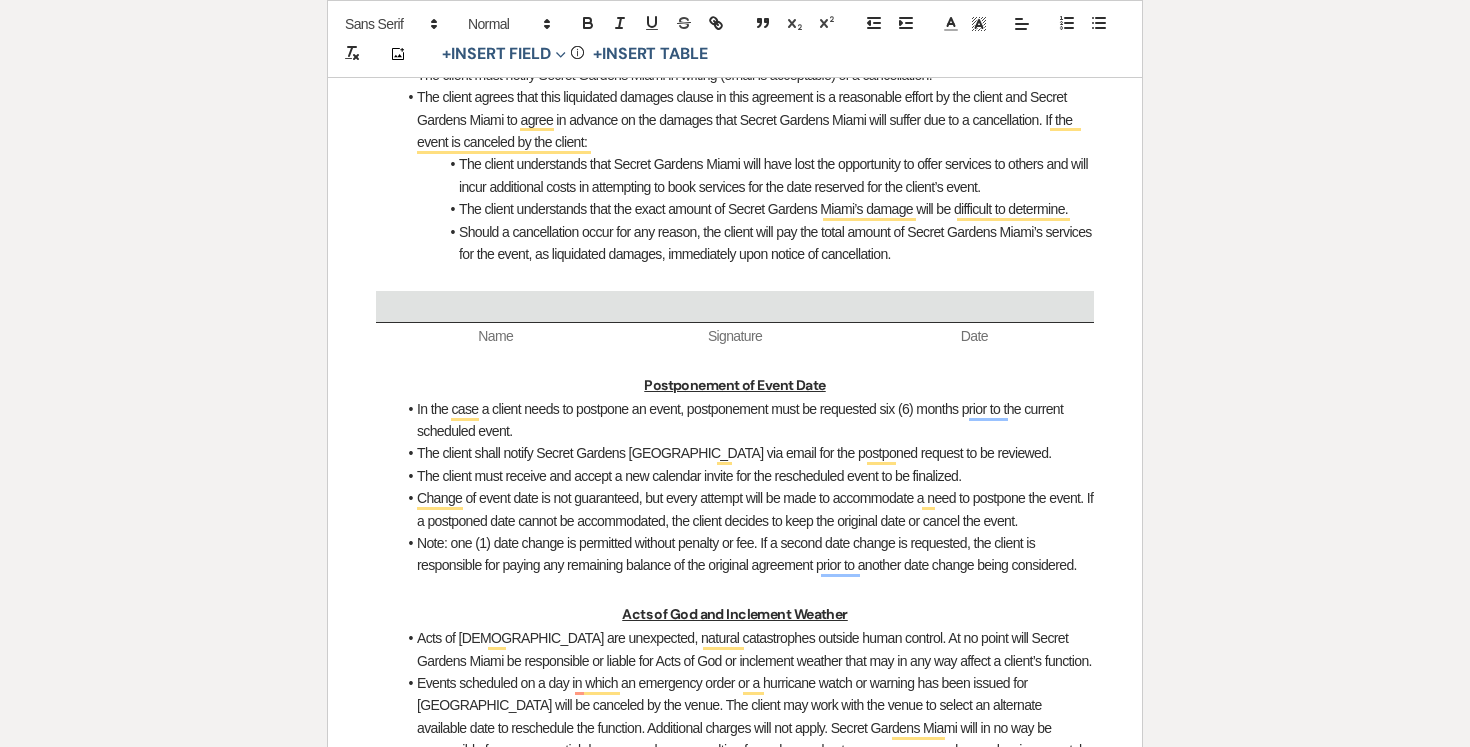 scroll, scrollTop: 2784, scrollLeft: 0, axis: vertical 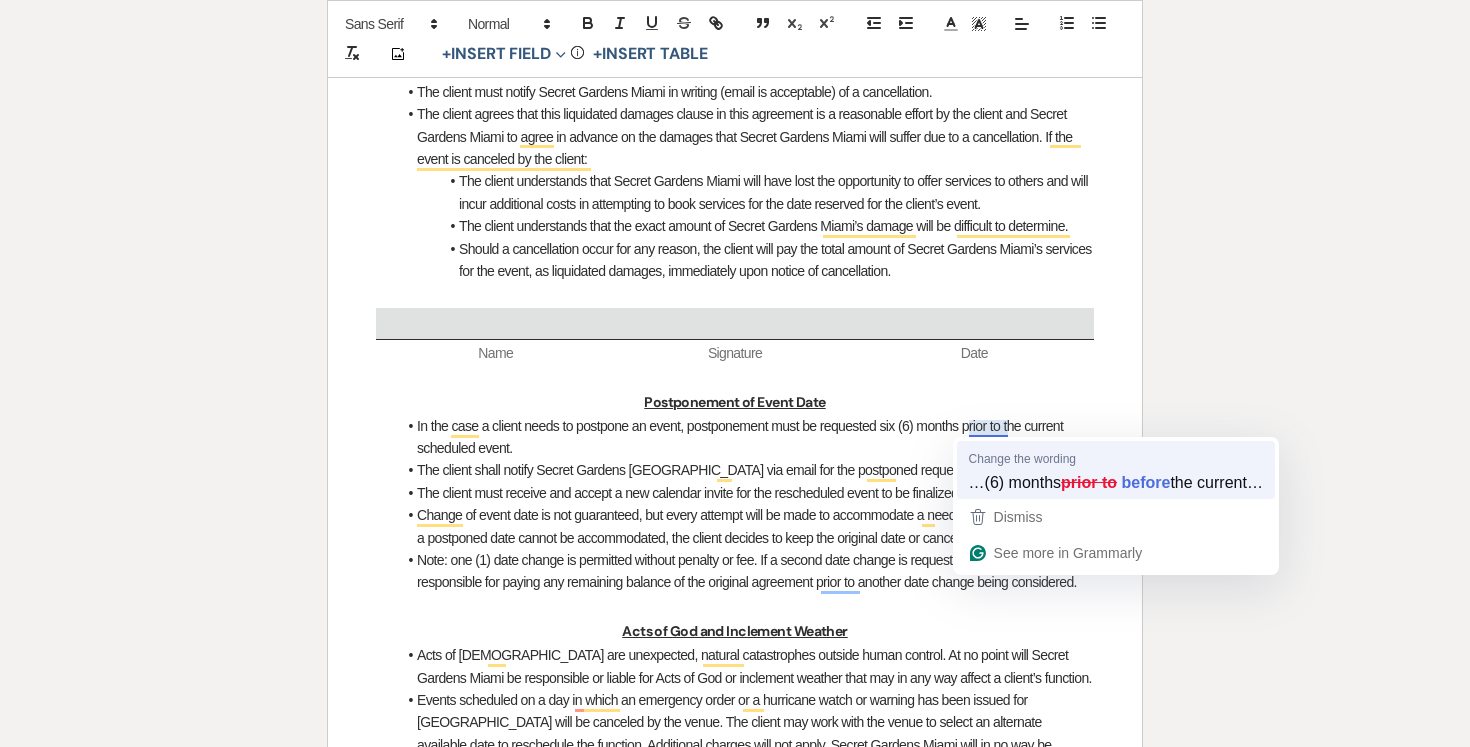 type 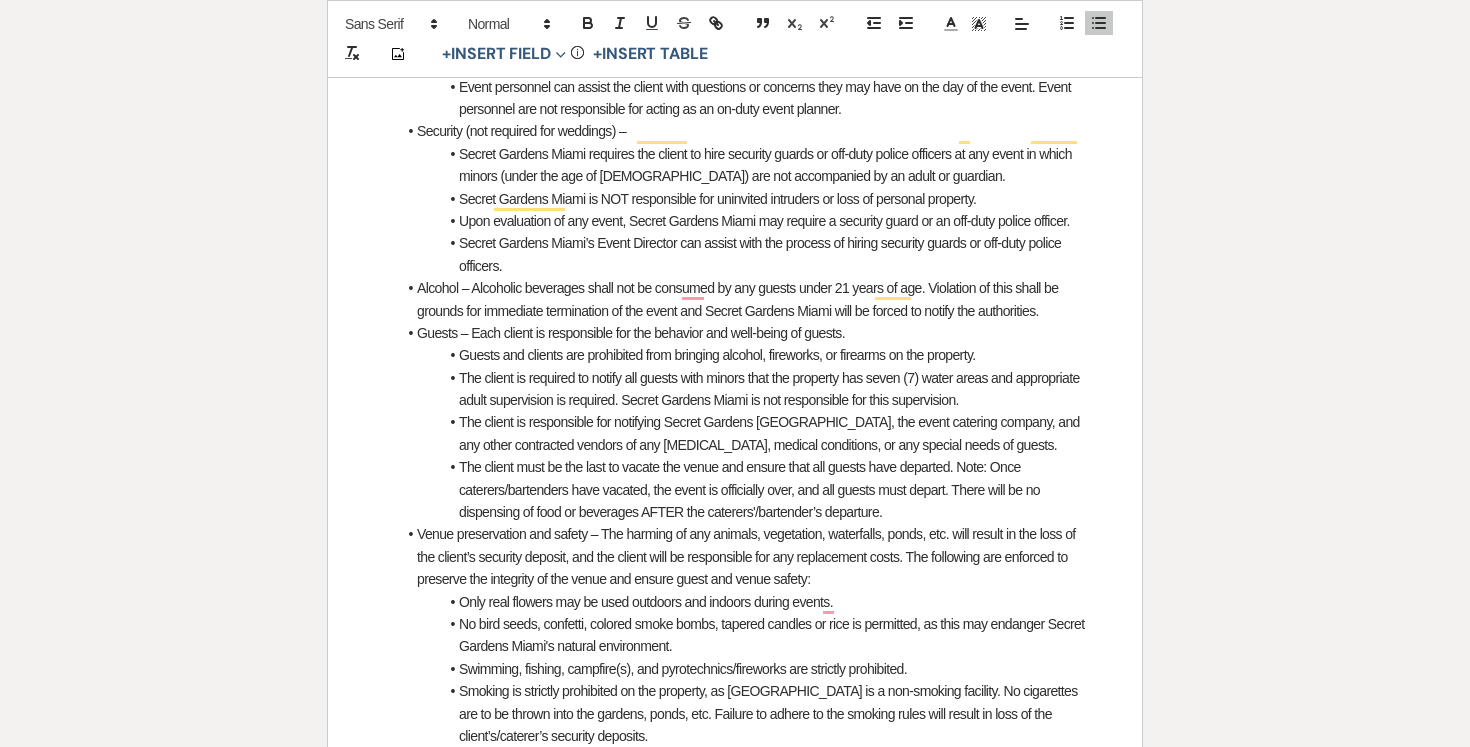 scroll, scrollTop: 4213, scrollLeft: 0, axis: vertical 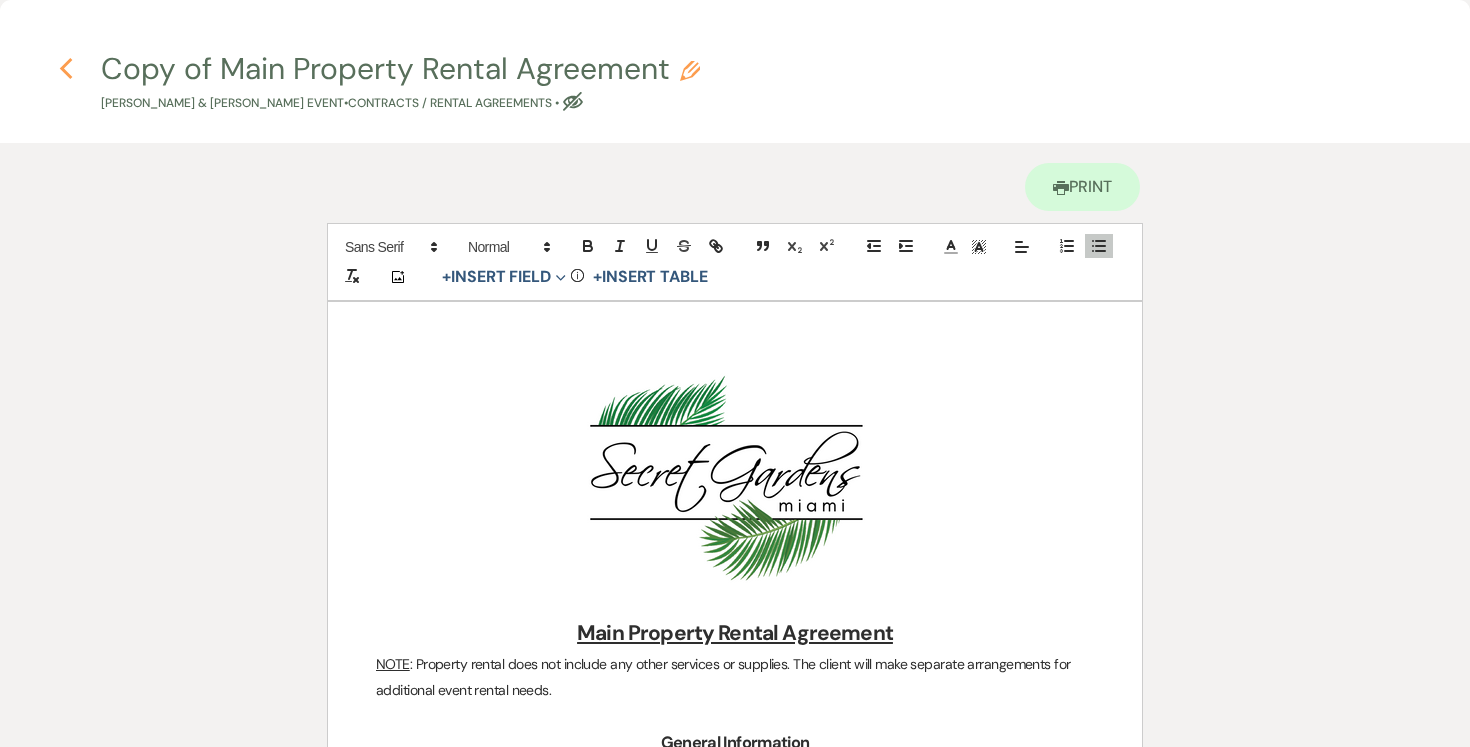 click on "Previous" 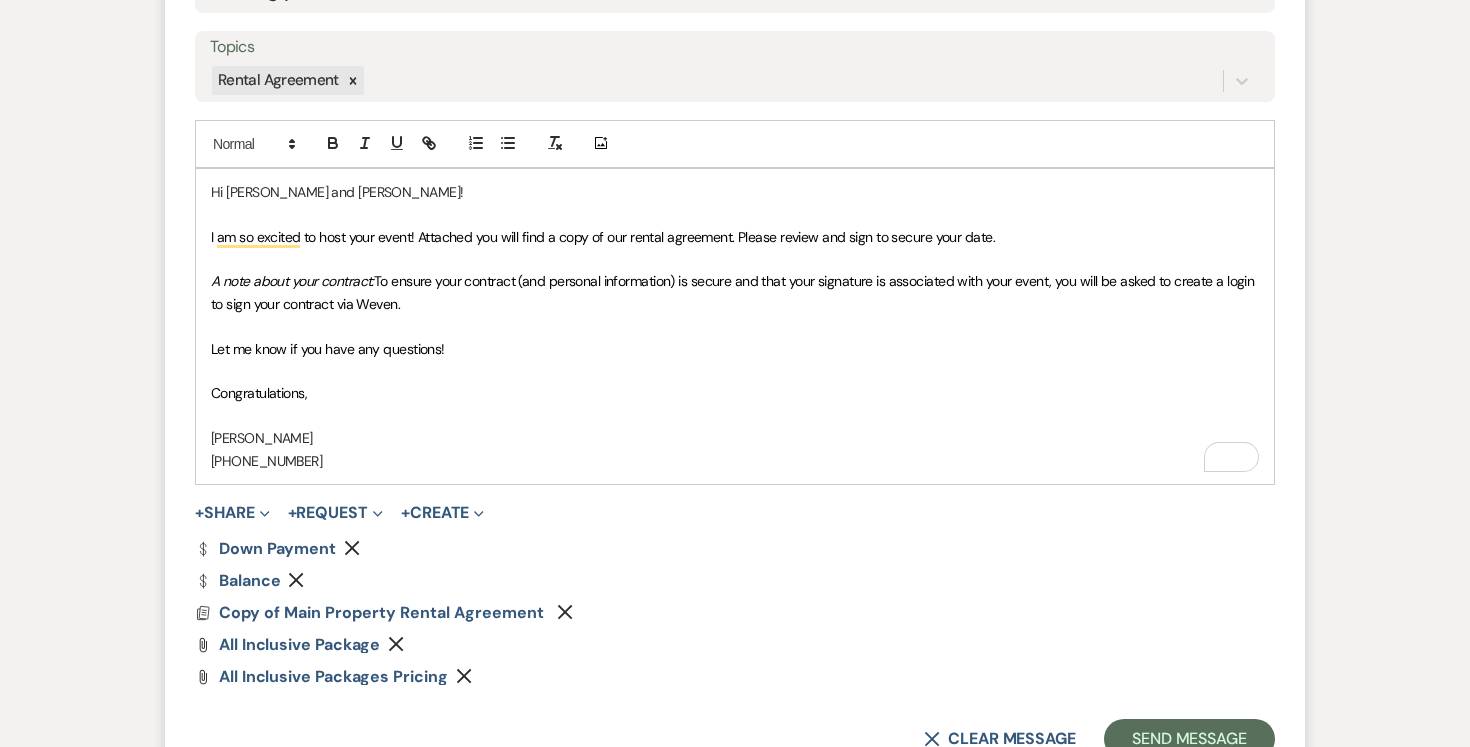 scroll, scrollTop: 1102, scrollLeft: 0, axis: vertical 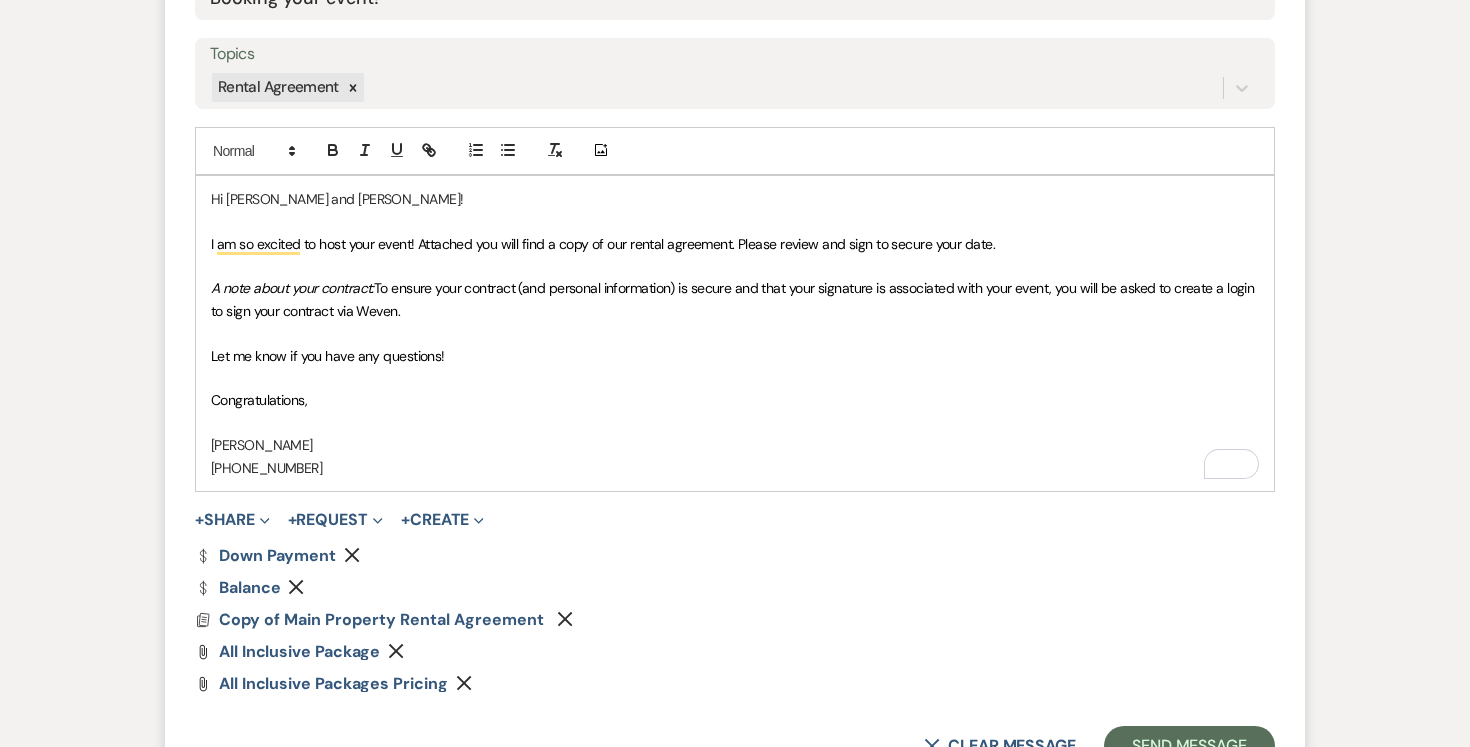 click on "Hi Jessica and Jose!" at bounding box center (735, 199) 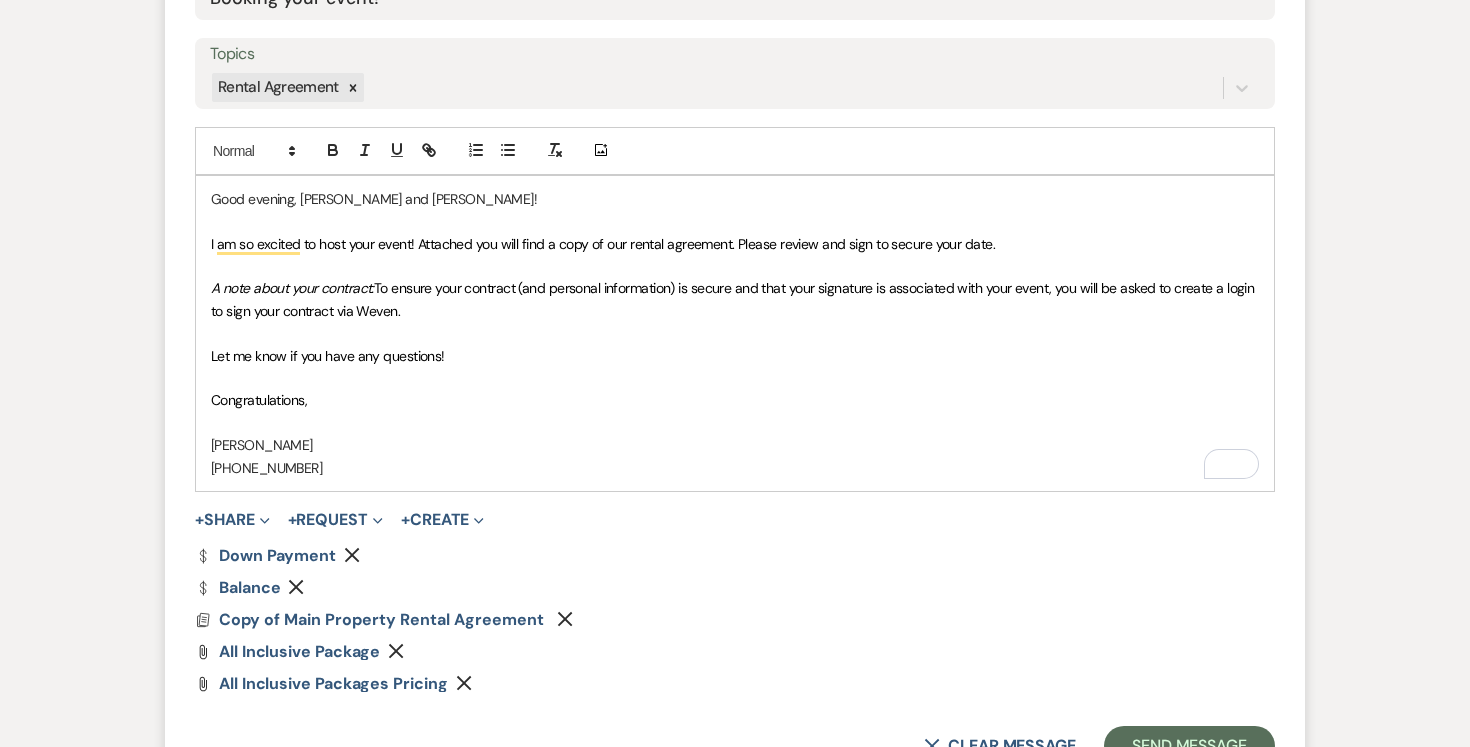drag, startPoint x: 840, startPoint y: 441, endPoint x: 840, endPoint y: 455, distance: 14 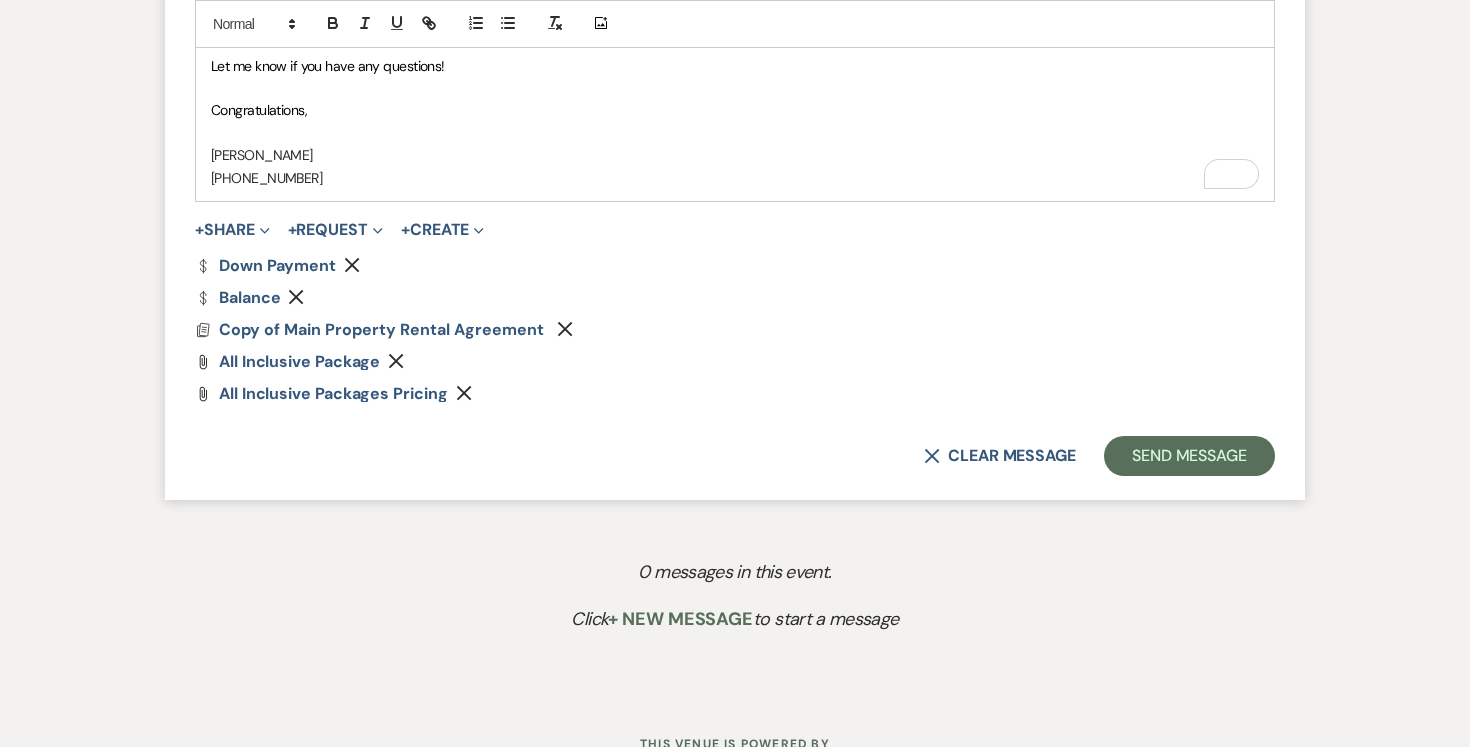 scroll, scrollTop: 1395, scrollLeft: 0, axis: vertical 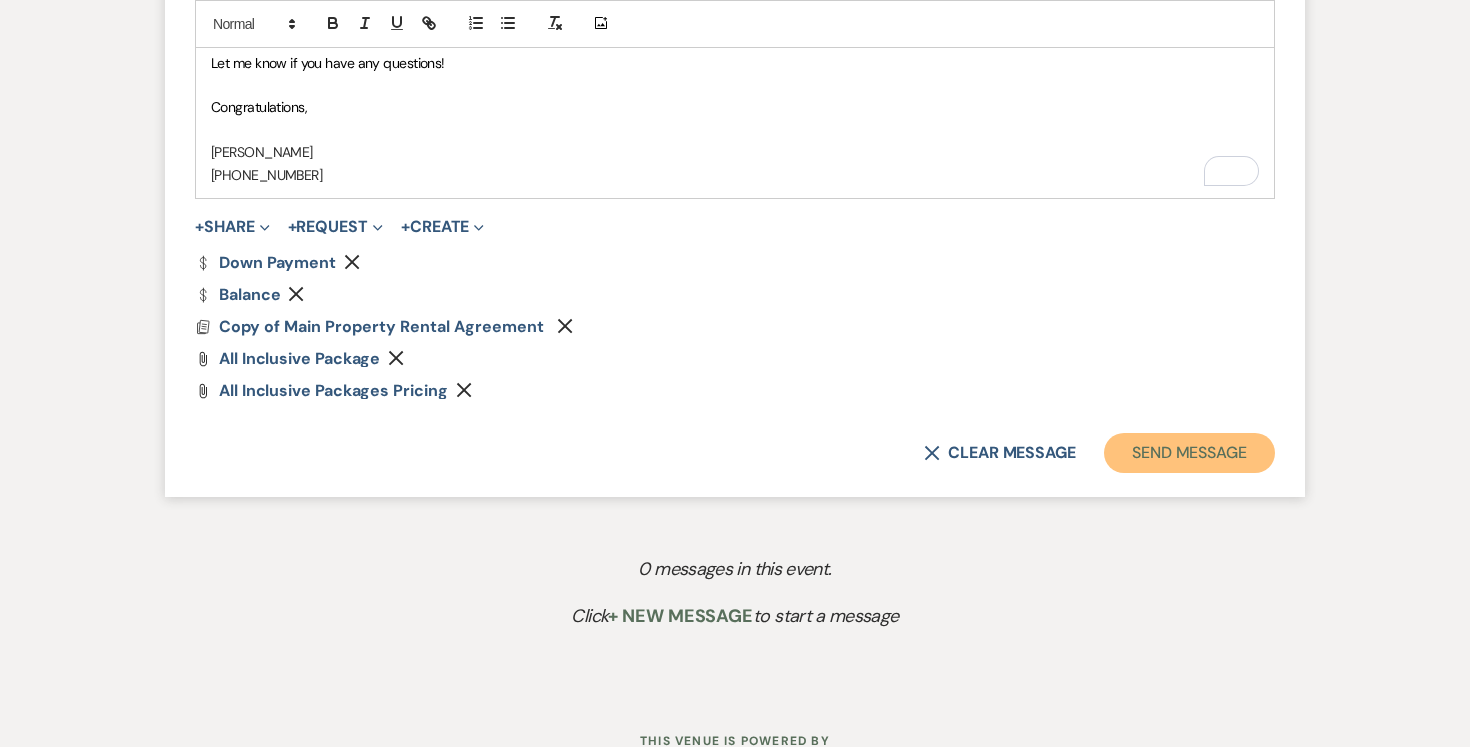 click on "Send Message" at bounding box center (1189, 453) 